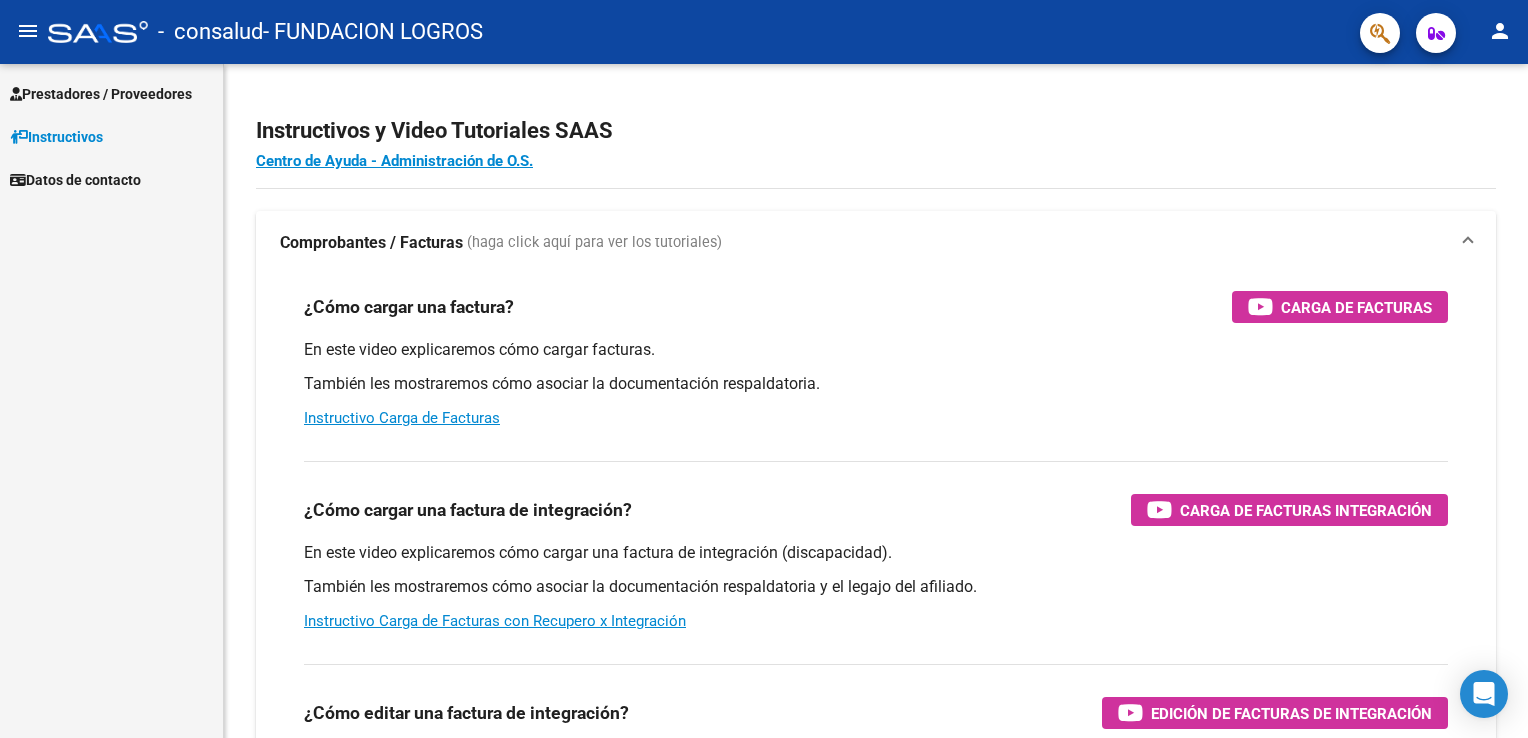 scroll, scrollTop: 0, scrollLeft: 0, axis: both 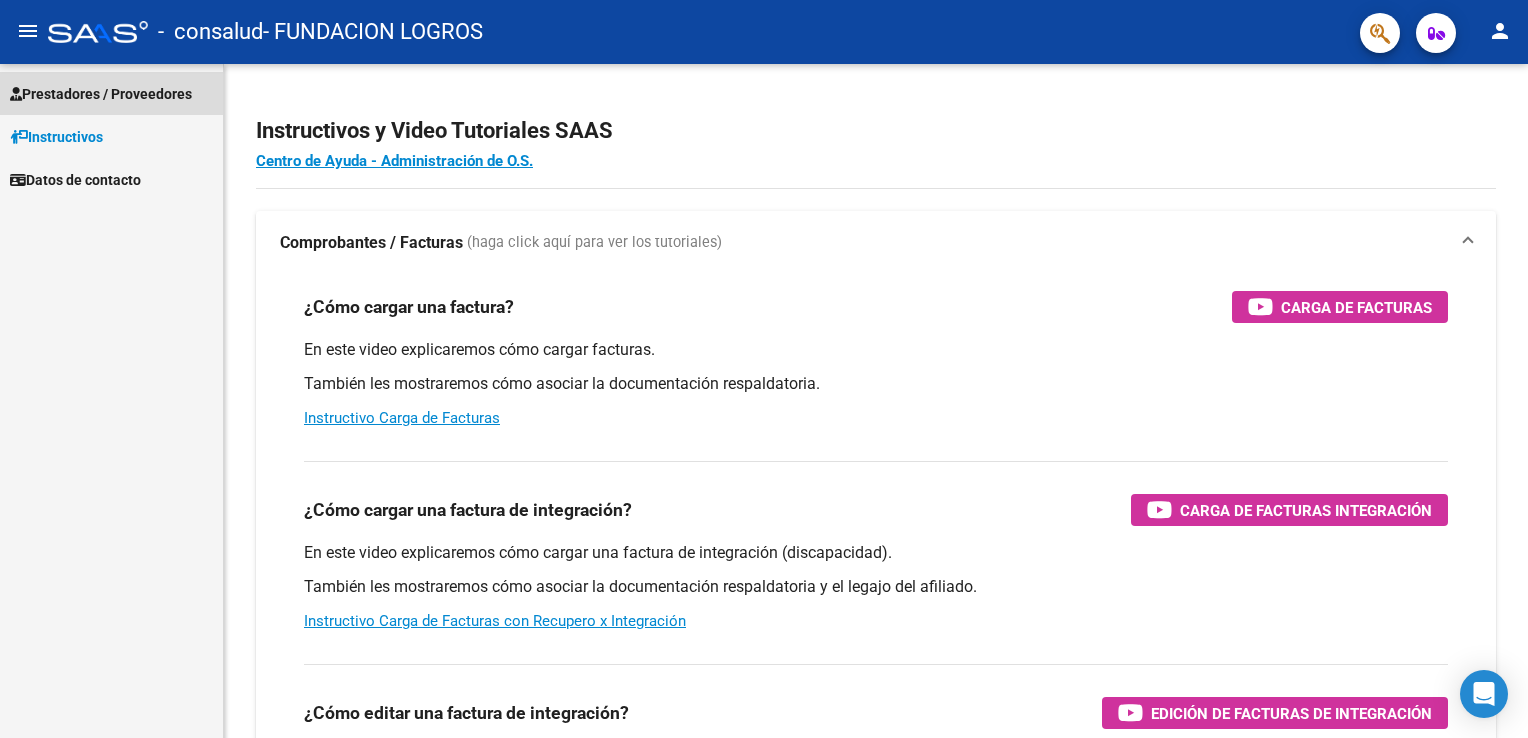 click on "Prestadores / Proveedores" at bounding box center [101, 94] 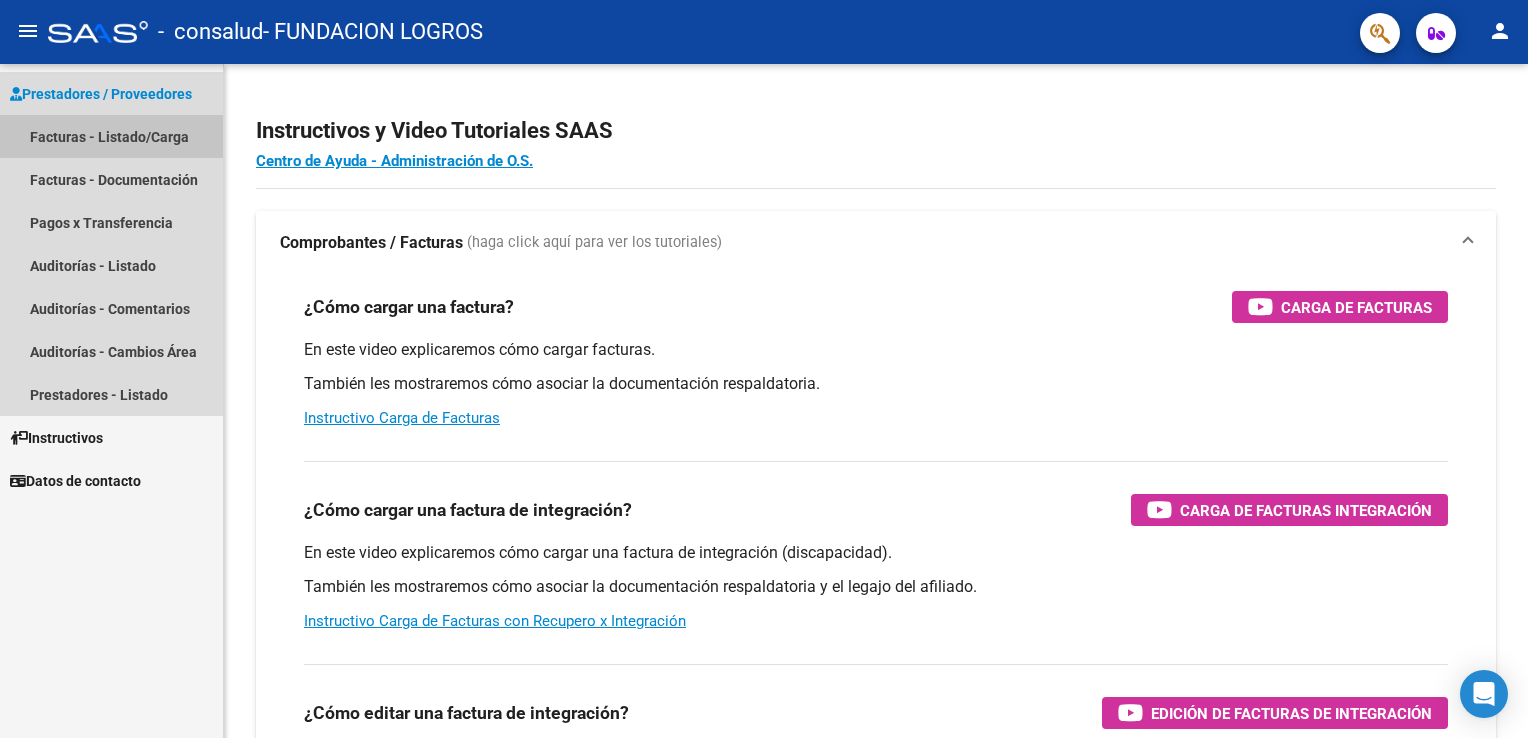 click on "Facturas - Listado/Carga" at bounding box center [111, 136] 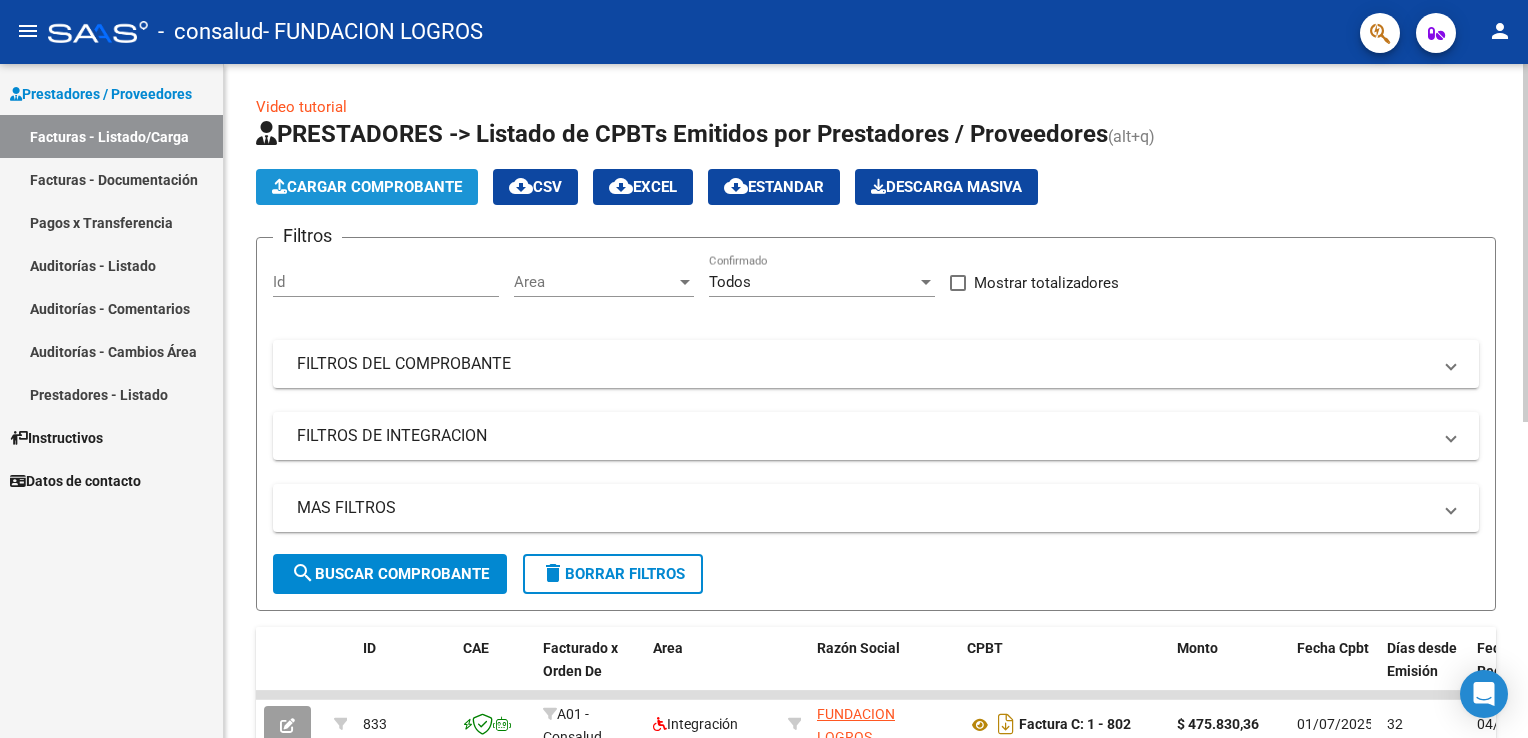 click on "Cargar Comprobante" 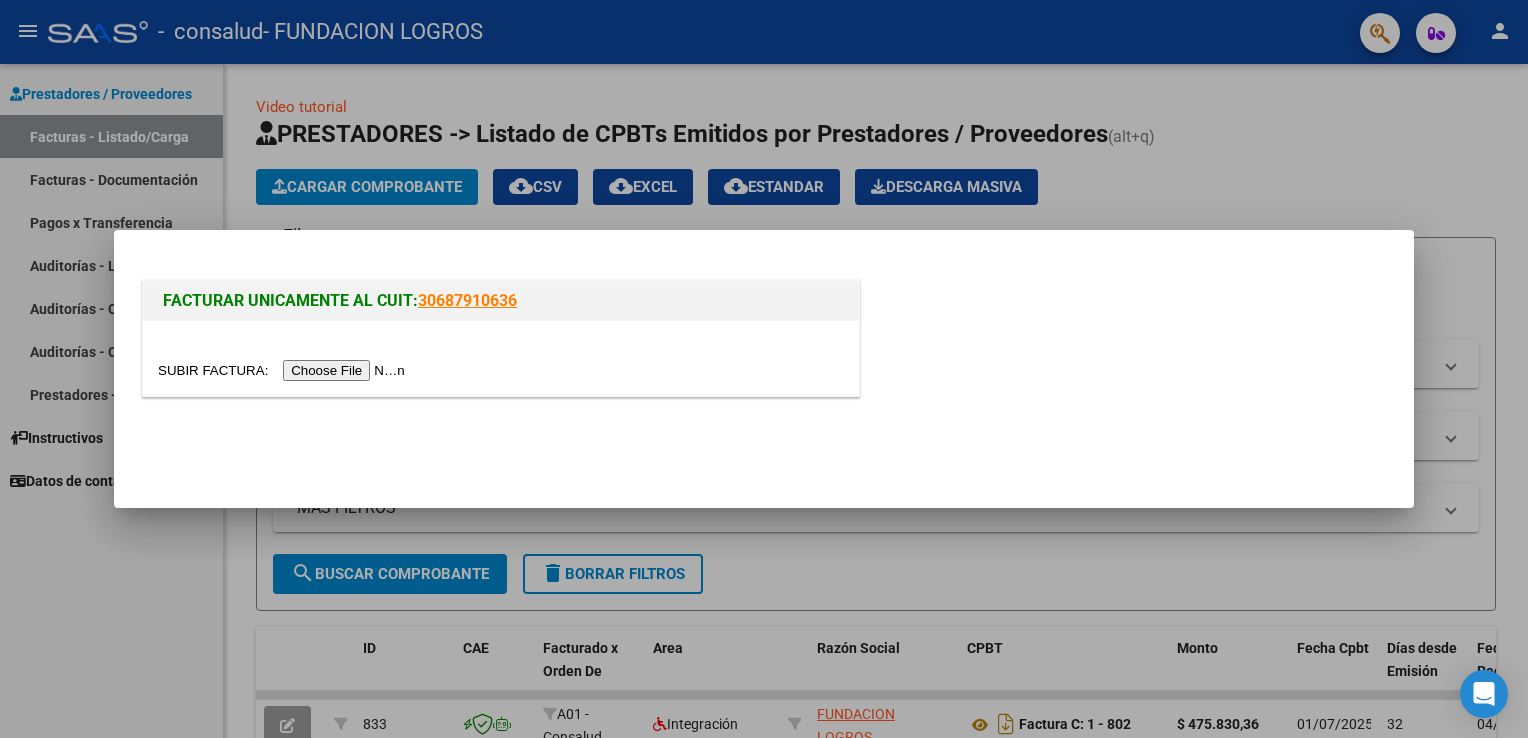 click at bounding box center (284, 370) 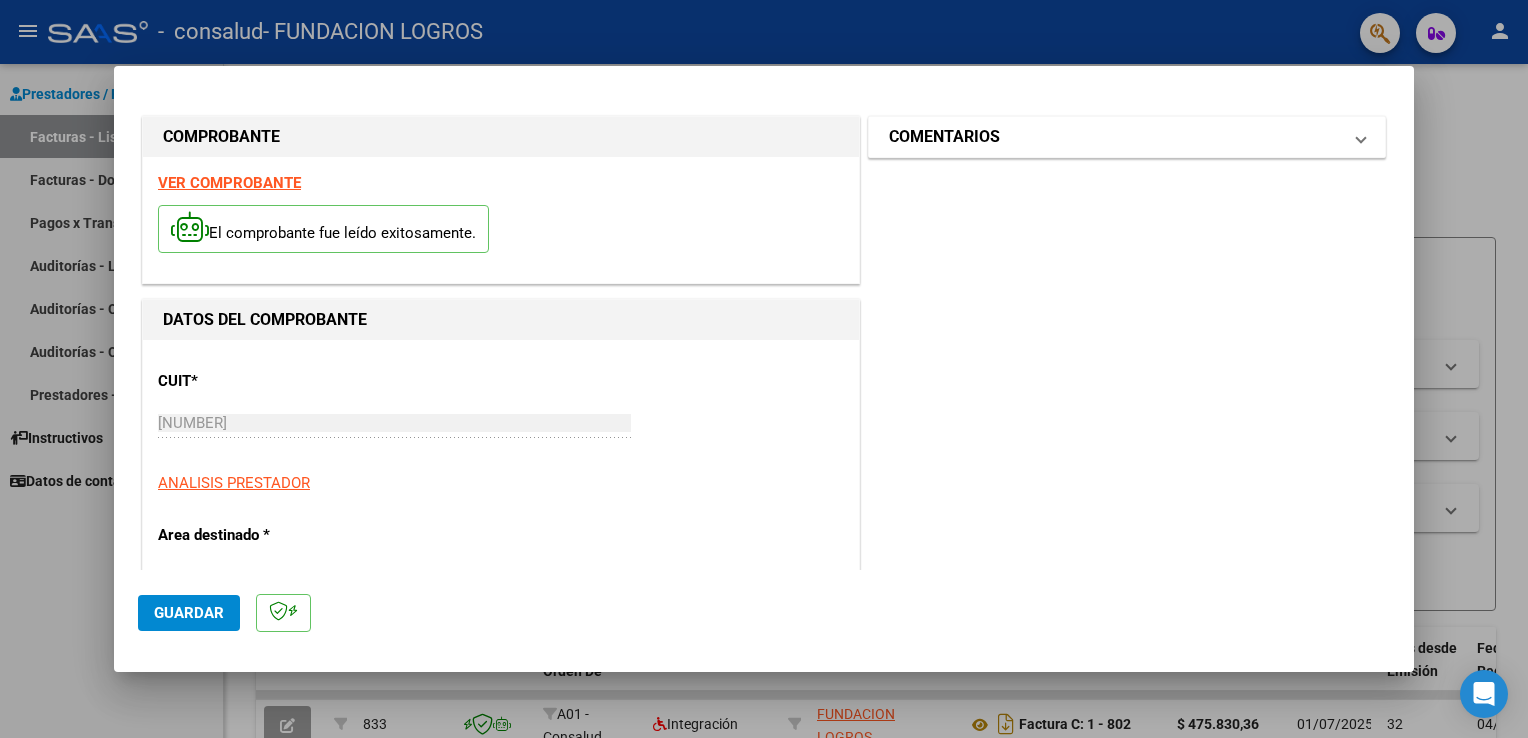 click on "COMENTARIOS" at bounding box center [1115, 137] 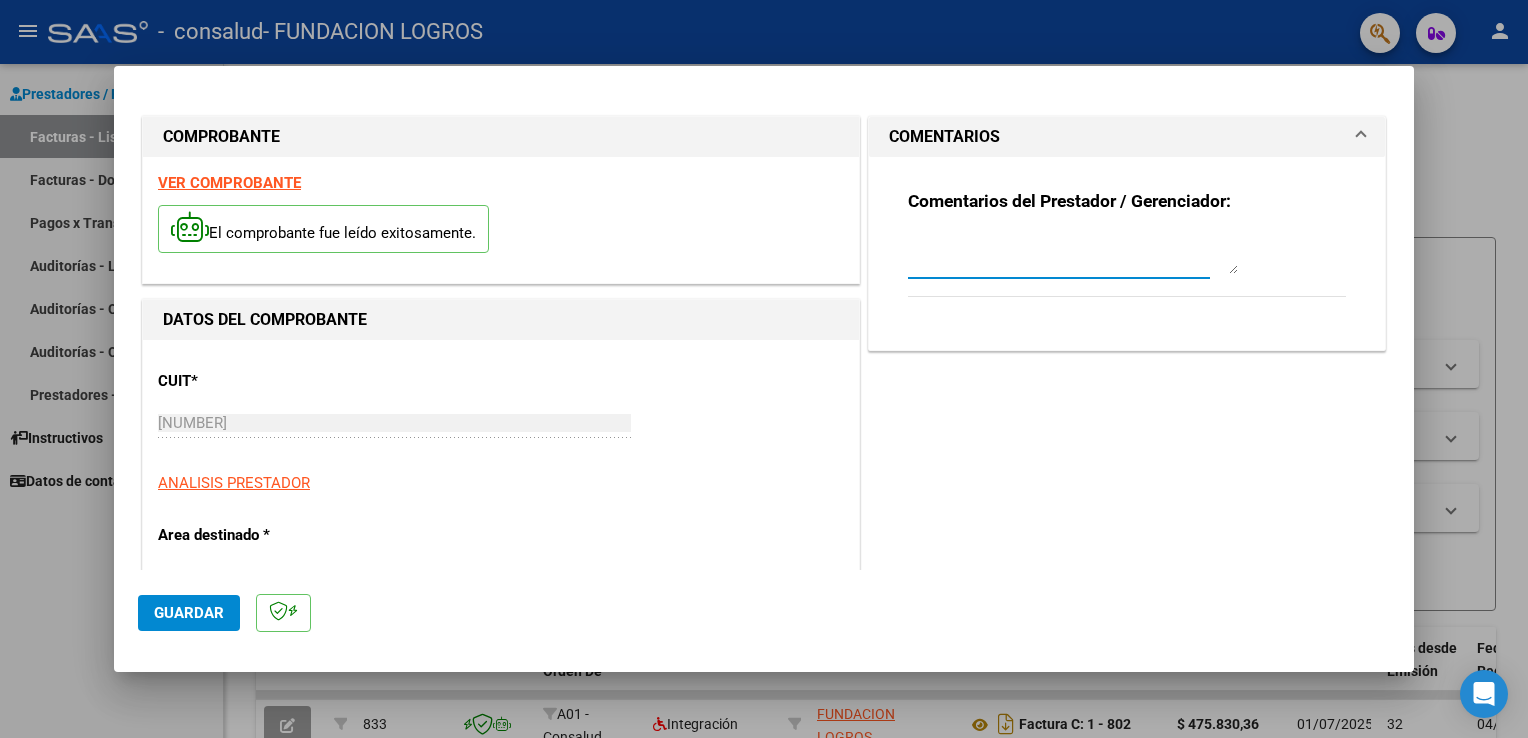 click at bounding box center (1073, 254) 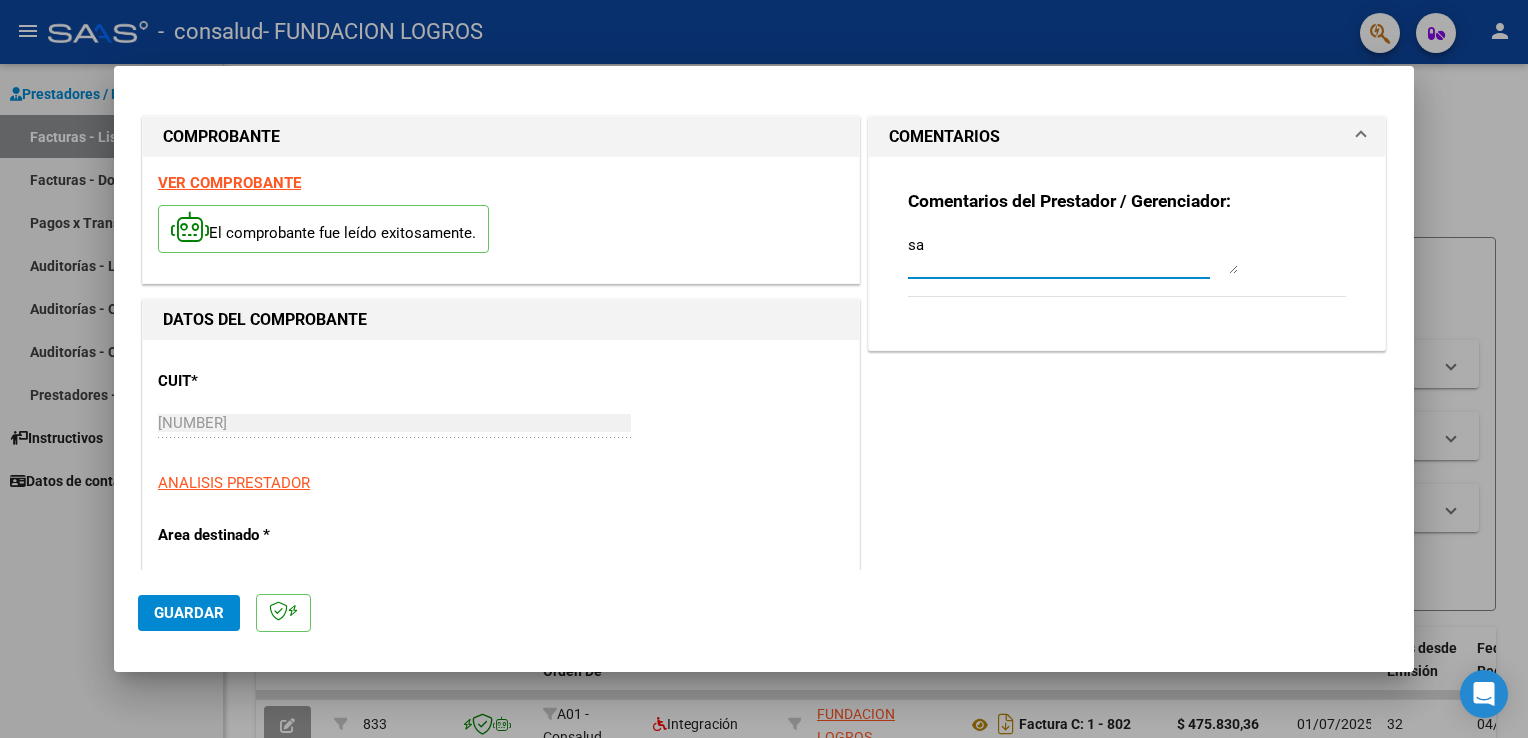 type on "s" 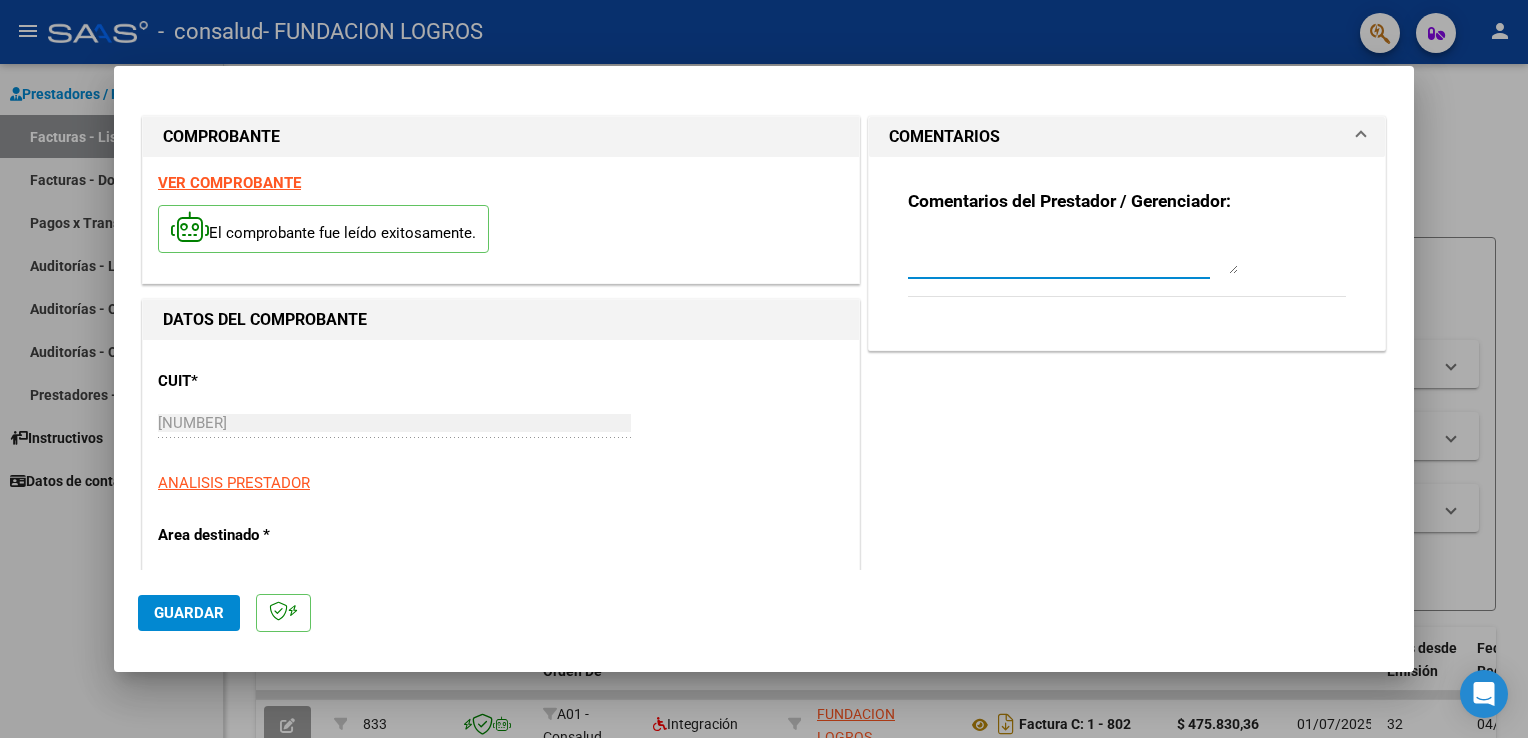 click at bounding box center (1073, 254) 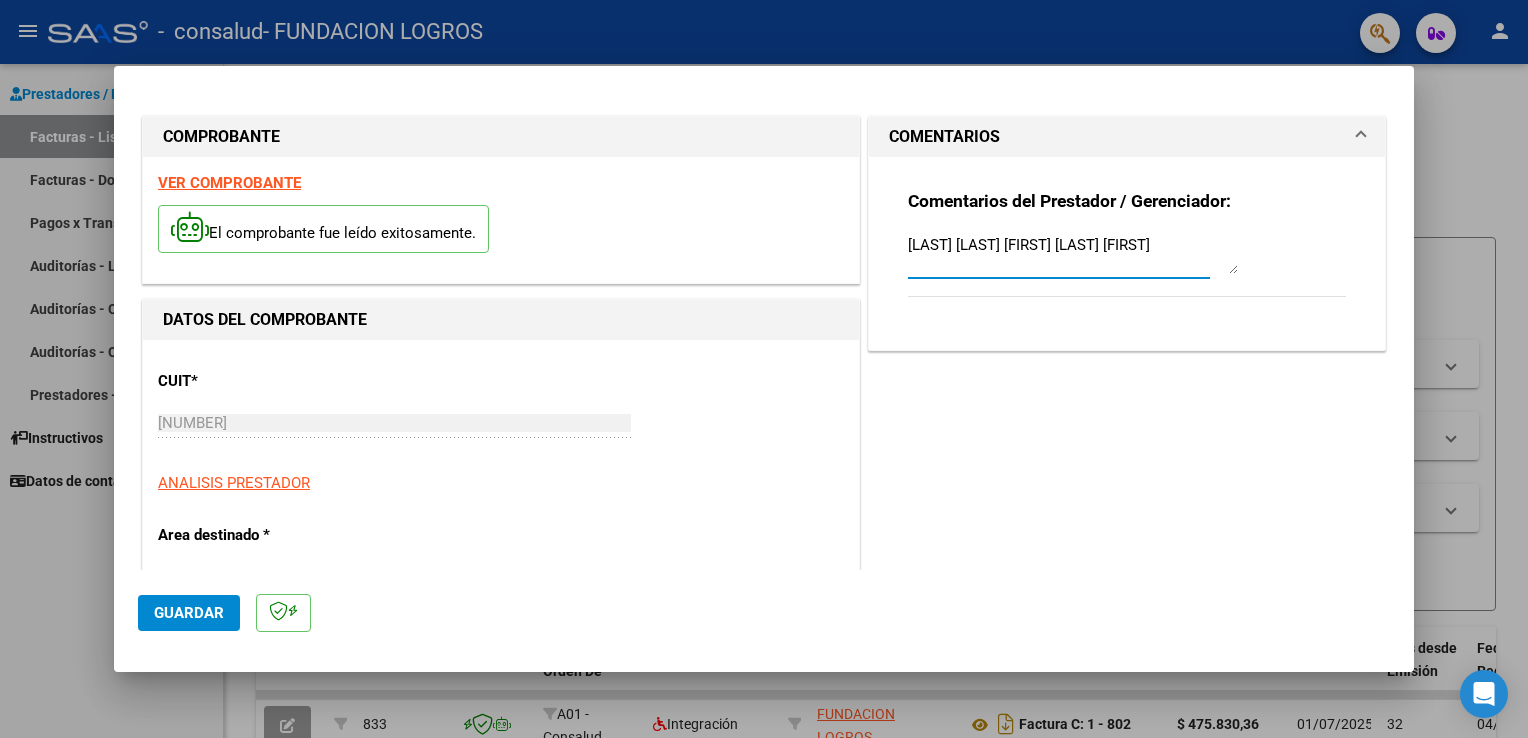 type on "[LAST] [LAST] [FIRST] [LAST] [FIRST]" 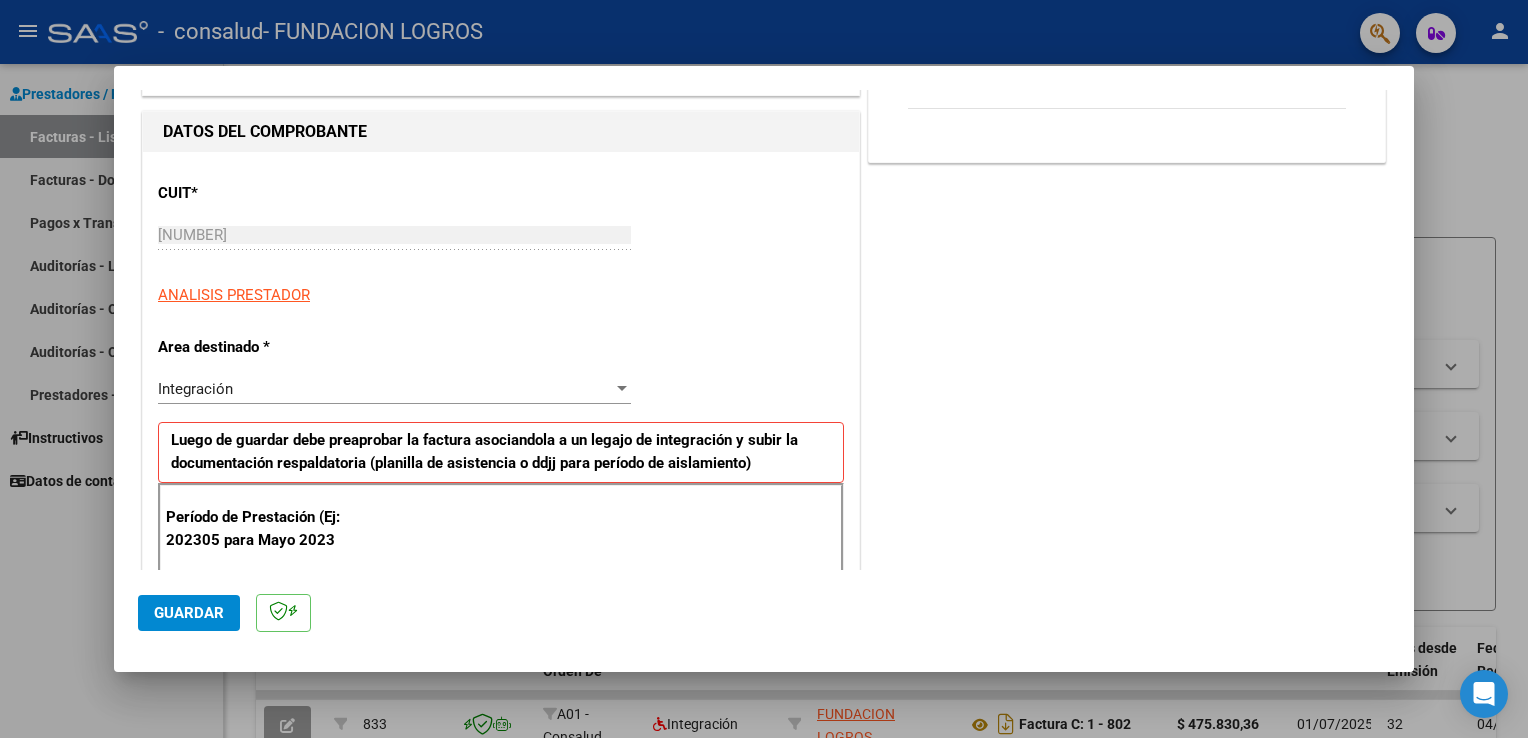scroll, scrollTop: 200, scrollLeft: 0, axis: vertical 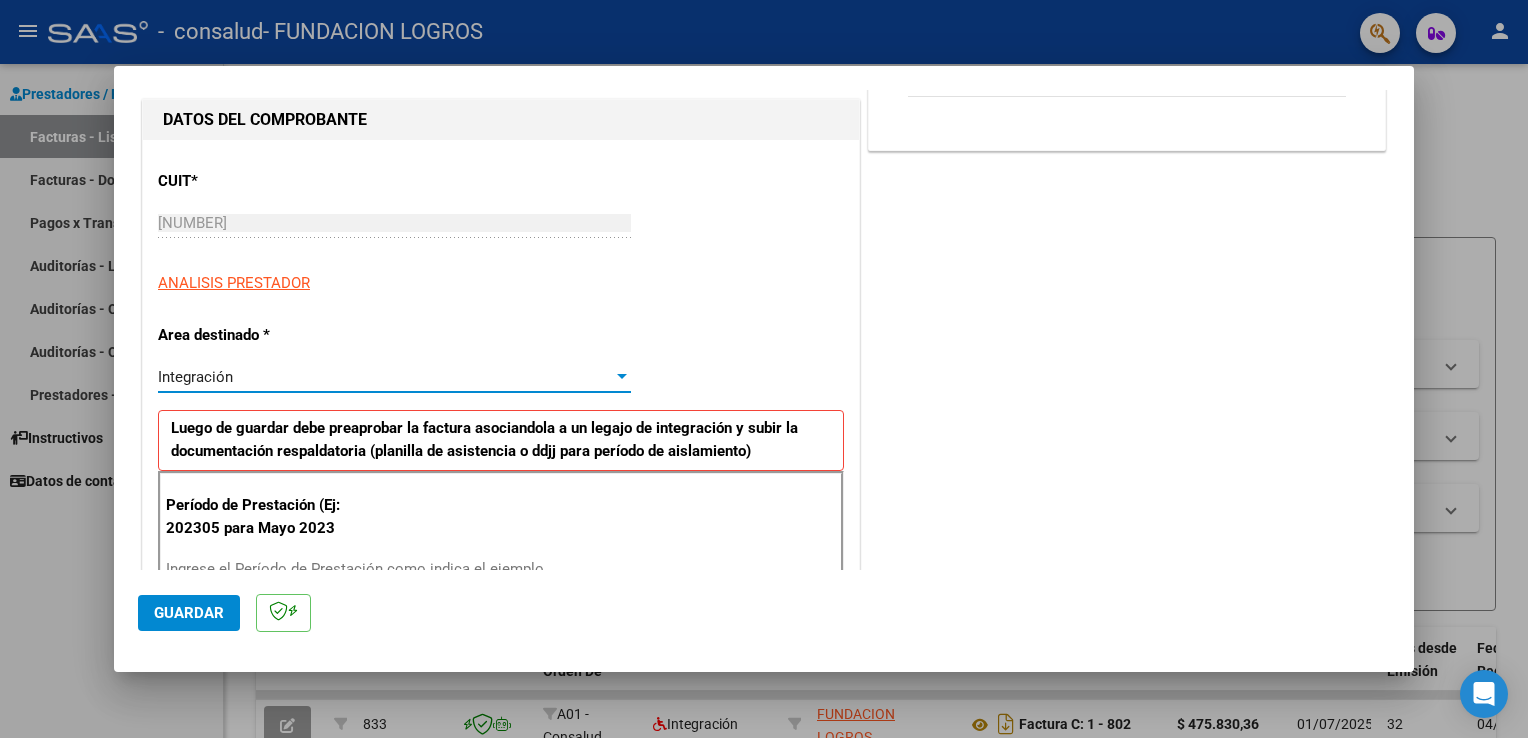 click at bounding box center (622, 377) 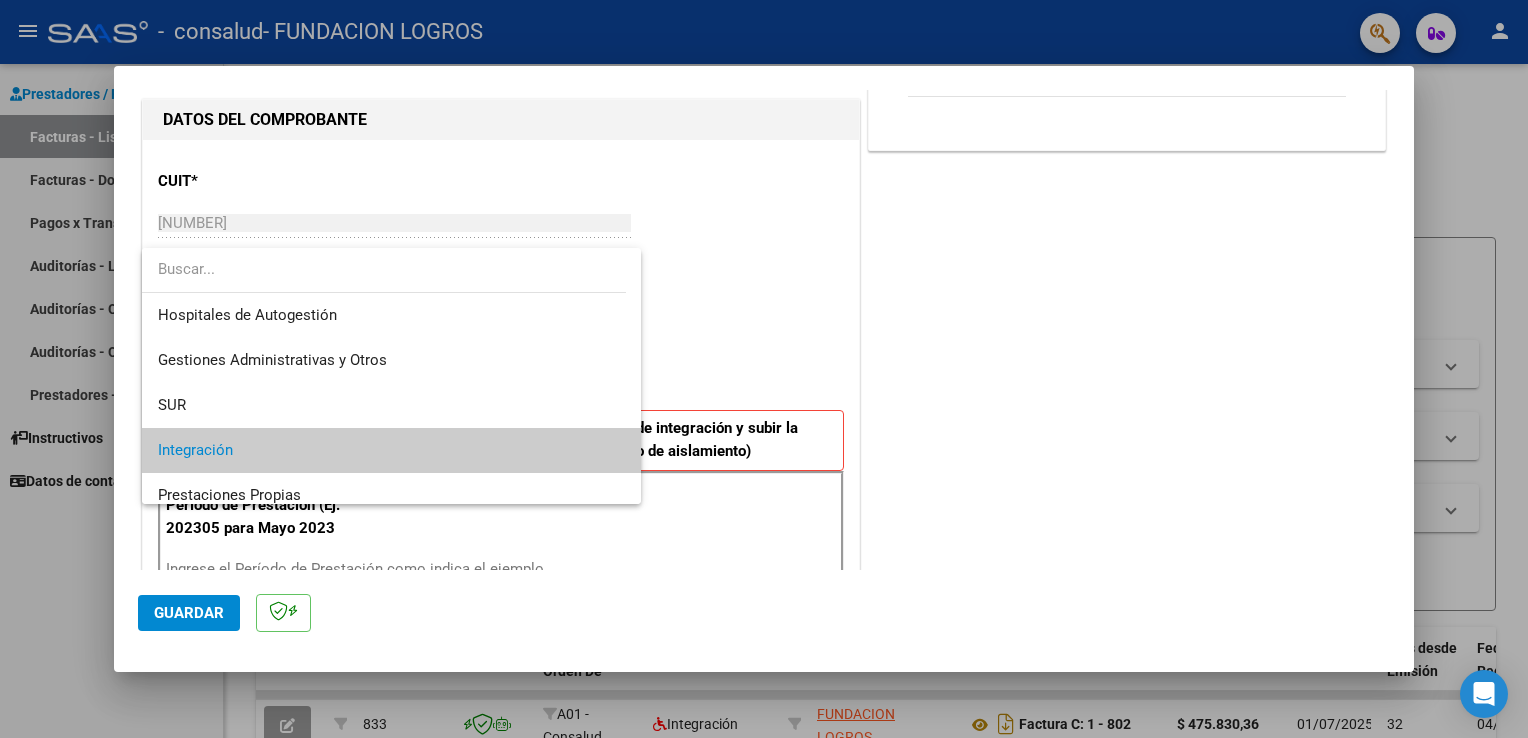 scroll, scrollTop: 74, scrollLeft: 0, axis: vertical 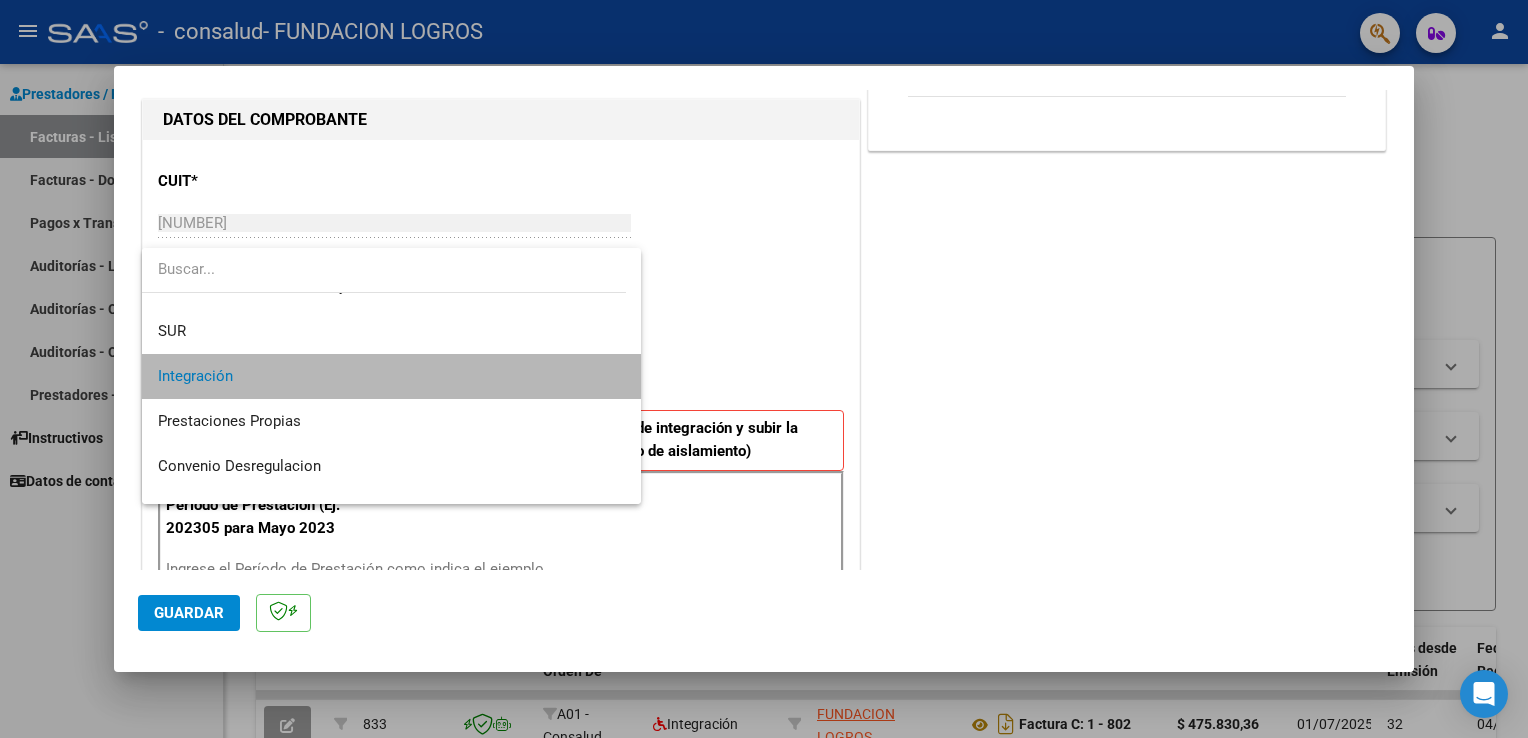 click on "Integración" at bounding box center (392, 376) 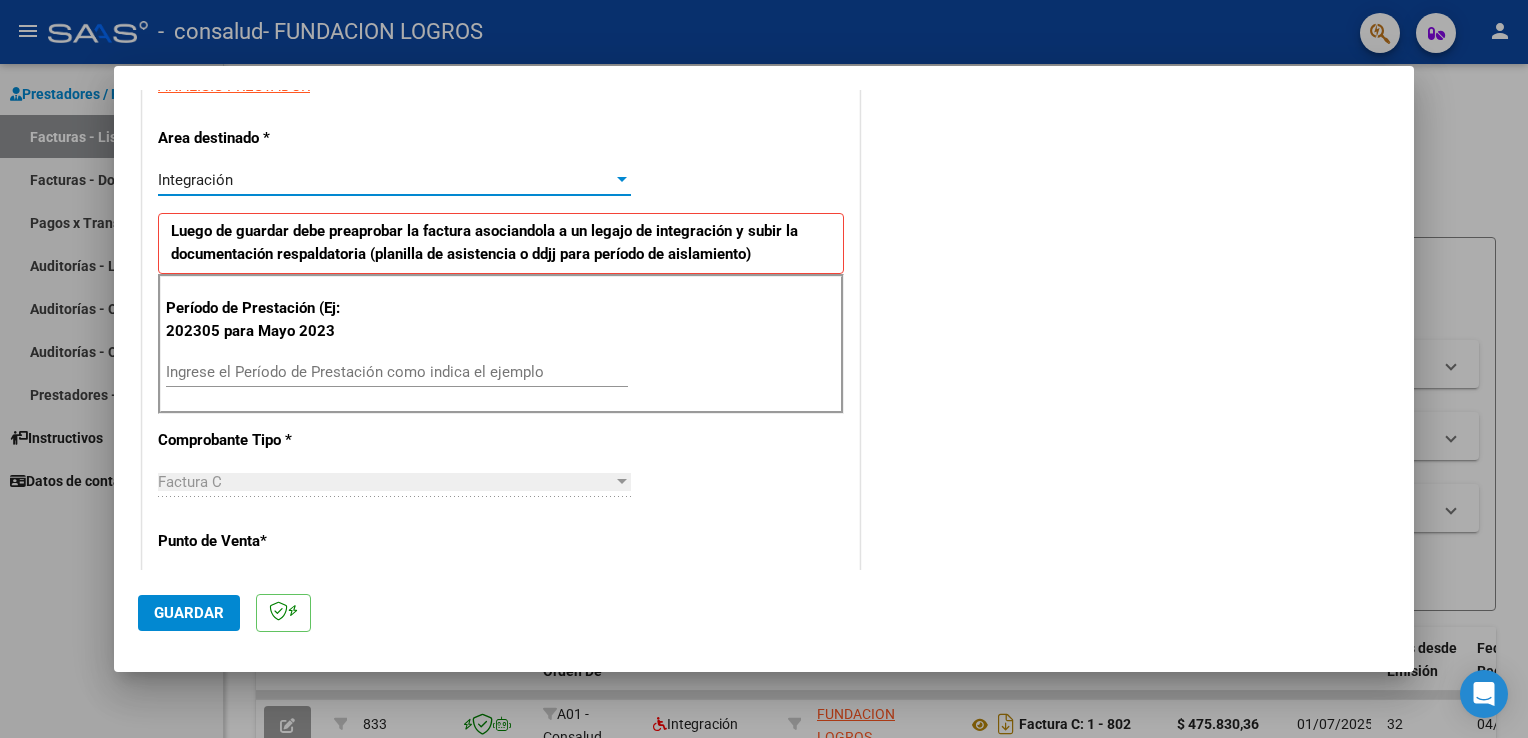 scroll, scrollTop: 500, scrollLeft: 0, axis: vertical 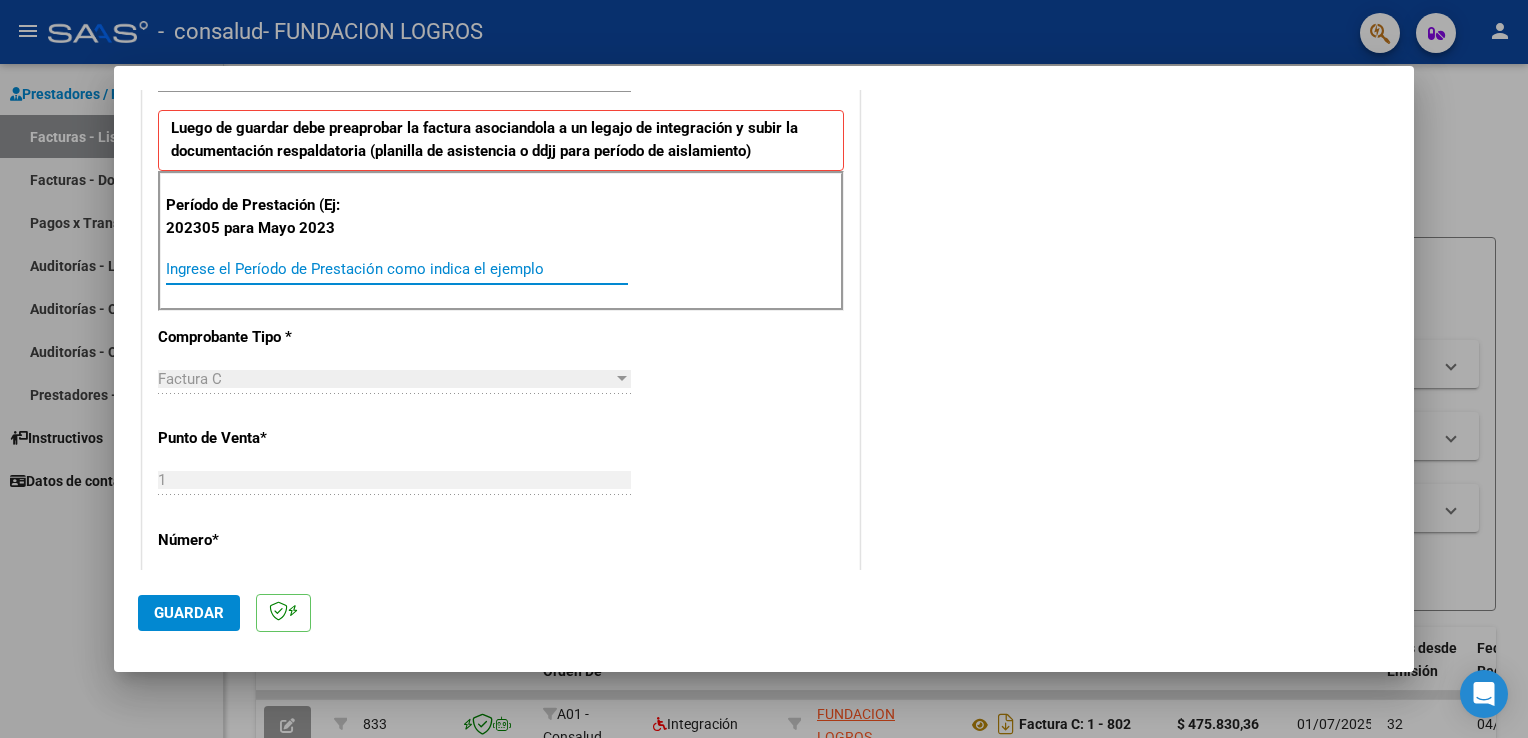 click on "Ingrese el Período de Prestación como indica el ejemplo" at bounding box center [397, 269] 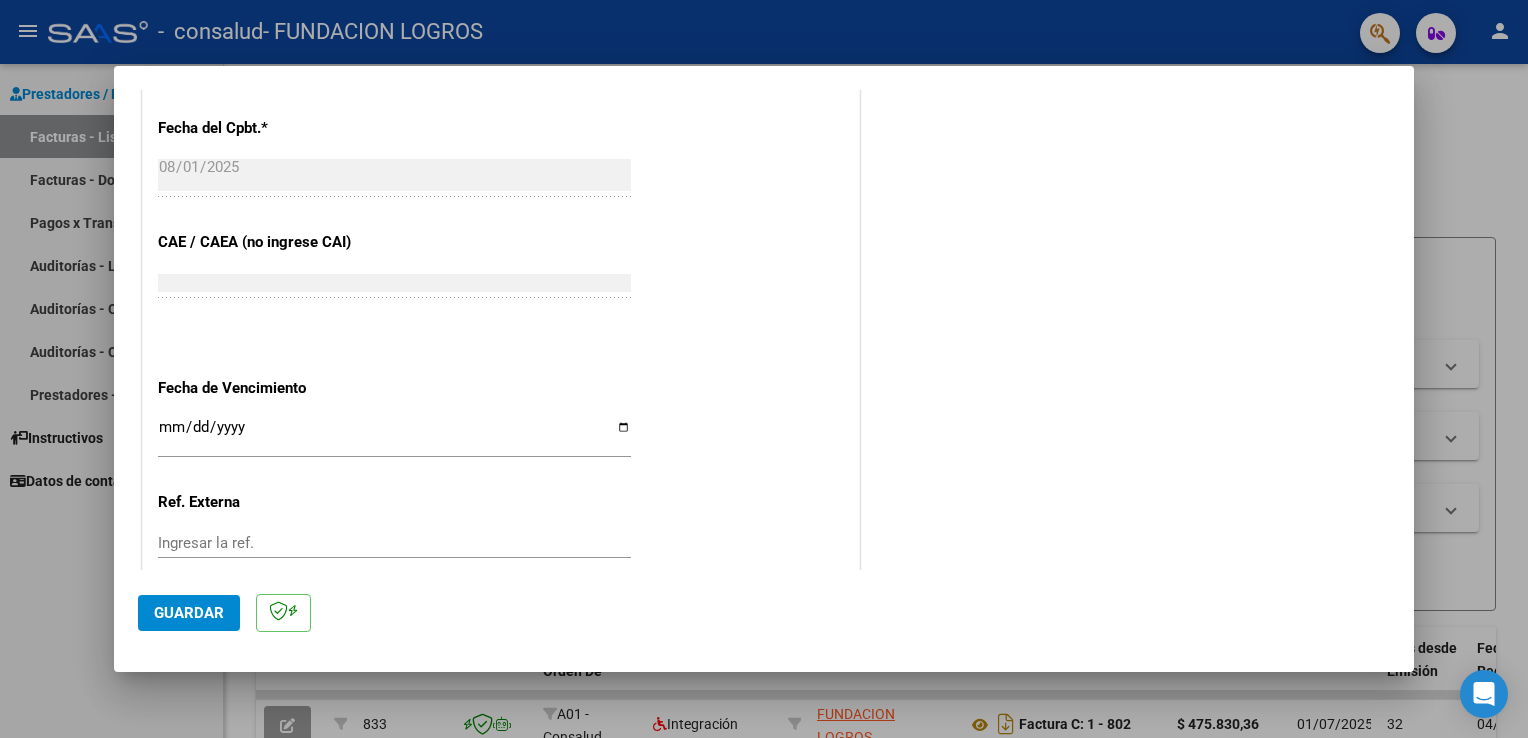 scroll, scrollTop: 1200, scrollLeft: 0, axis: vertical 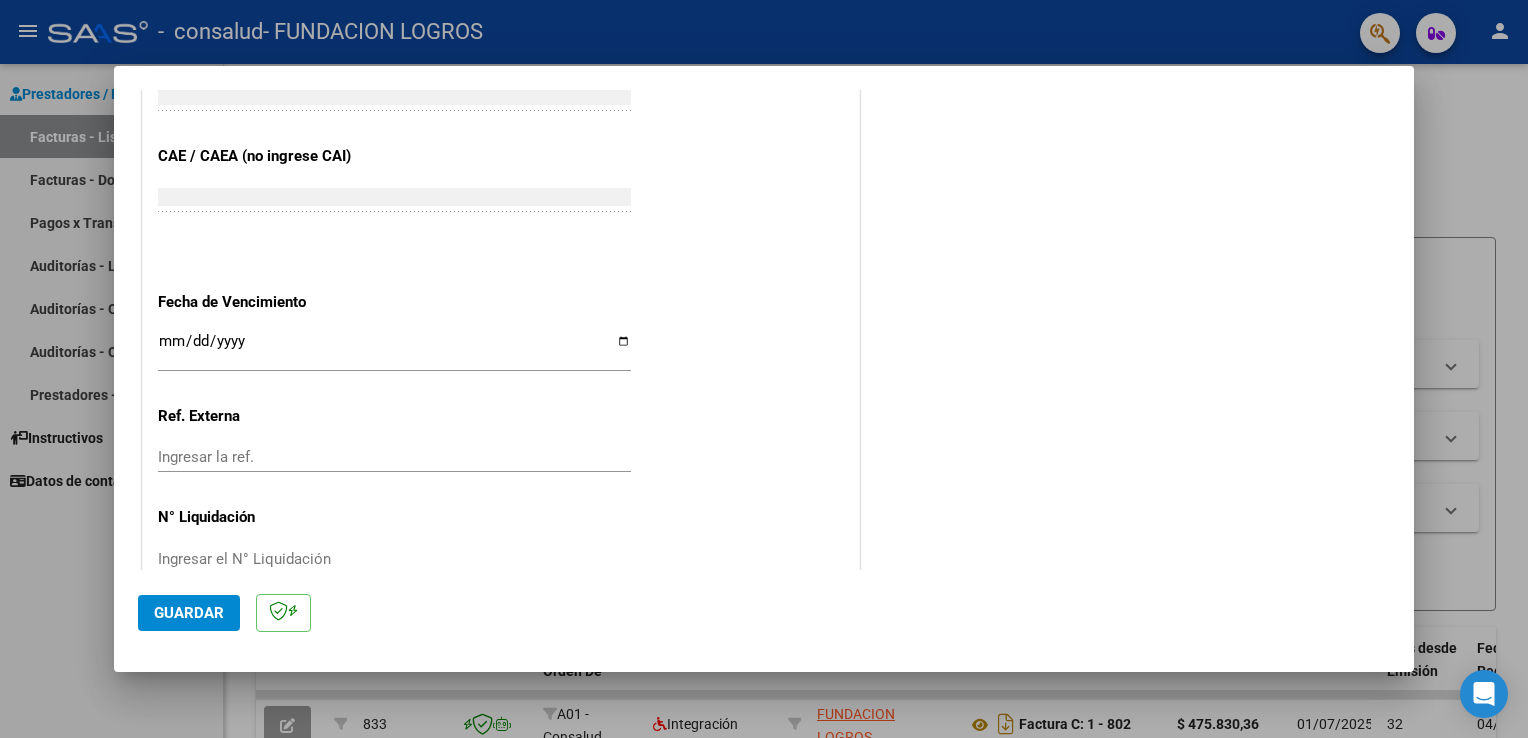type on "202507" 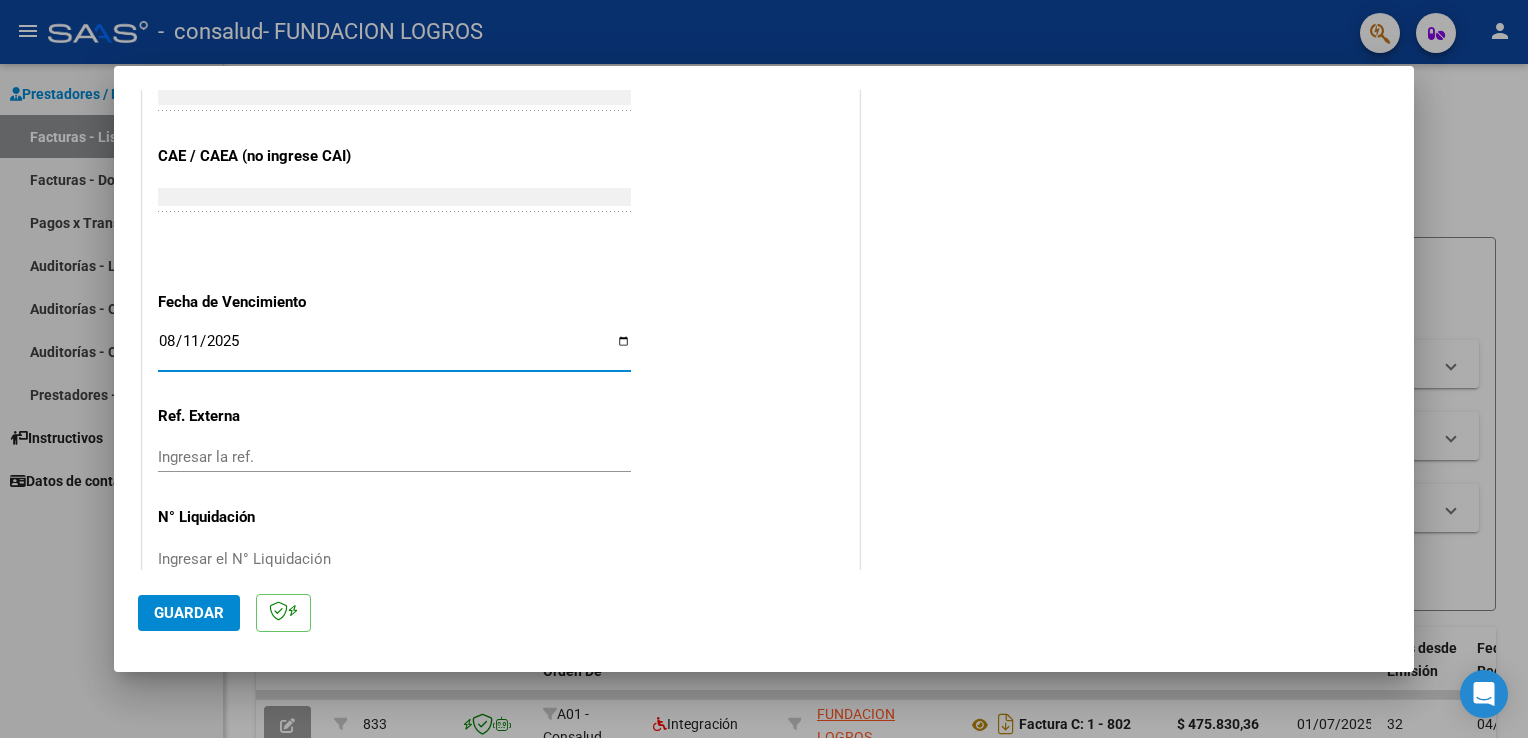 type on "2025-08-11" 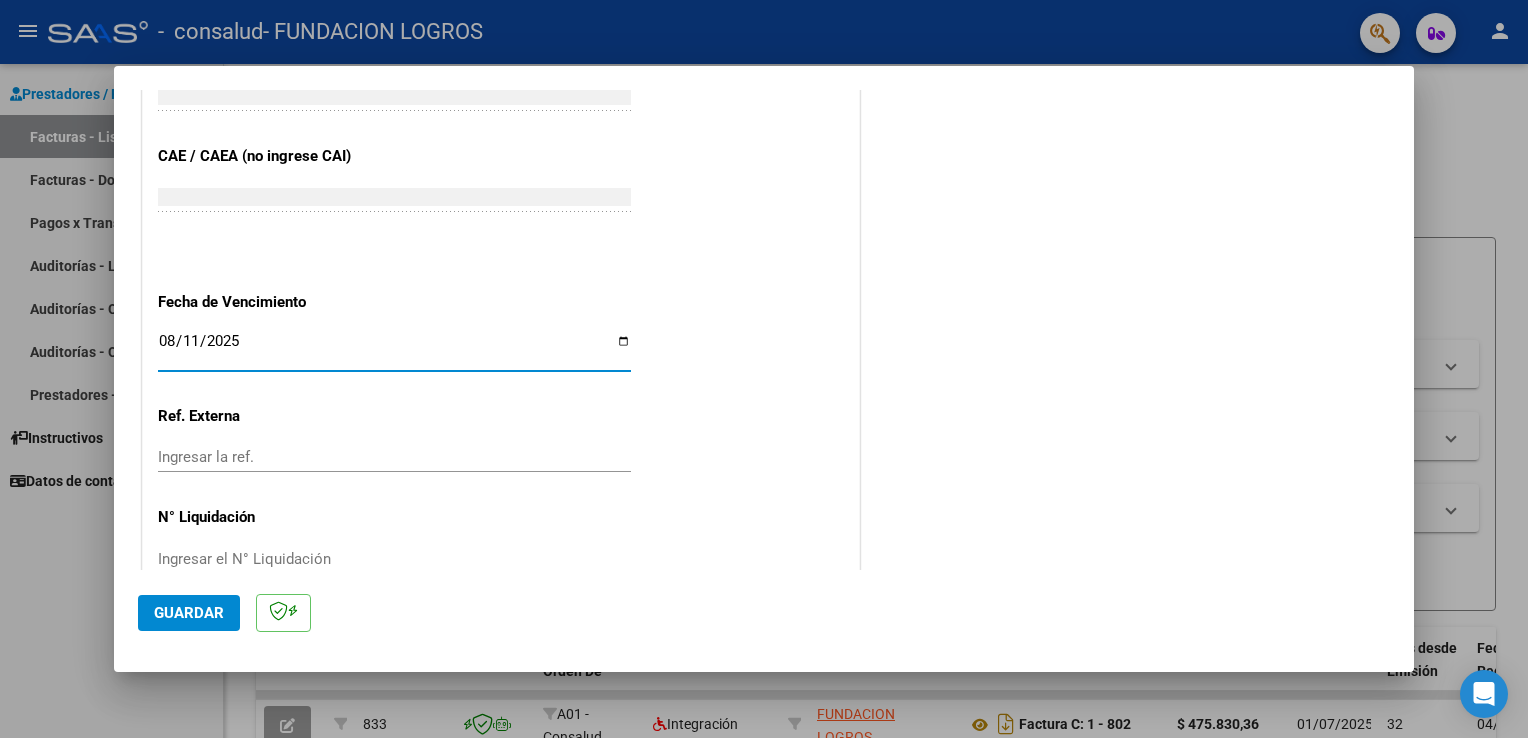 scroll, scrollTop: 1240, scrollLeft: 0, axis: vertical 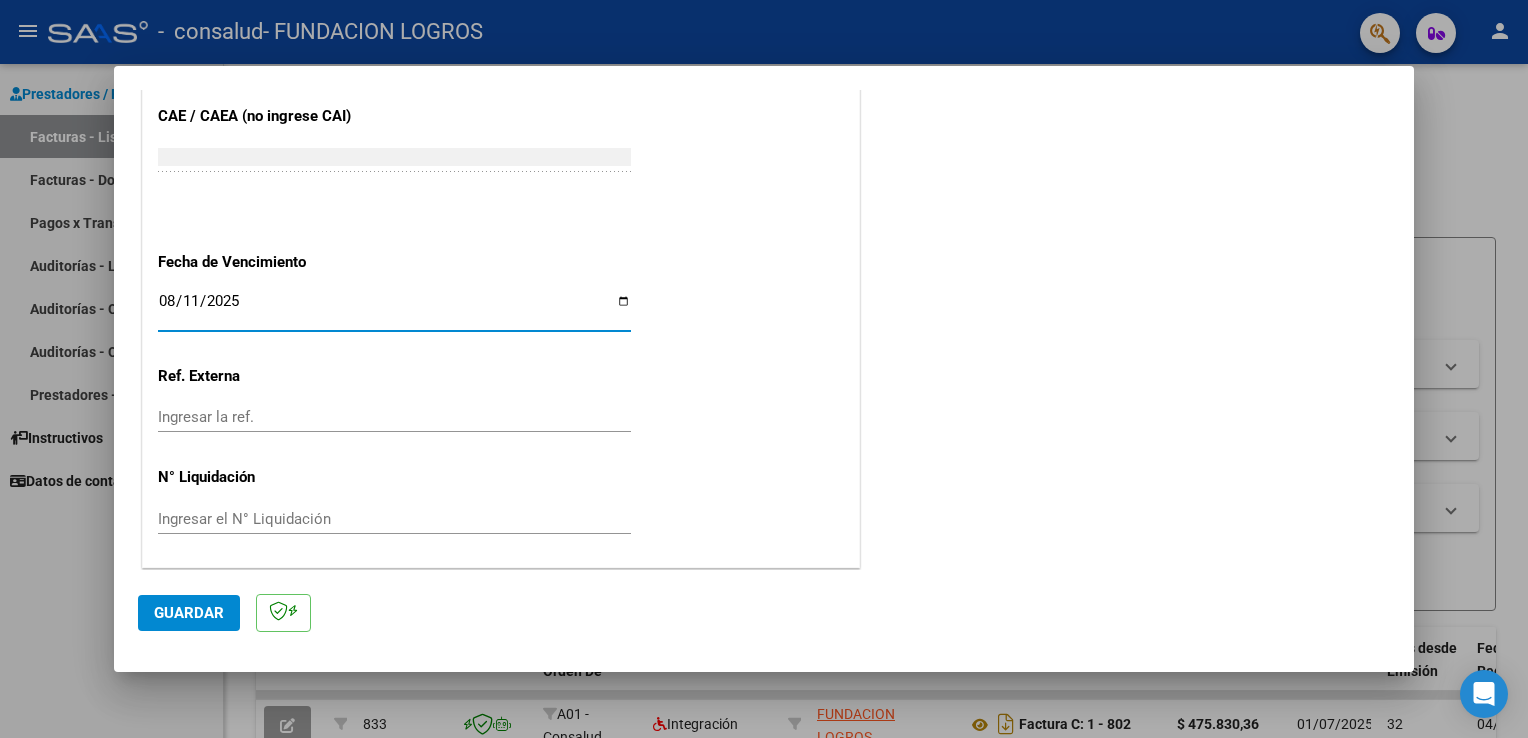 click on "Guardar" 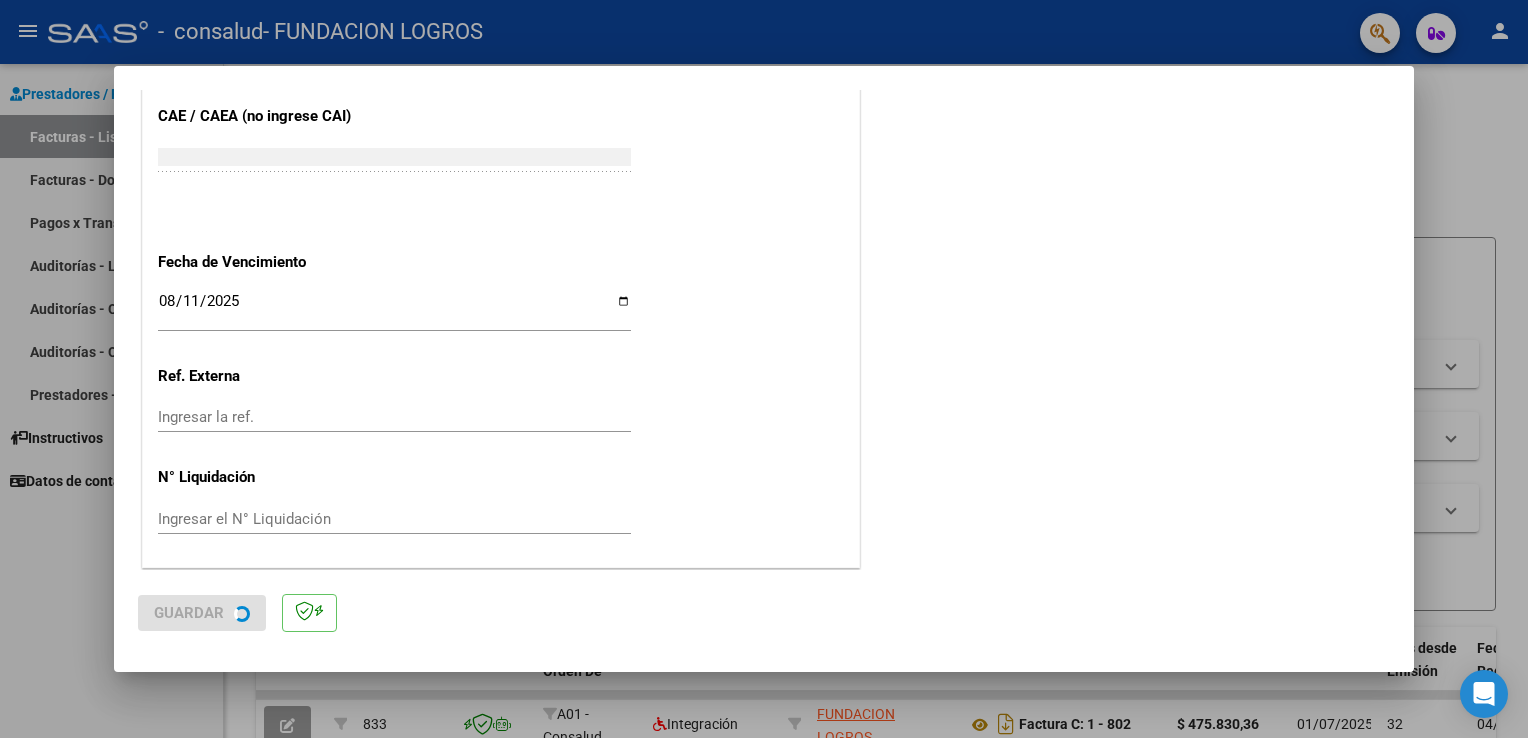 scroll, scrollTop: 0, scrollLeft: 0, axis: both 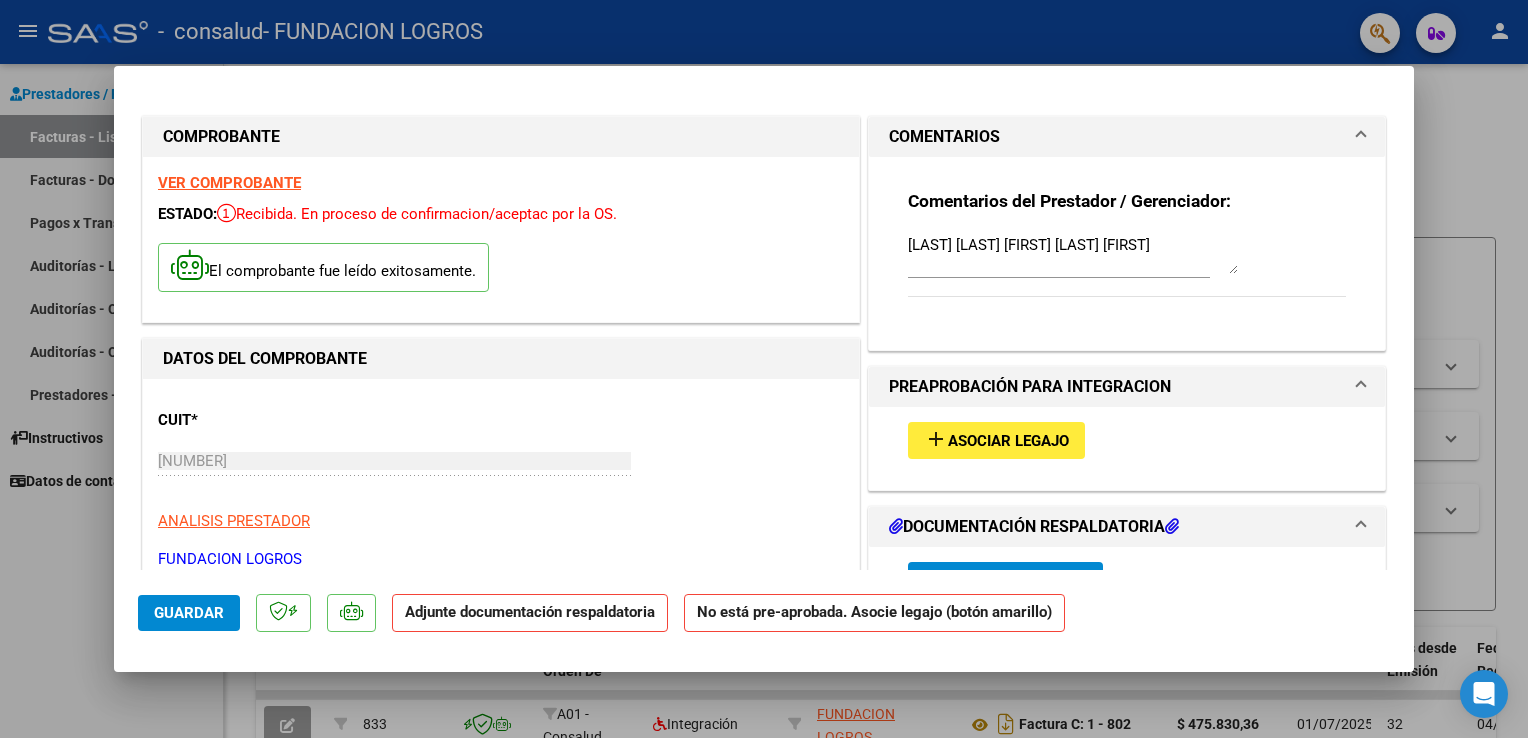 click on "Asociar Legajo" at bounding box center (1008, 441) 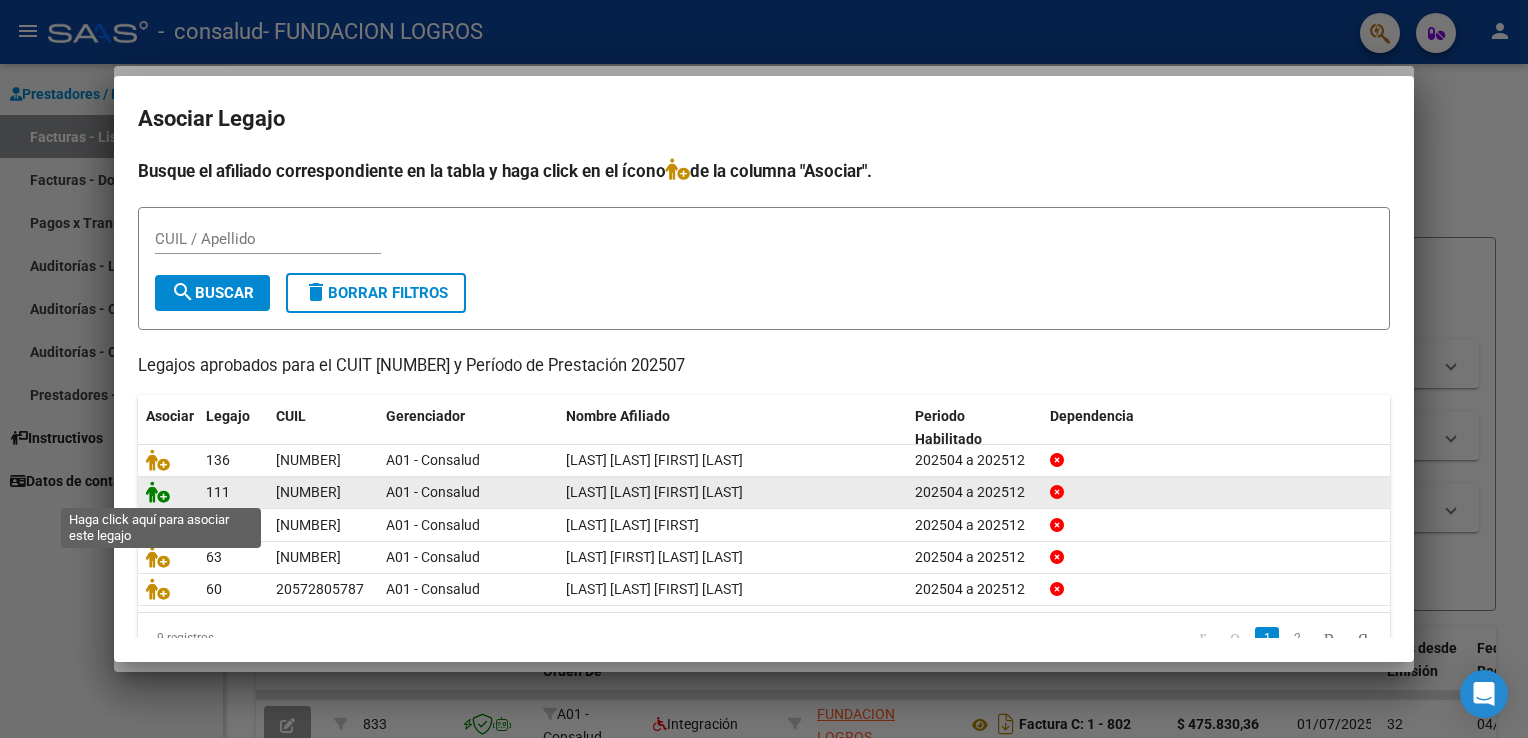 click 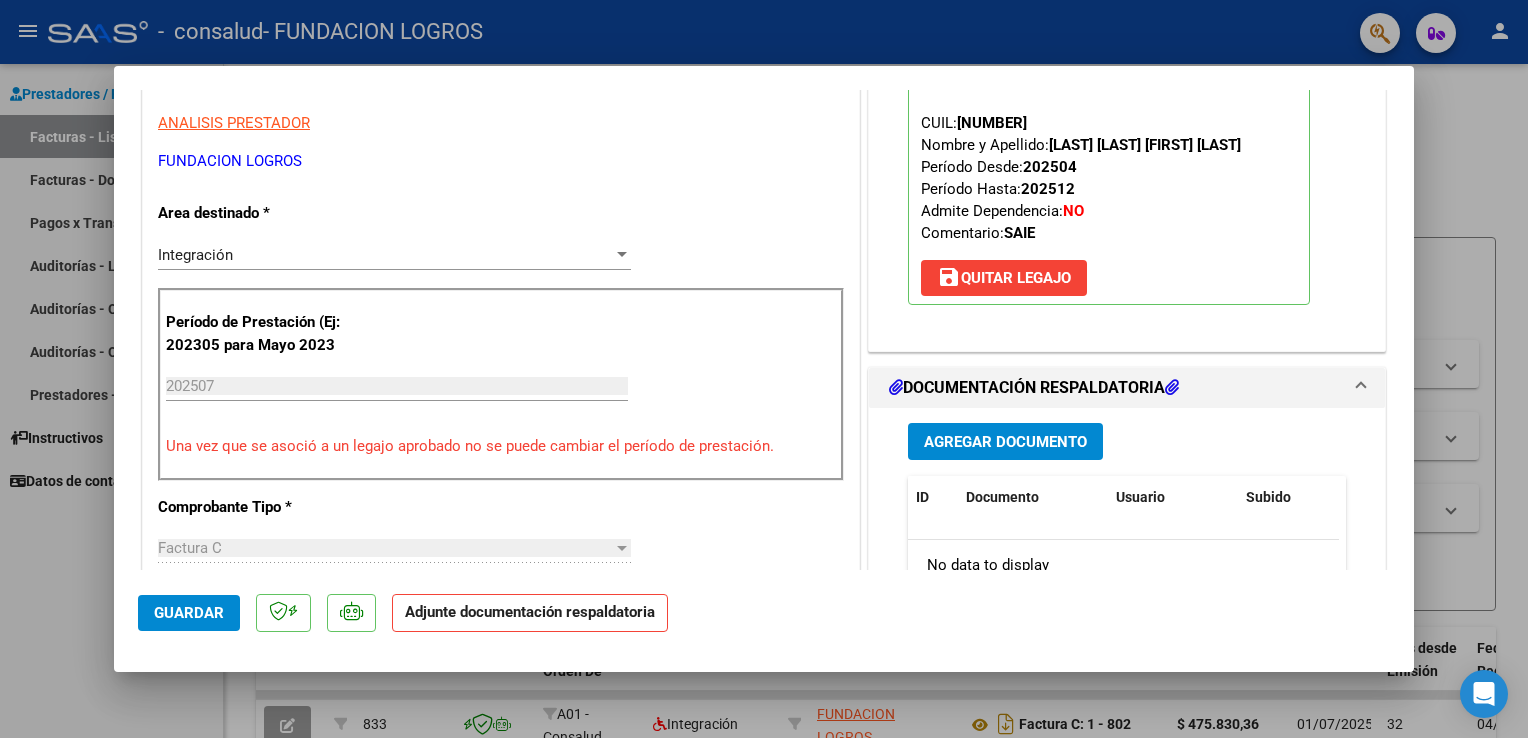 scroll, scrollTop: 400, scrollLeft: 0, axis: vertical 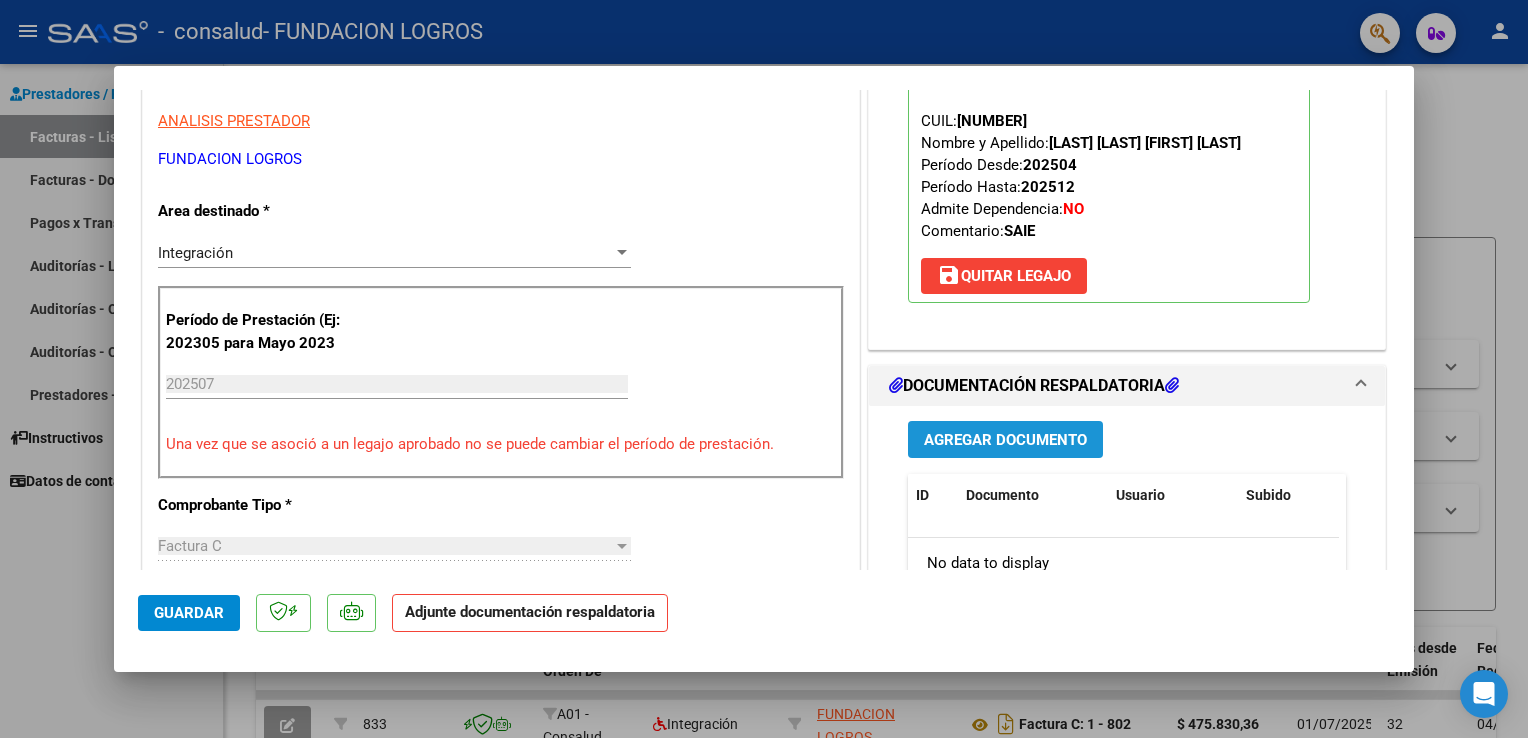 click on "Agregar Documento" at bounding box center [1005, 440] 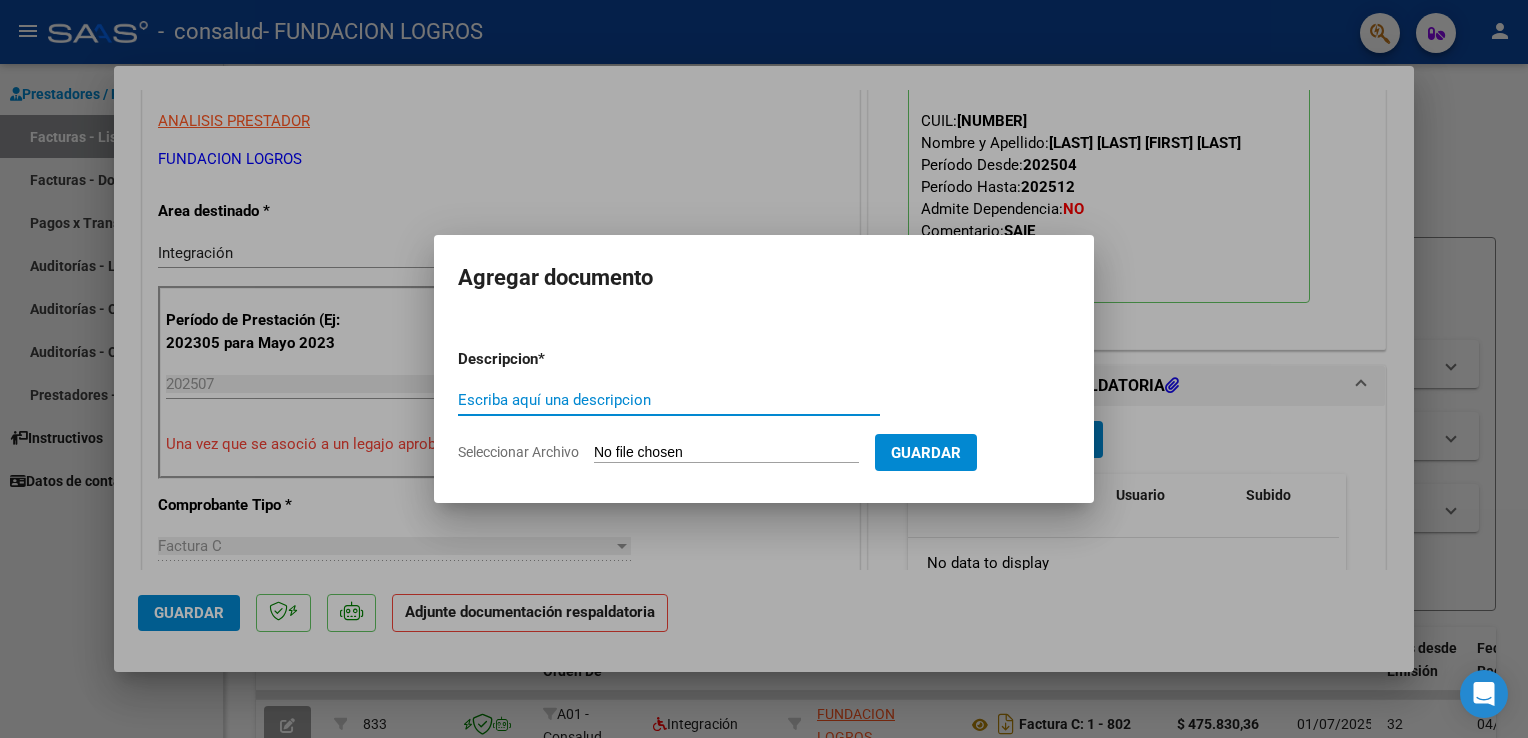 click on "Escriba aquí una descripcion" at bounding box center (669, 400) 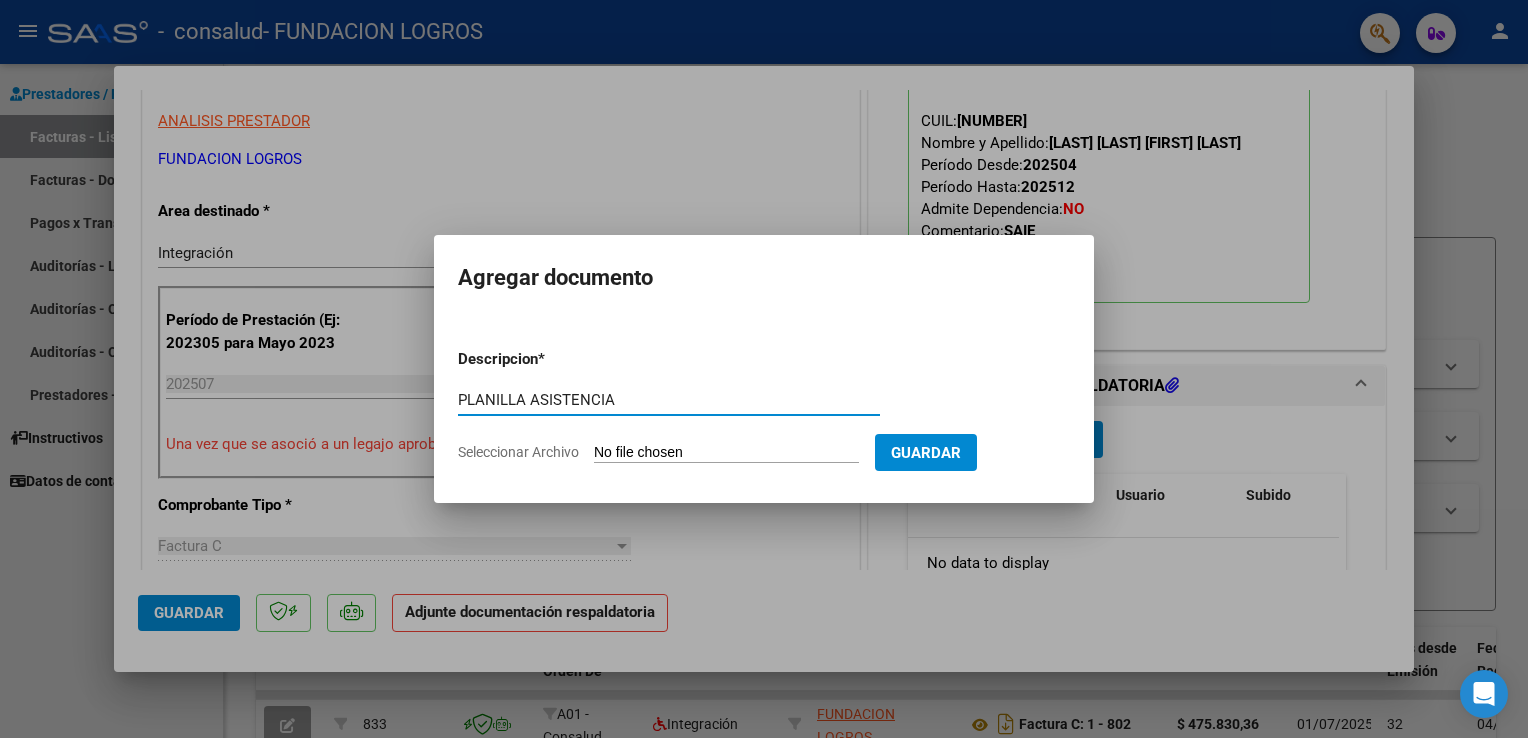 type on "PLANILLA ASISTENCIA" 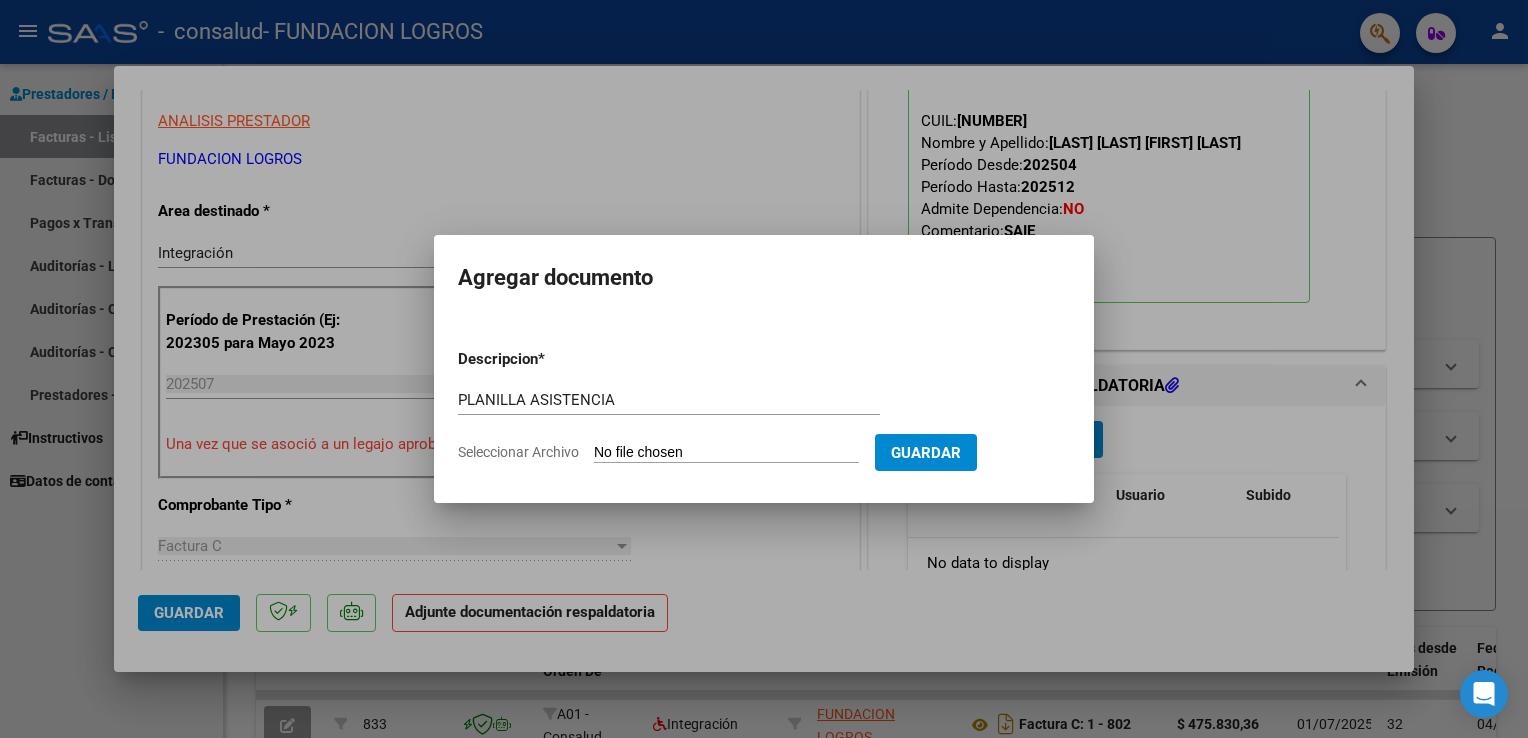 click on "Seleccionar Archivo" at bounding box center (726, 453) 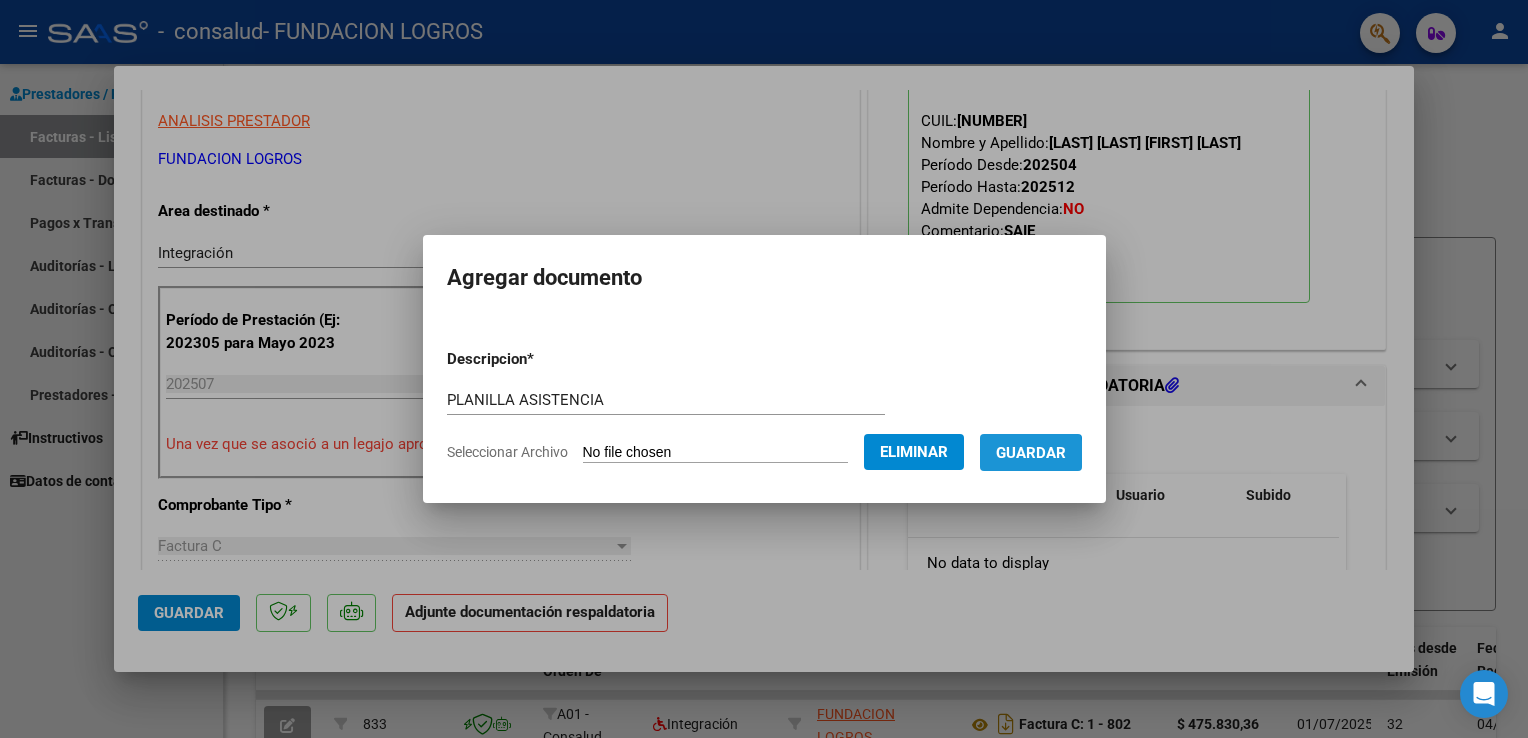 click on "Guardar" at bounding box center (1031, 453) 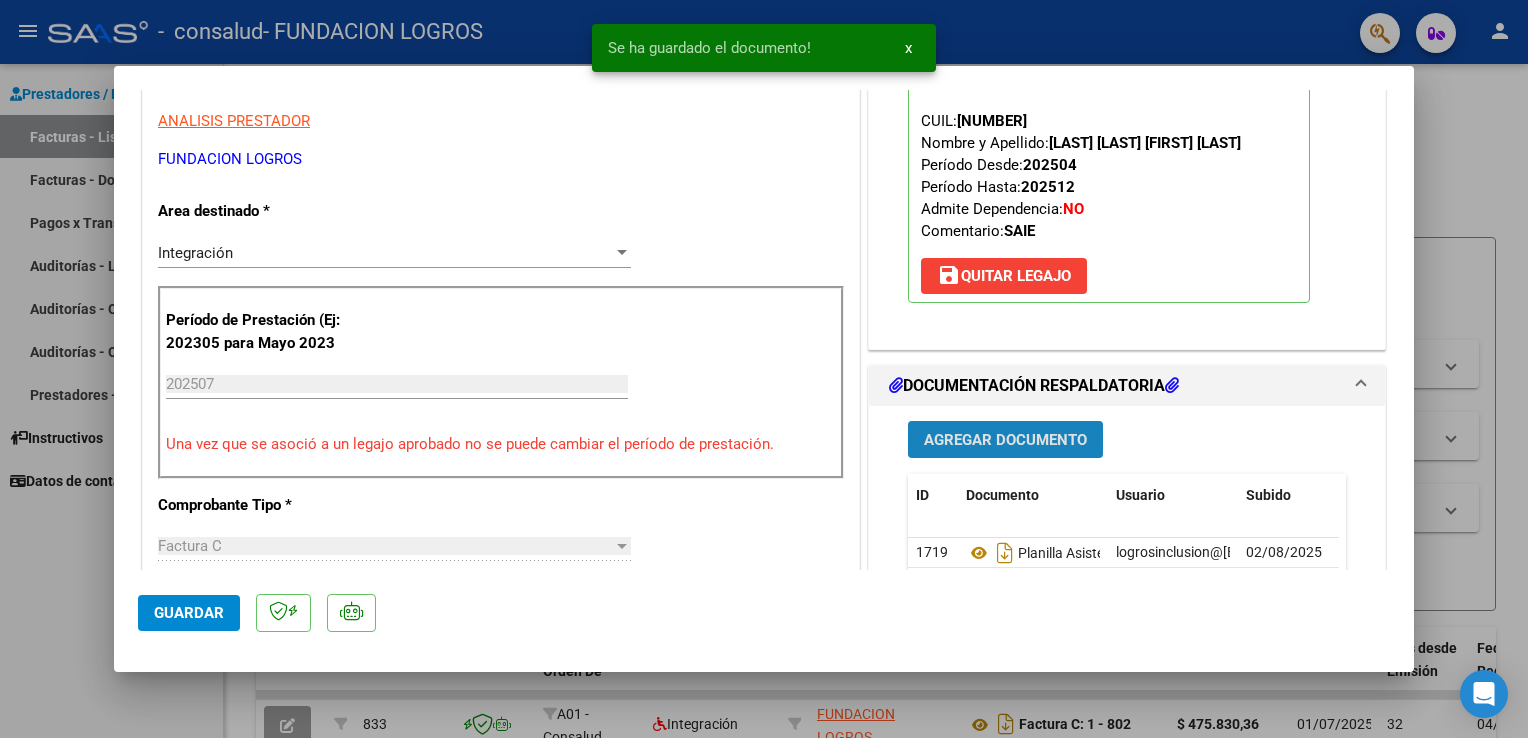 click on "Agregar Documento" at bounding box center (1005, 440) 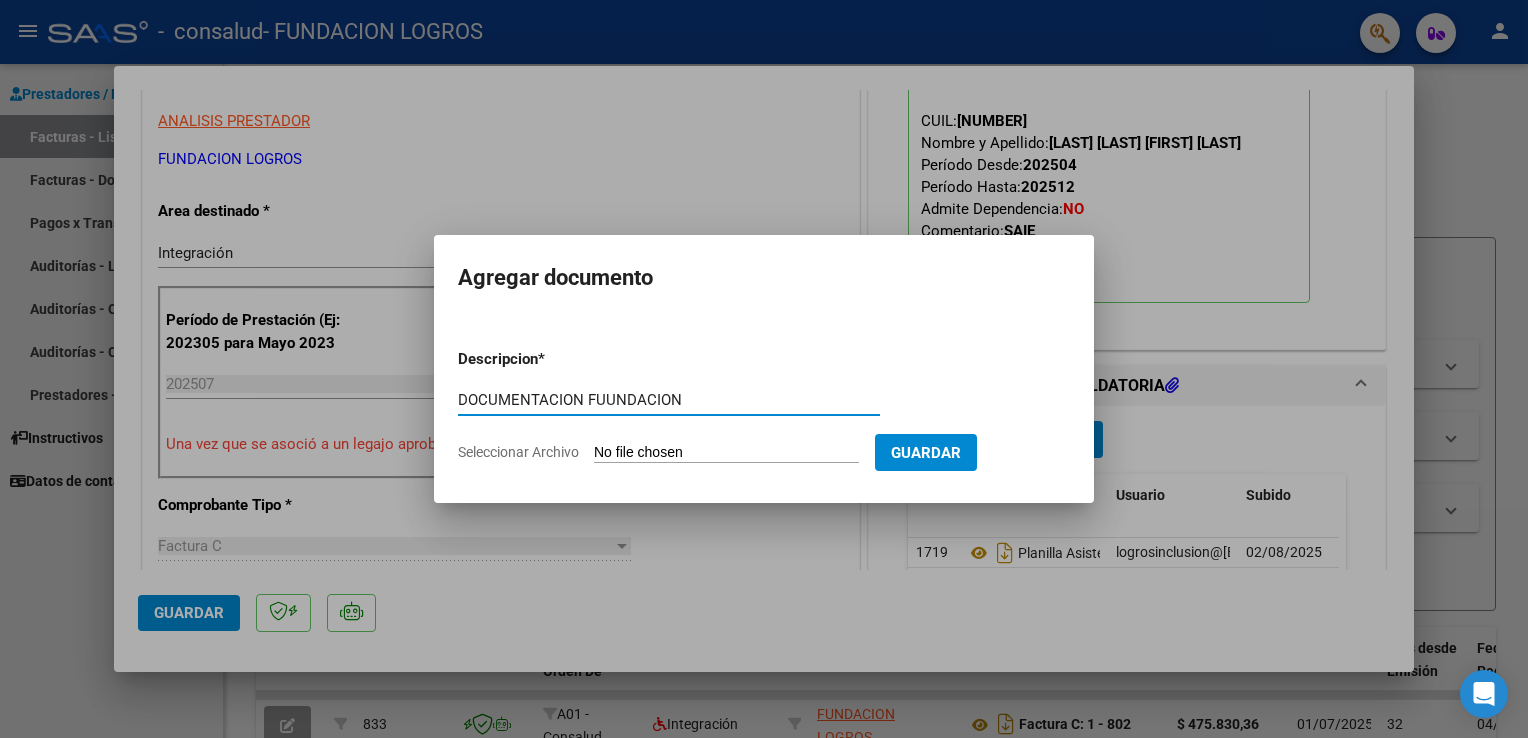 type on "DOCUMENTACION FUUNDACION" 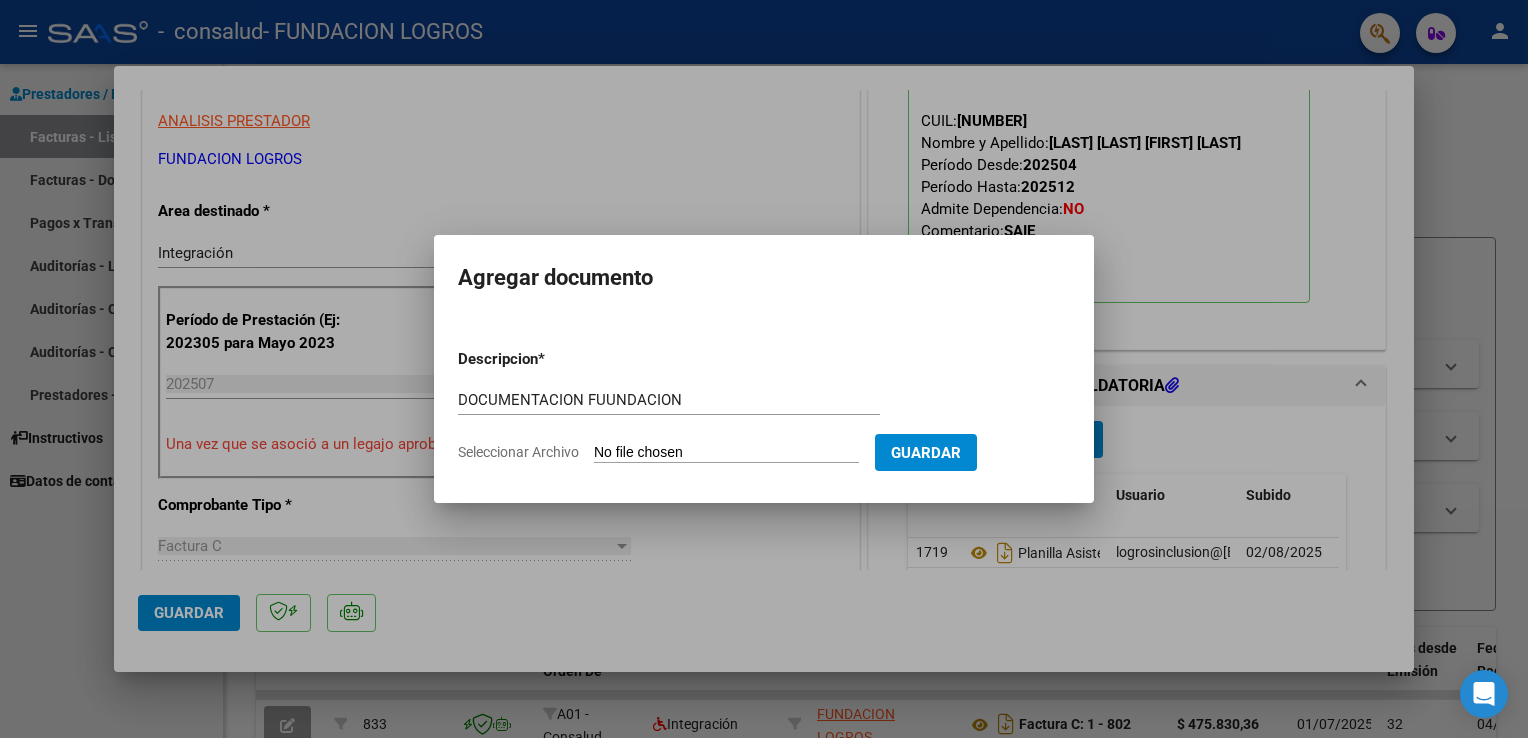 type on "C:\fakepath\Documentacion Fundacion Logros.pdf" 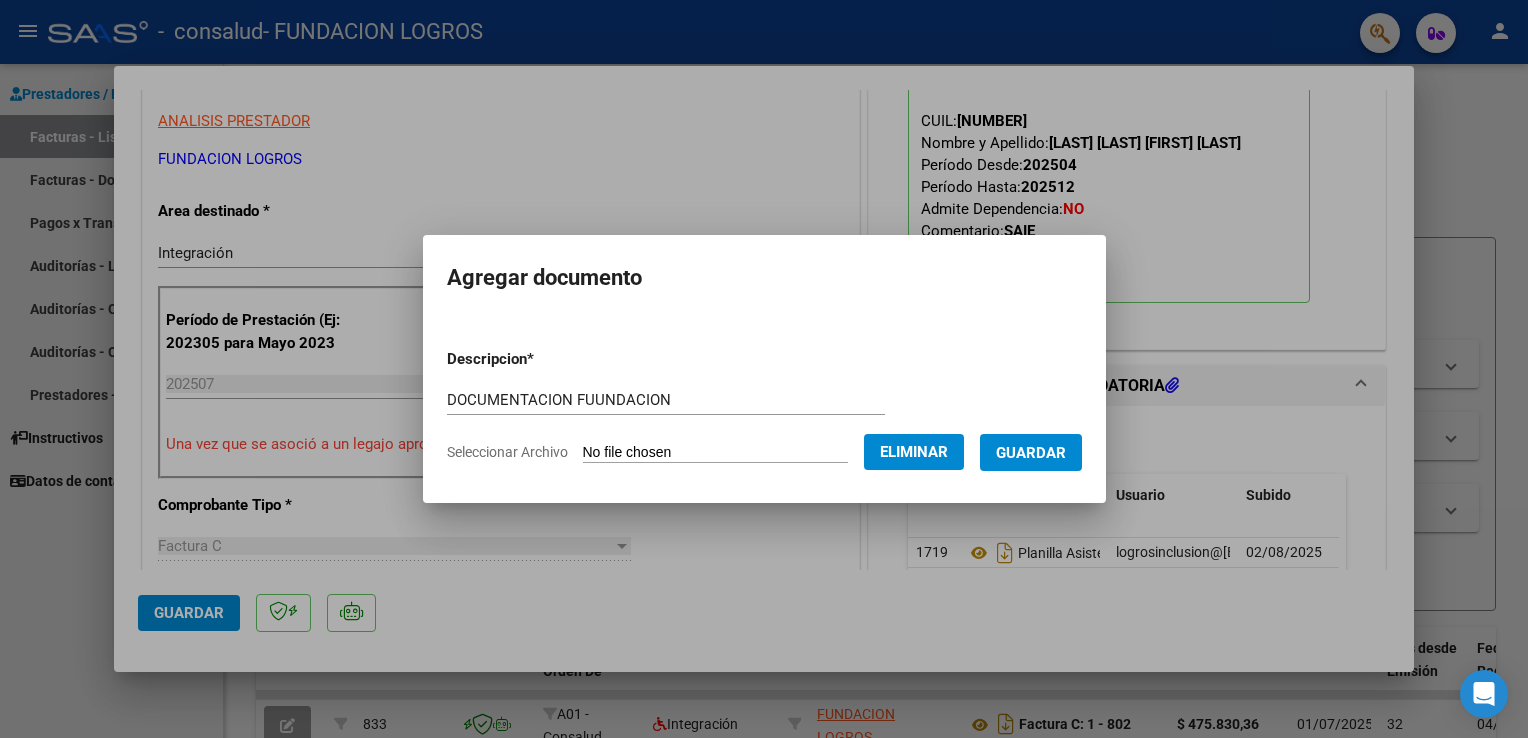 click on "Guardar" at bounding box center (1031, 453) 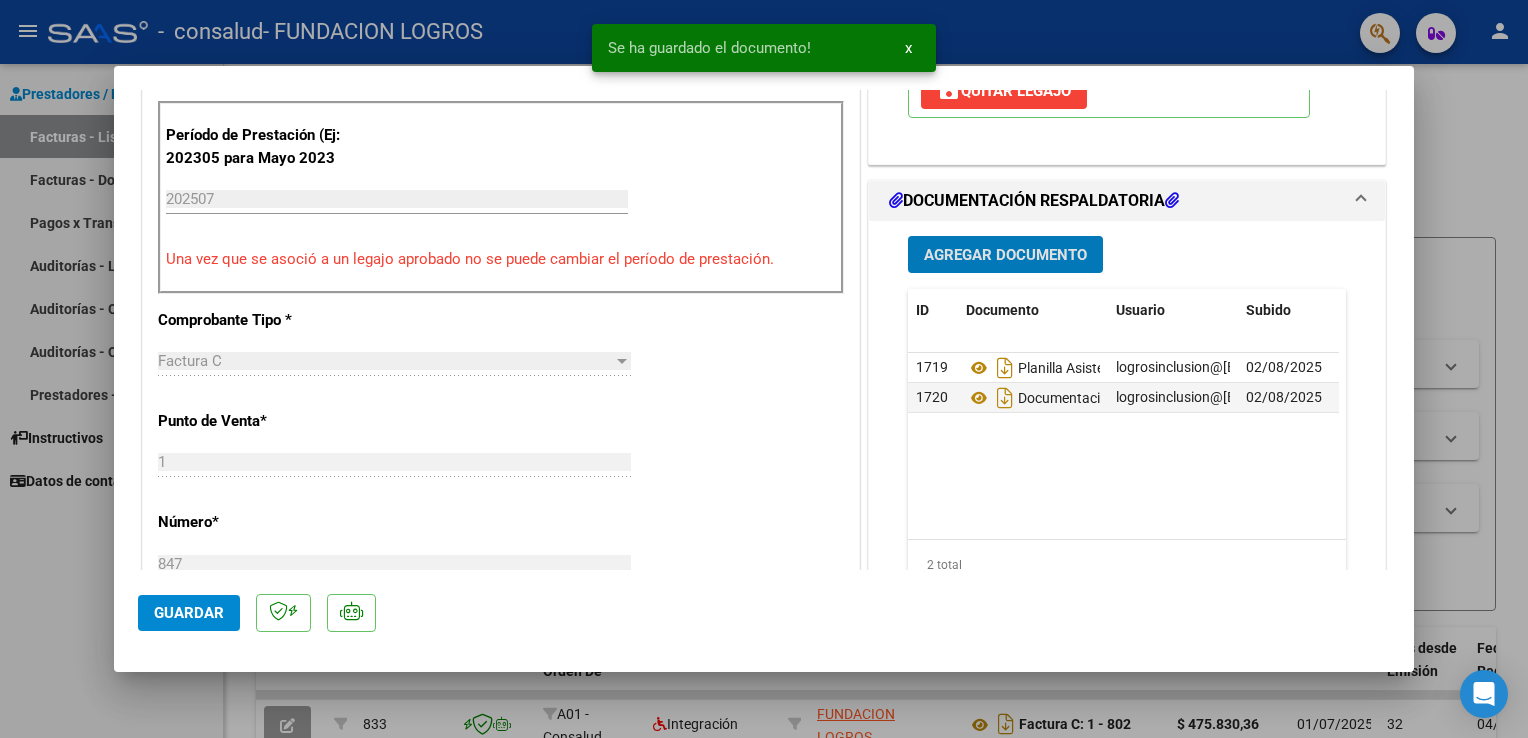 scroll, scrollTop: 700, scrollLeft: 0, axis: vertical 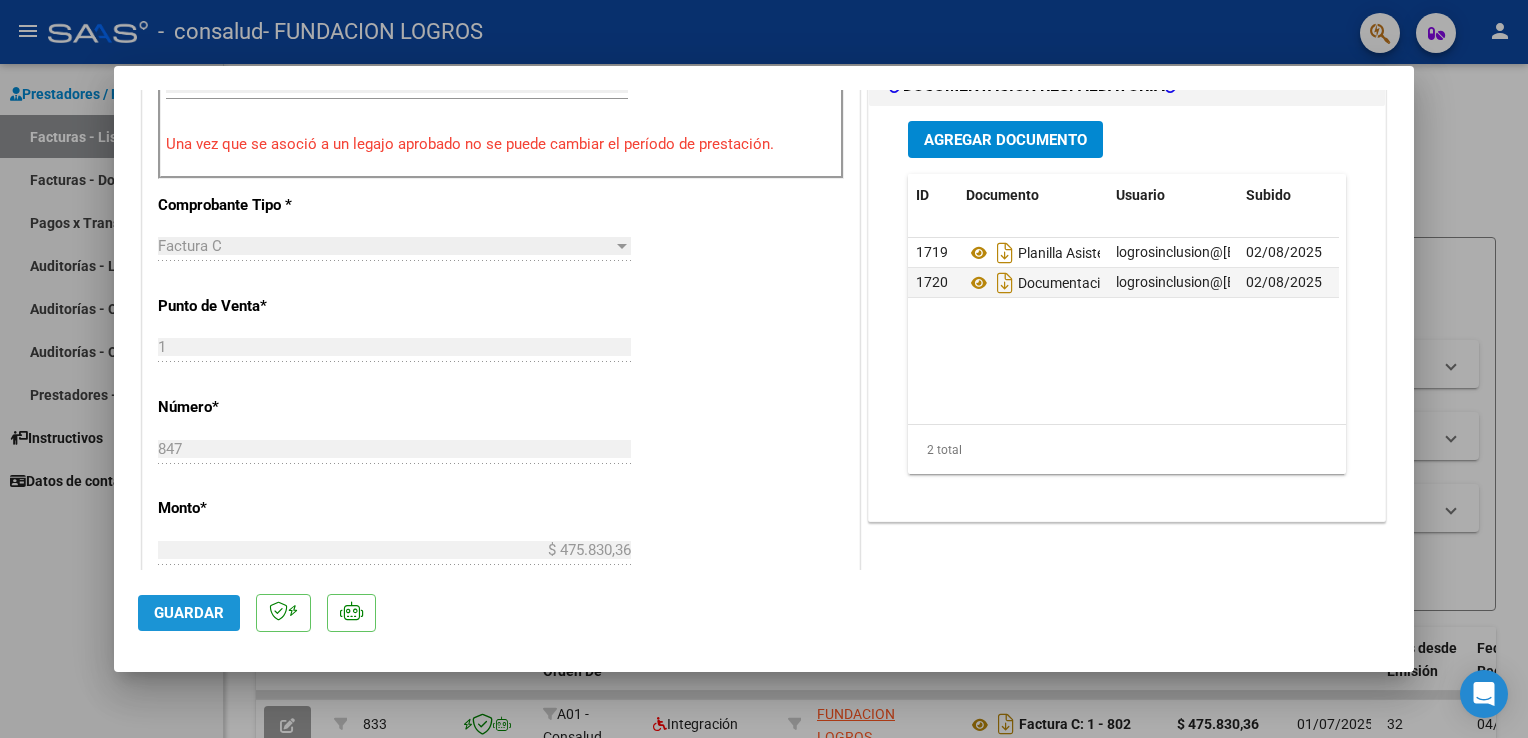 click on "Guardar" 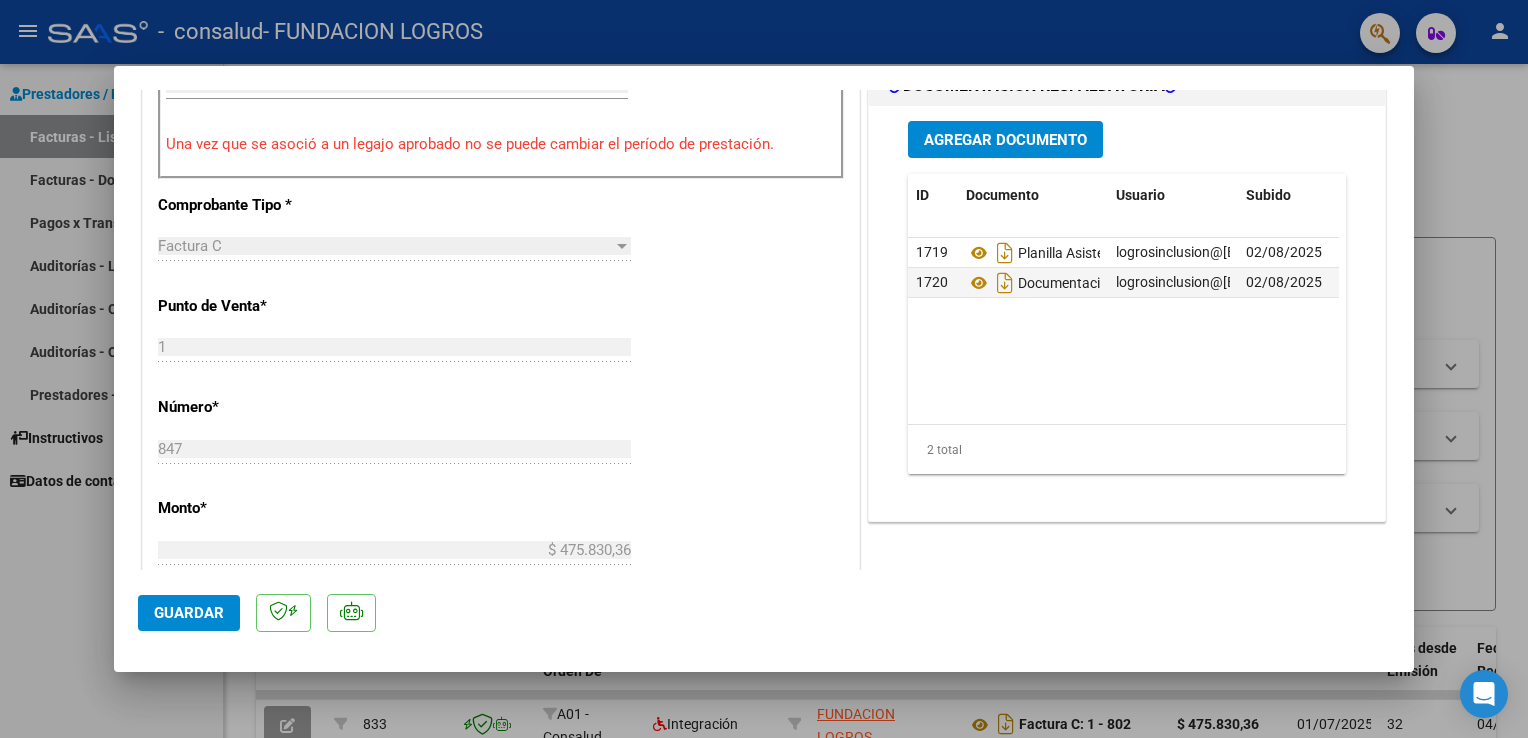click at bounding box center [764, 369] 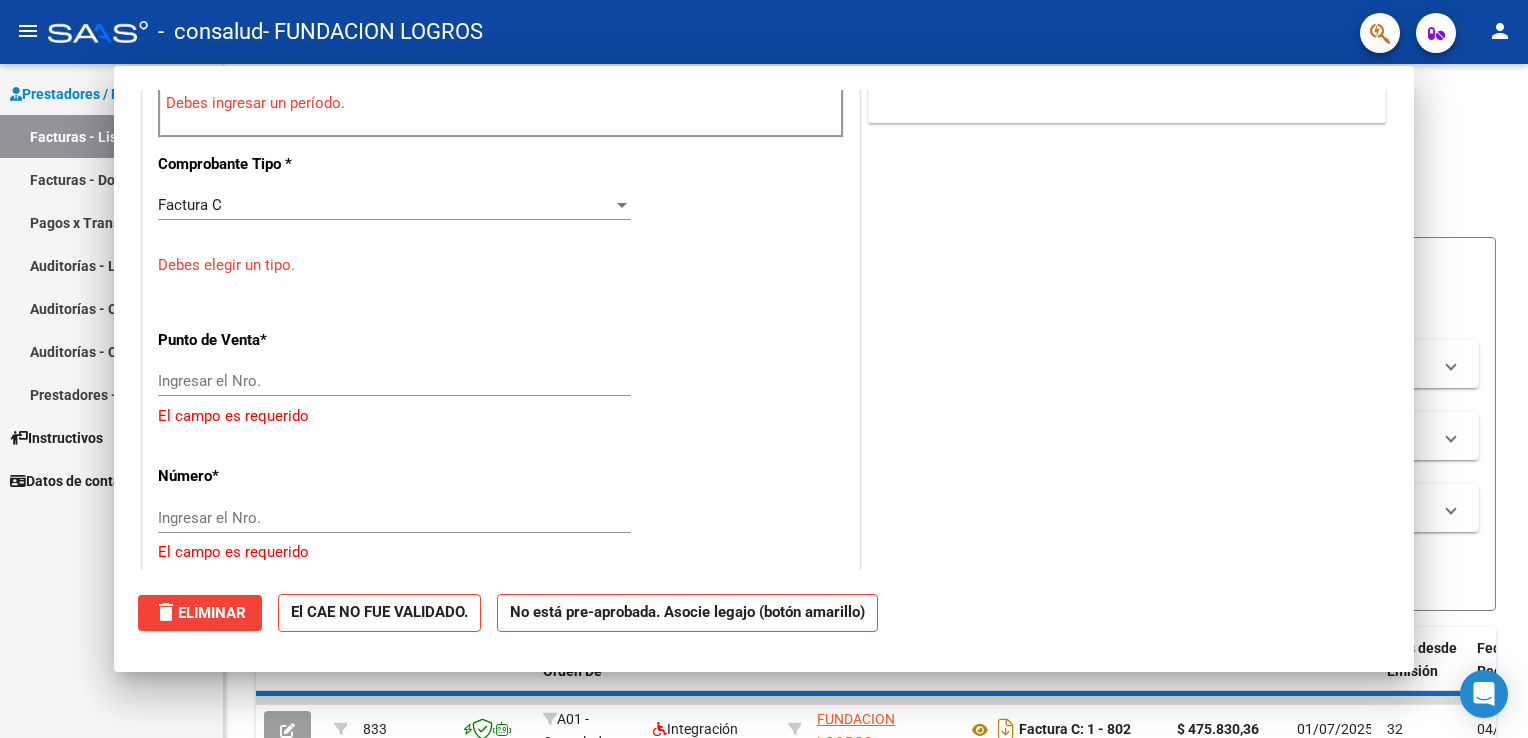 scroll, scrollTop: 0, scrollLeft: 0, axis: both 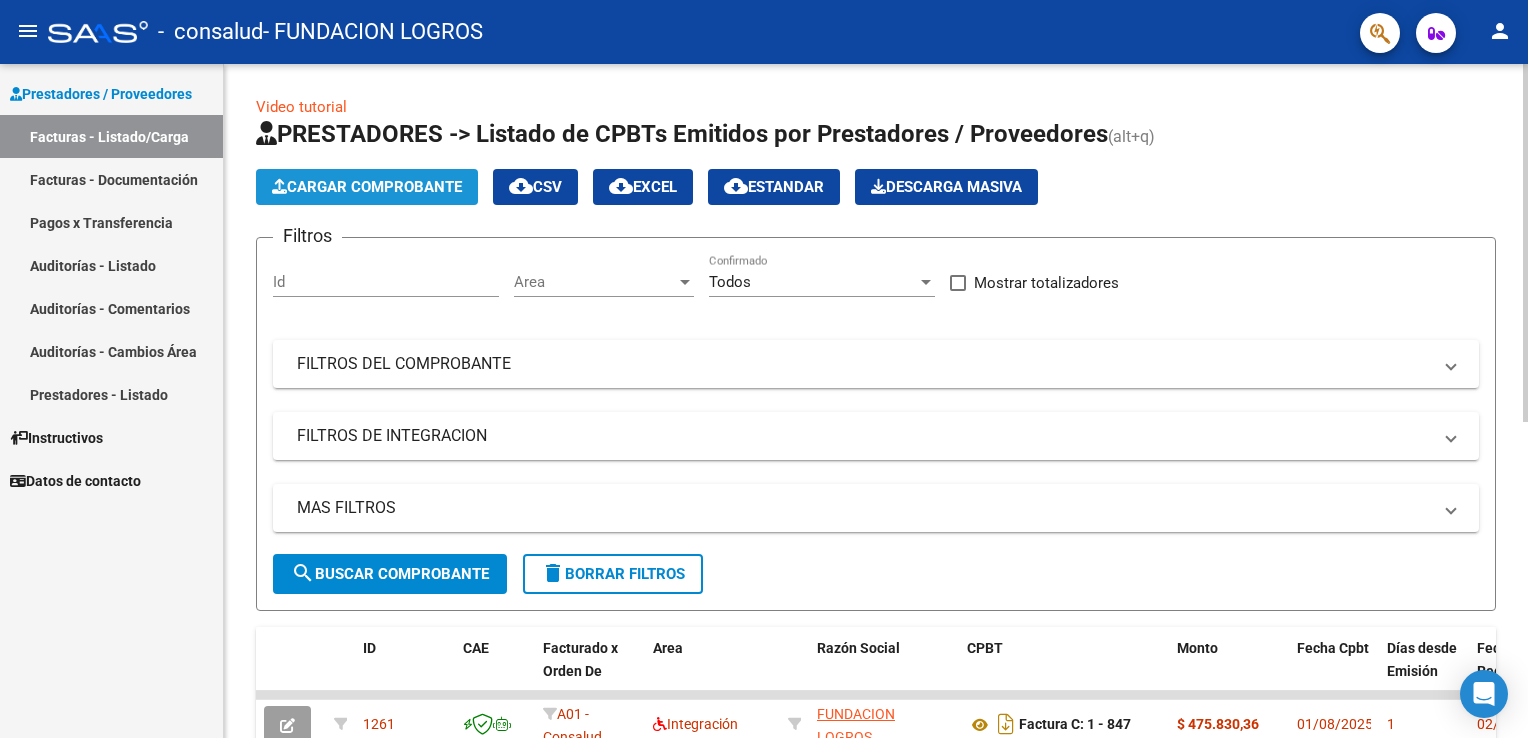 click on "Cargar Comprobante" 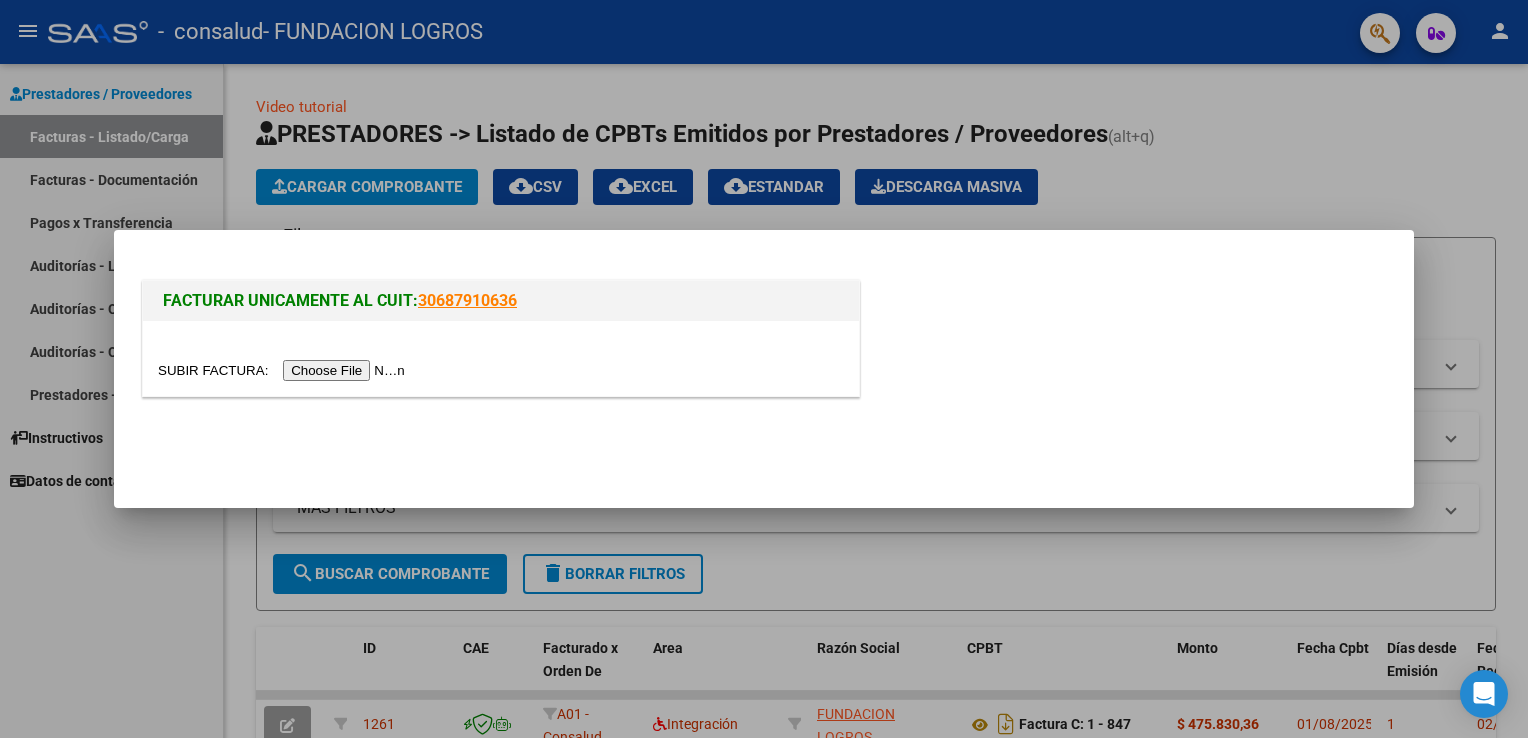 click at bounding box center (284, 370) 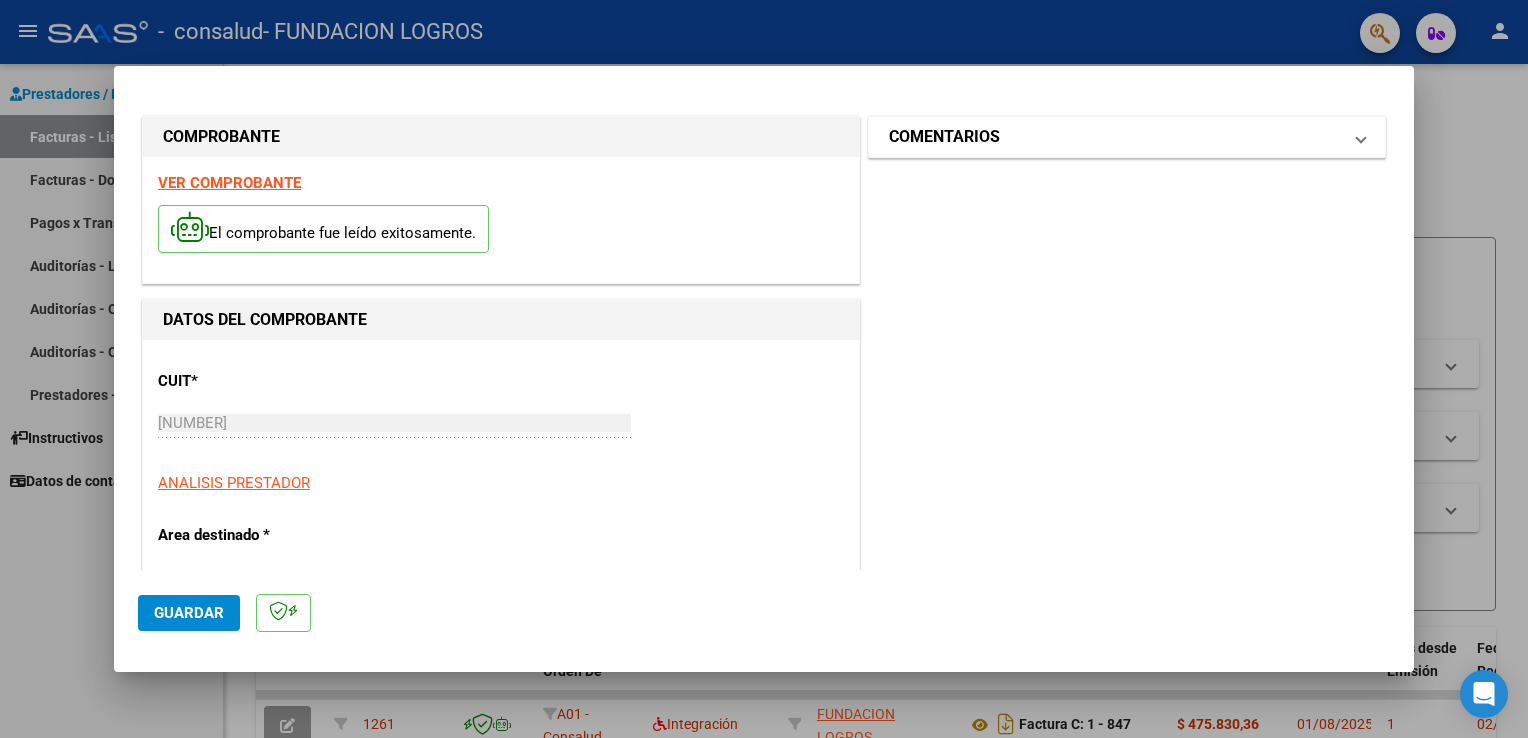 click on "COMENTARIOS" at bounding box center [944, 137] 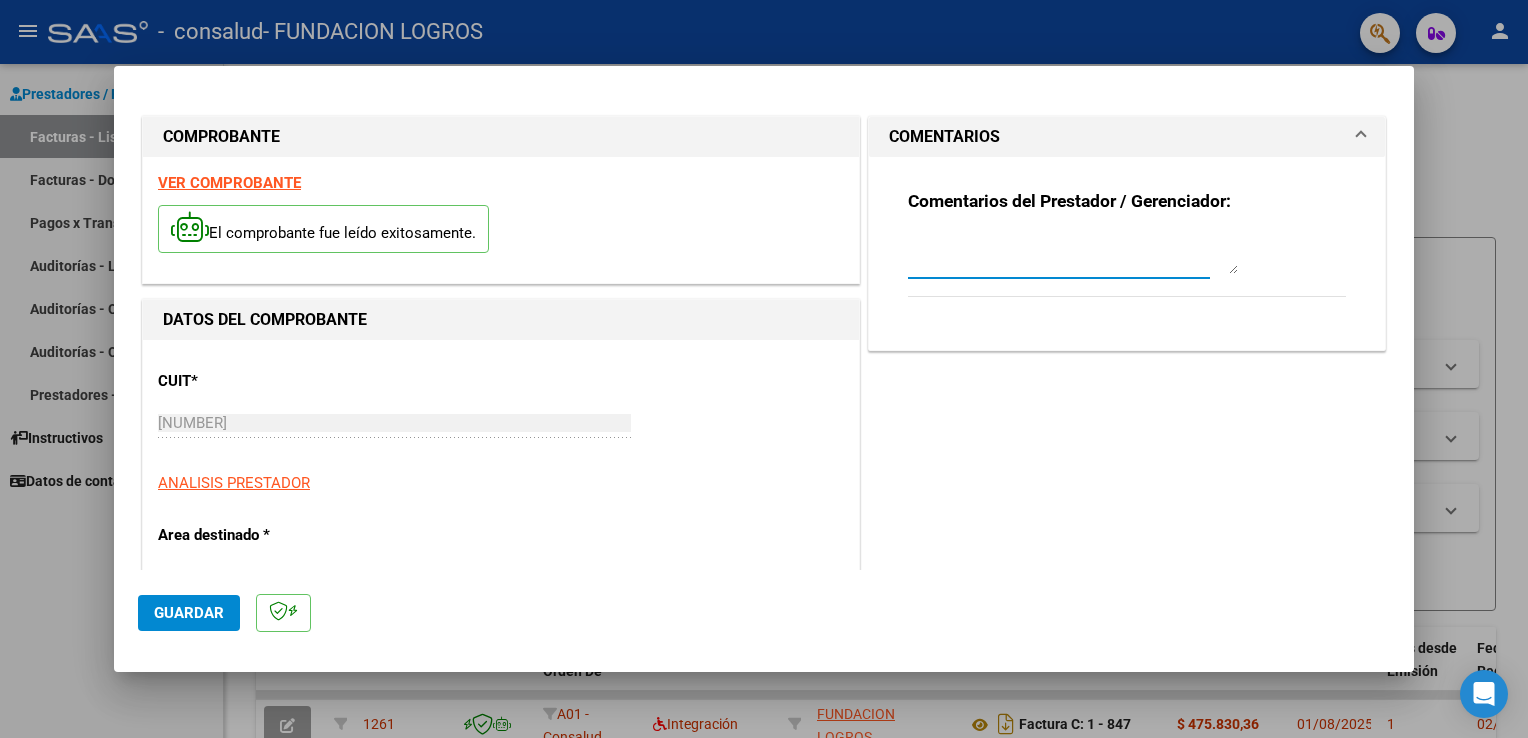 click at bounding box center (1073, 254) 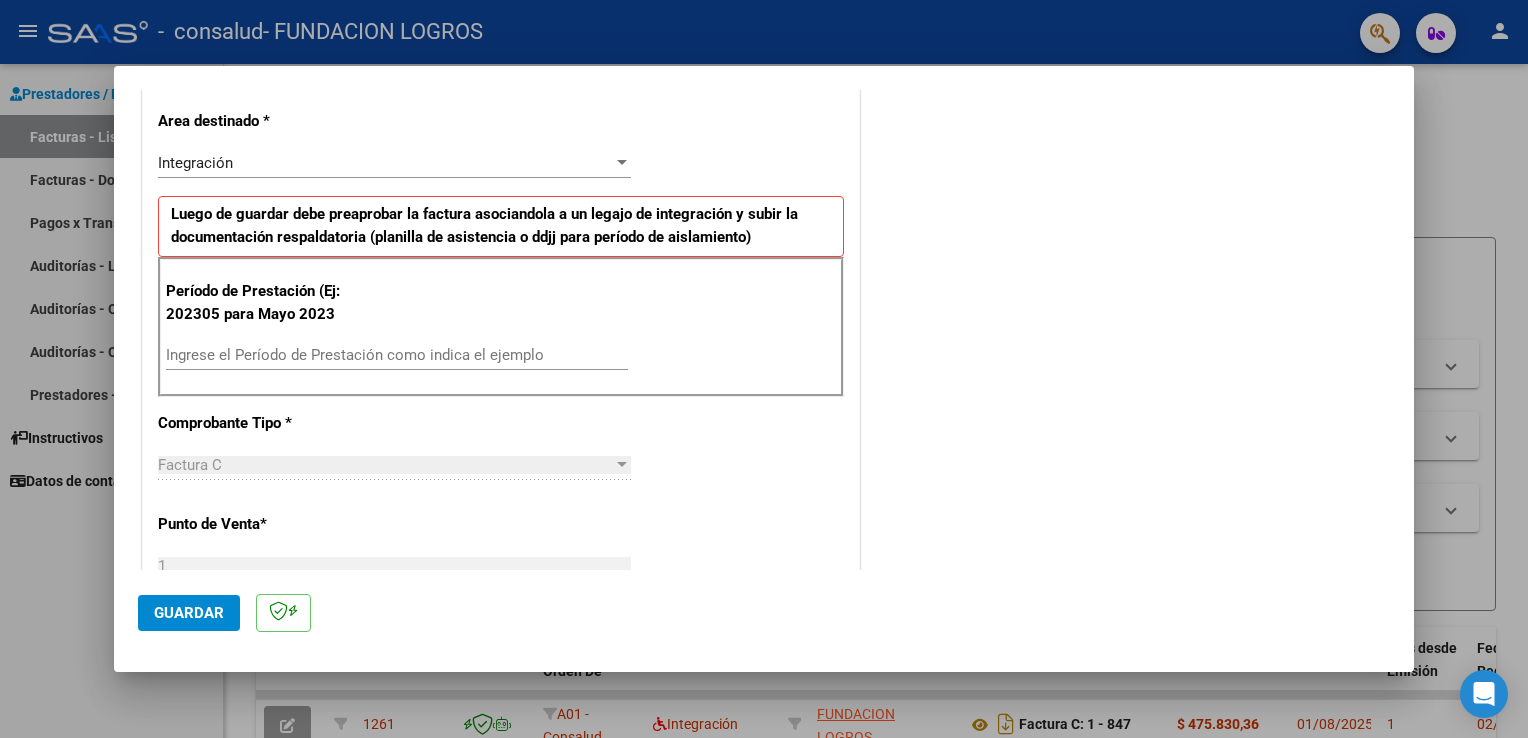 scroll, scrollTop: 500, scrollLeft: 0, axis: vertical 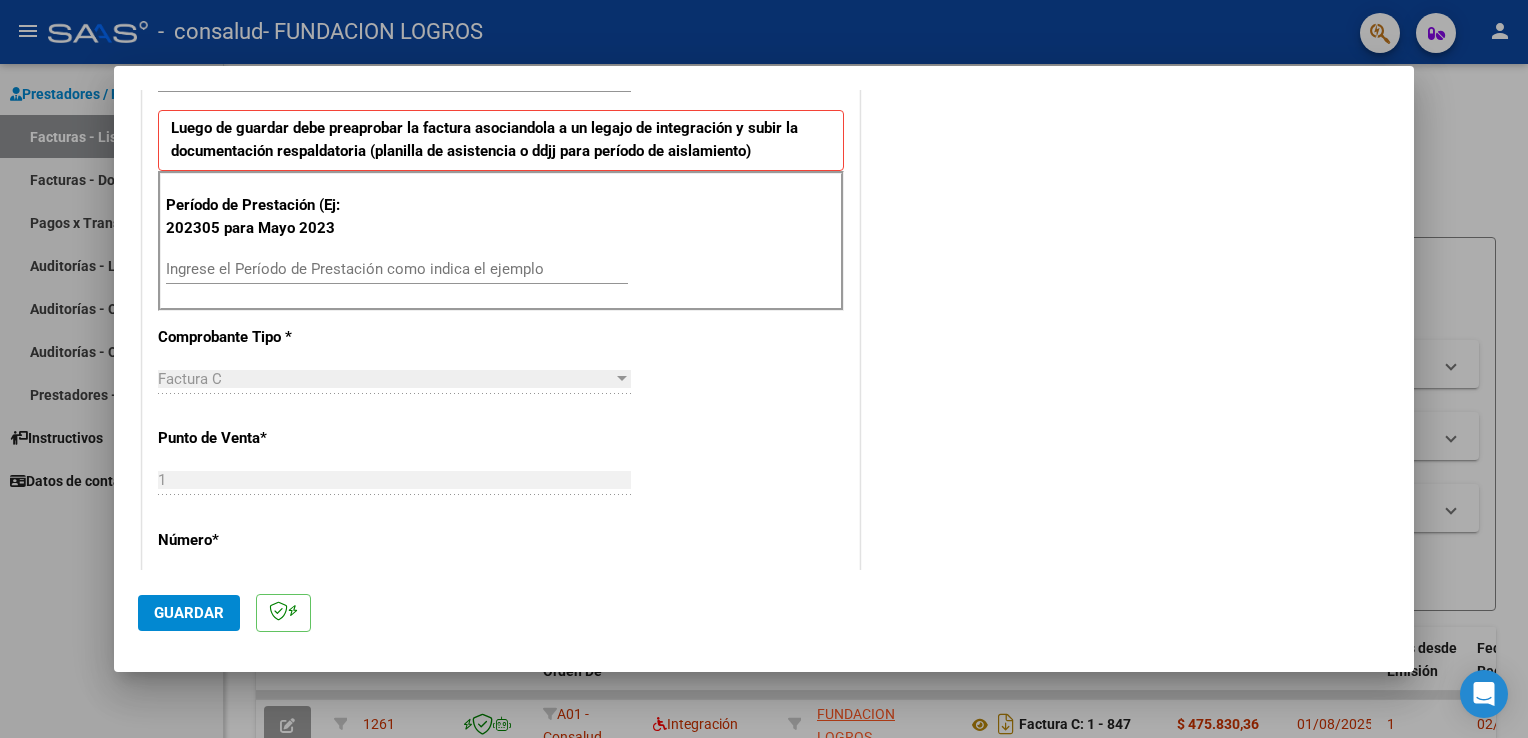 type on "[LAST] [LAST] [LAST] [FIRST]" 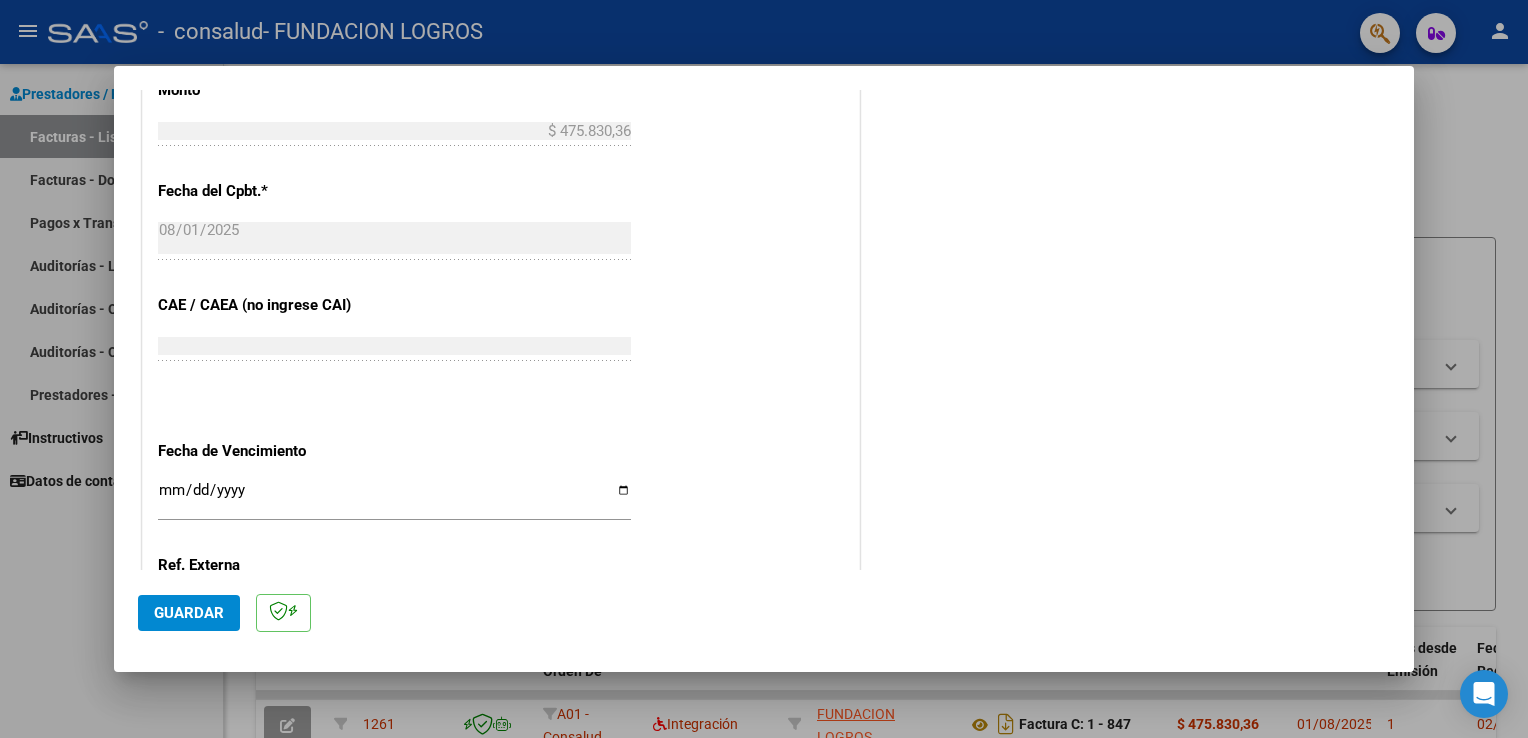scroll, scrollTop: 1100, scrollLeft: 0, axis: vertical 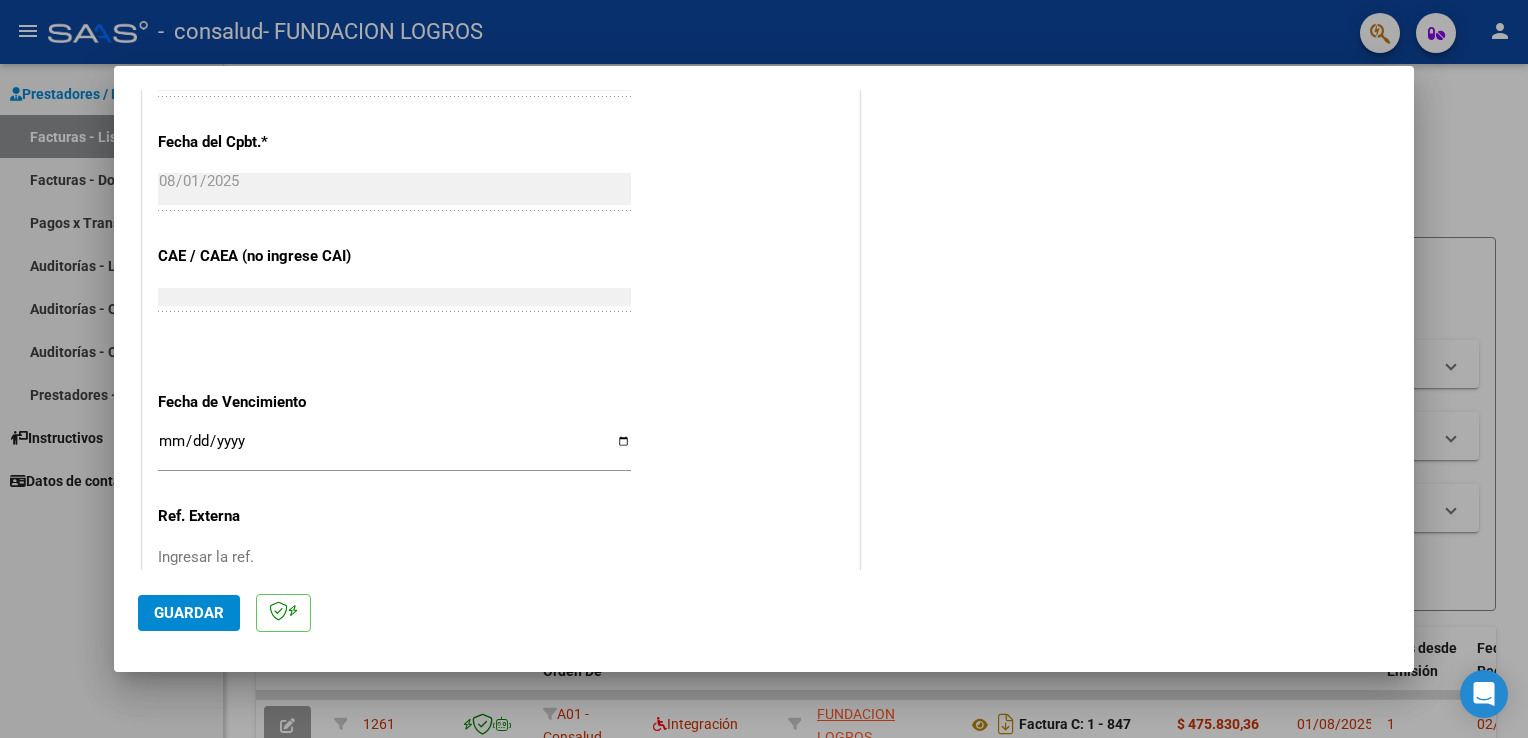 type on "202507" 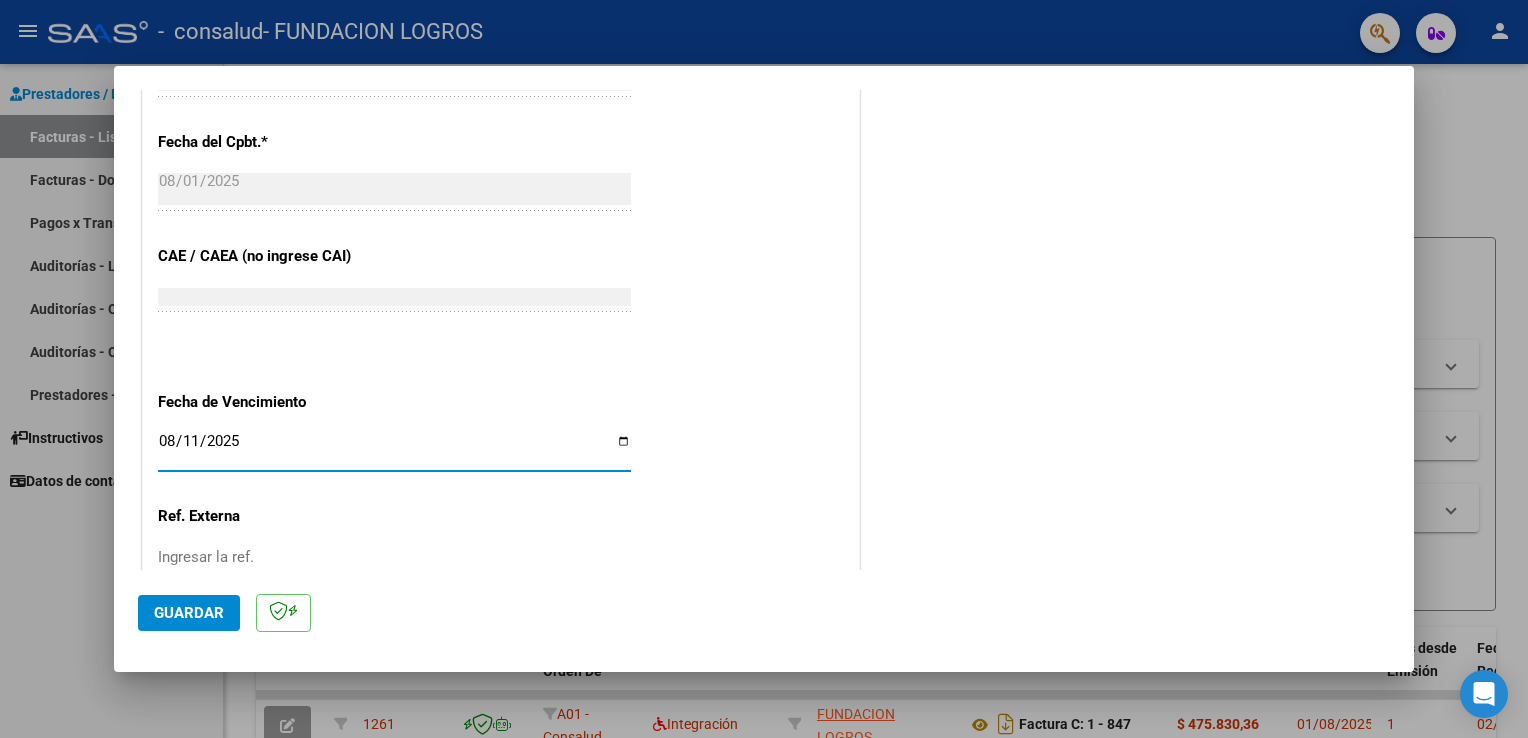 type on "2025-08-11" 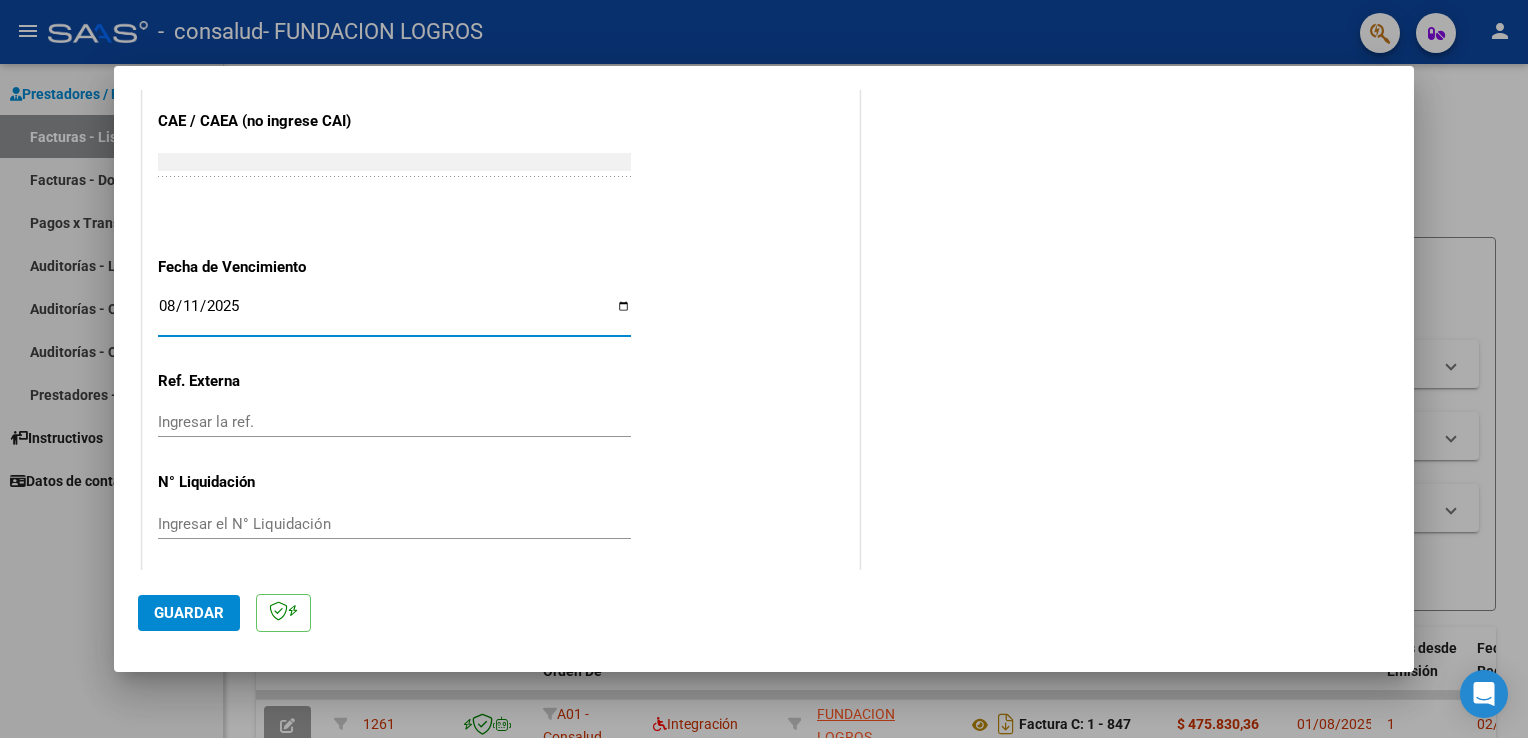 scroll, scrollTop: 1240, scrollLeft: 0, axis: vertical 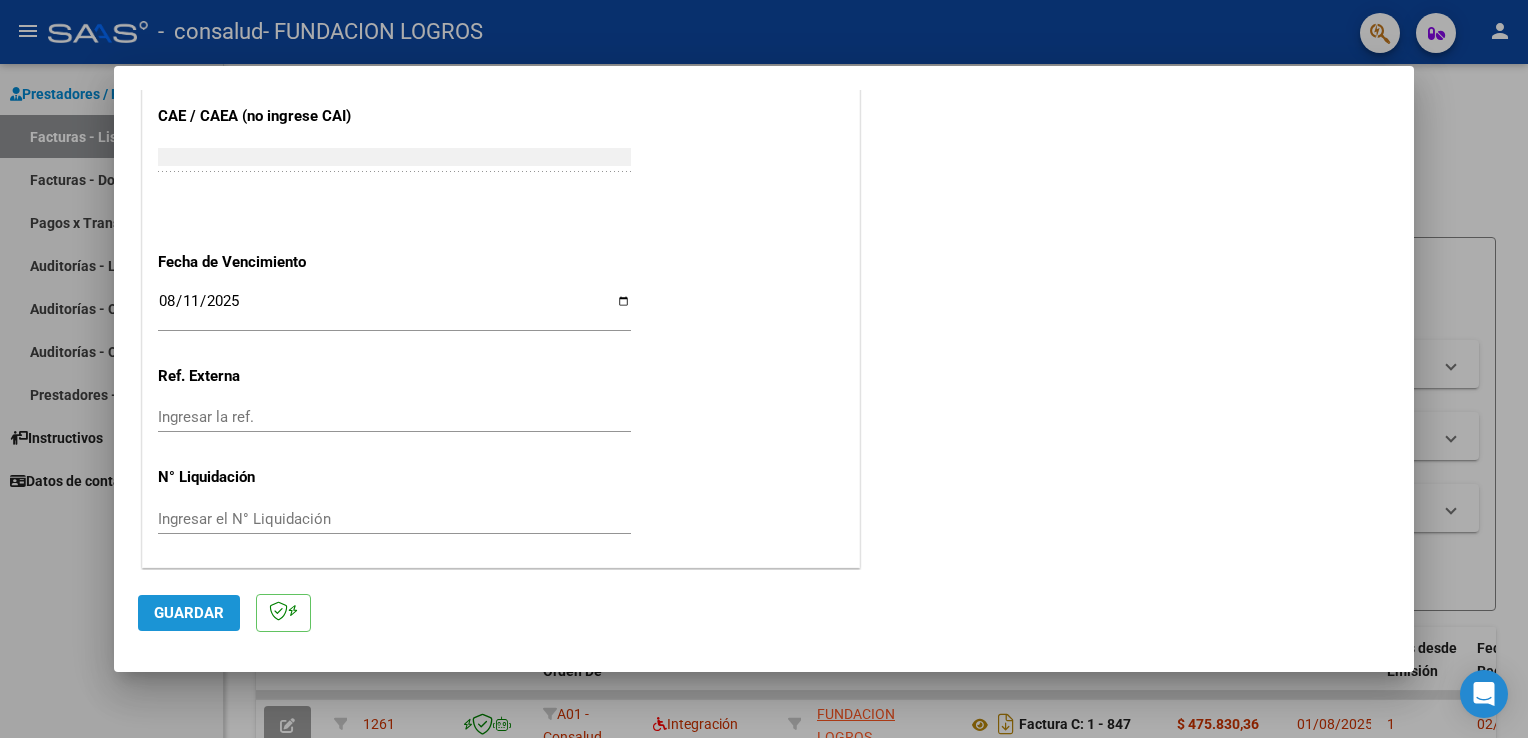 click on "Guardar" 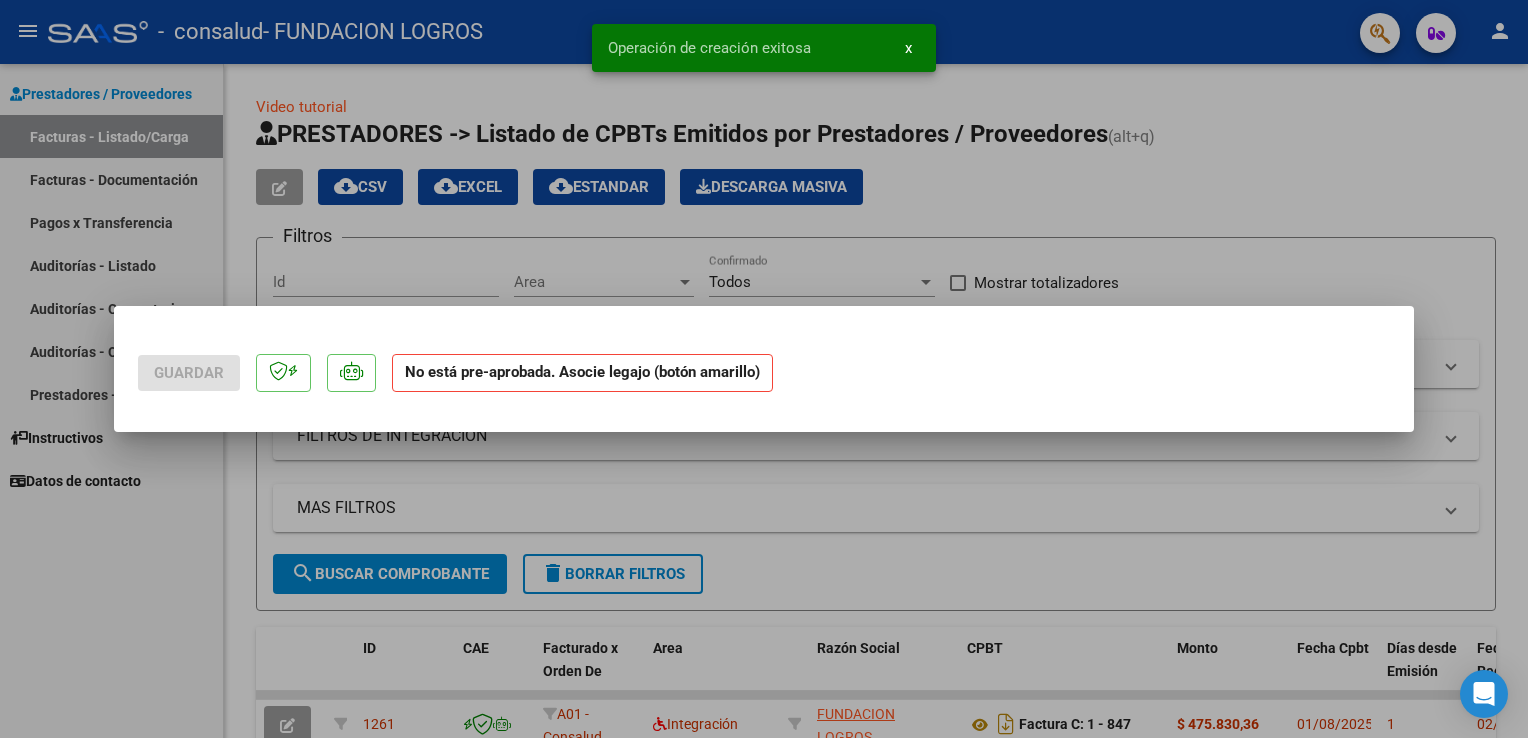 scroll, scrollTop: 0, scrollLeft: 0, axis: both 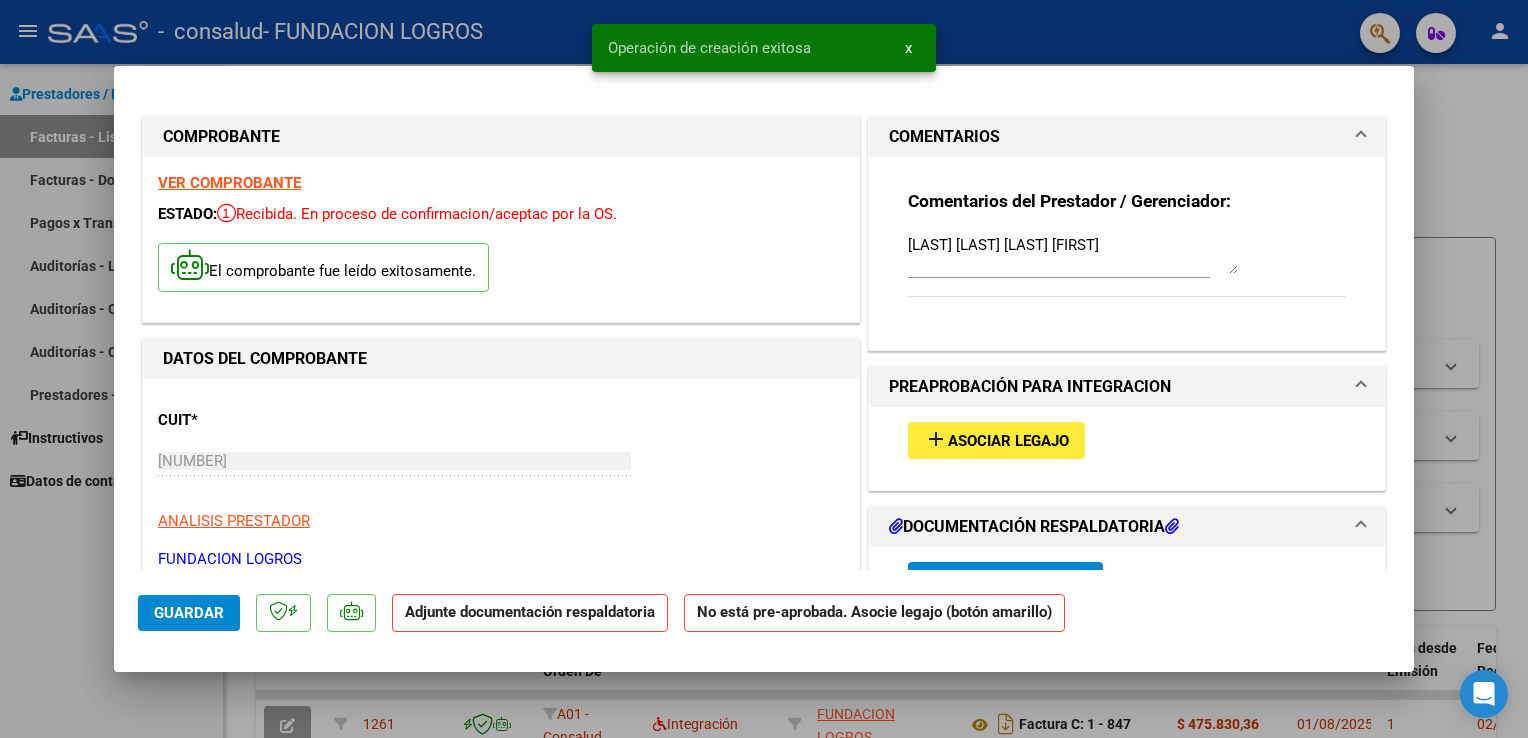 click on "Asociar Legajo" at bounding box center [1008, 441] 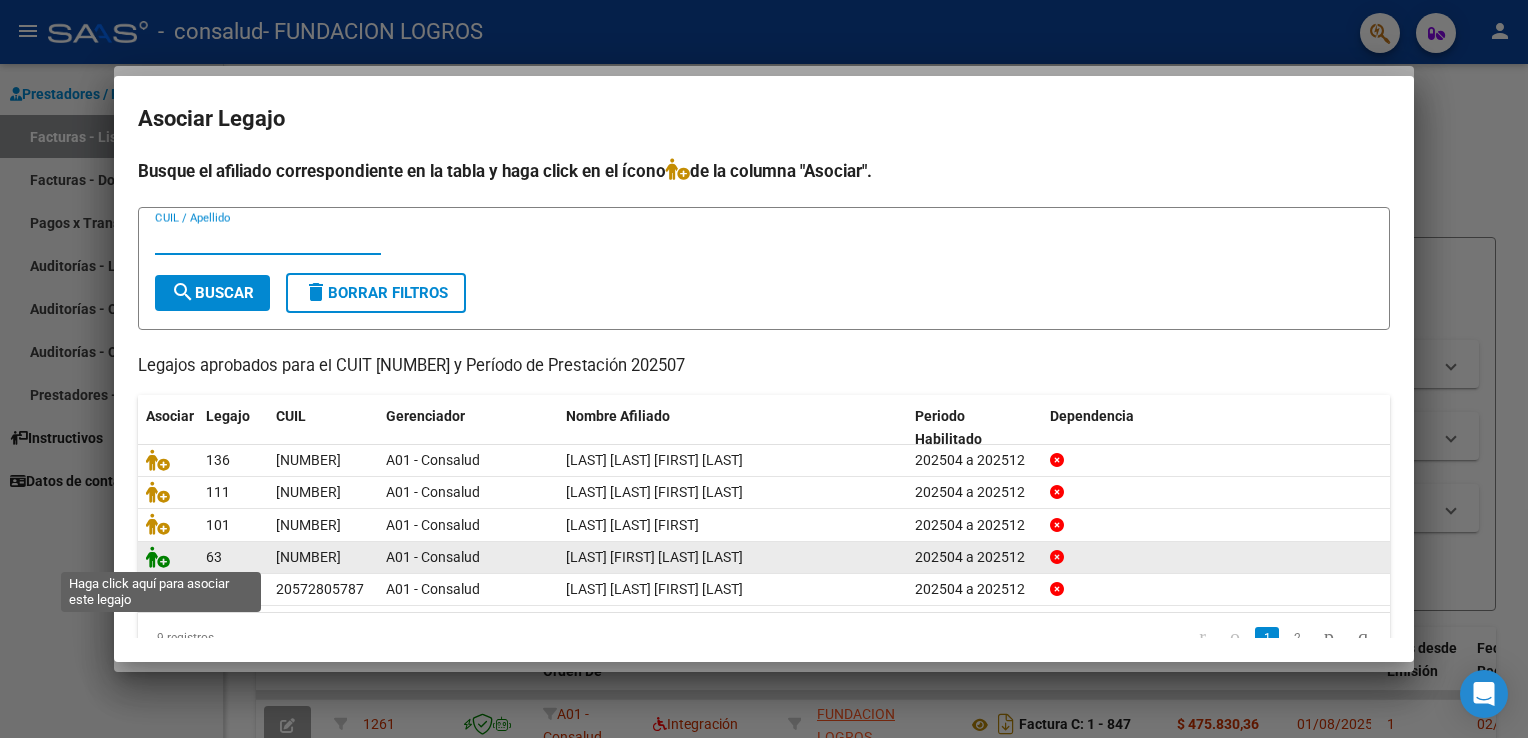 click 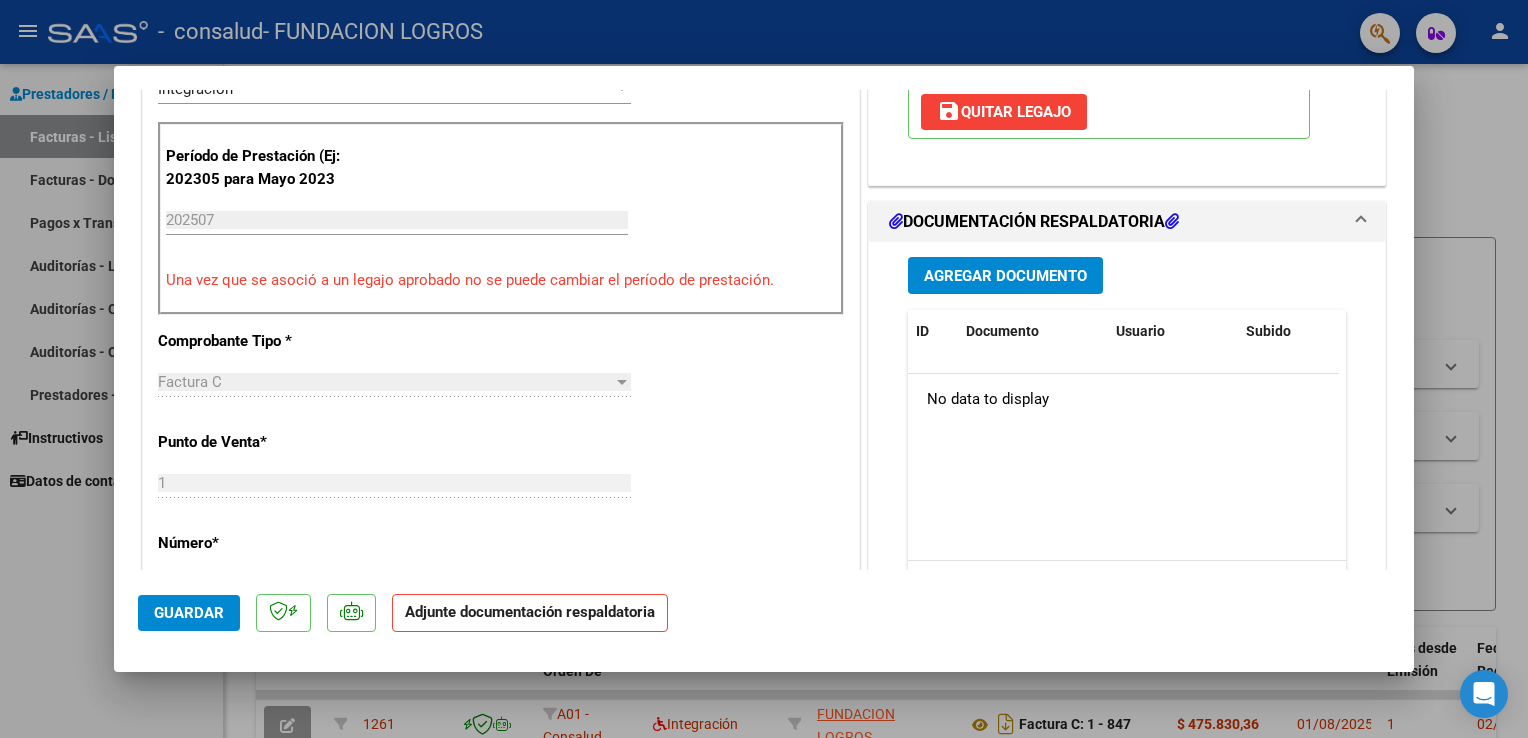 scroll, scrollTop: 600, scrollLeft: 0, axis: vertical 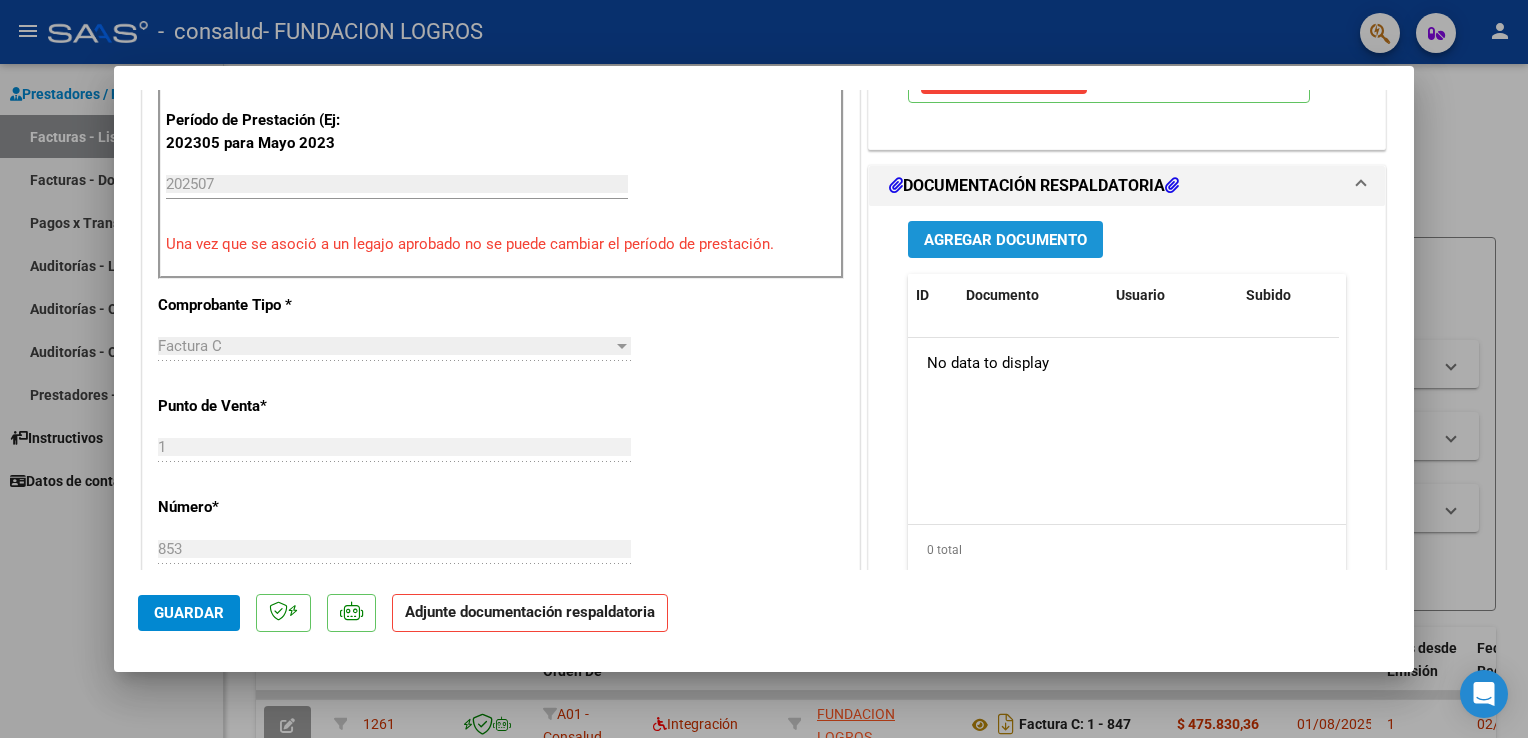 click on "Agregar Documento" at bounding box center (1005, 240) 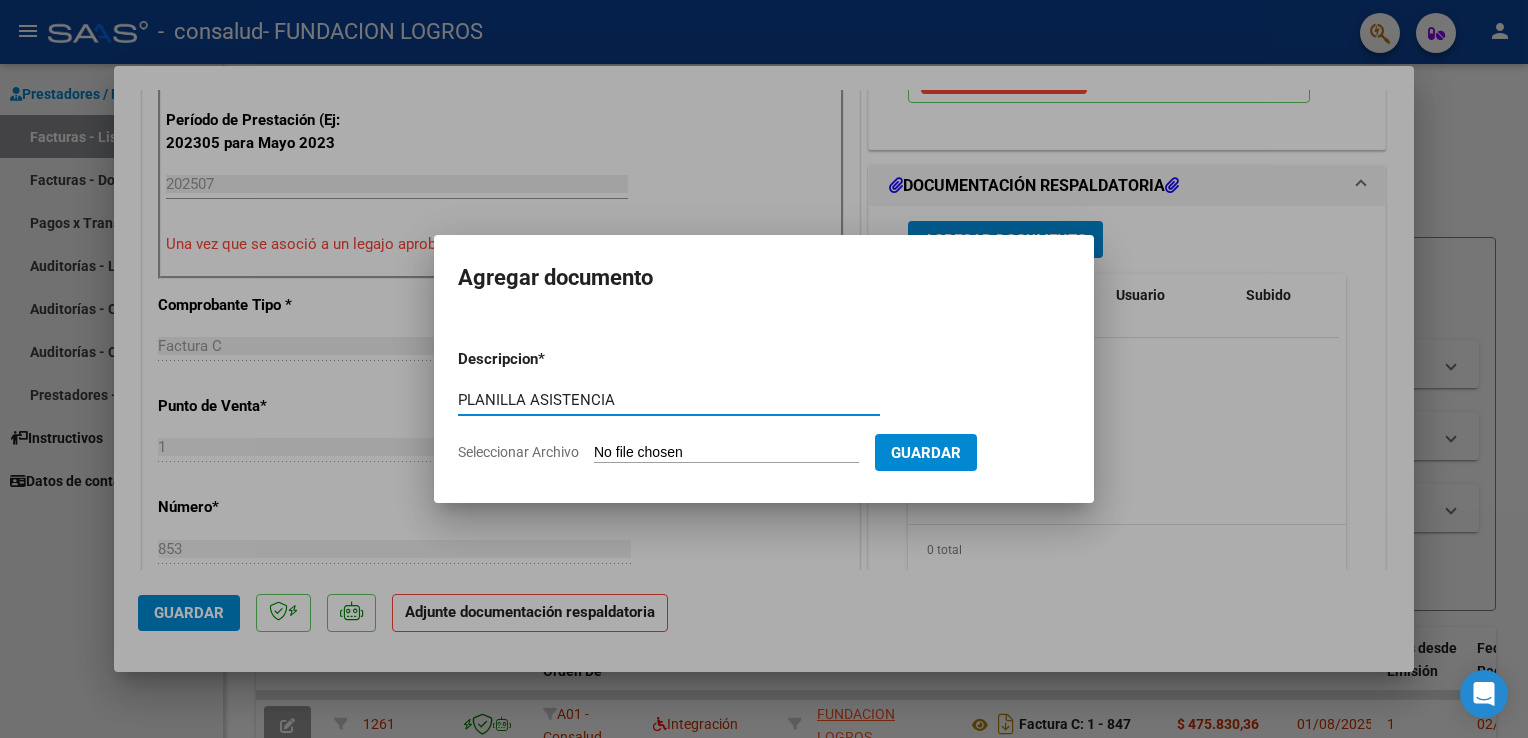 type on "PLANILLA ASISTENCIA" 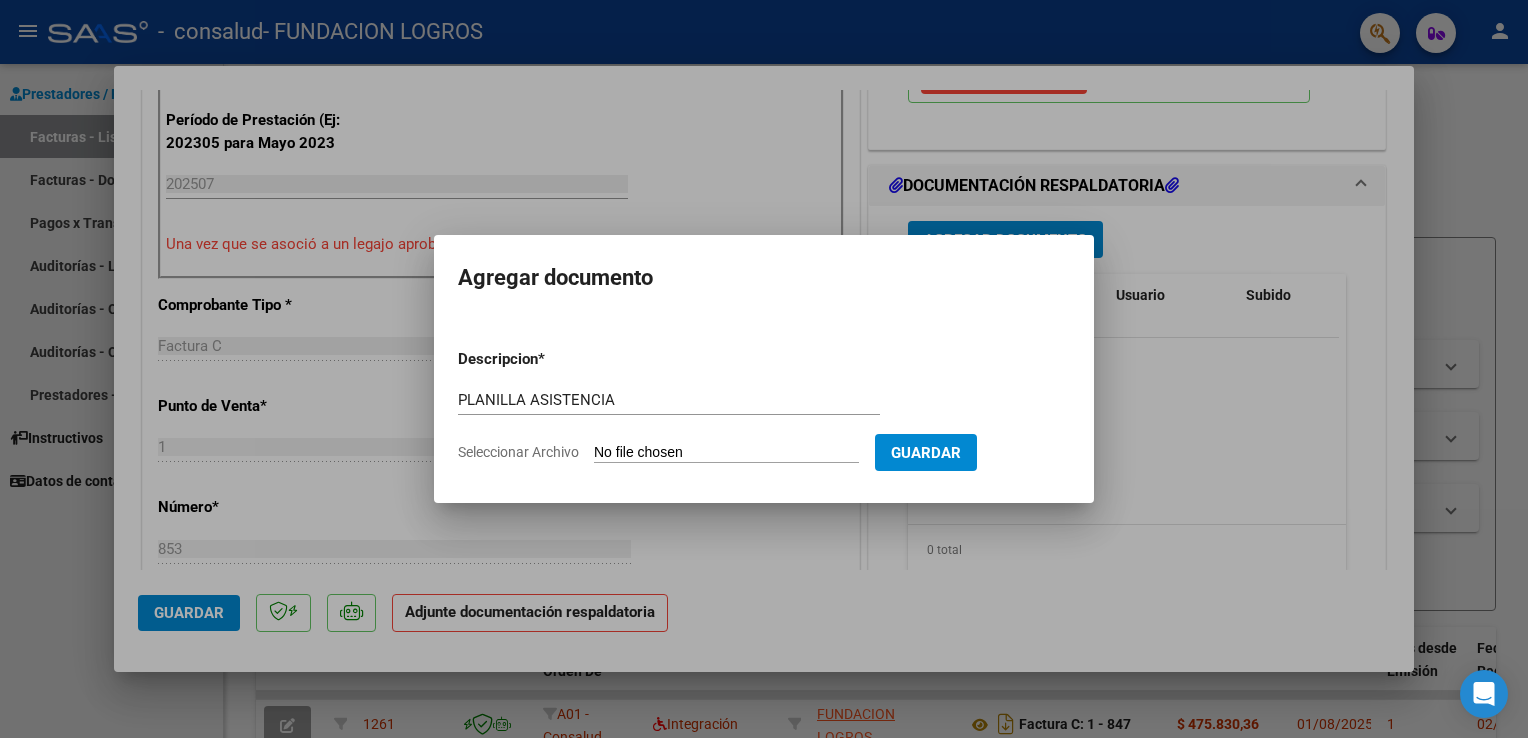type on "C:\fakepath\Temoinko Josías SAIE .pdf" 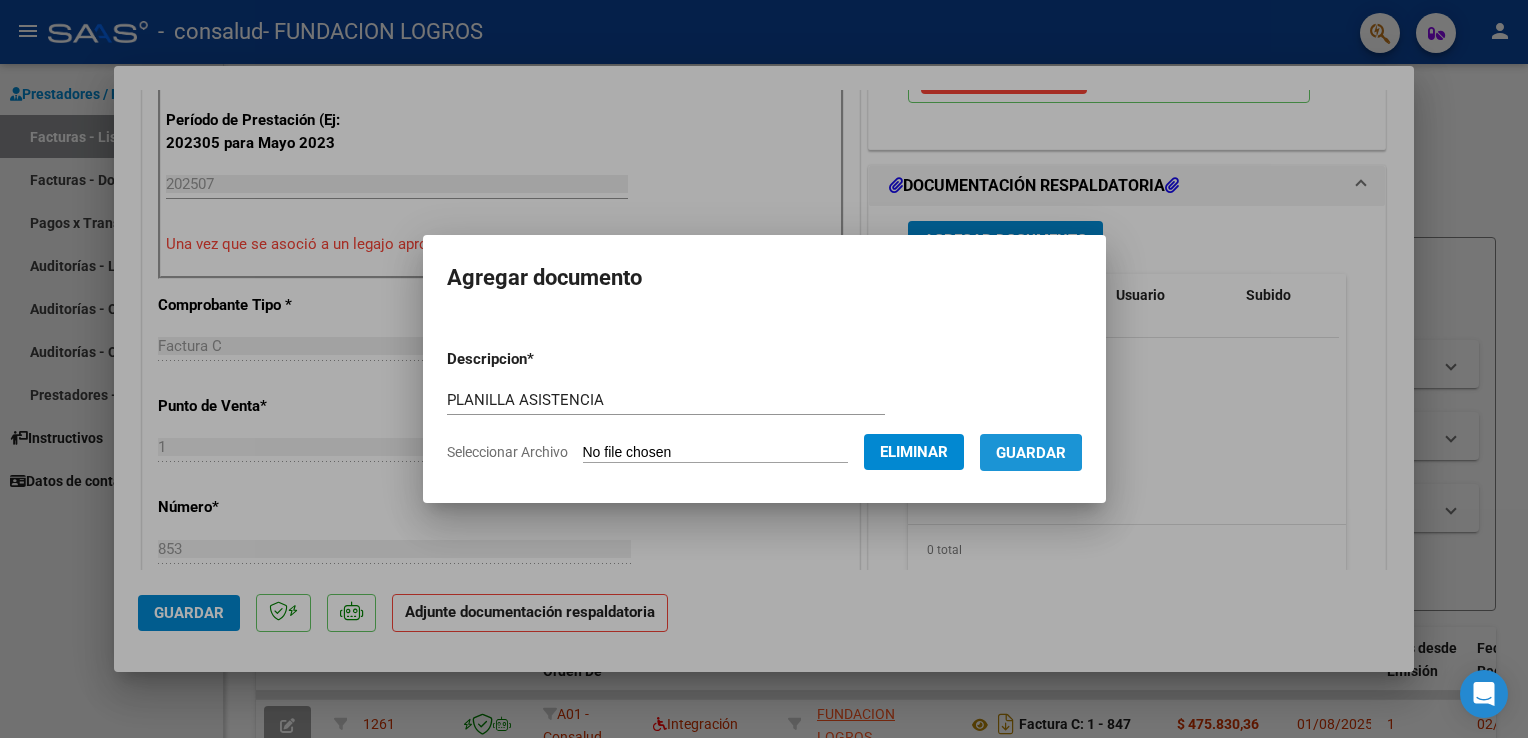 click on "Guardar" at bounding box center [1031, 453] 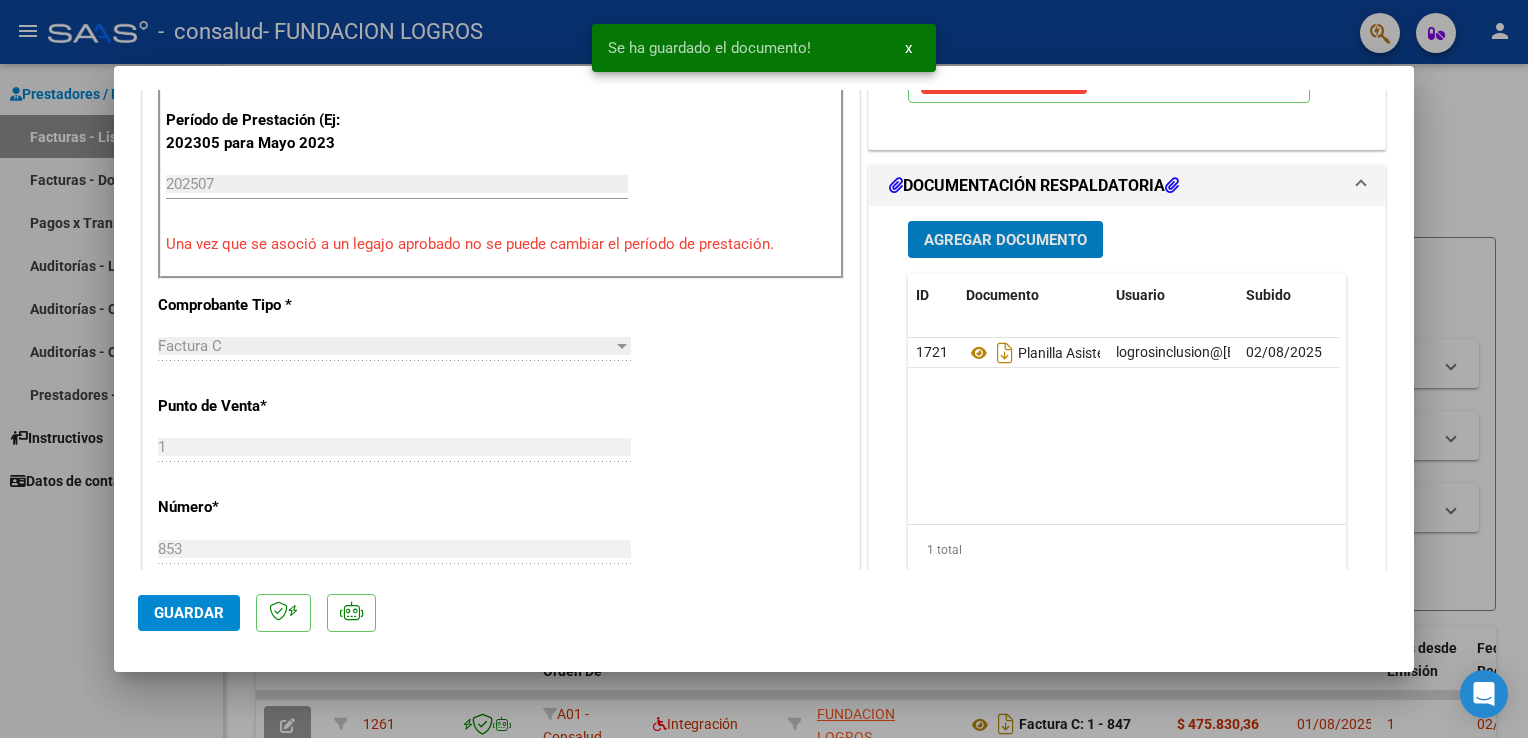 click on "Agregar Documento" at bounding box center [1005, 240] 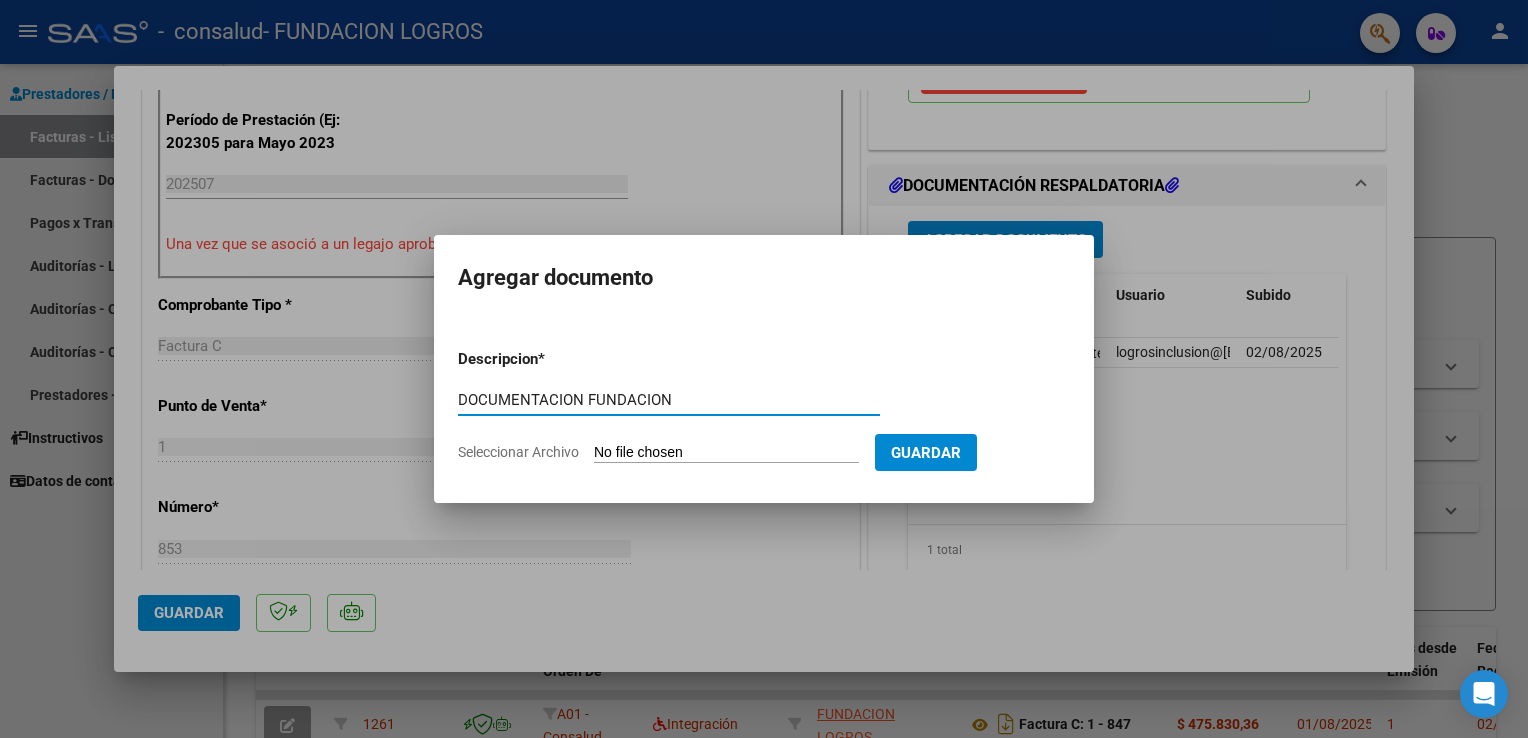 type on "DOCUMENTACION FUNDACION" 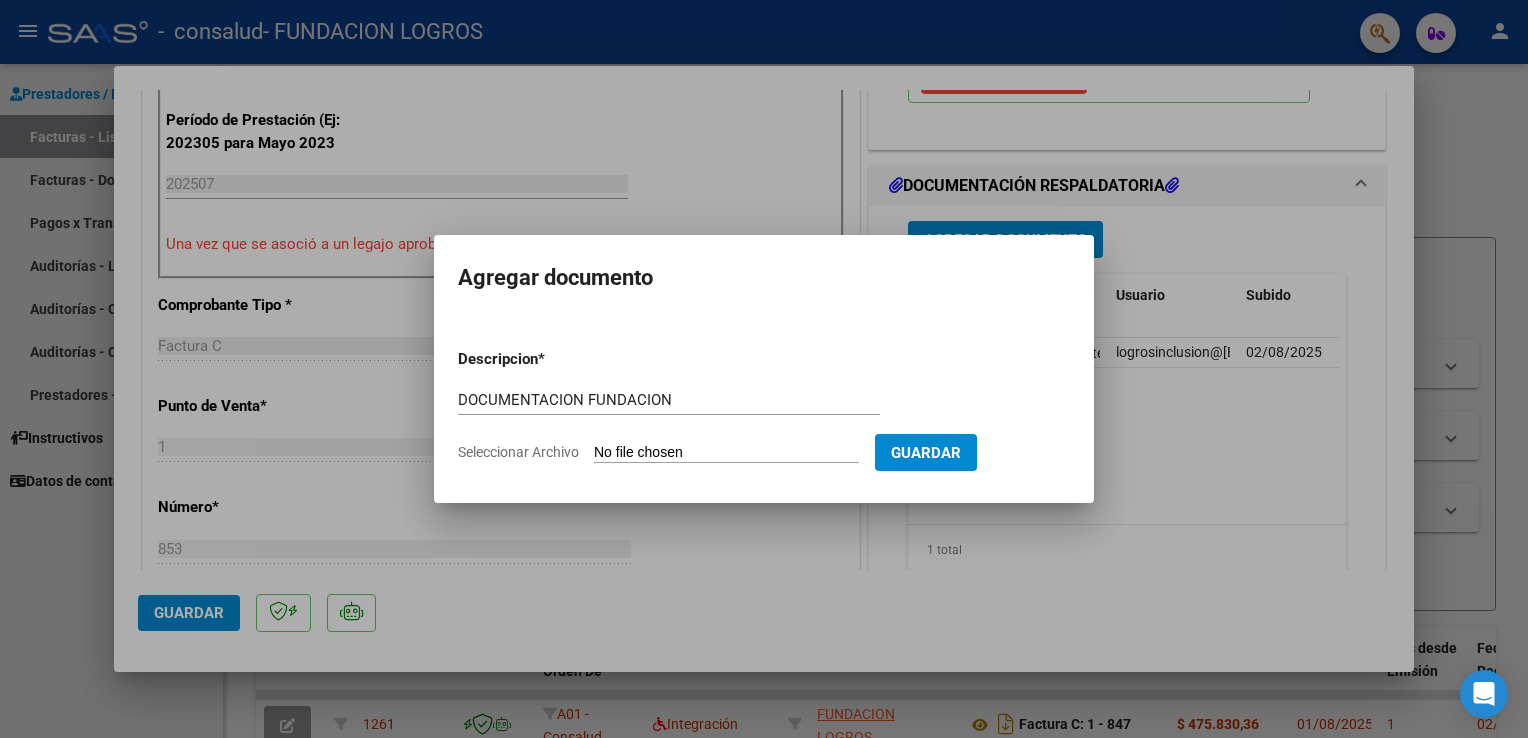 type on "C:\fakepath\Documentacion Fundacion Logros.pdf" 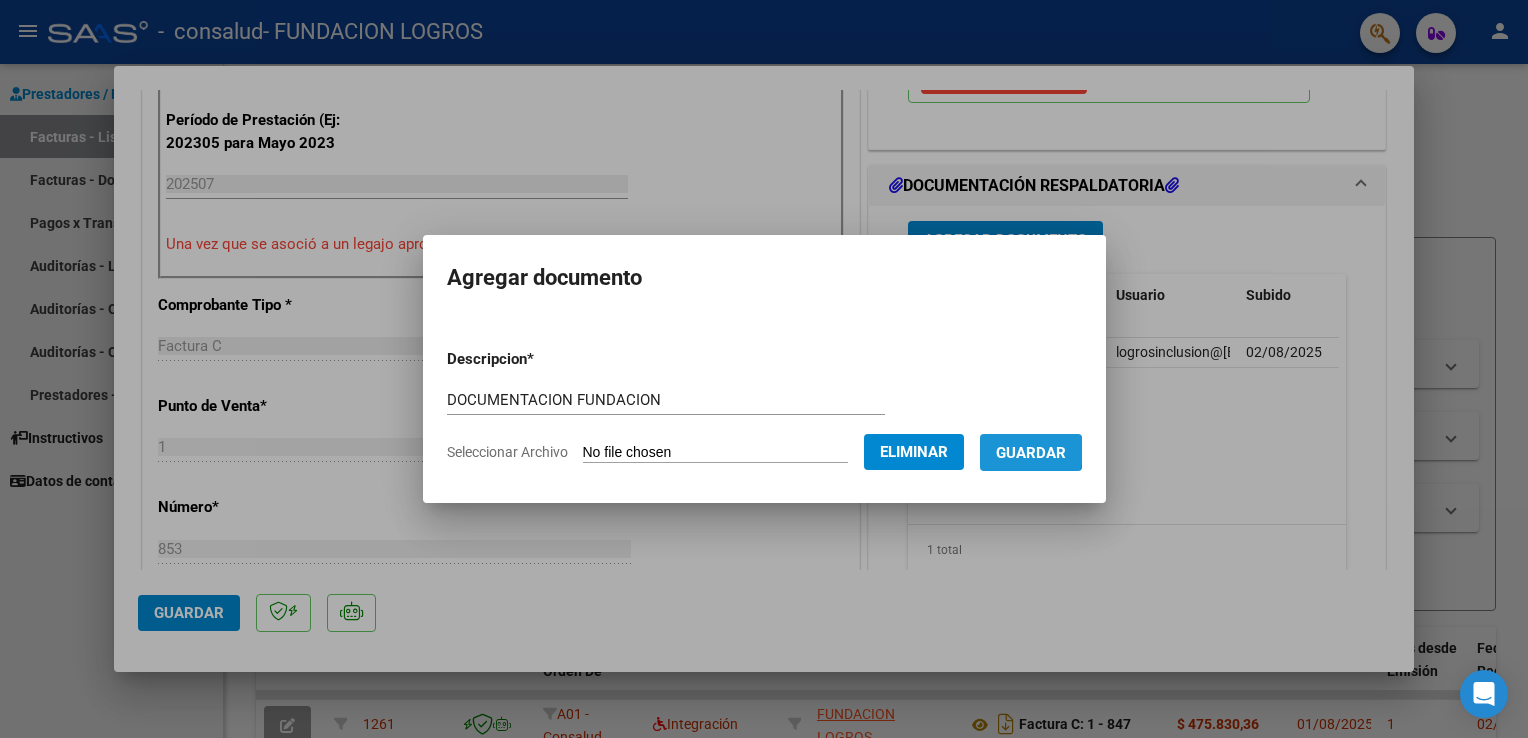 click on "Guardar" at bounding box center (1031, 453) 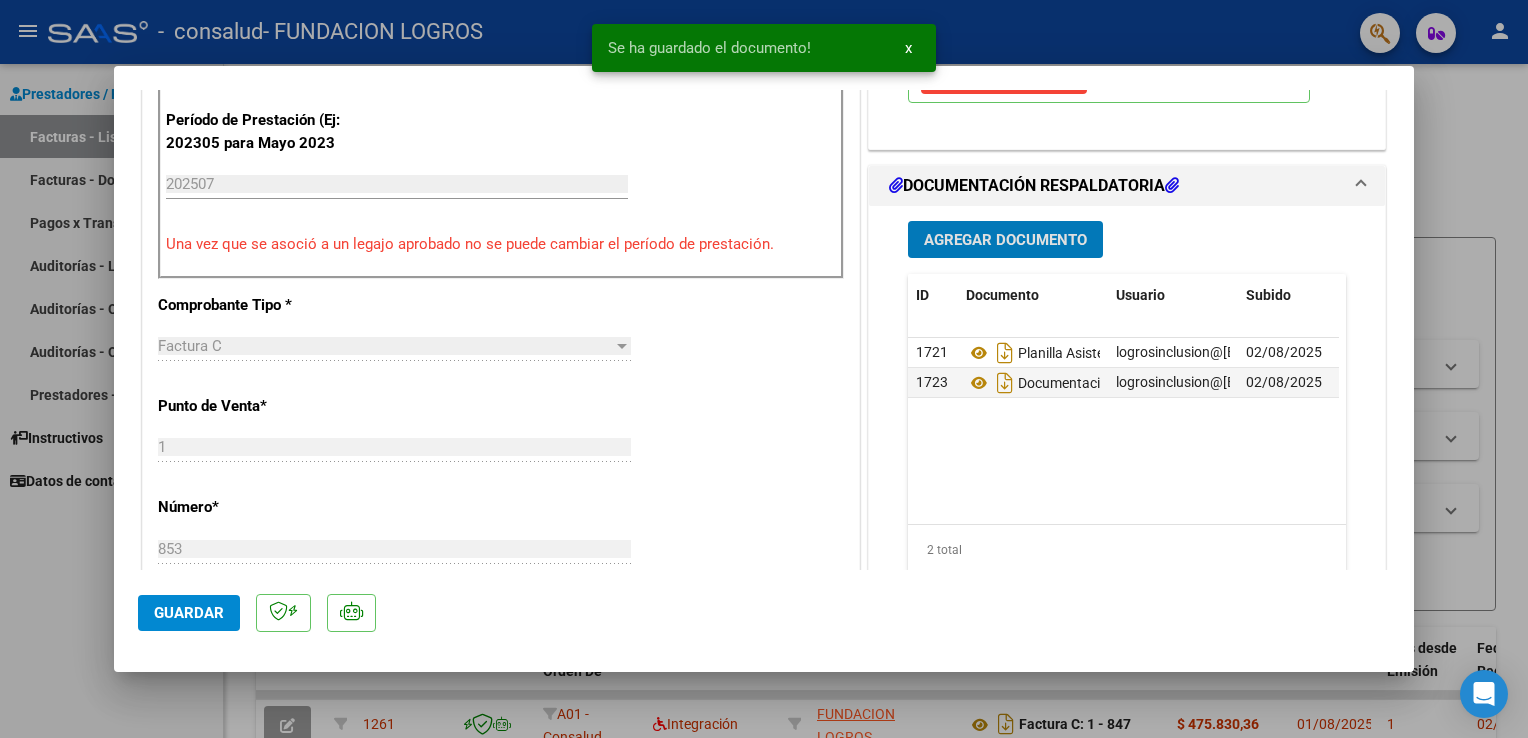 click on "Guardar" 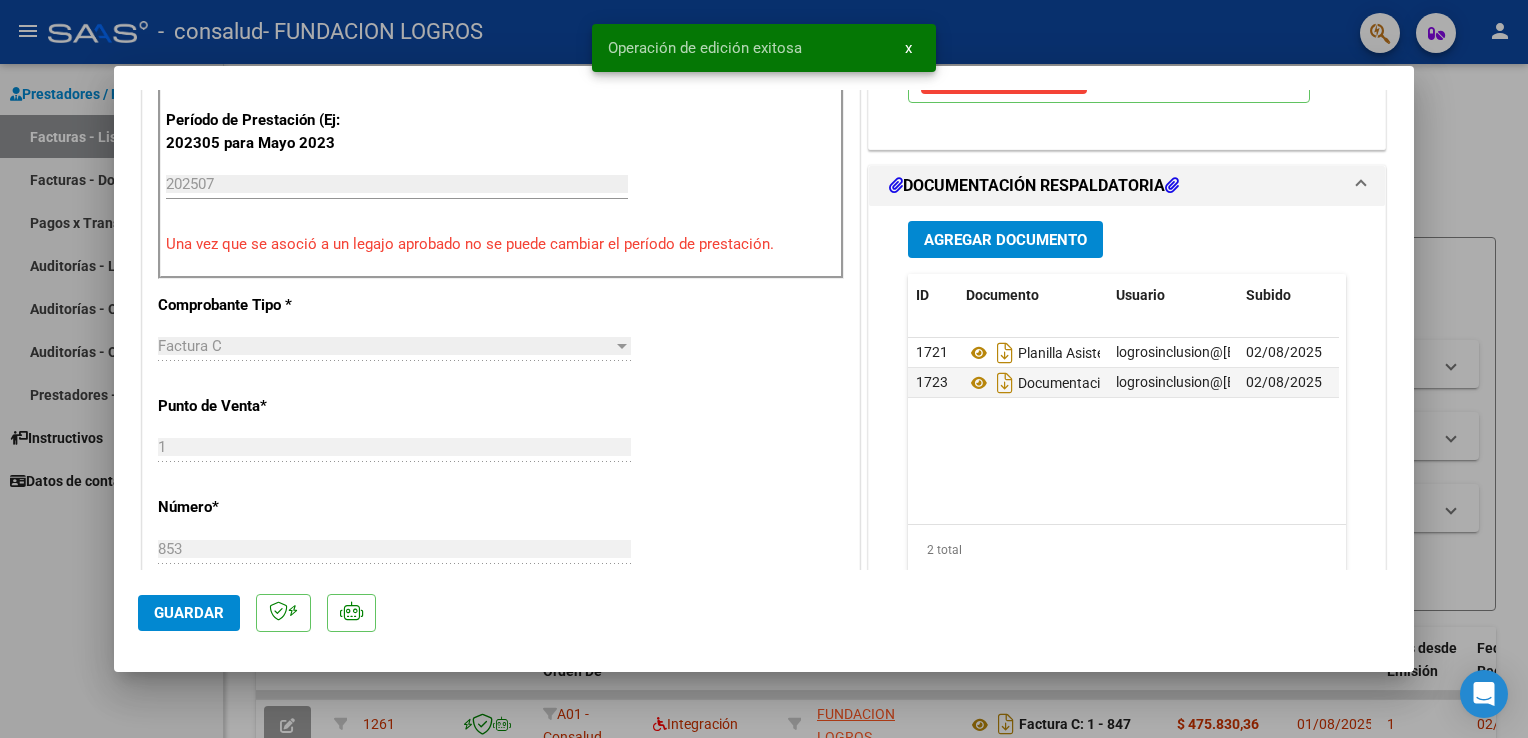 click at bounding box center [764, 369] 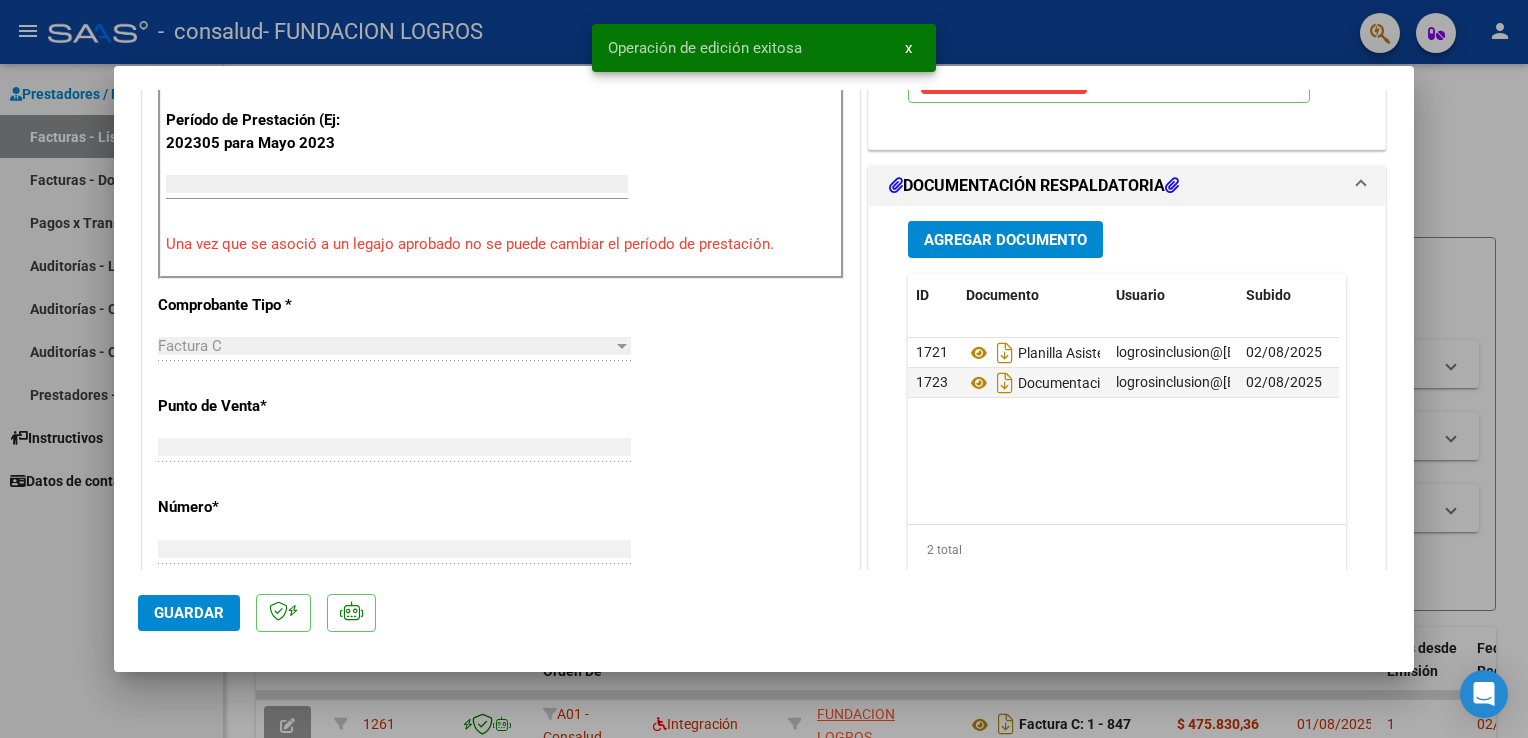 scroll, scrollTop: 559, scrollLeft: 0, axis: vertical 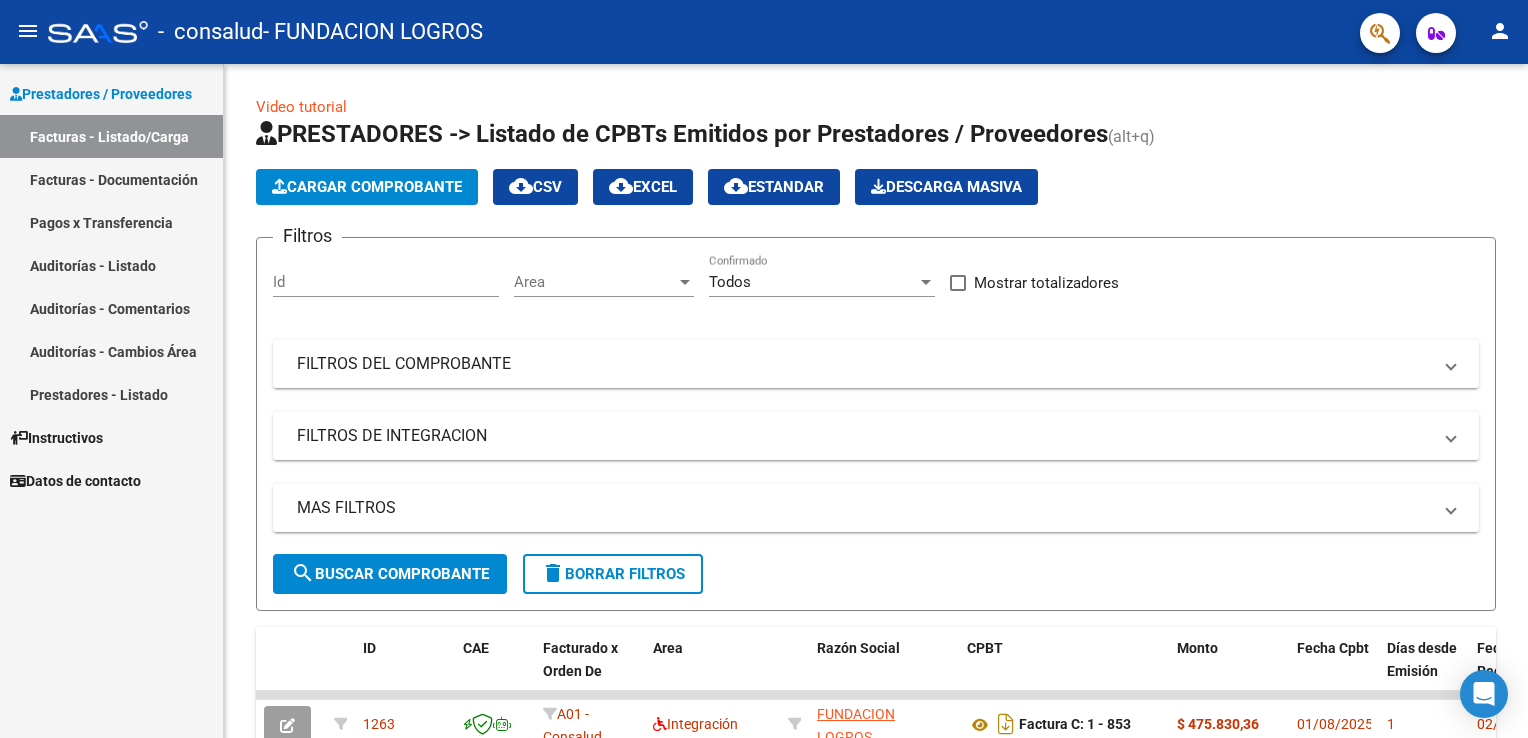 click on "Pagos x Transferencia" at bounding box center [111, 222] 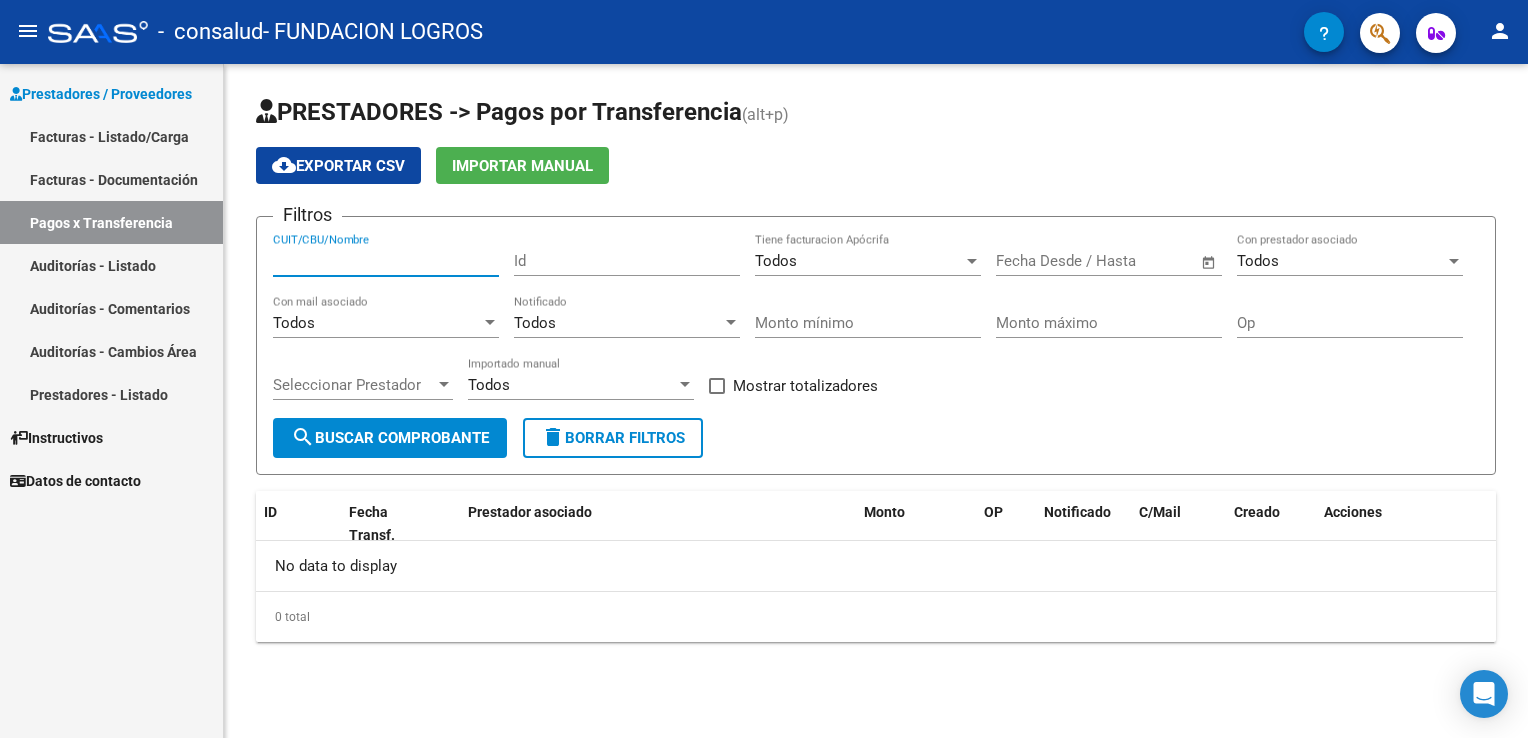 click on "CUIT/CBU/Nombre" at bounding box center (386, 261) 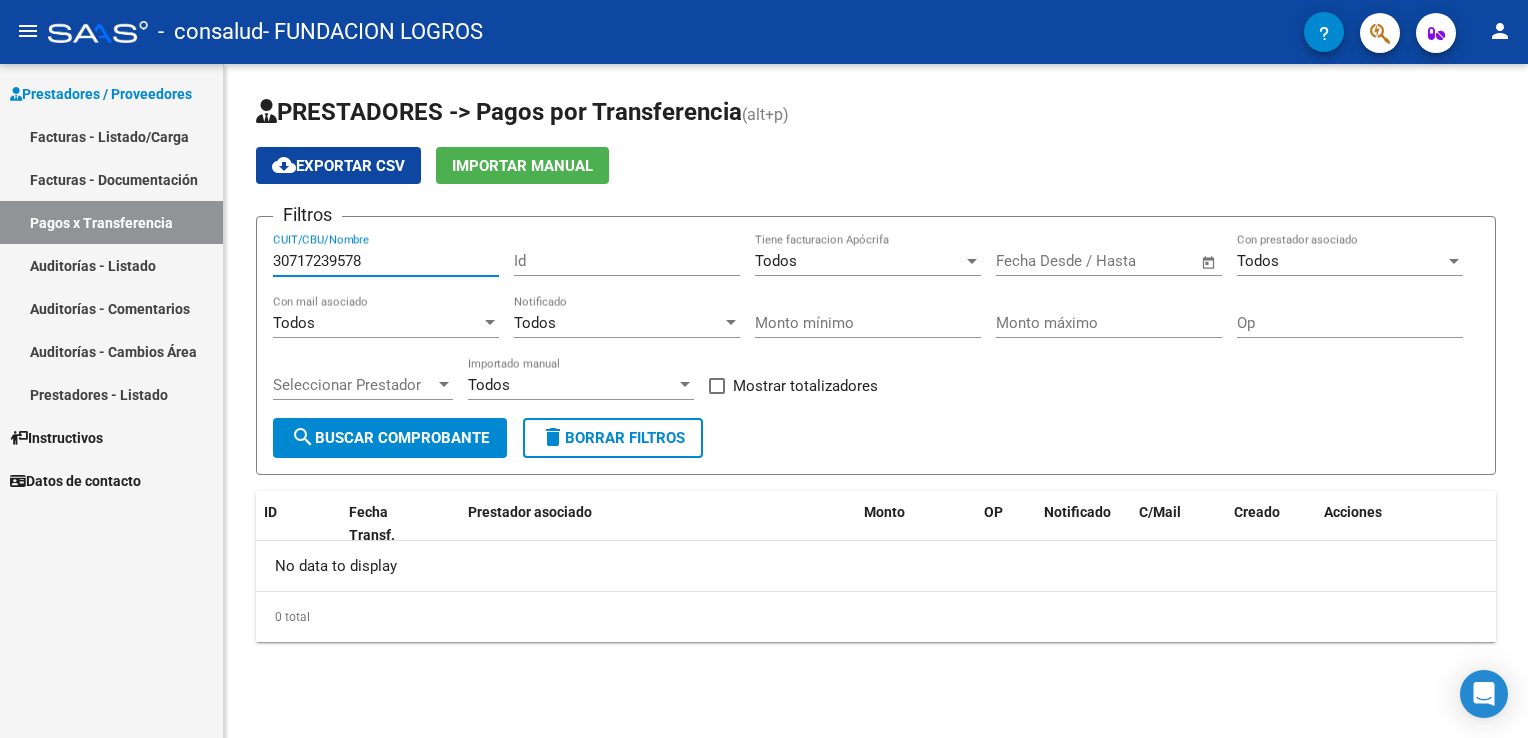 type on "30717239578" 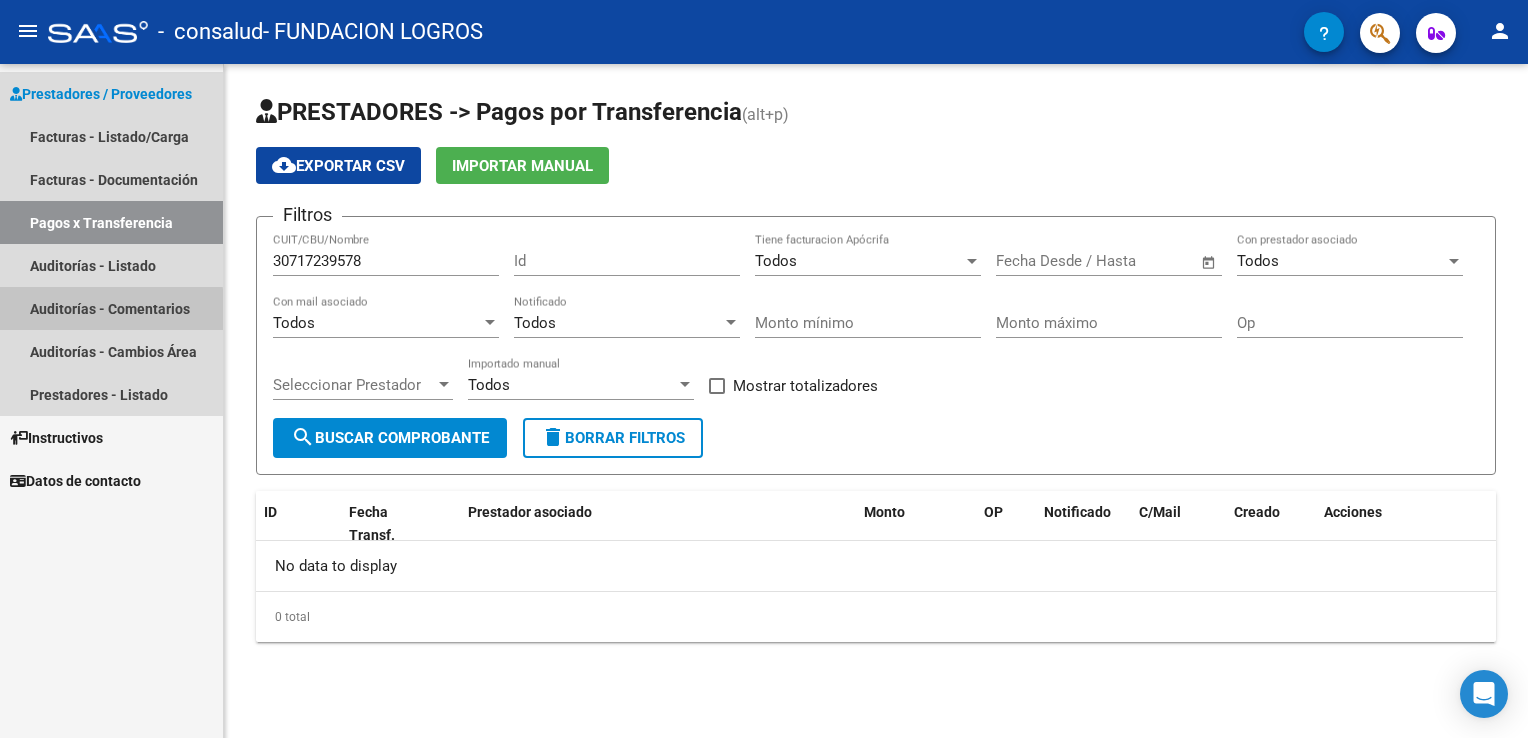 click on "Auditorías - Comentarios" at bounding box center (111, 308) 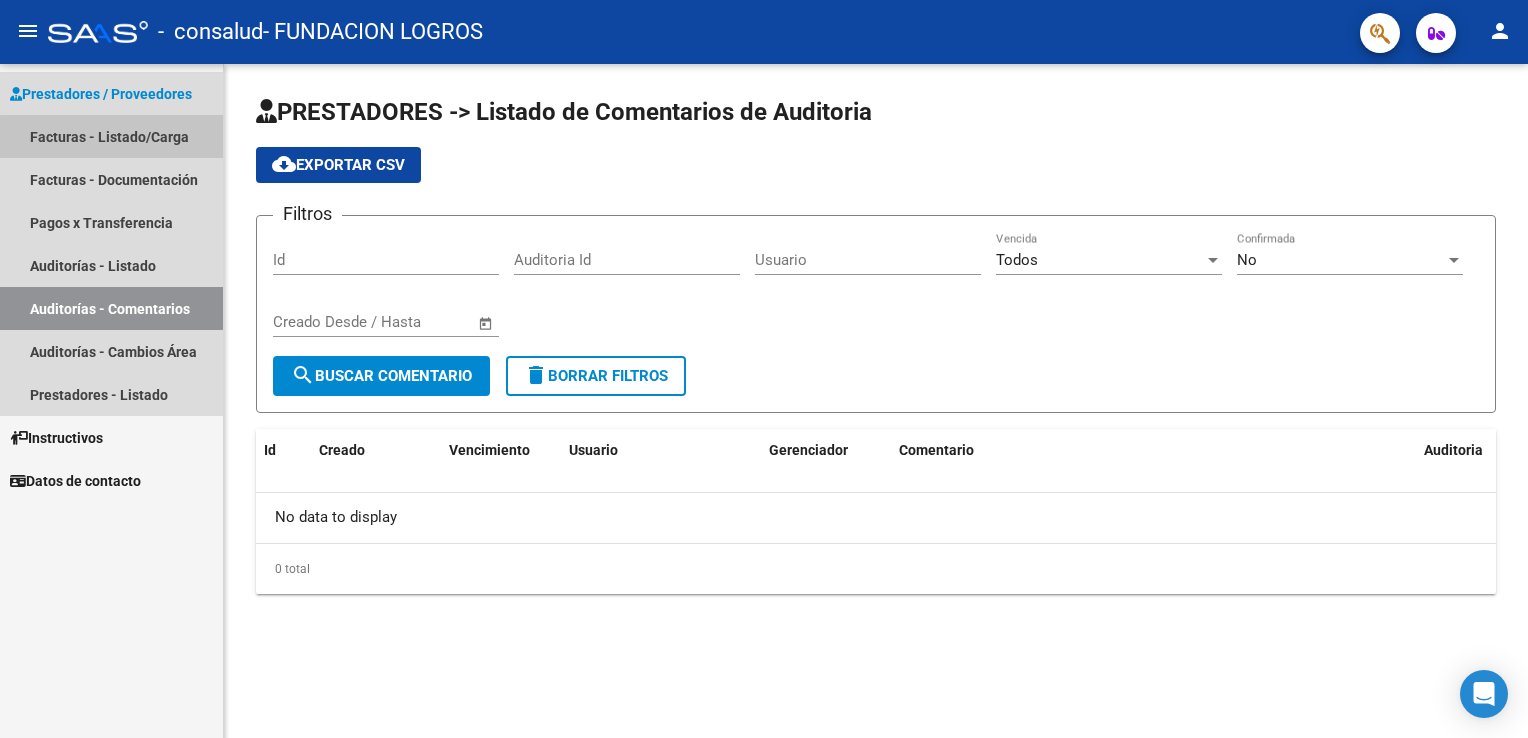 click on "Facturas - Listado/Carga" at bounding box center [111, 136] 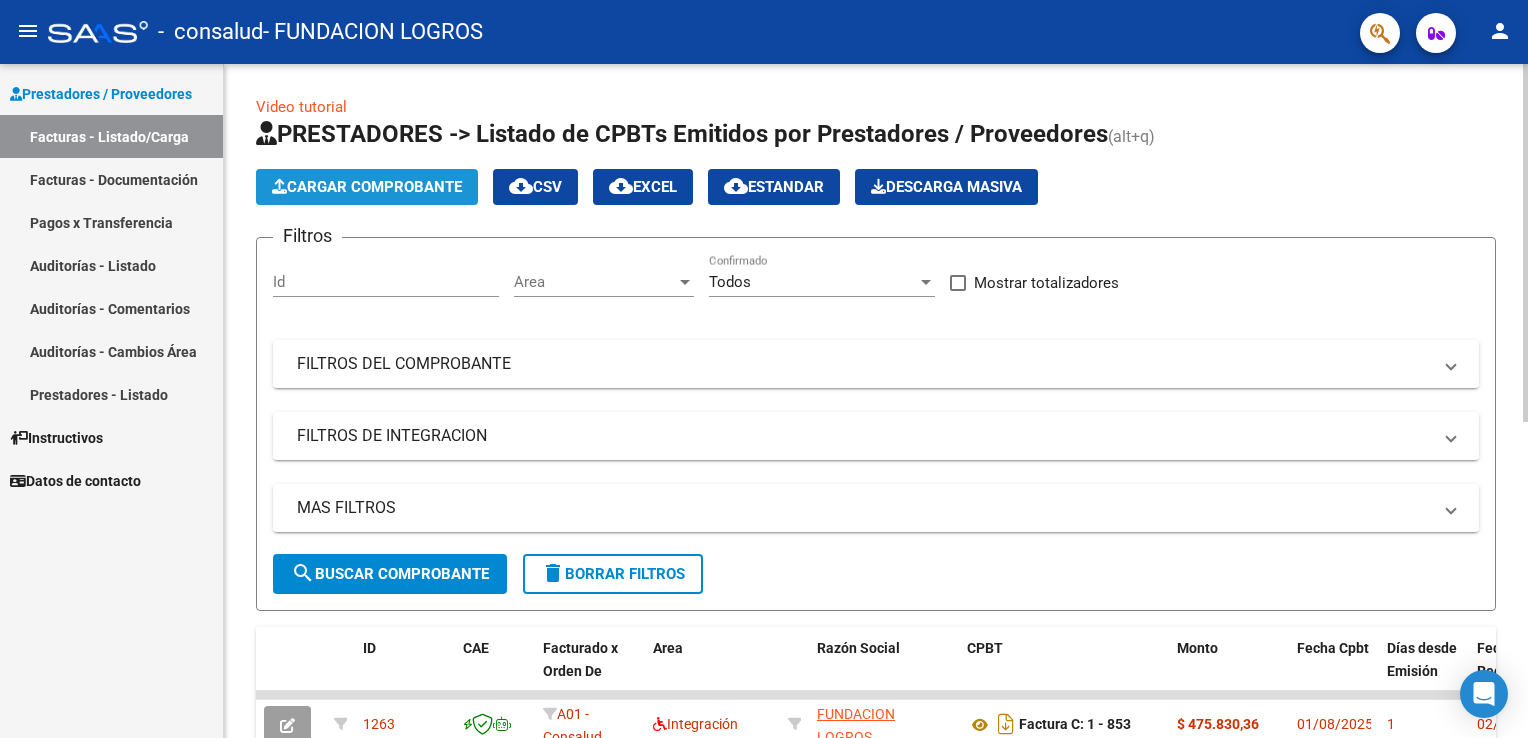 click on "Cargar Comprobante" 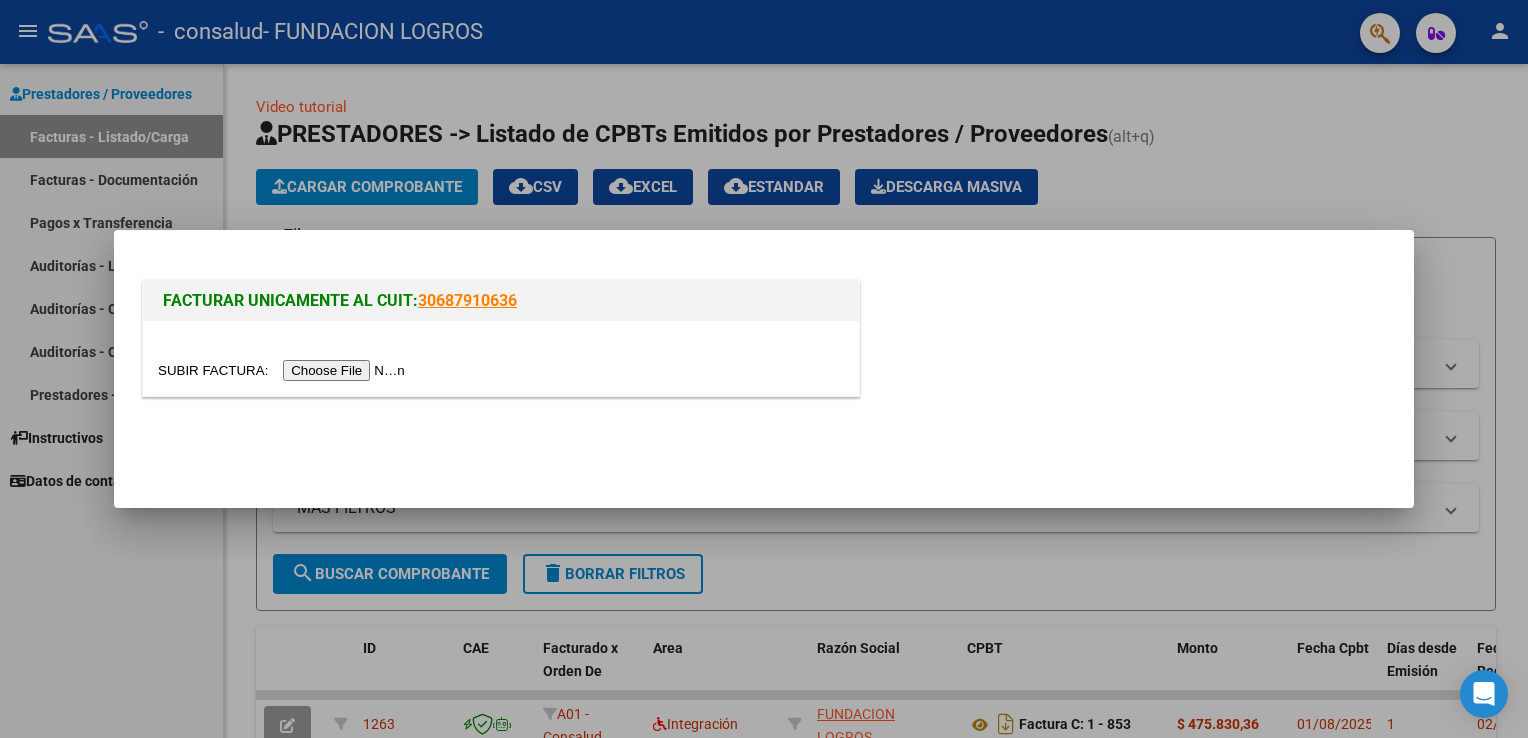 click at bounding box center [284, 370] 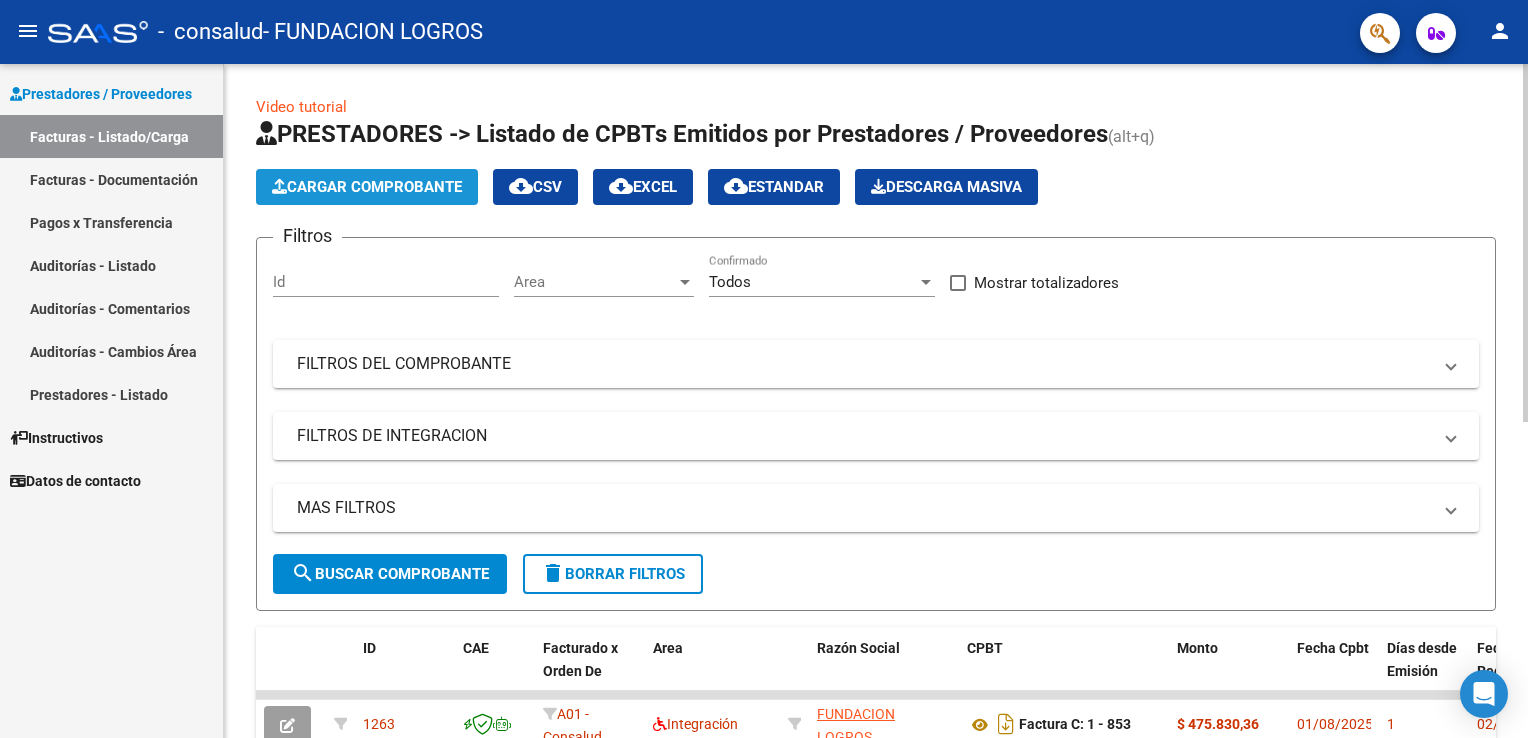 click on "Cargar Comprobante" 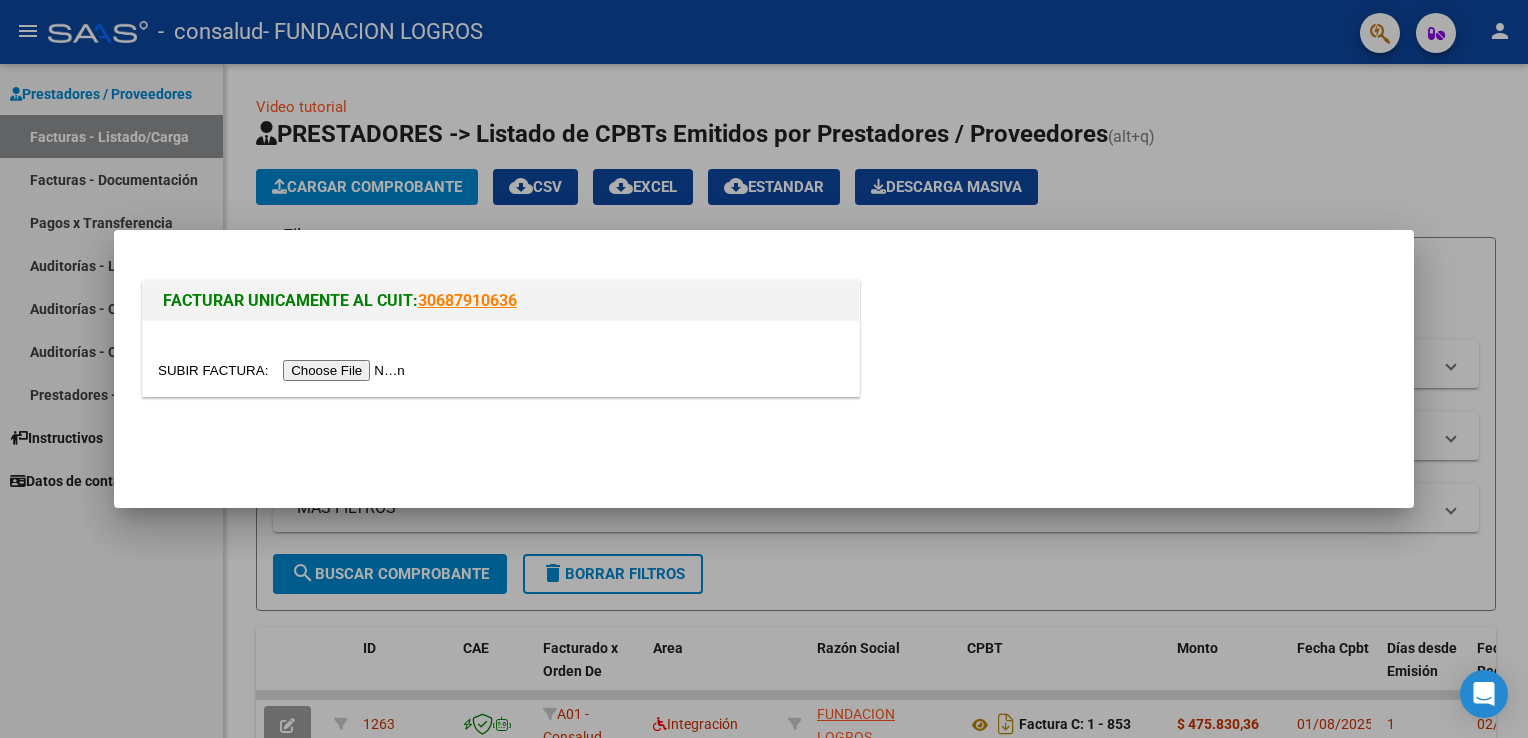 click at bounding box center [284, 370] 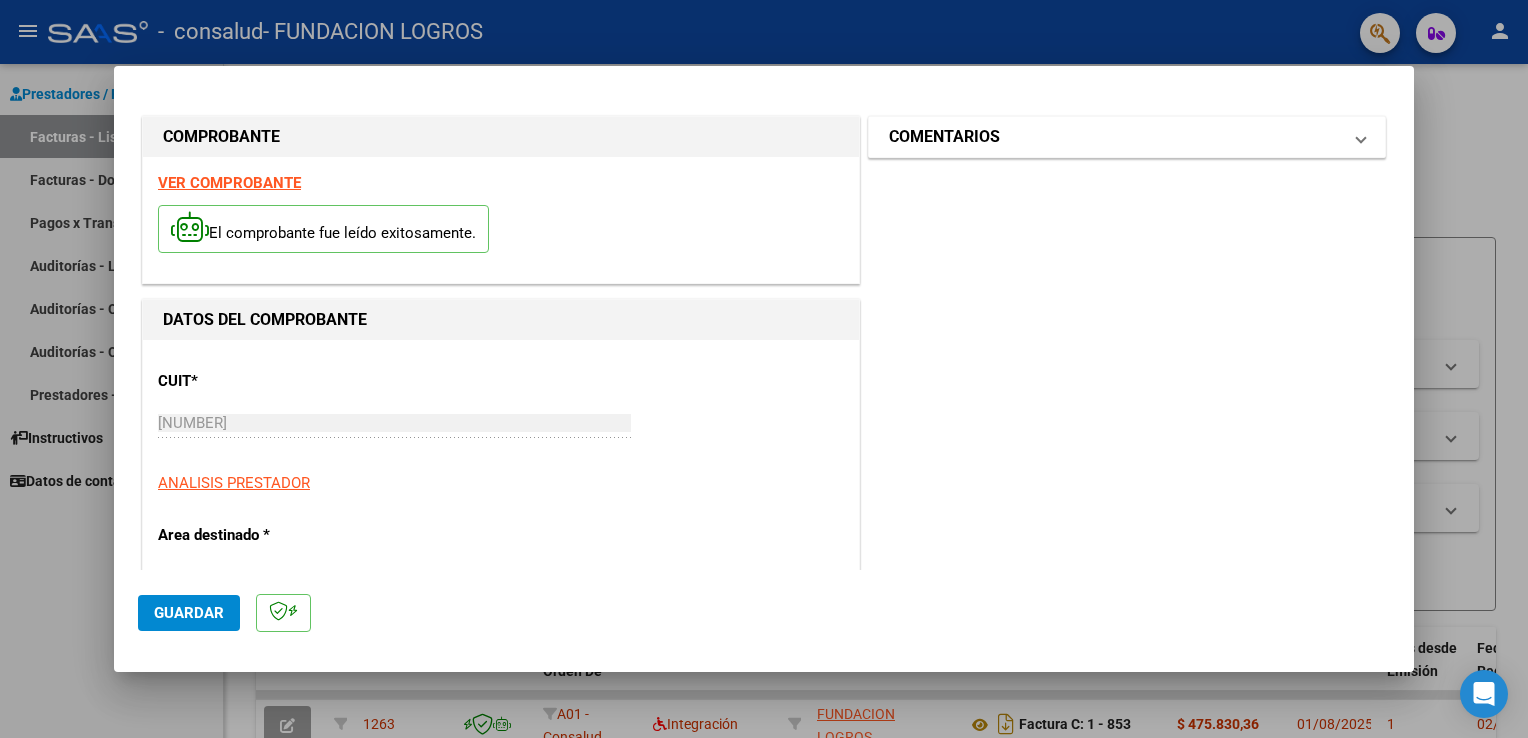 click on "COMENTARIOS" at bounding box center [944, 137] 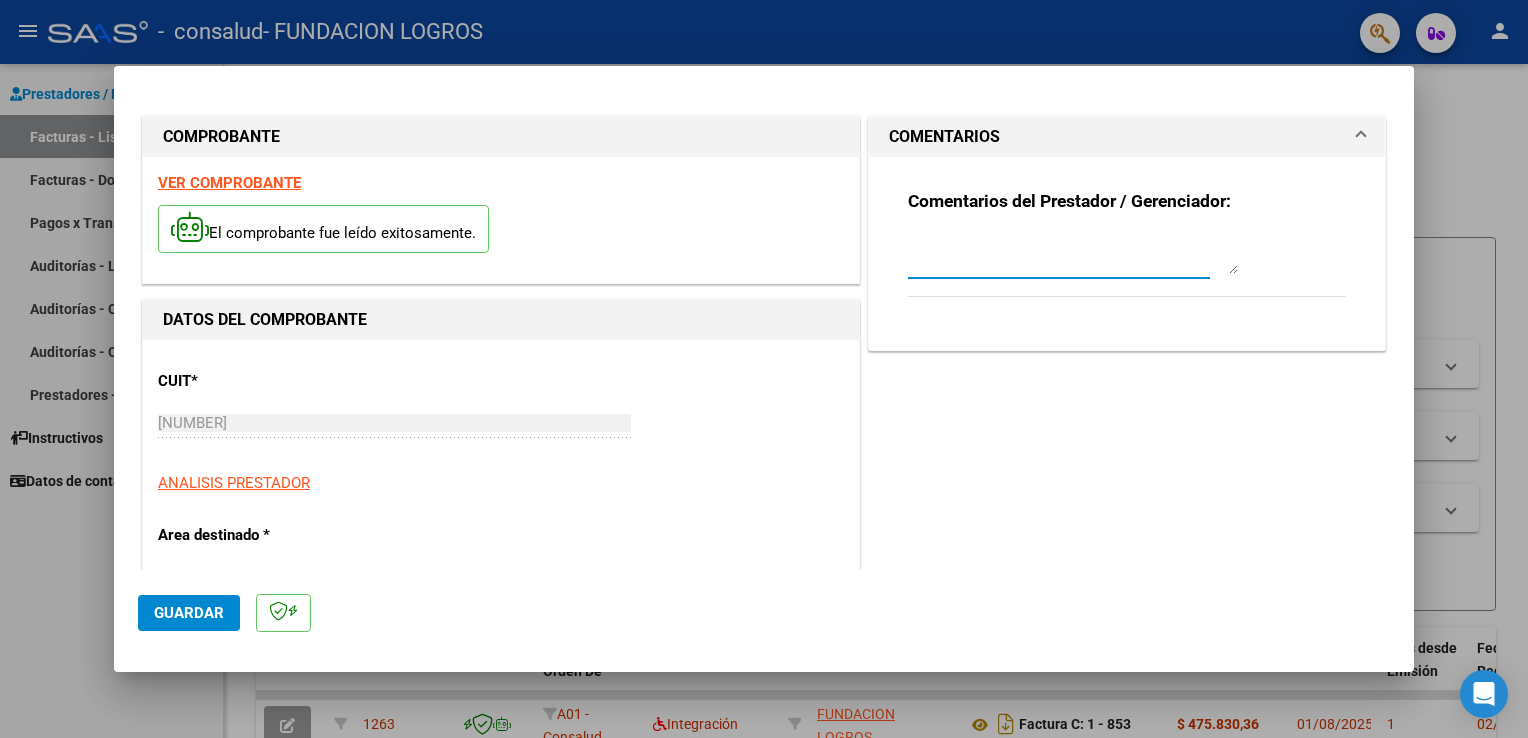 click at bounding box center (1073, 254) 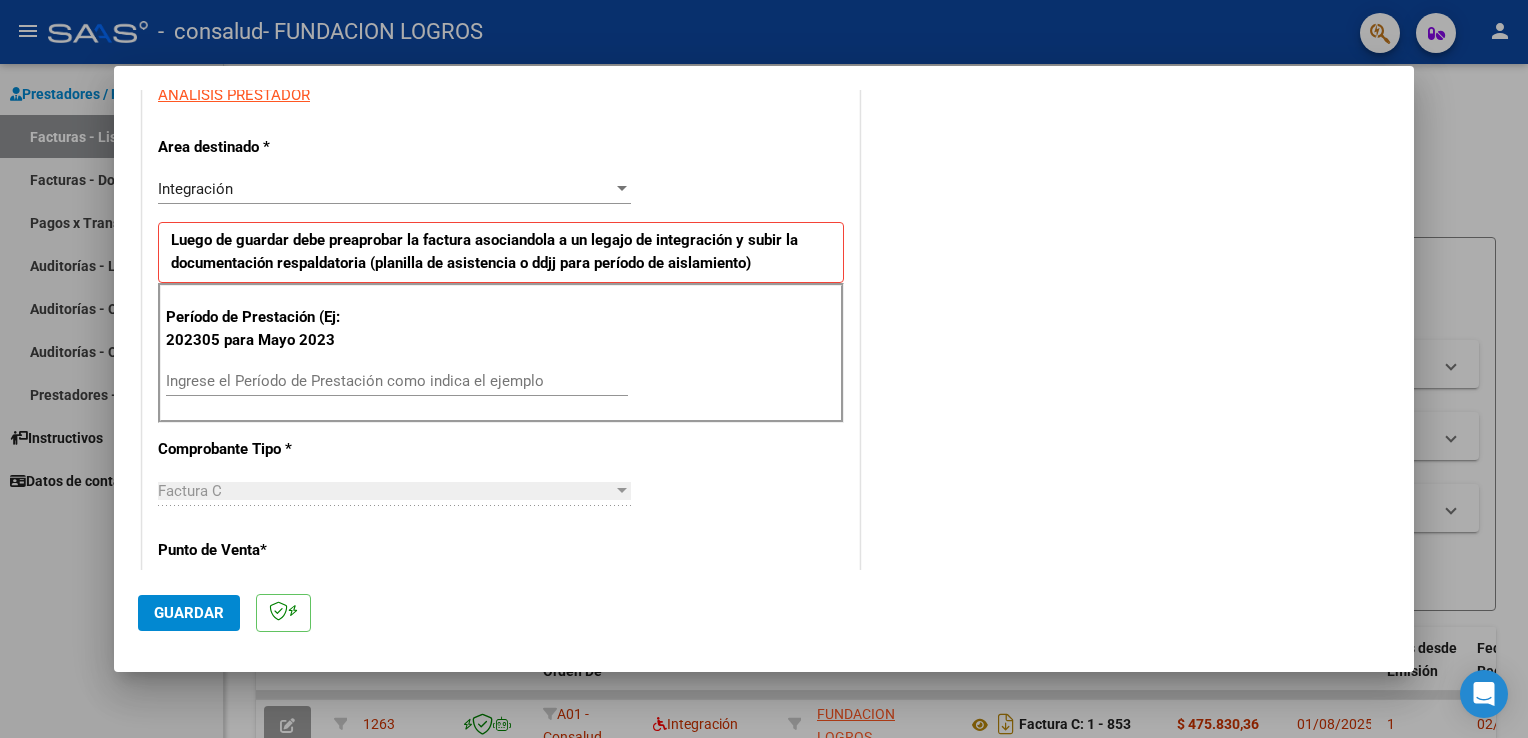 scroll, scrollTop: 400, scrollLeft: 0, axis: vertical 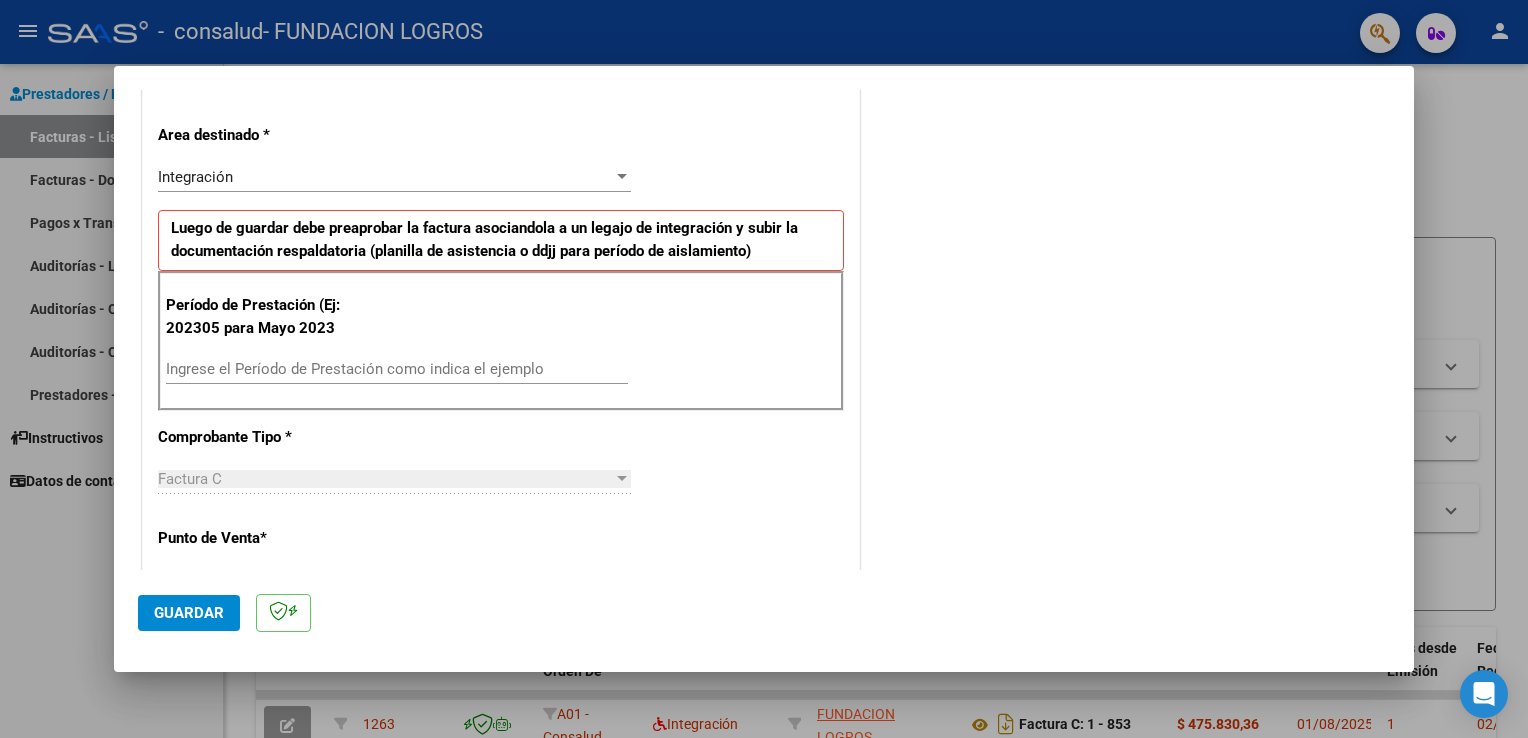 type on "[LAST] [FIRST] [LAST] [LAST]" 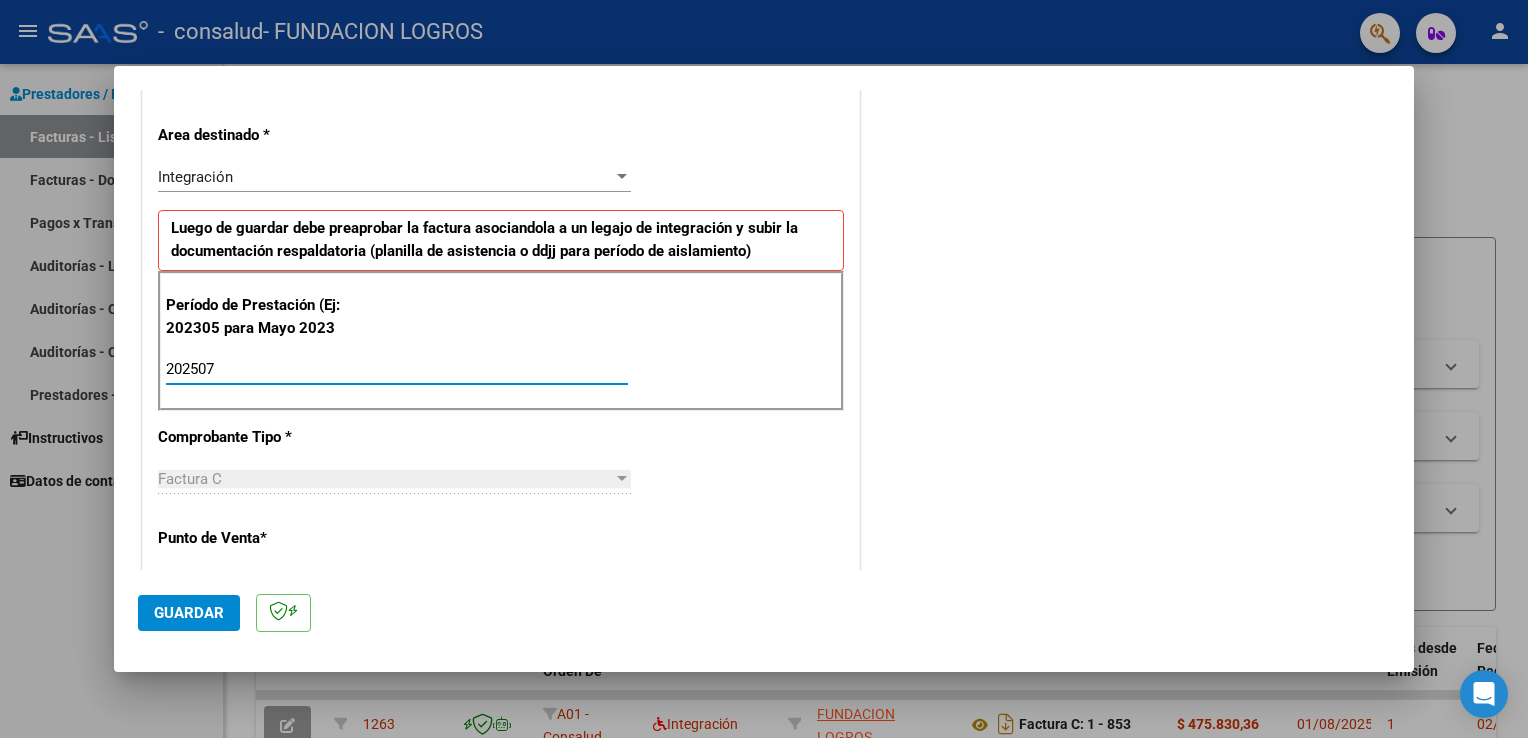 type on "202507" 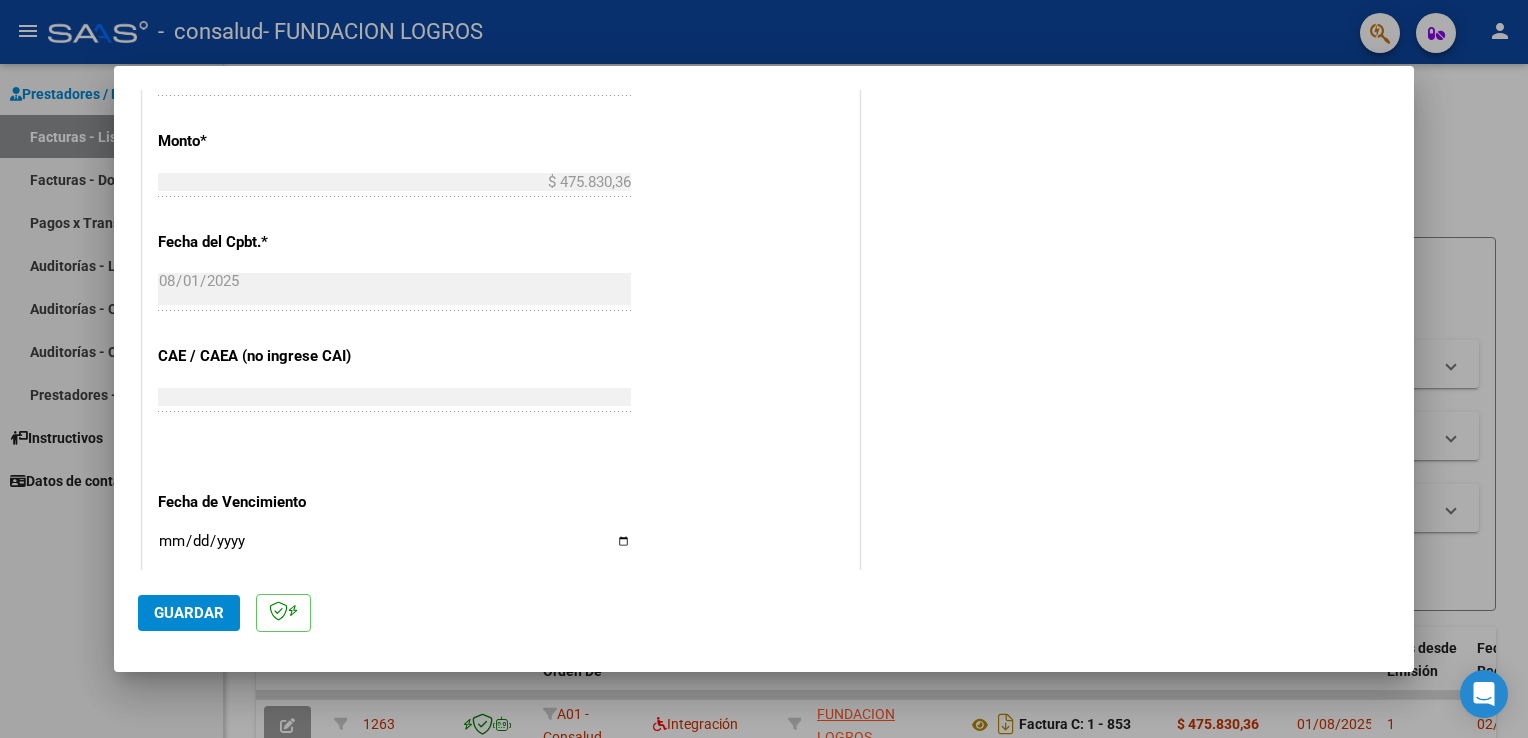 scroll, scrollTop: 1100, scrollLeft: 0, axis: vertical 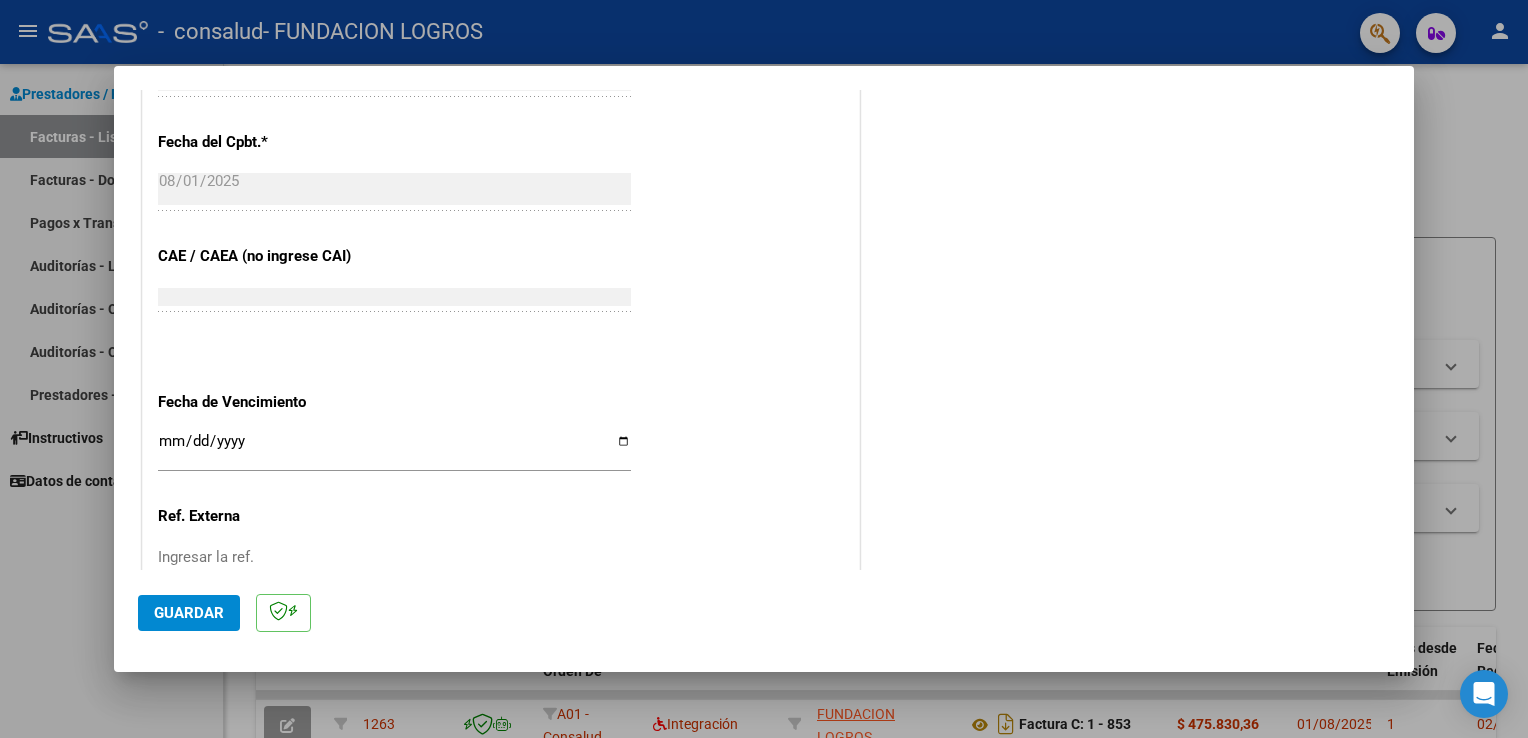 click on "Ingresar la fecha" at bounding box center [394, 449] 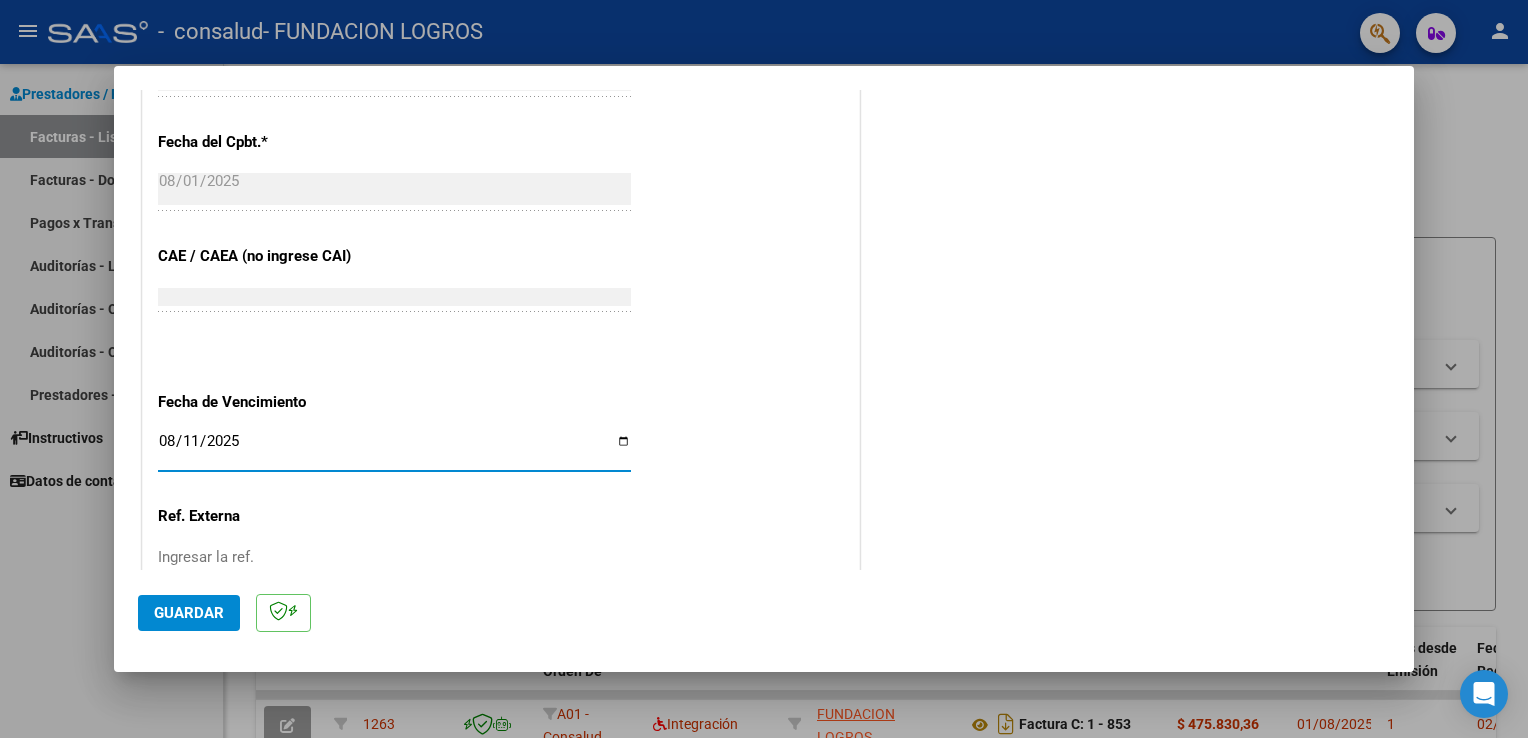 type on "2025-08-11" 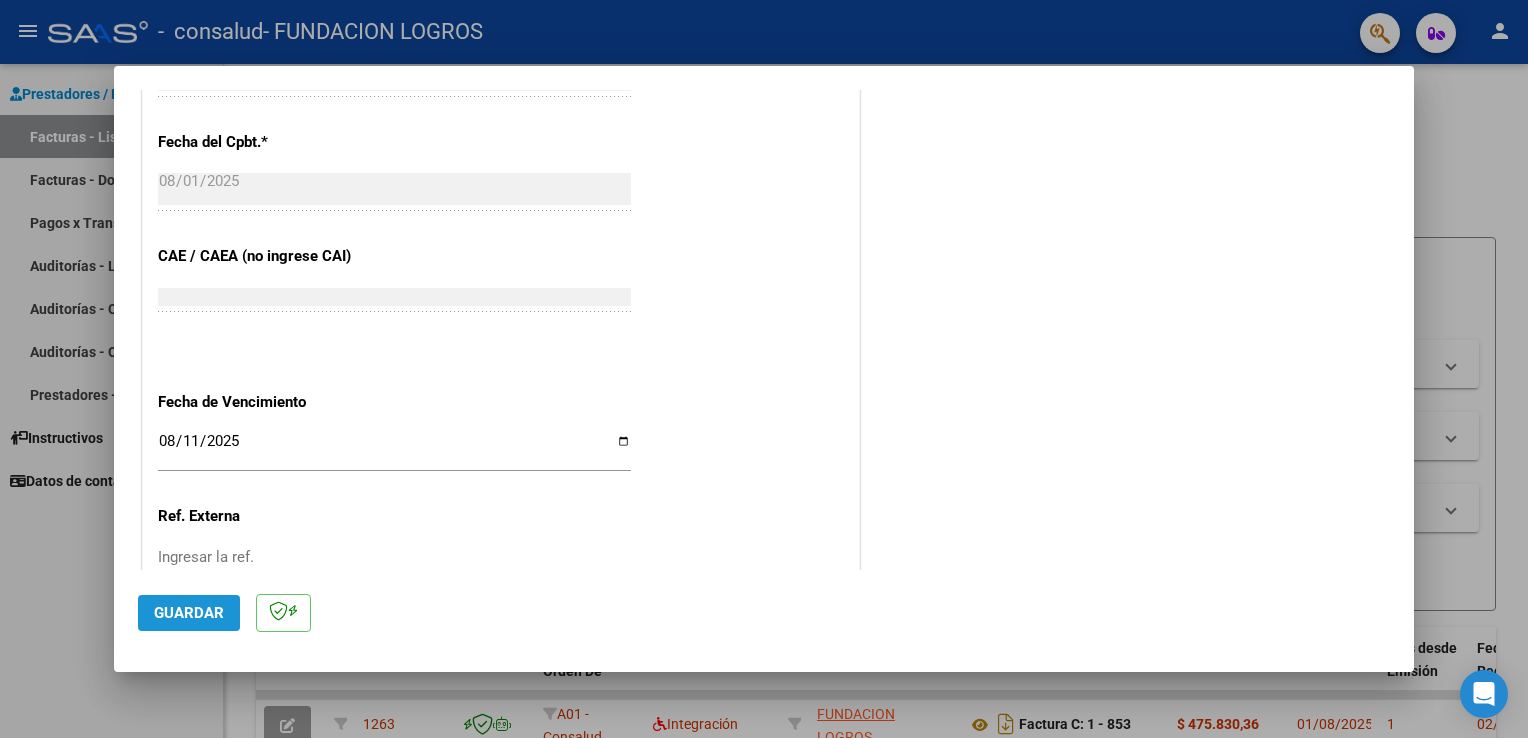 click on "Guardar" 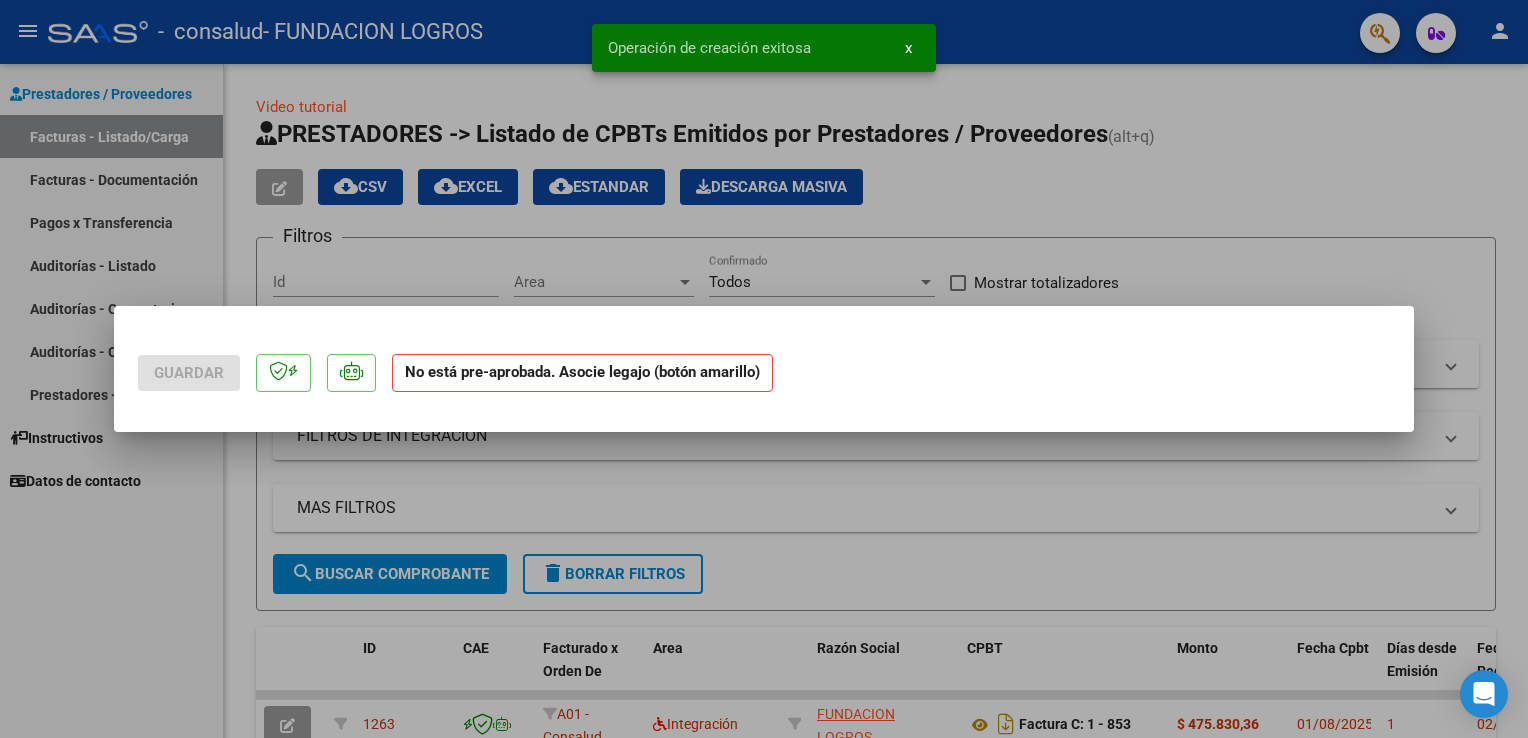 scroll, scrollTop: 0, scrollLeft: 0, axis: both 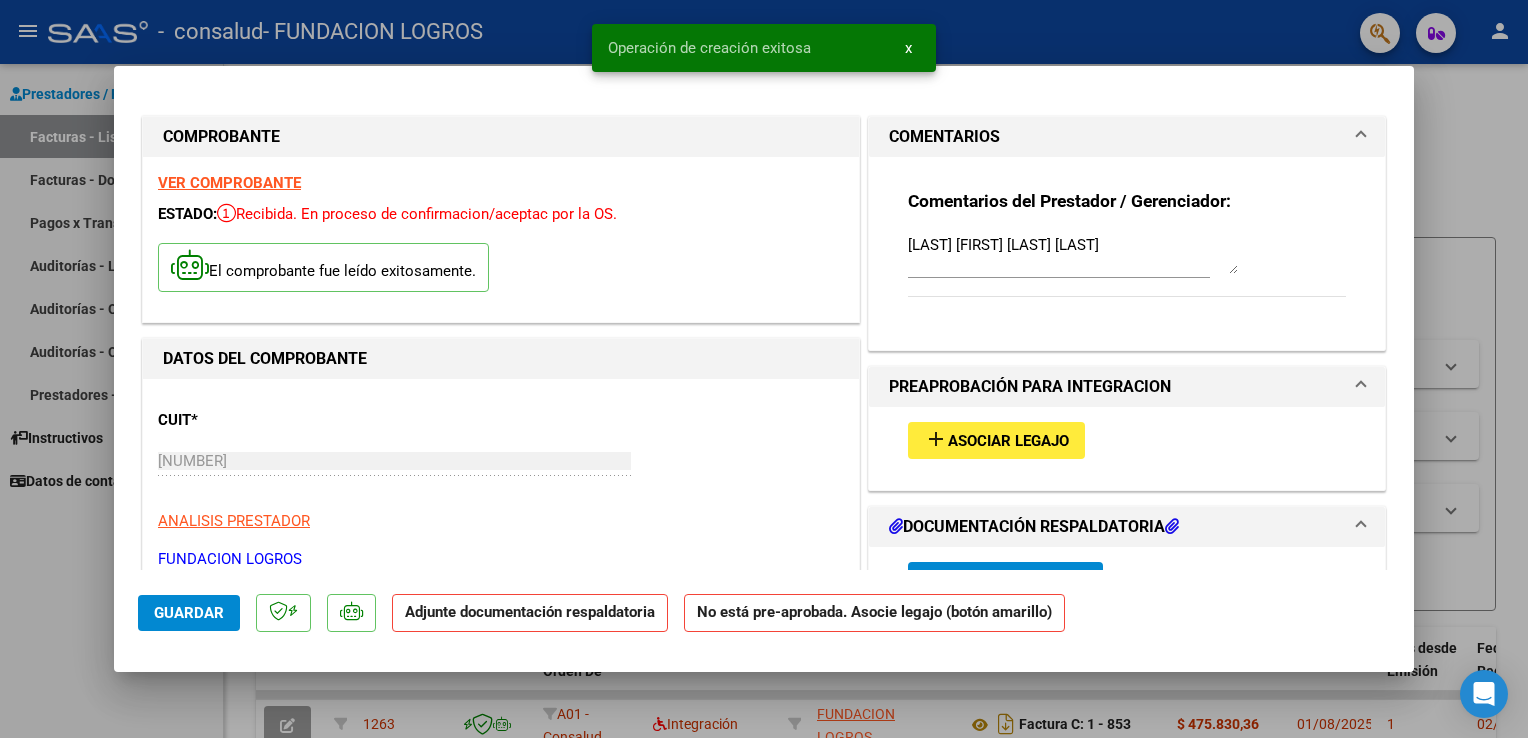 click on "Asociar Legajo" at bounding box center (1008, 441) 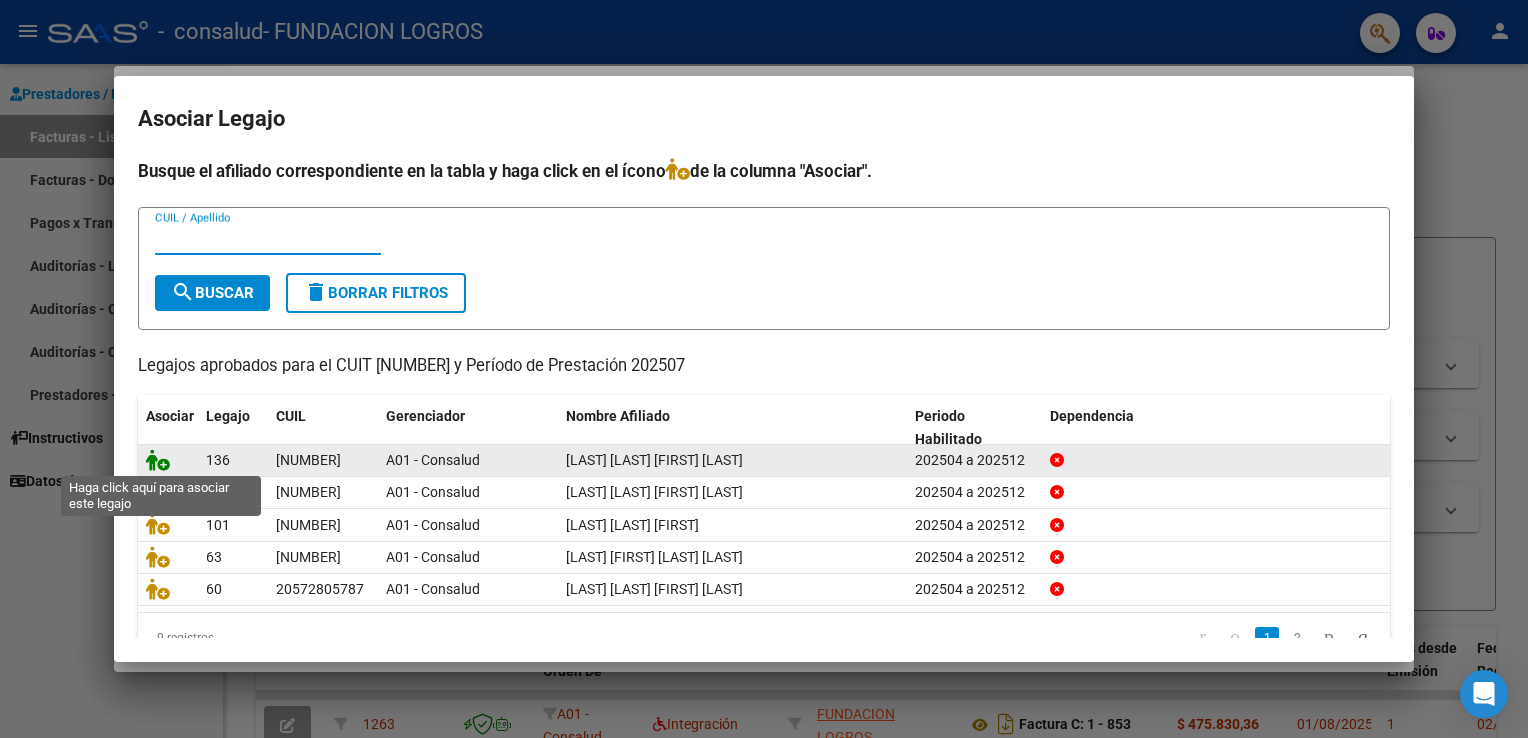click 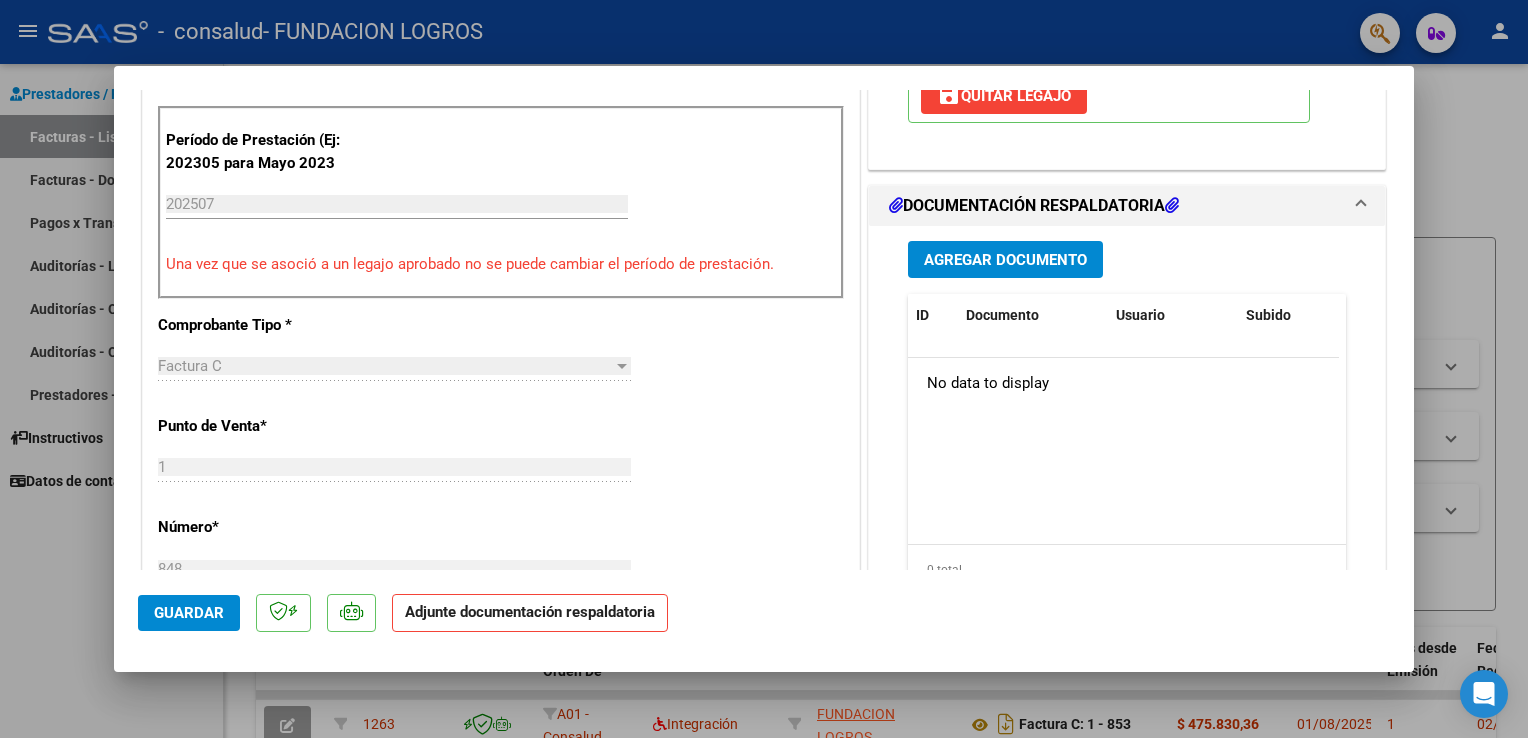 scroll, scrollTop: 600, scrollLeft: 0, axis: vertical 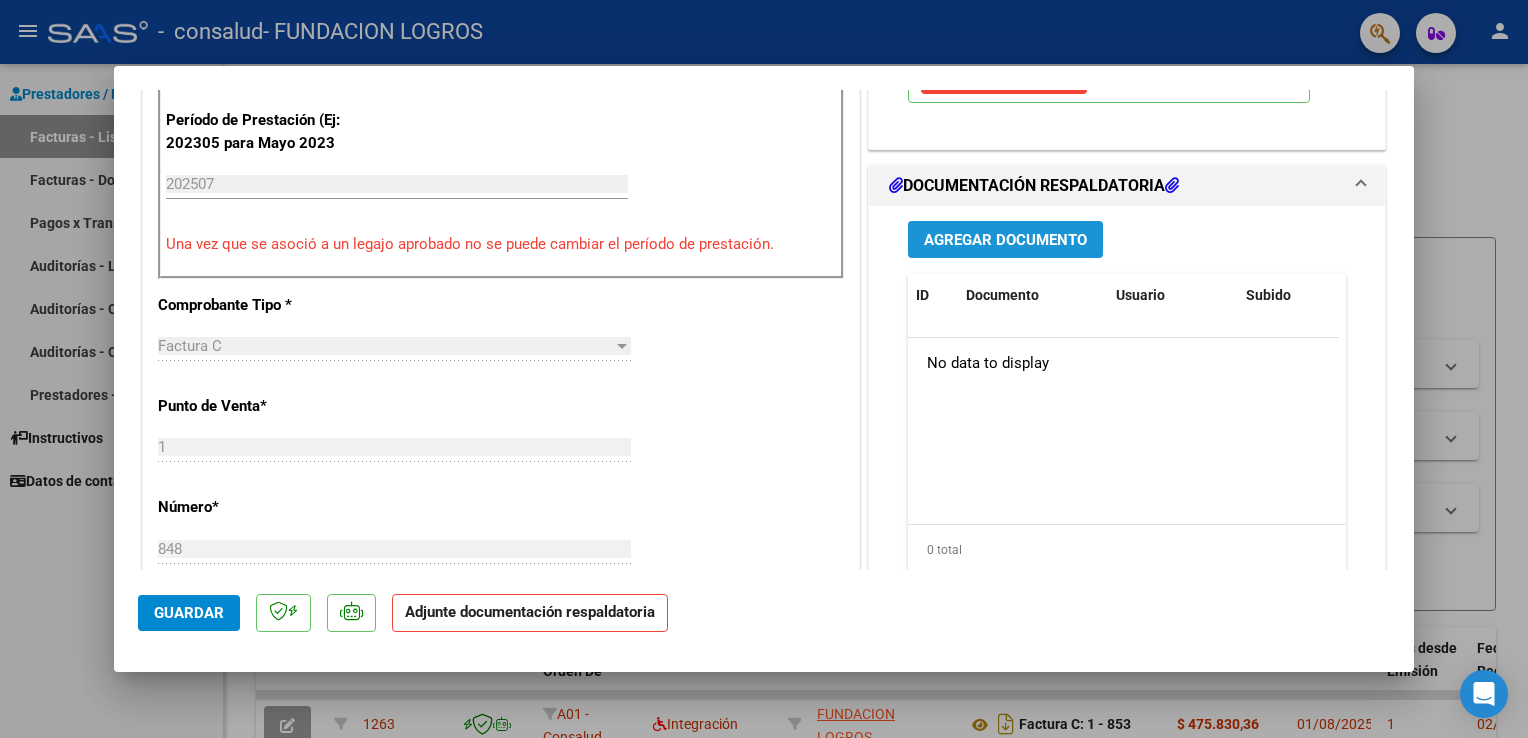 click on "Agregar Documento" at bounding box center (1005, 240) 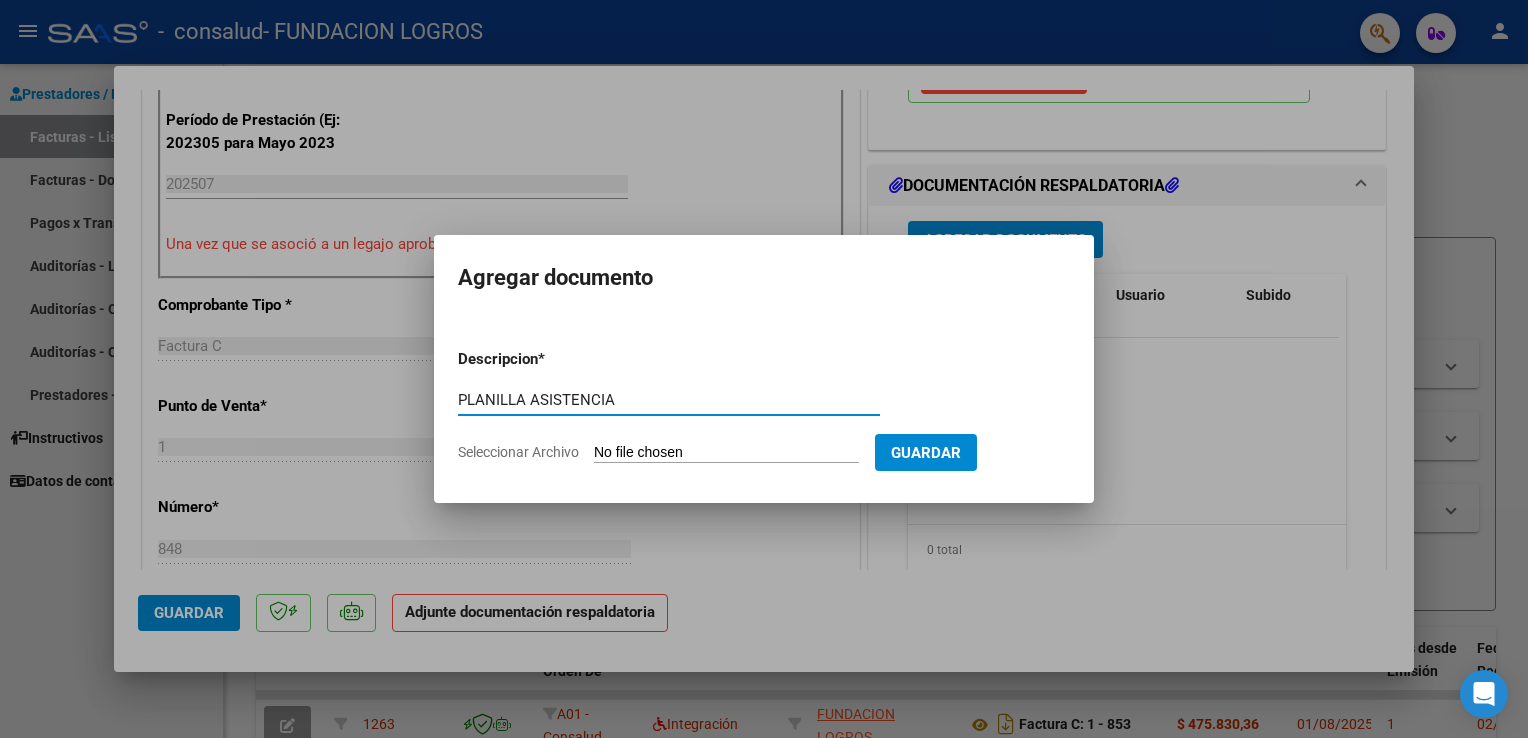 type on "PLANILLA ASISTENCIA" 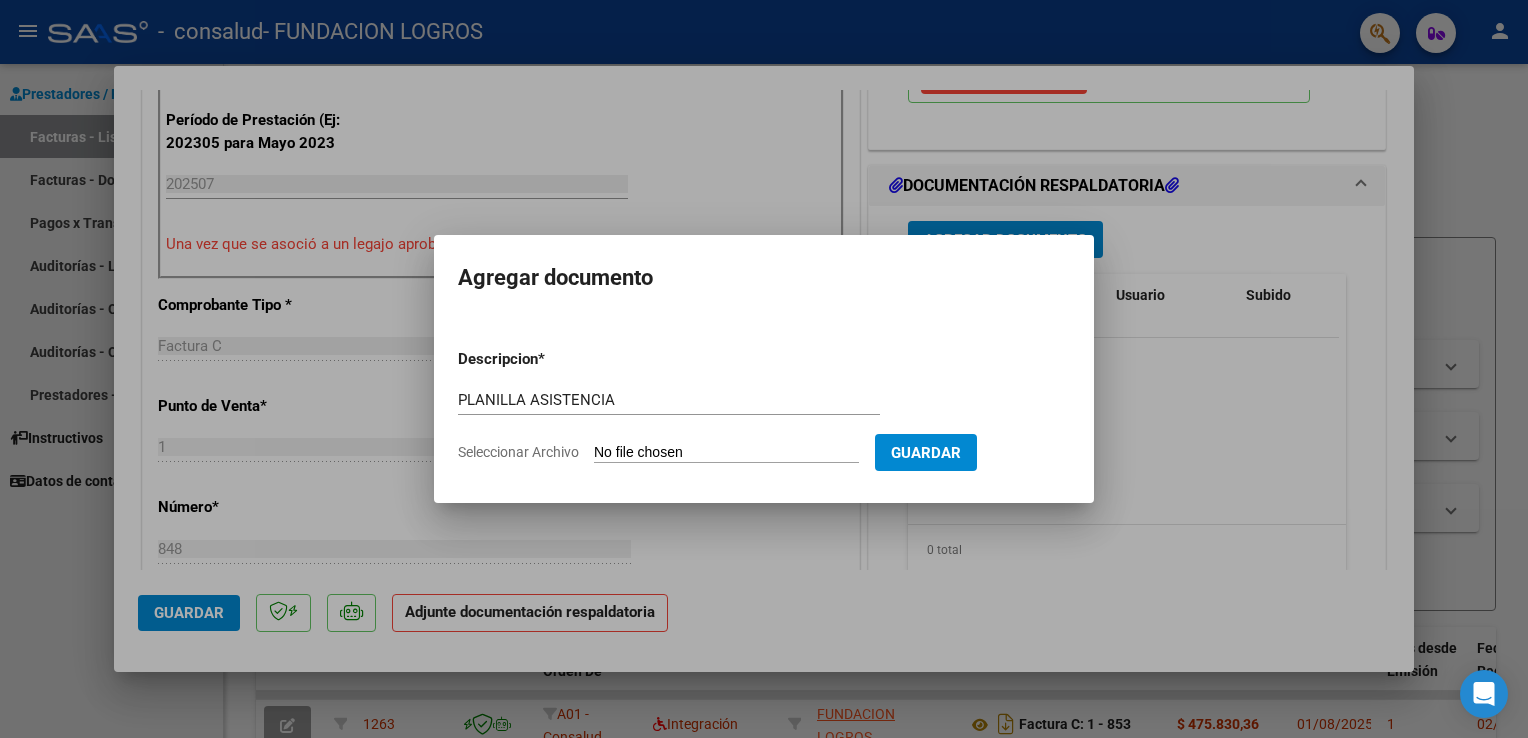 type on "C:\fakepath\Rodríguez Thiago SAIE .pdf" 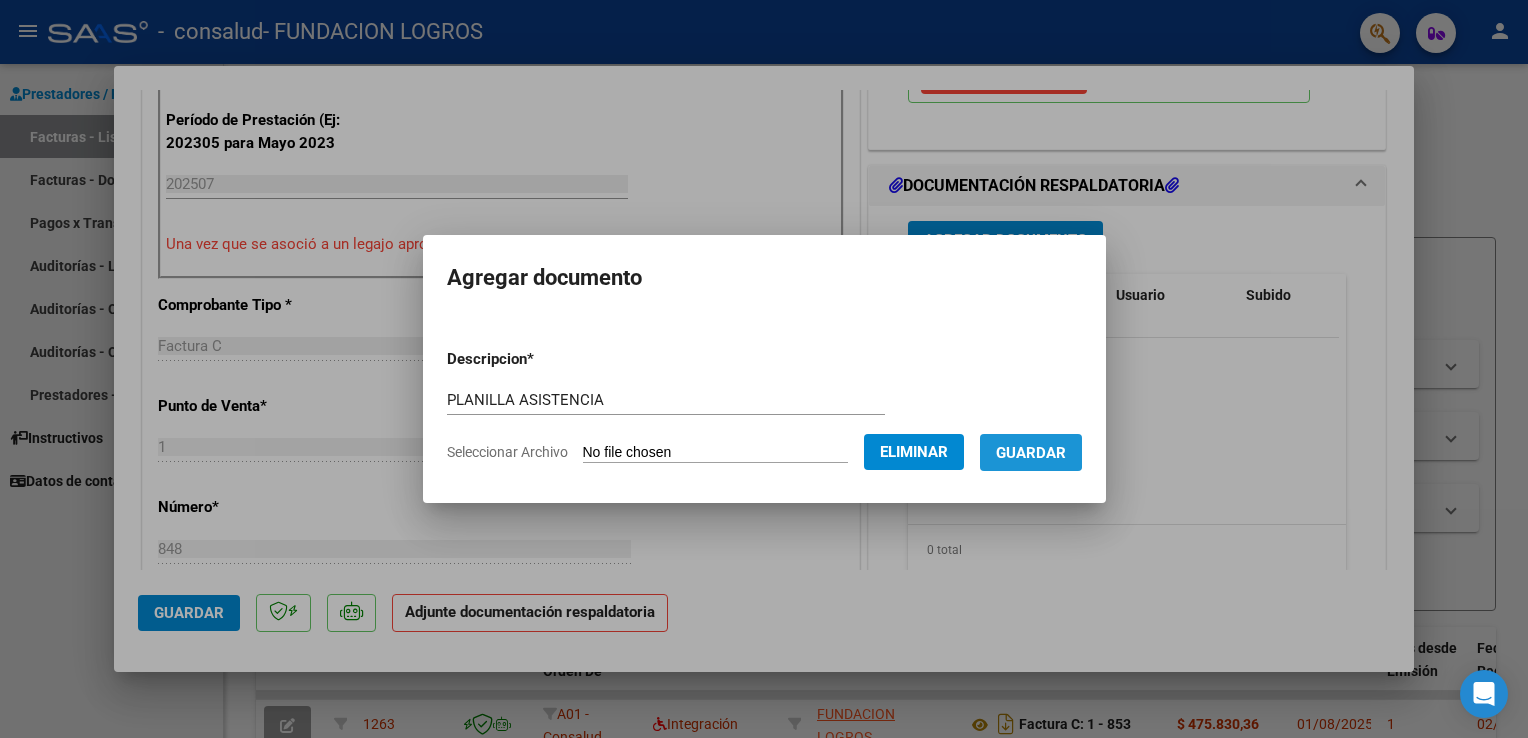 click on "Guardar" at bounding box center (1031, 453) 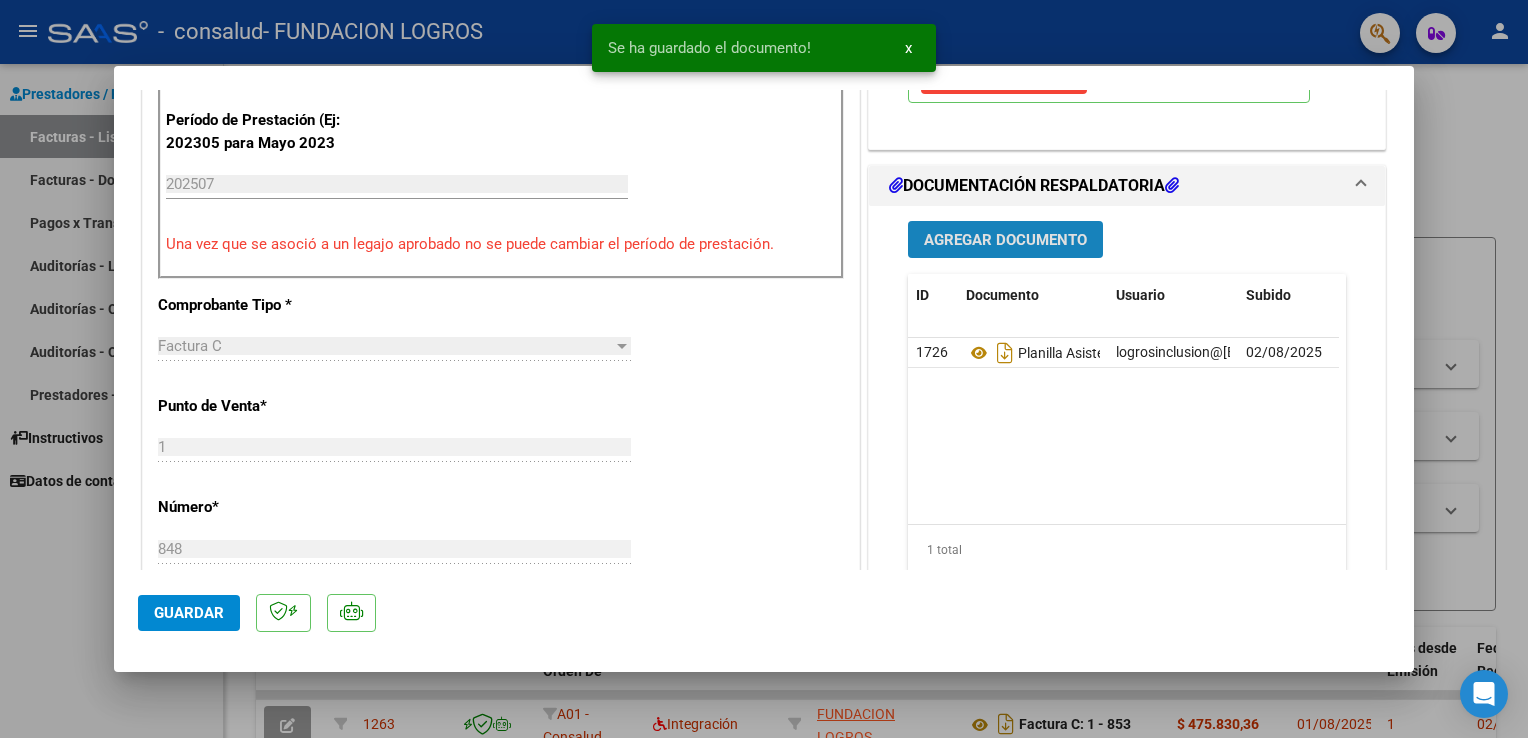 click on "Agregar Documento" at bounding box center (1005, 240) 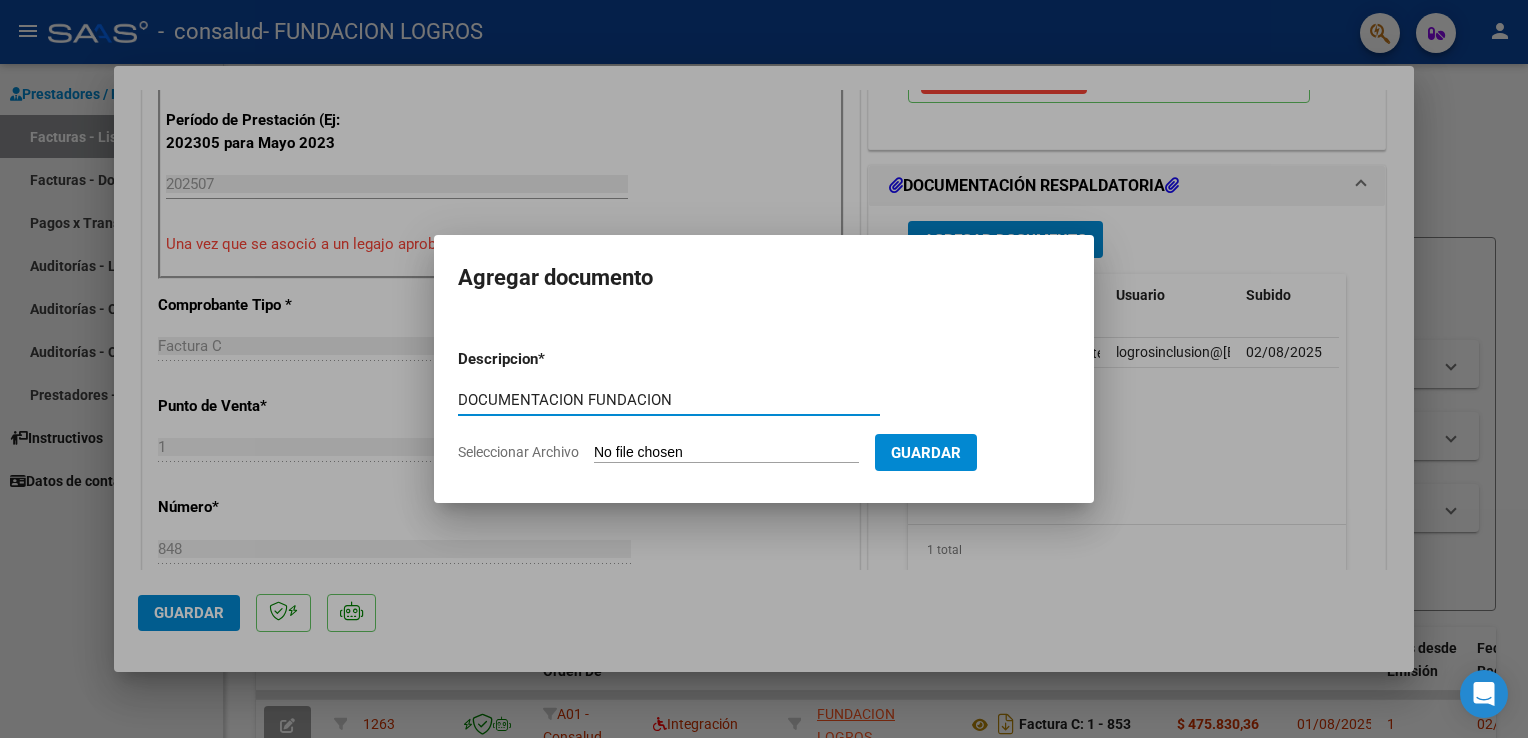 type on "DOCUMENTACION FUNDACION" 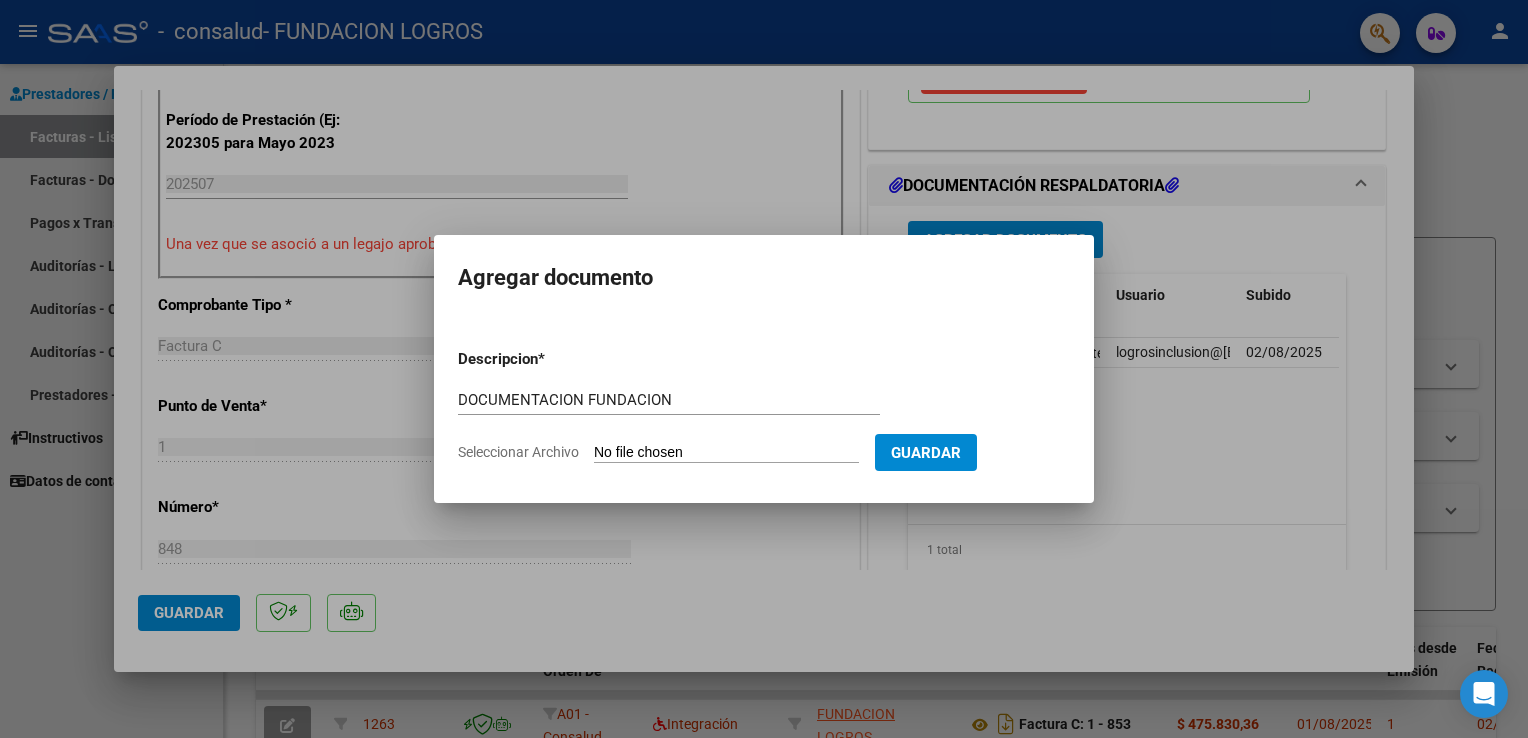 click on "Seleccionar Archivo" at bounding box center [726, 453] 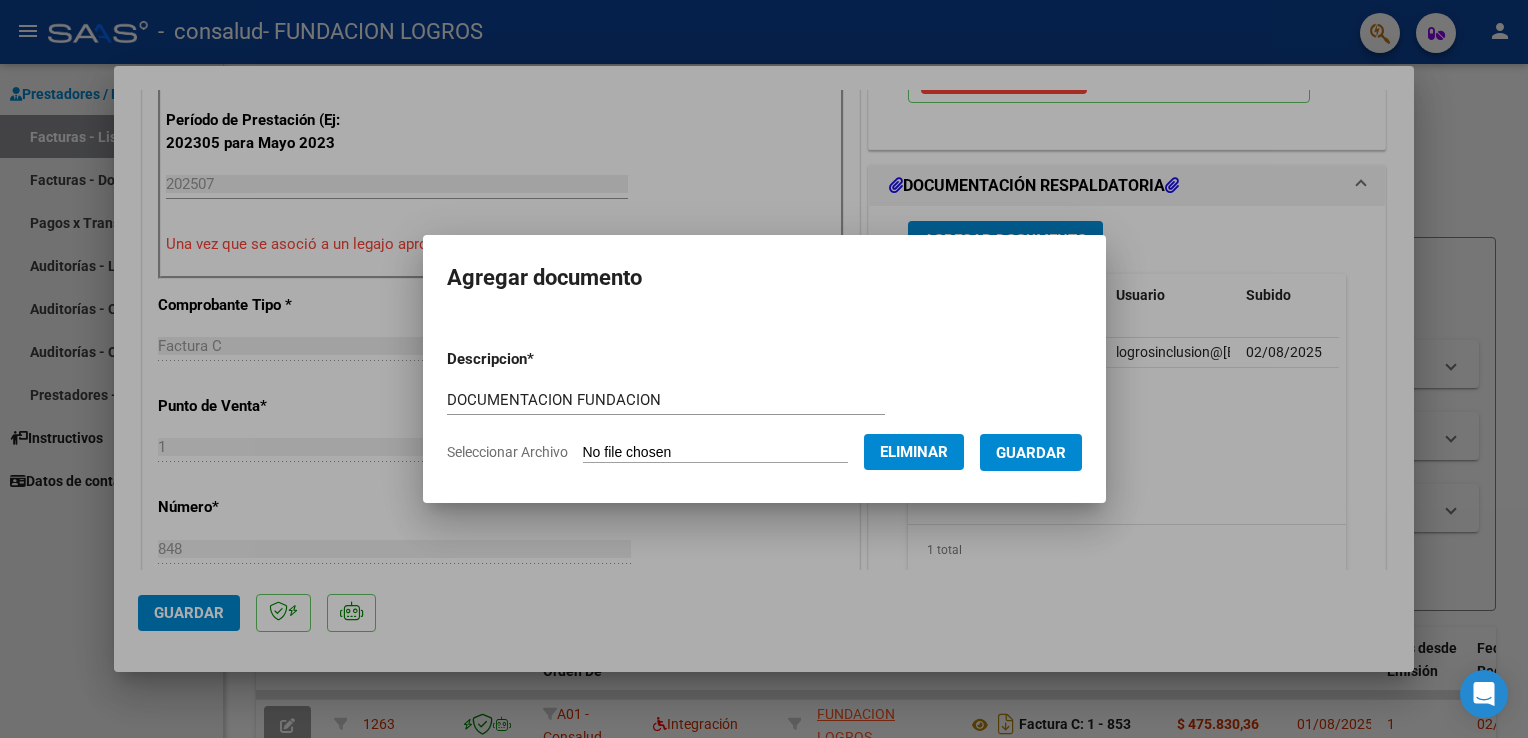 click on "Guardar" at bounding box center [1031, 453] 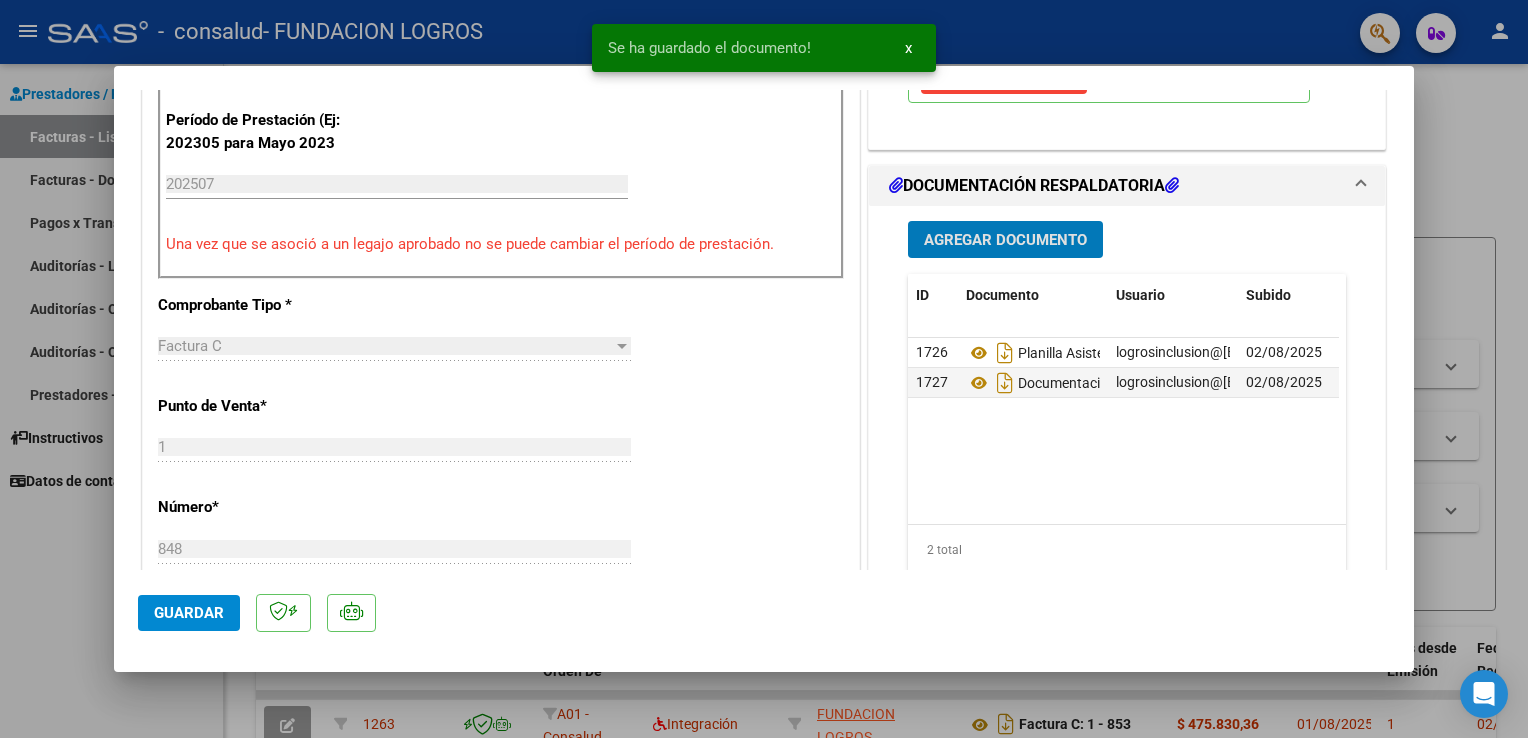 click on "Guardar" 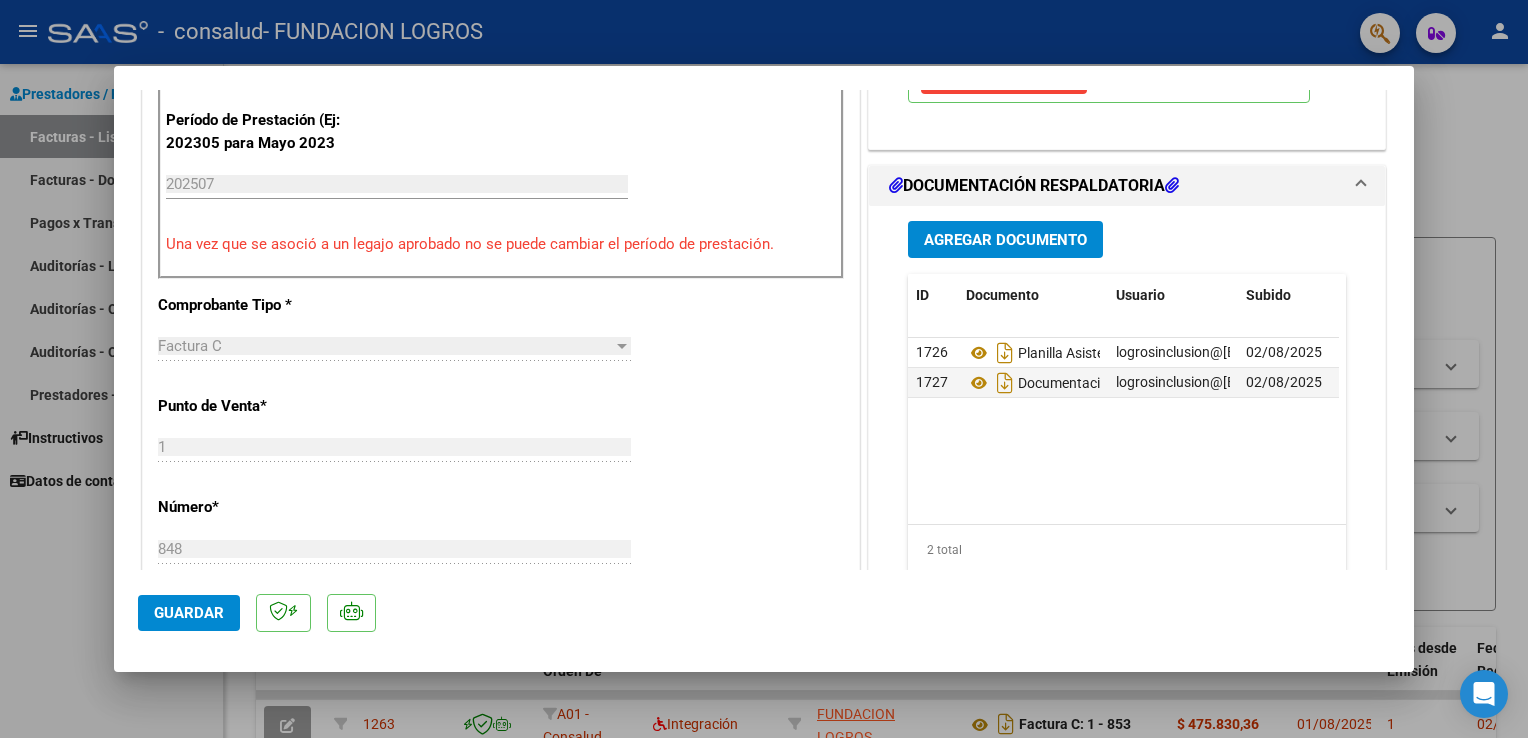 click at bounding box center (764, 369) 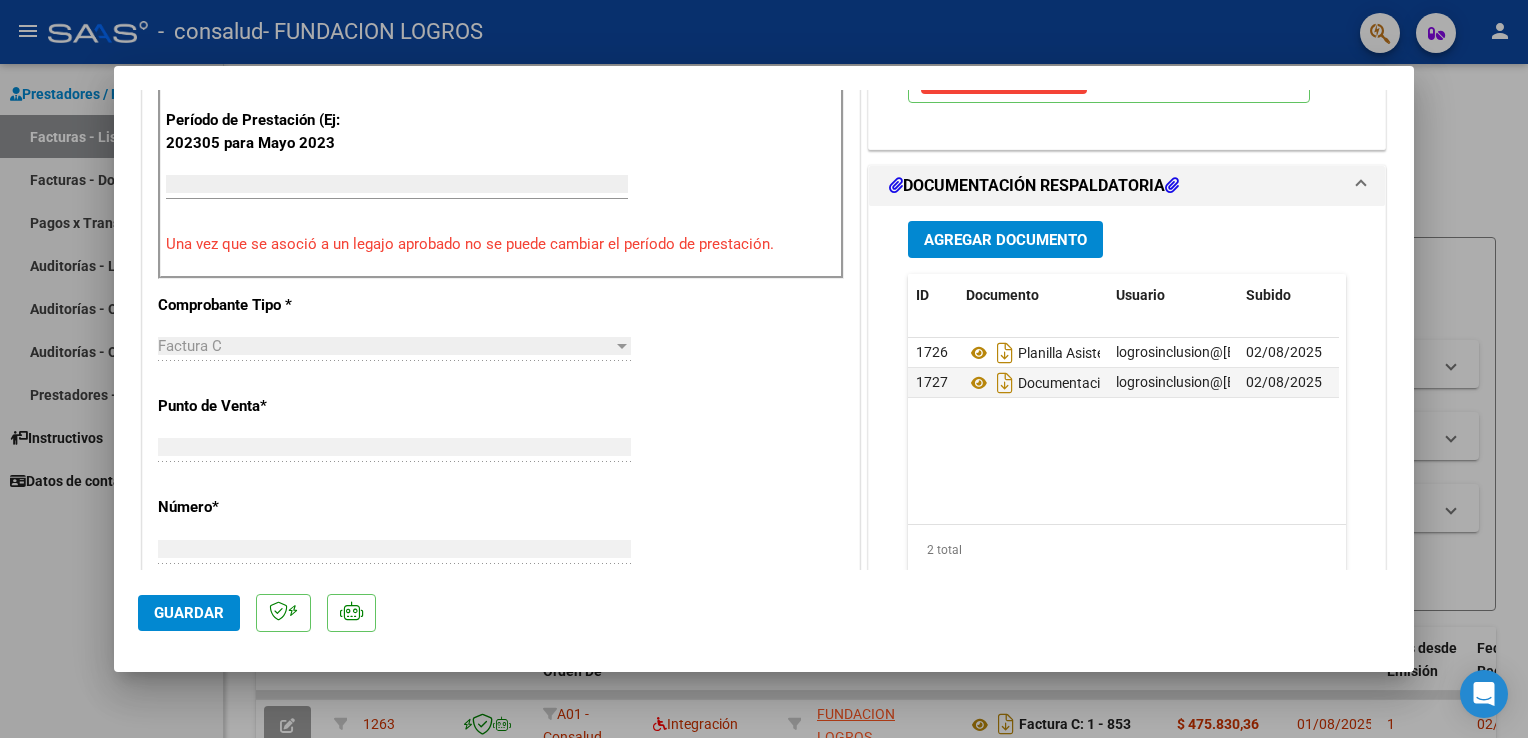 type on "$ 0,00" 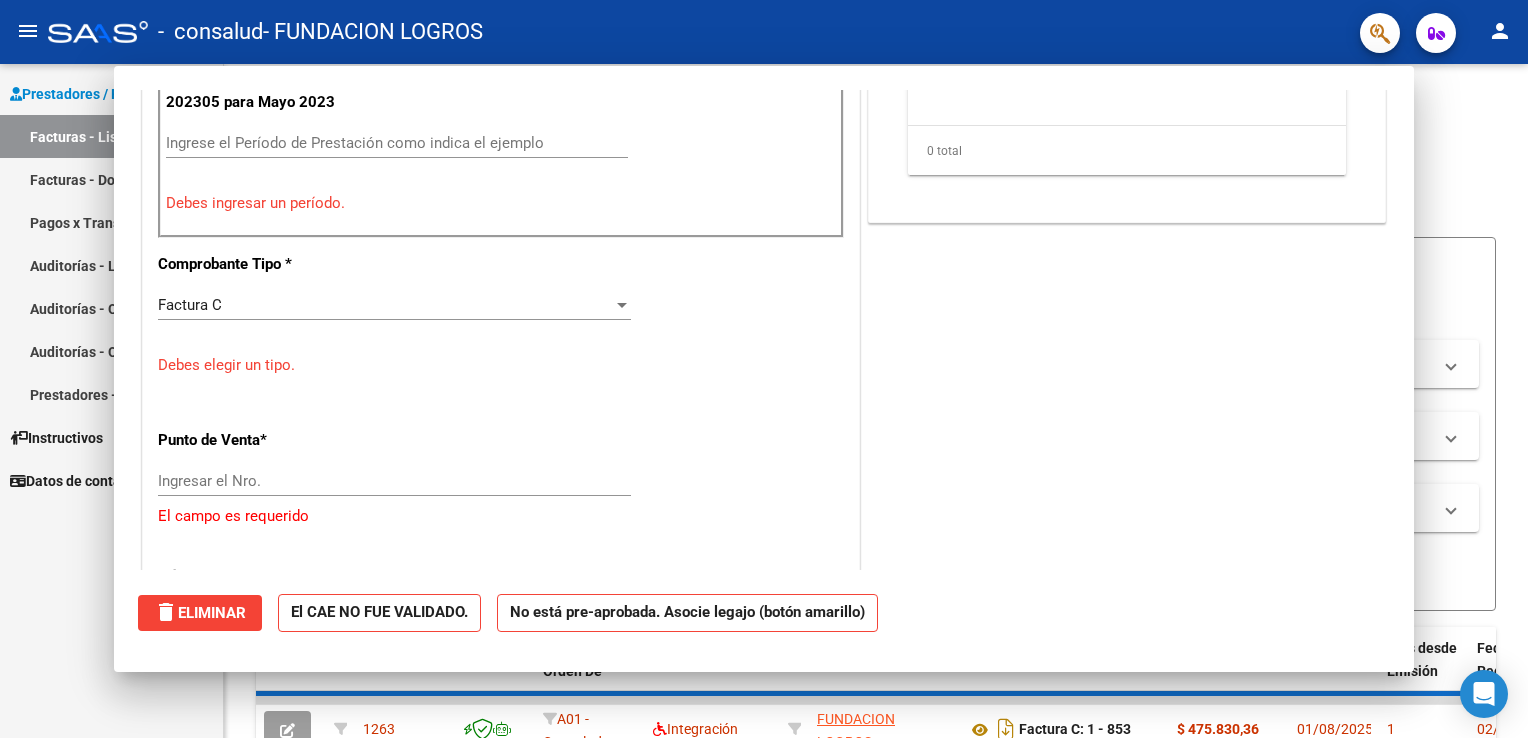 scroll, scrollTop: 0, scrollLeft: 0, axis: both 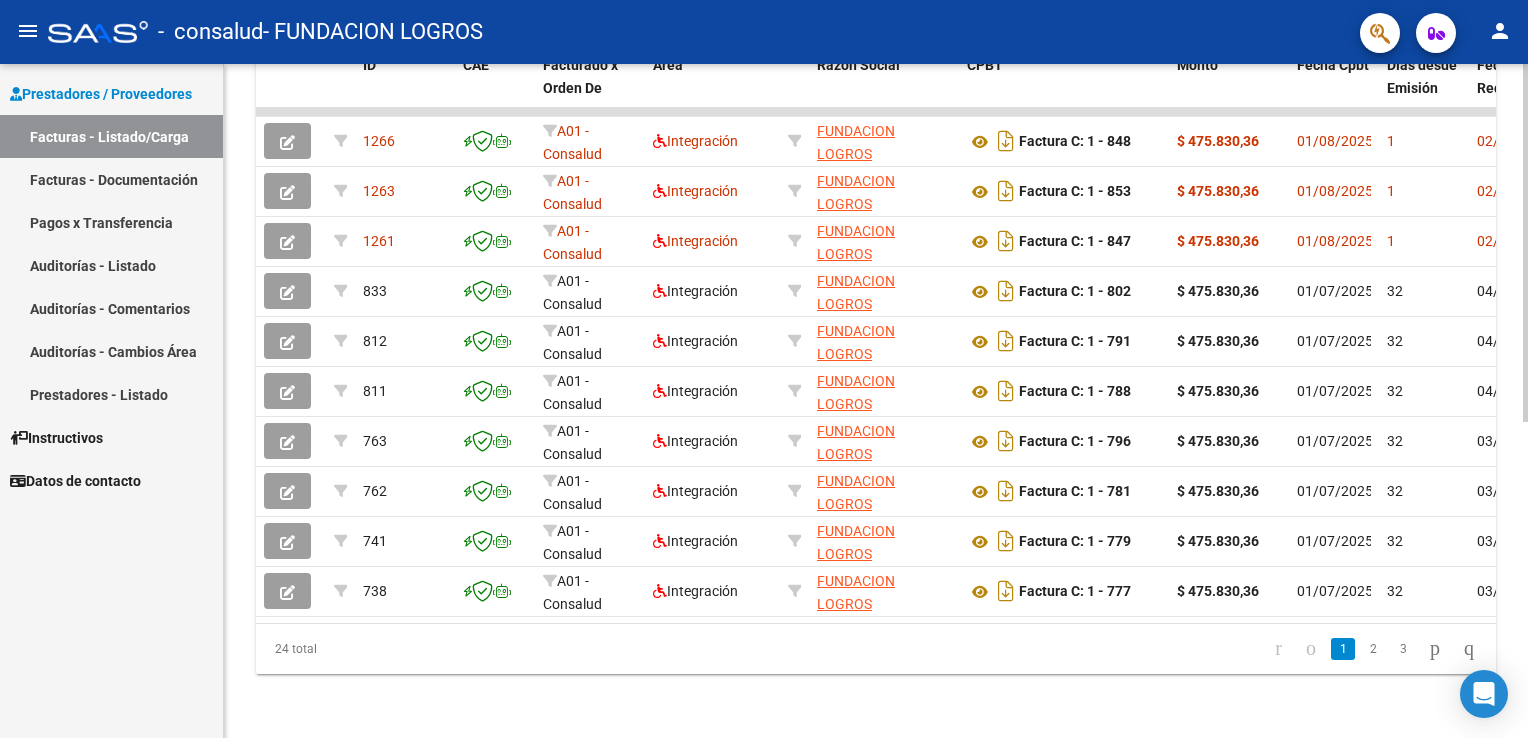 click 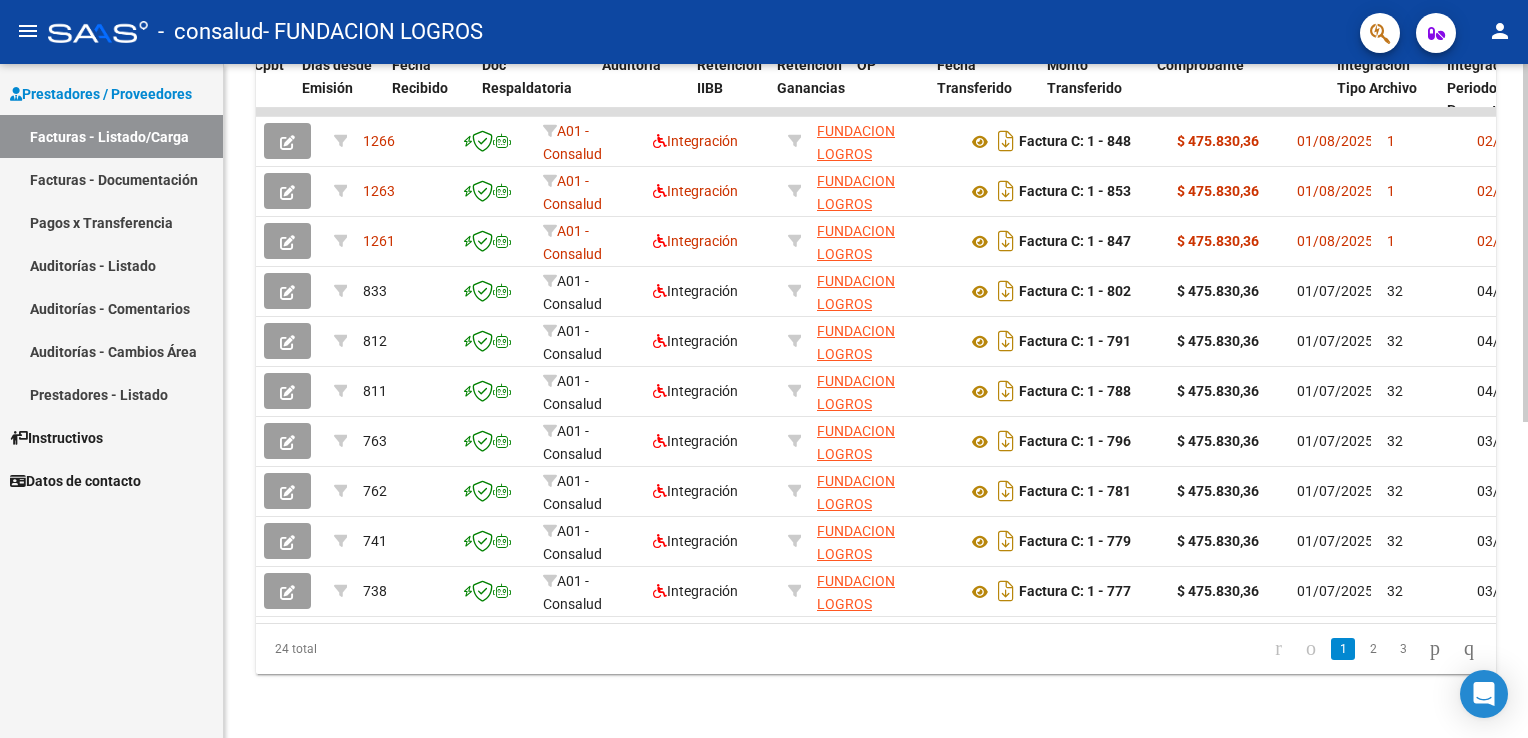 scroll, scrollTop: 0, scrollLeft: 1084, axis: horizontal 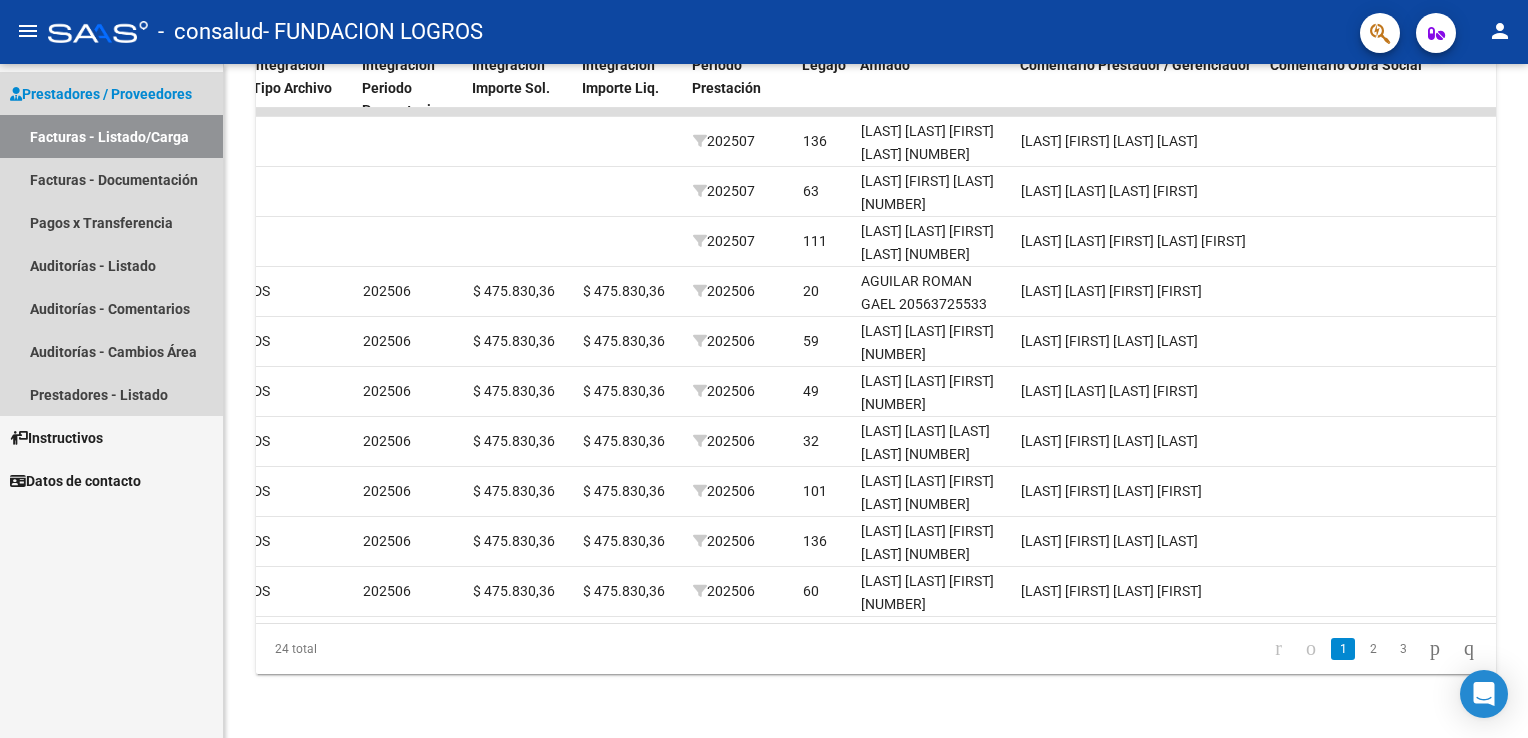 click on "Facturas - Listado/Carga" at bounding box center [111, 136] 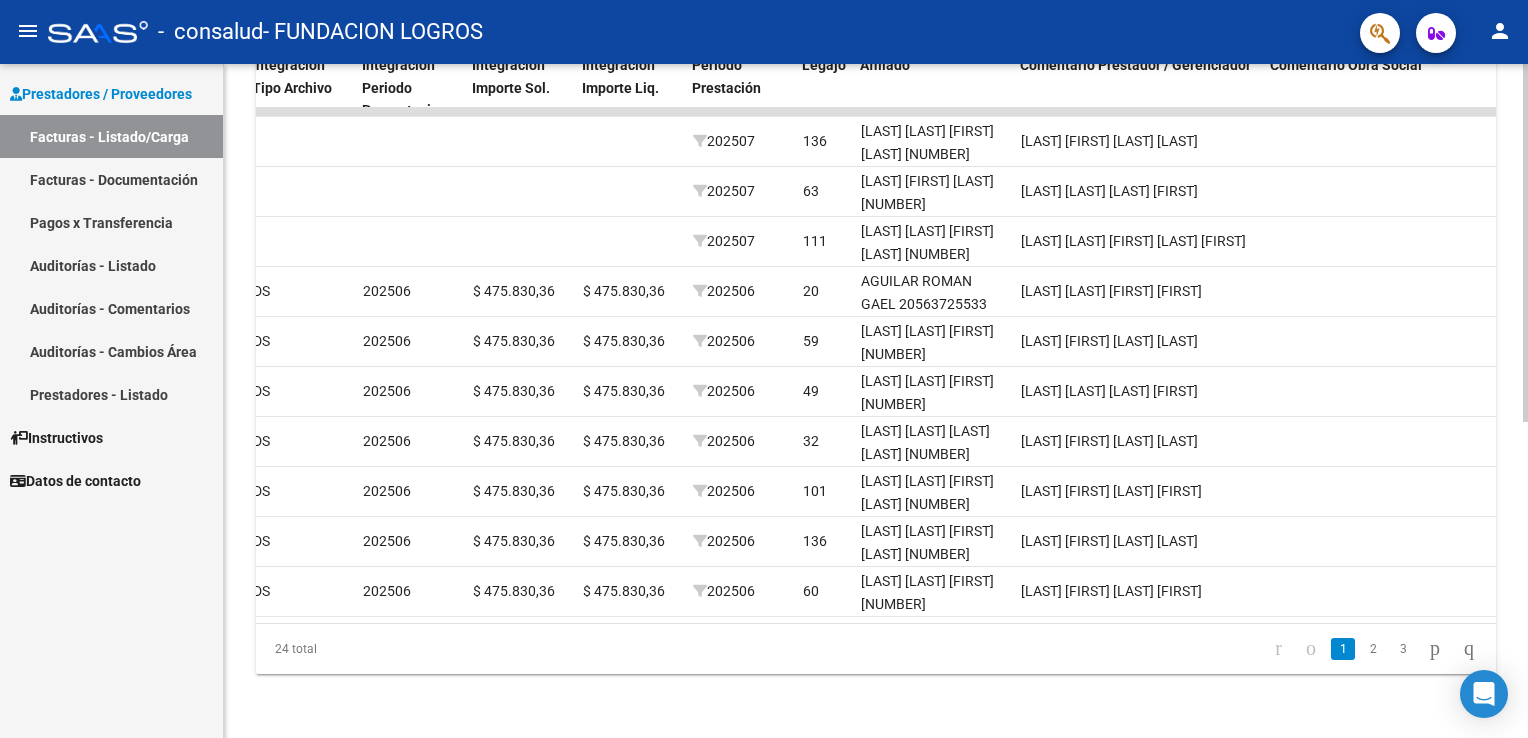 click on "Video tutorial   PRESTADORES -> Listado de CPBTs Emitidos por Prestadores / Proveedores (alt+q)   Cargar Comprobante
cloud_download  CSV  cloud_download  EXCEL  cloud_download  Estandar   Descarga Masiva
Filtros Id Area Area Todos Confirmado   Mostrar totalizadores   FILTROS DEL COMPROBANTE  Comprobante Tipo Comprobante Tipo Start date – End date Fec. Comprobante Desde / Hasta Días Emisión Desde(cant. días) Días Emisión Hasta(cant. días) CUIT / Razón Social Pto. Venta Nro. Comprobante Código SSS CAE Válido CAE Válido Todos Cargado Módulo Hosp. Todos Tiene facturacion Apócrifa Hospital Refes  FILTROS DE INTEGRACION  Período De Prestación Campos del Archivo de Rendición Devuelto x SSS (dr_envio) Todos Rendido x SSS (dr_envio) Tipo de Registro Tipo de Registro Período Presentación Período Presentación Campos del Legajo Asociado (preaprobación) Afiliado Legajo (cuil/nombre) Todos Solo facturas preaprobadas  MAS FILTROS  Todos Con Doc. Respaldatoria Todos Con Trazabilidad Todos – – 1" 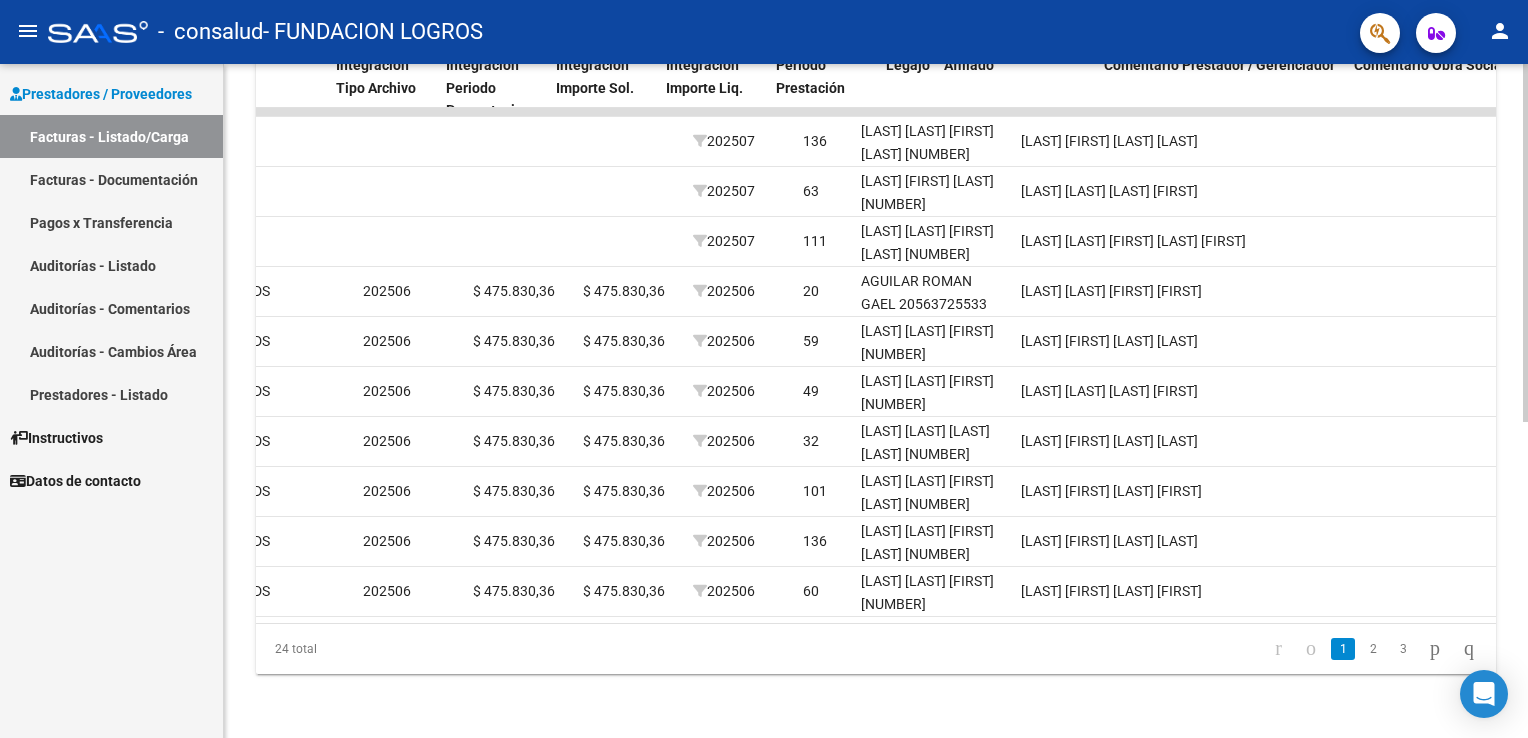 scroll, scrollTop: 0, scrollLeft: 1084, axis: horizontal 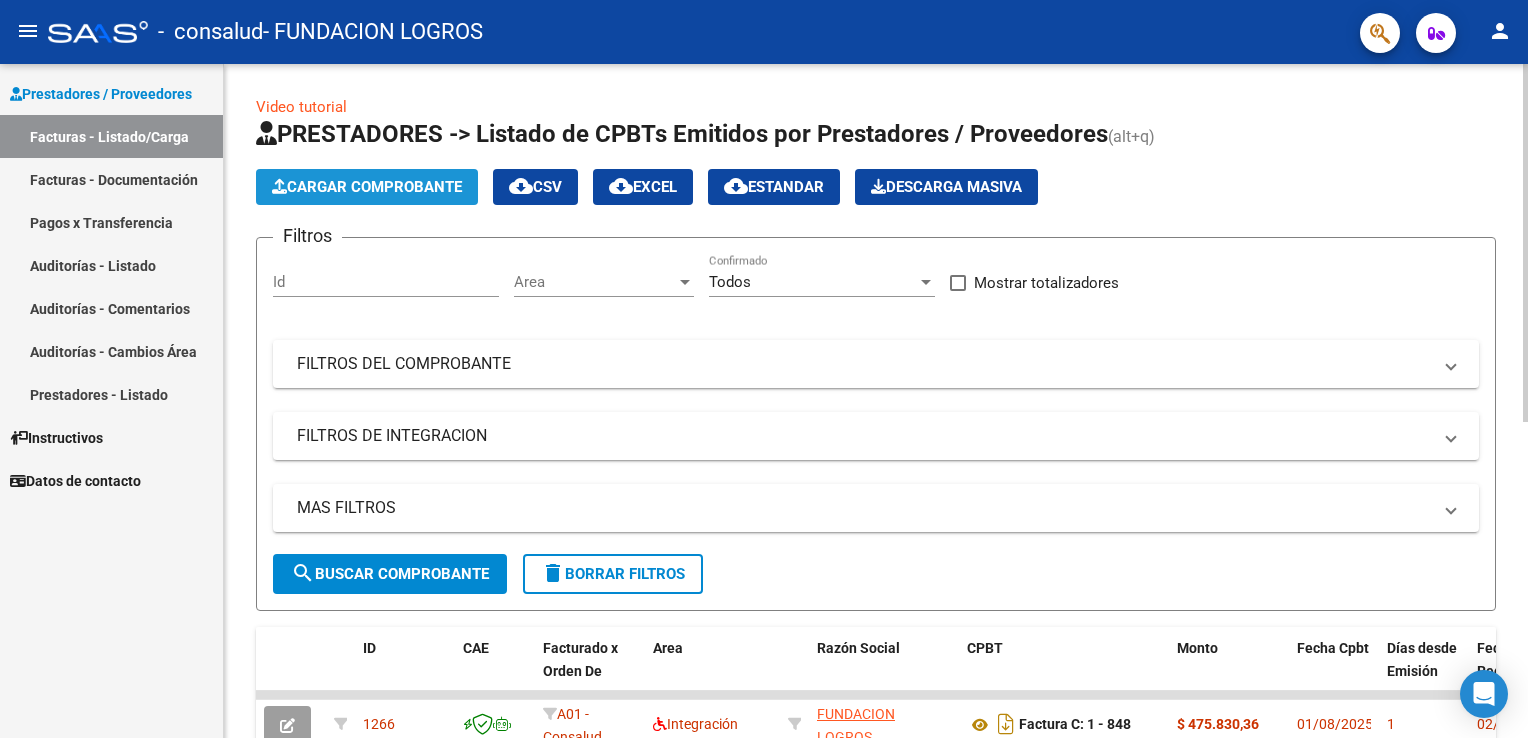 click on "Cargar Comprobante" 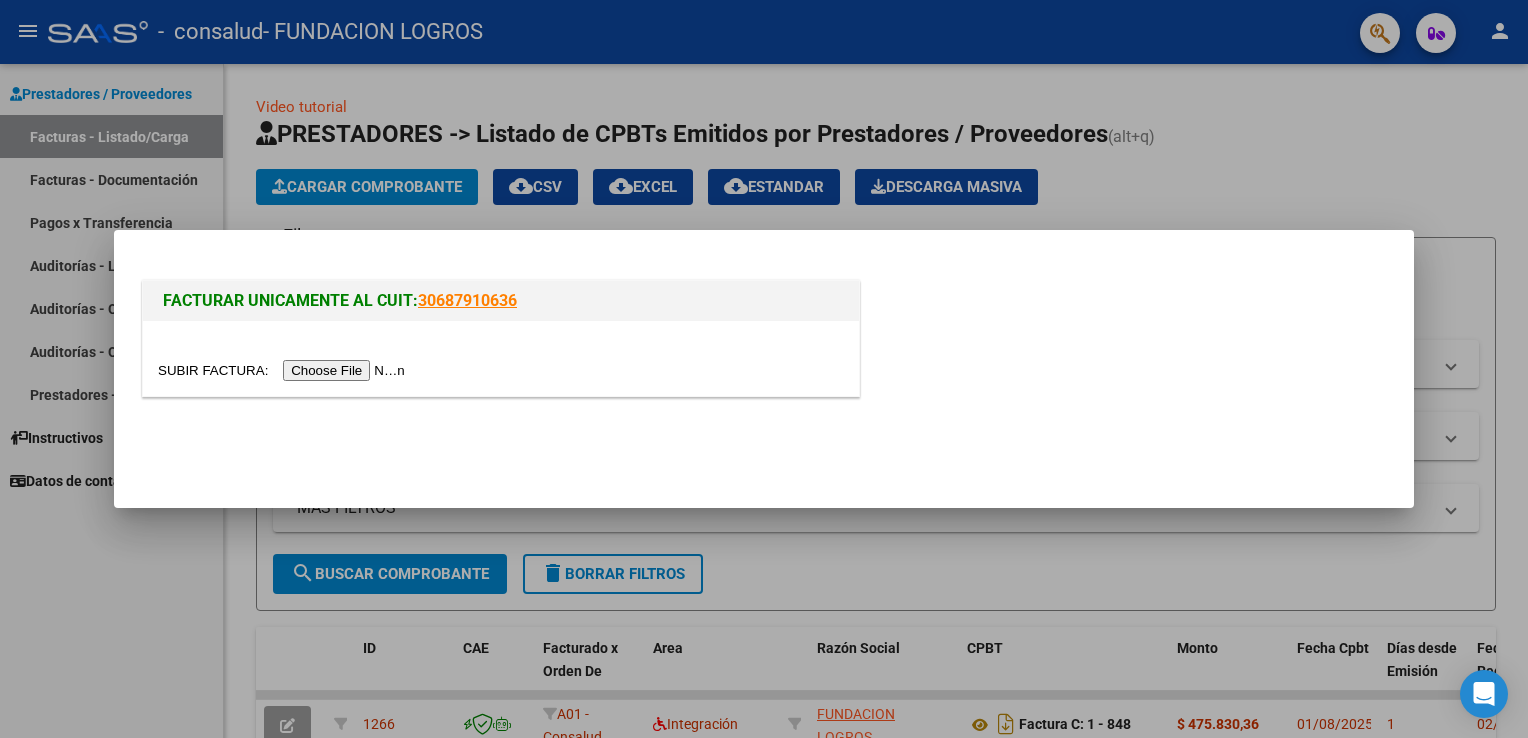 click at bounding box center [284, 370] 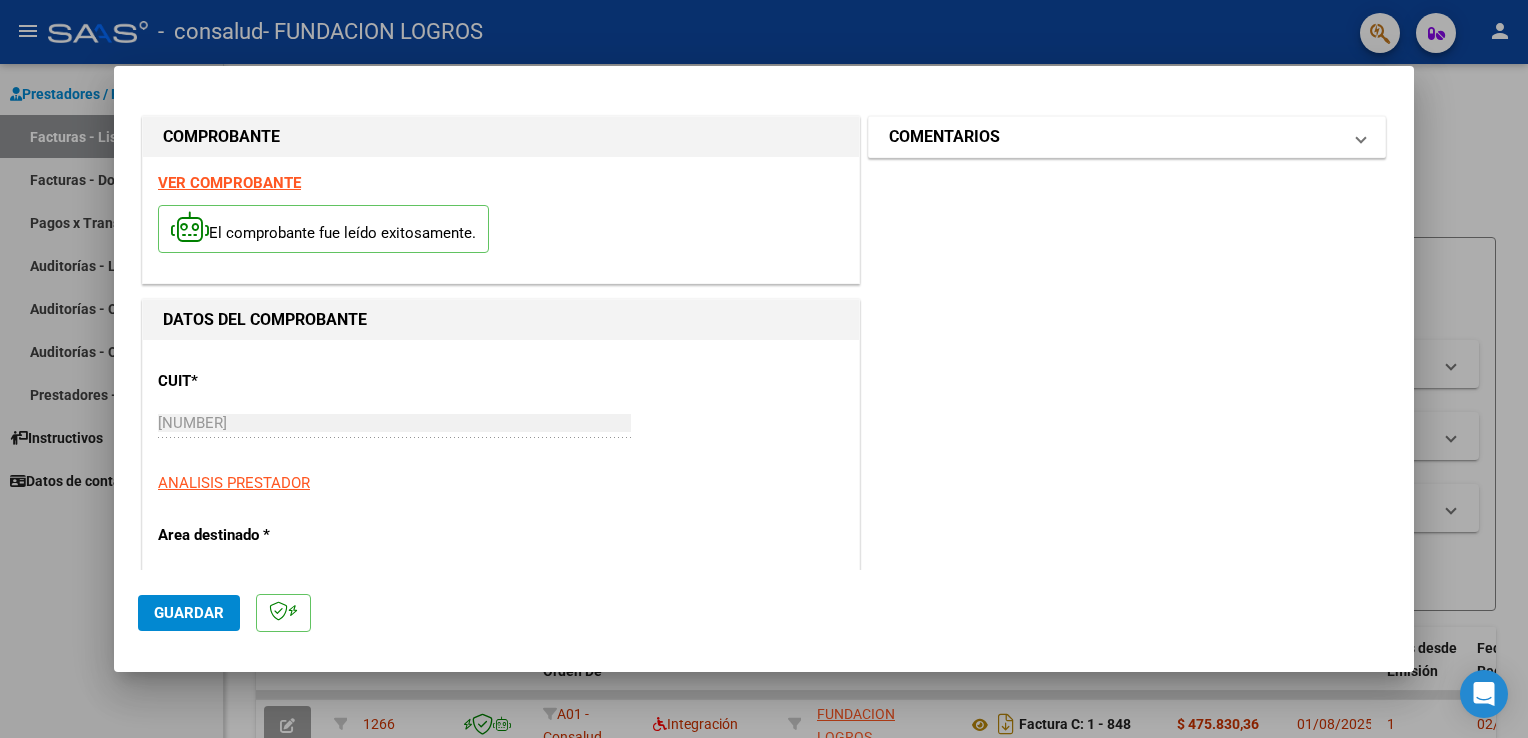 click on "COMENTARIOS" at bounding box center (944, 137) 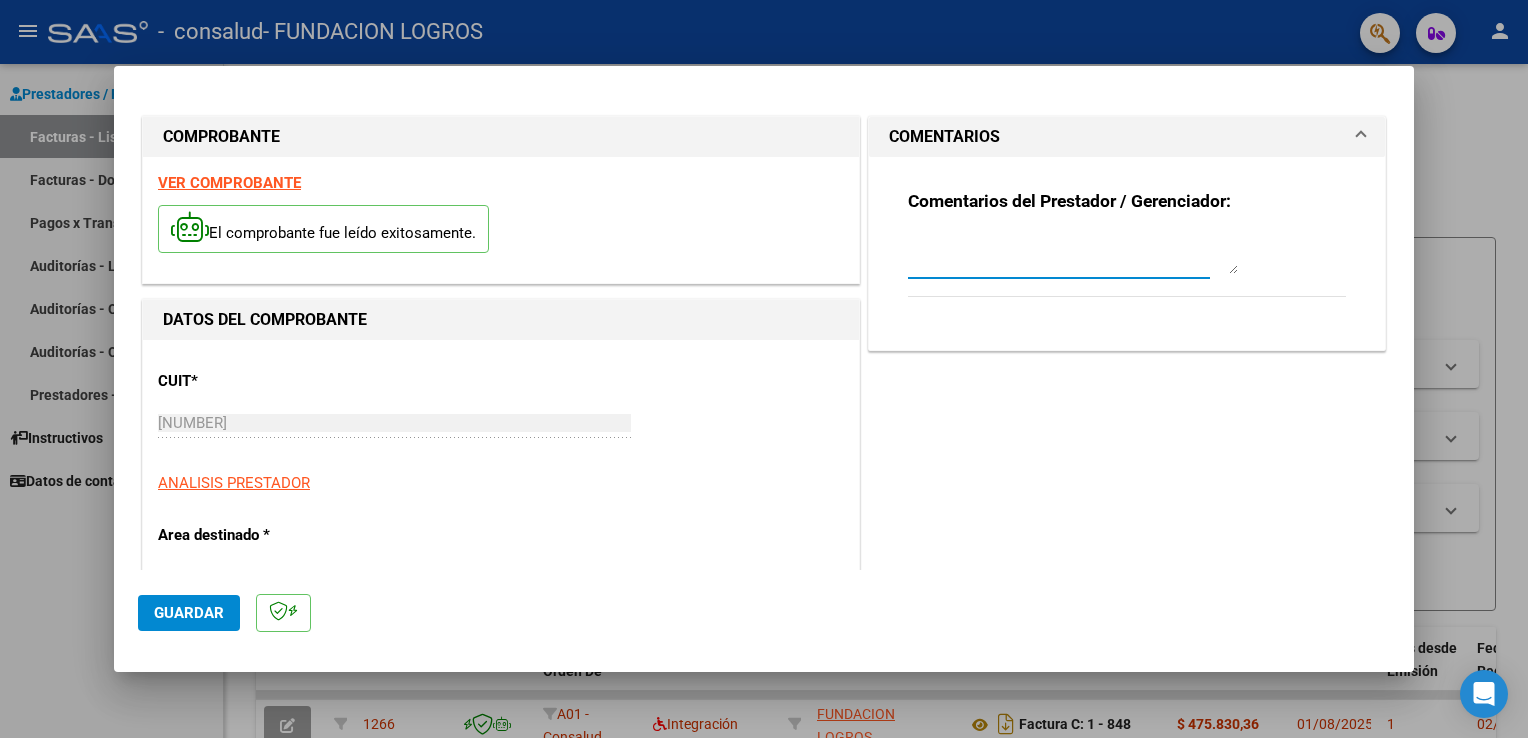 click at bounding box center [1073, 254] 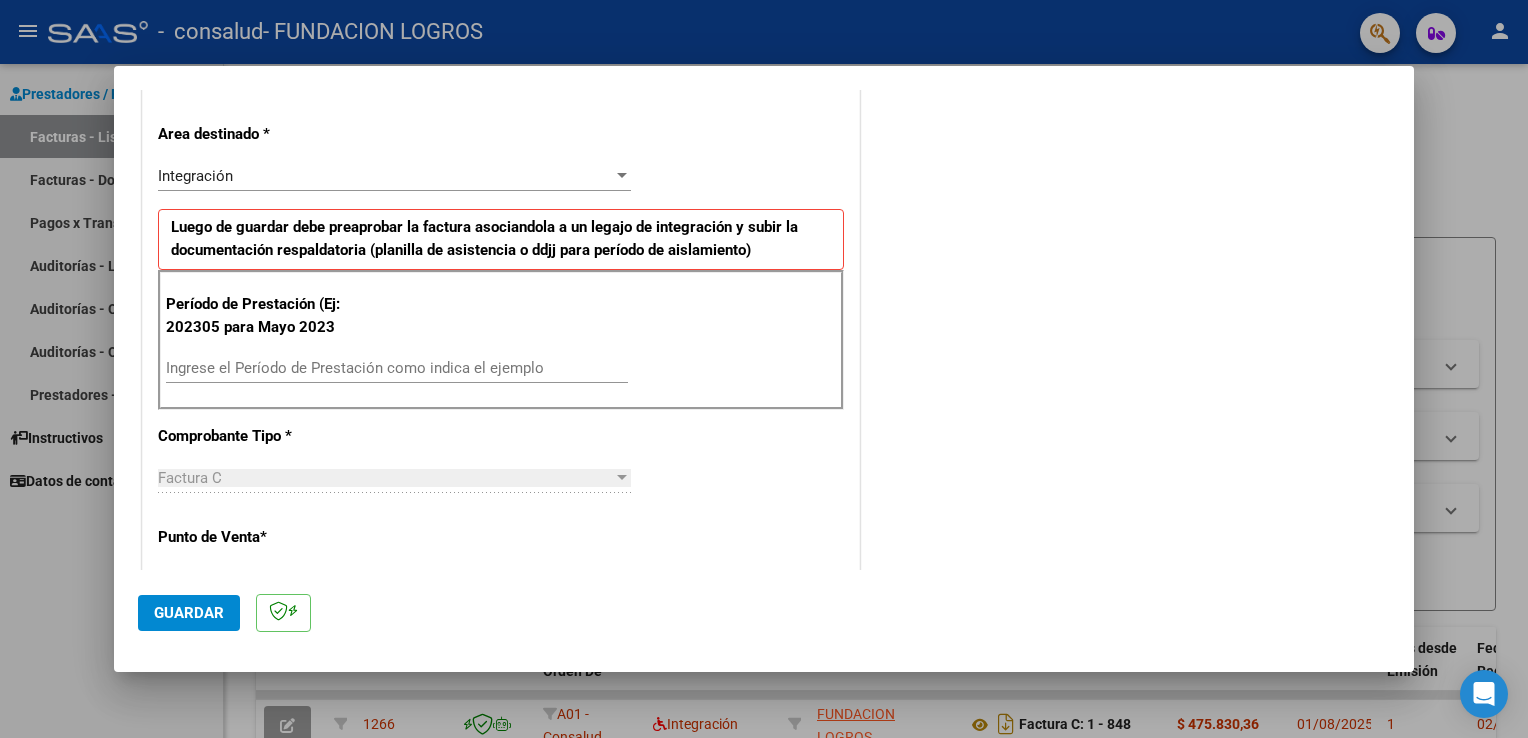 scroll, scrollTop: 600, scrollLeft: 0, axis: vertical 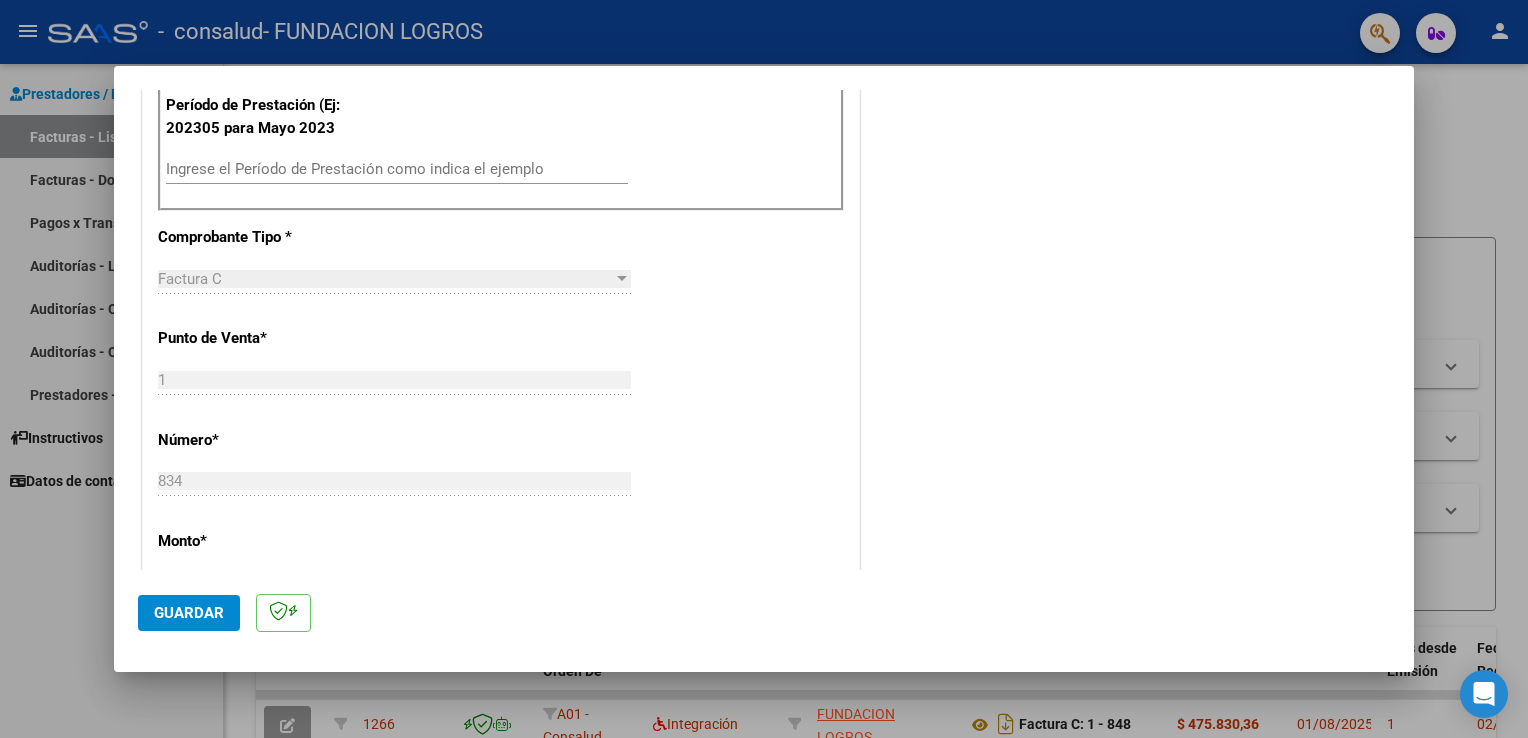 type on "[LAST] [FIRST] [LAST] [FIRST]" 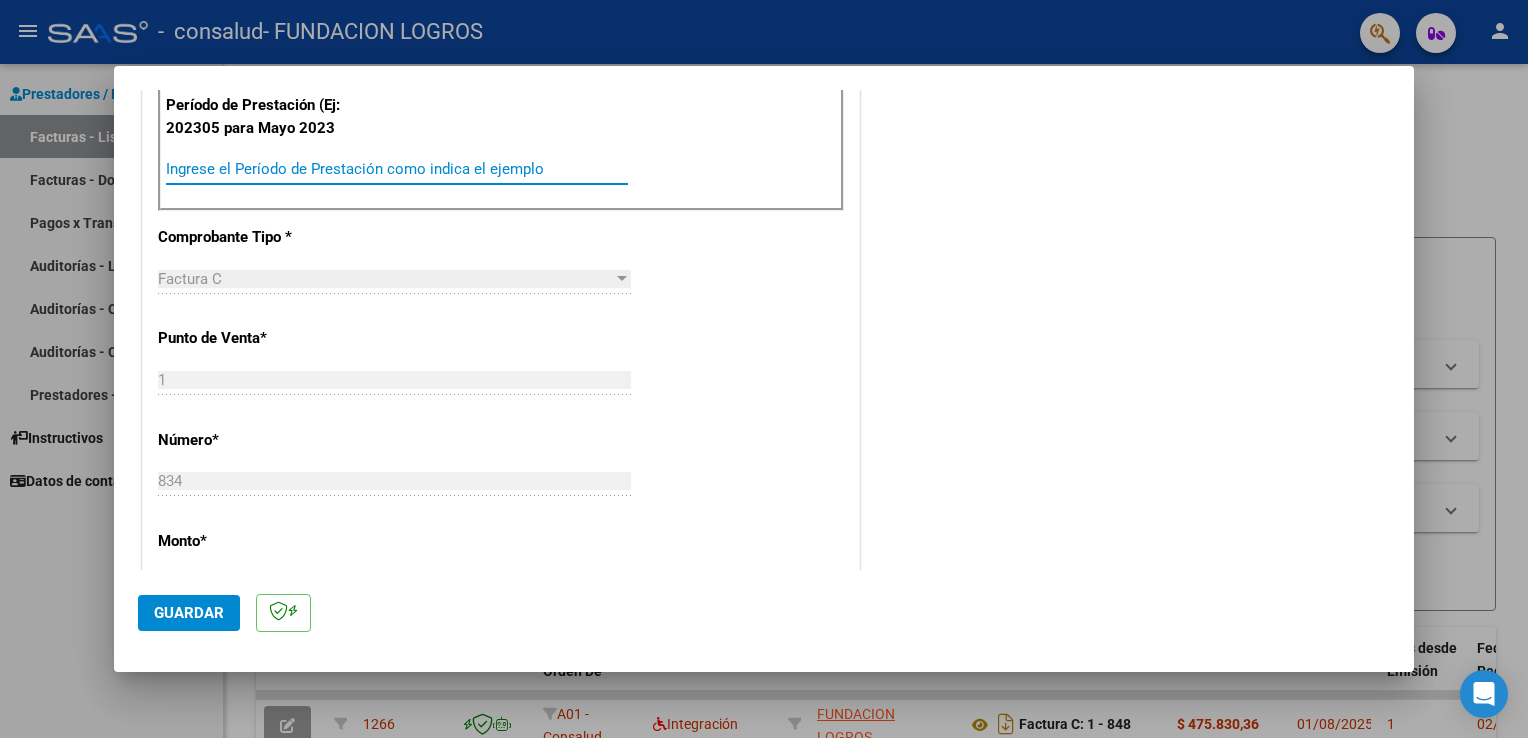 click on "Ingrese el Período de Prestación como indica el ejemplo" at bounding box center (397, 169) 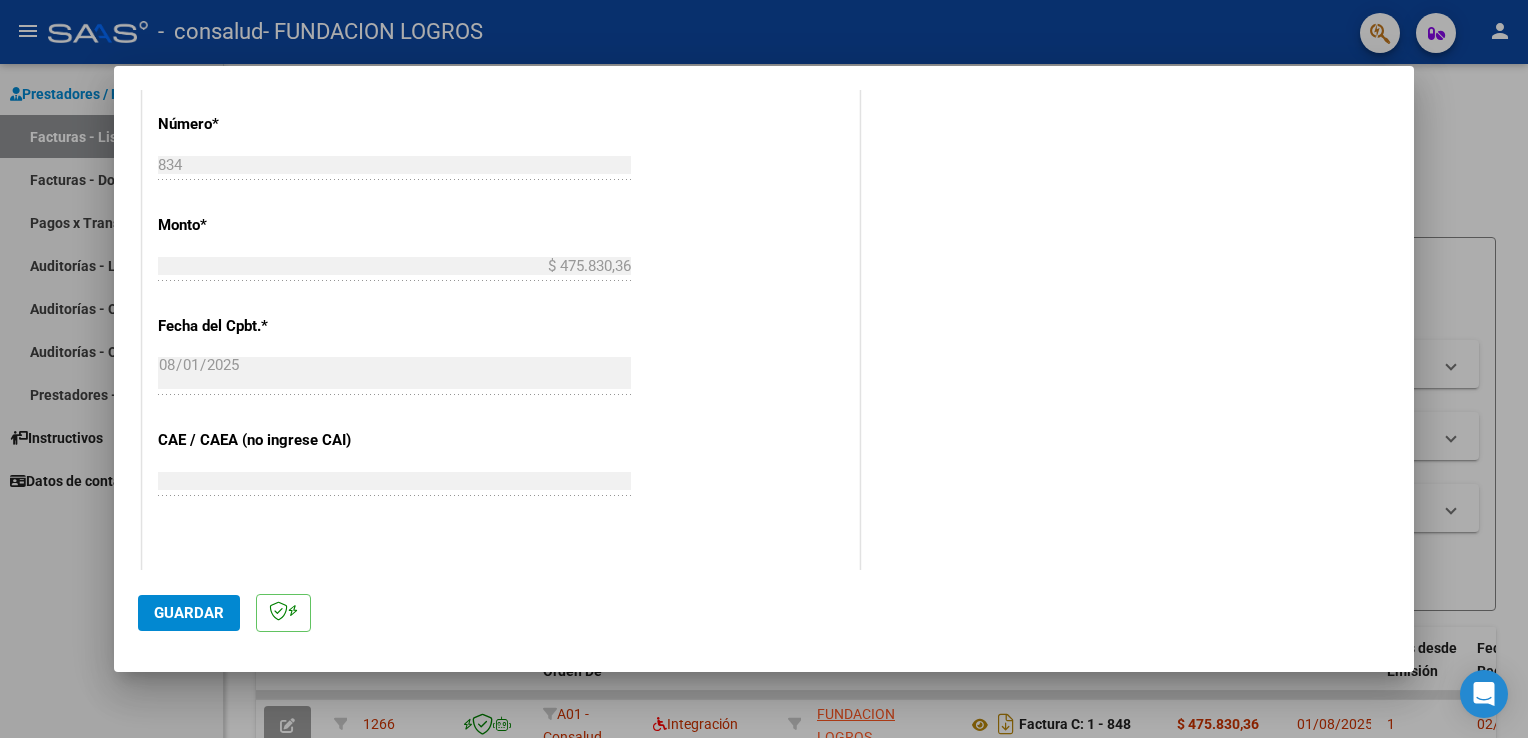 scroll, scrollTop: 1000, scrollLeft: 0, axis: vertical 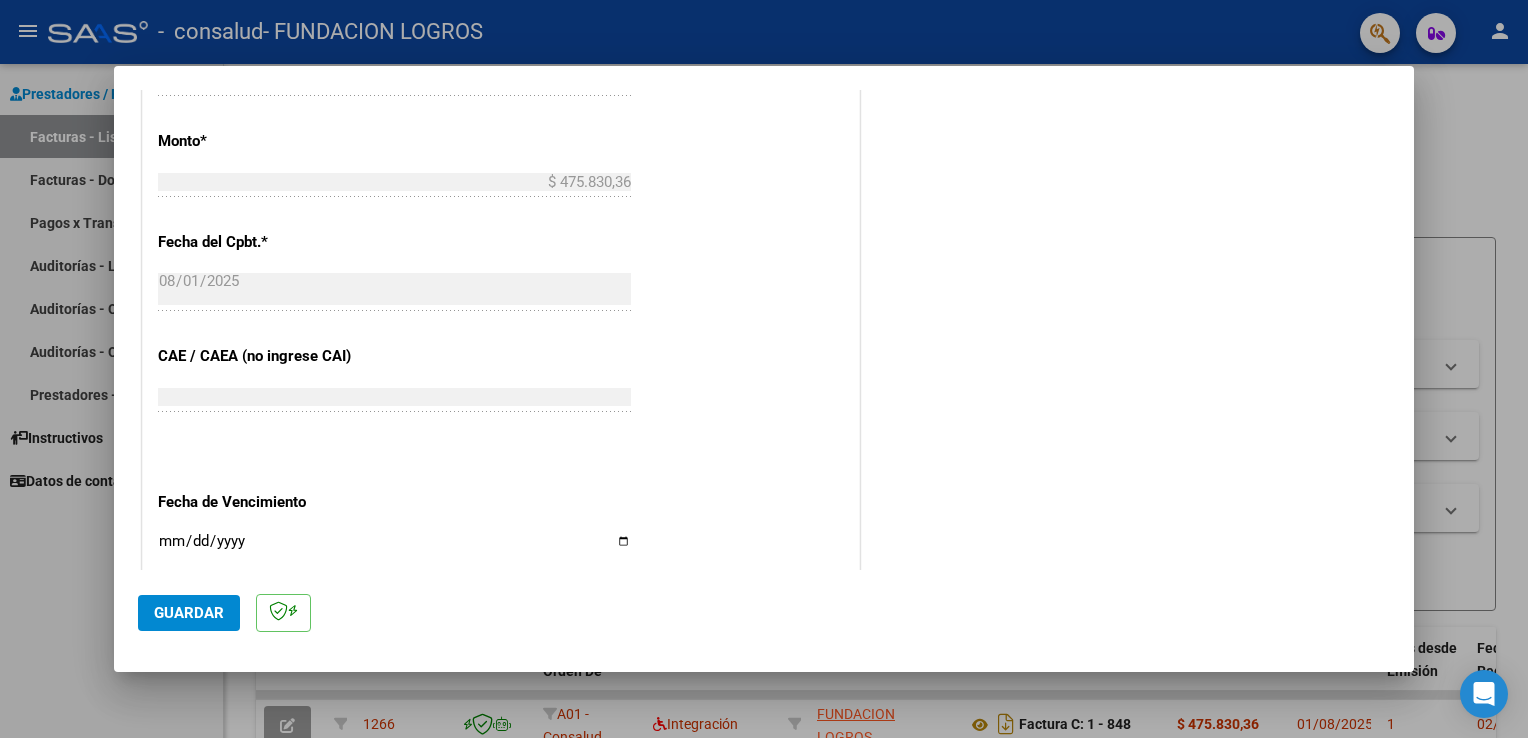 type on "202507" 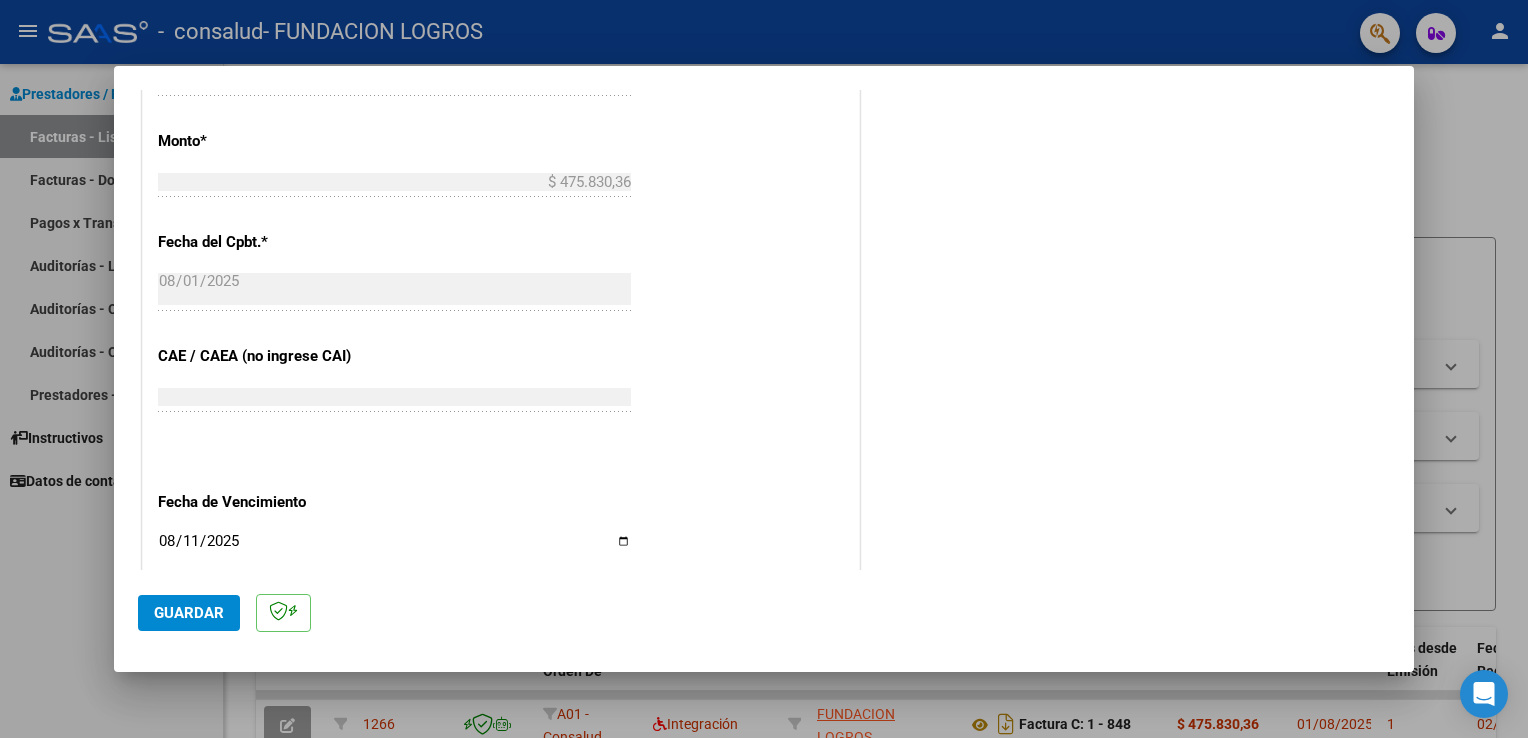 type on "2025-08-11" 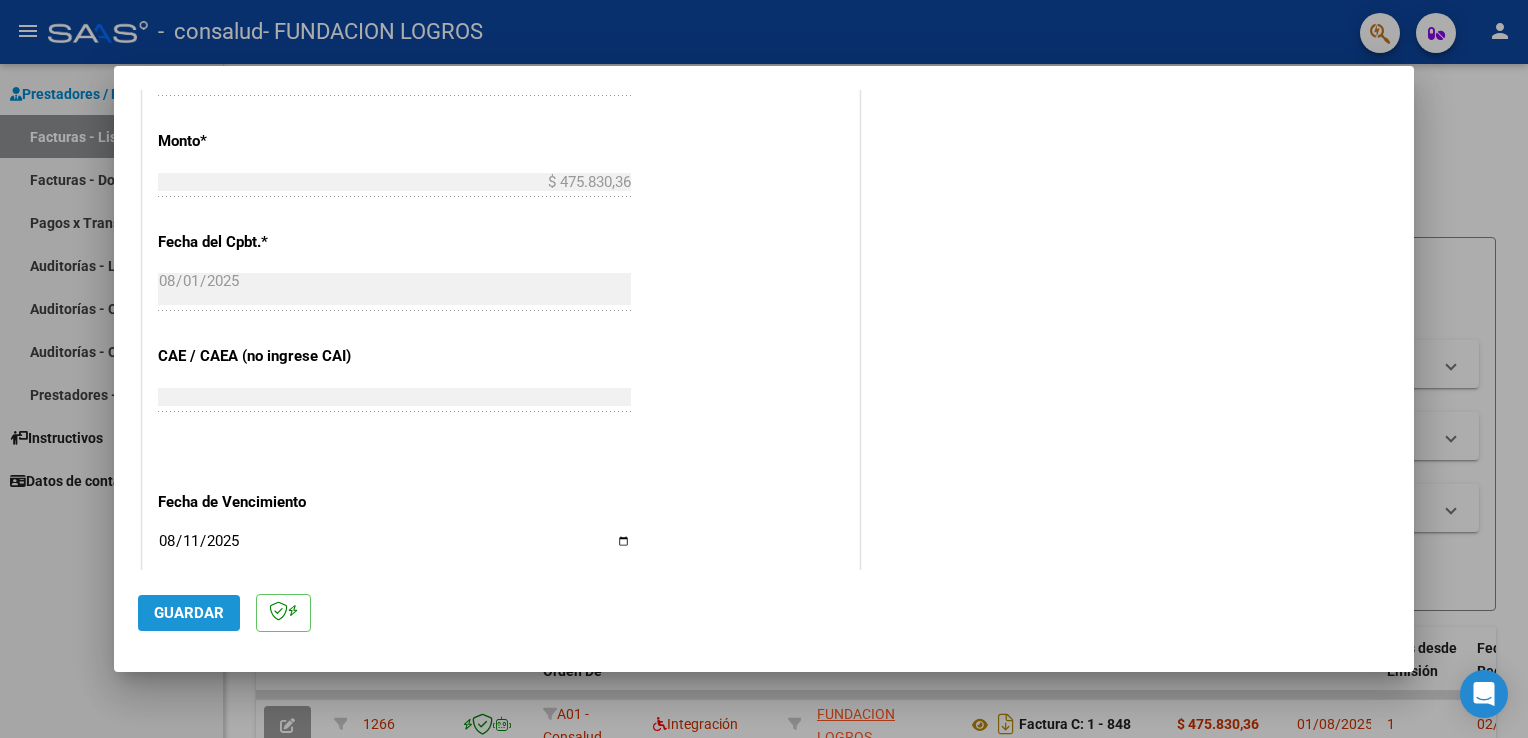 click on "Guardar" 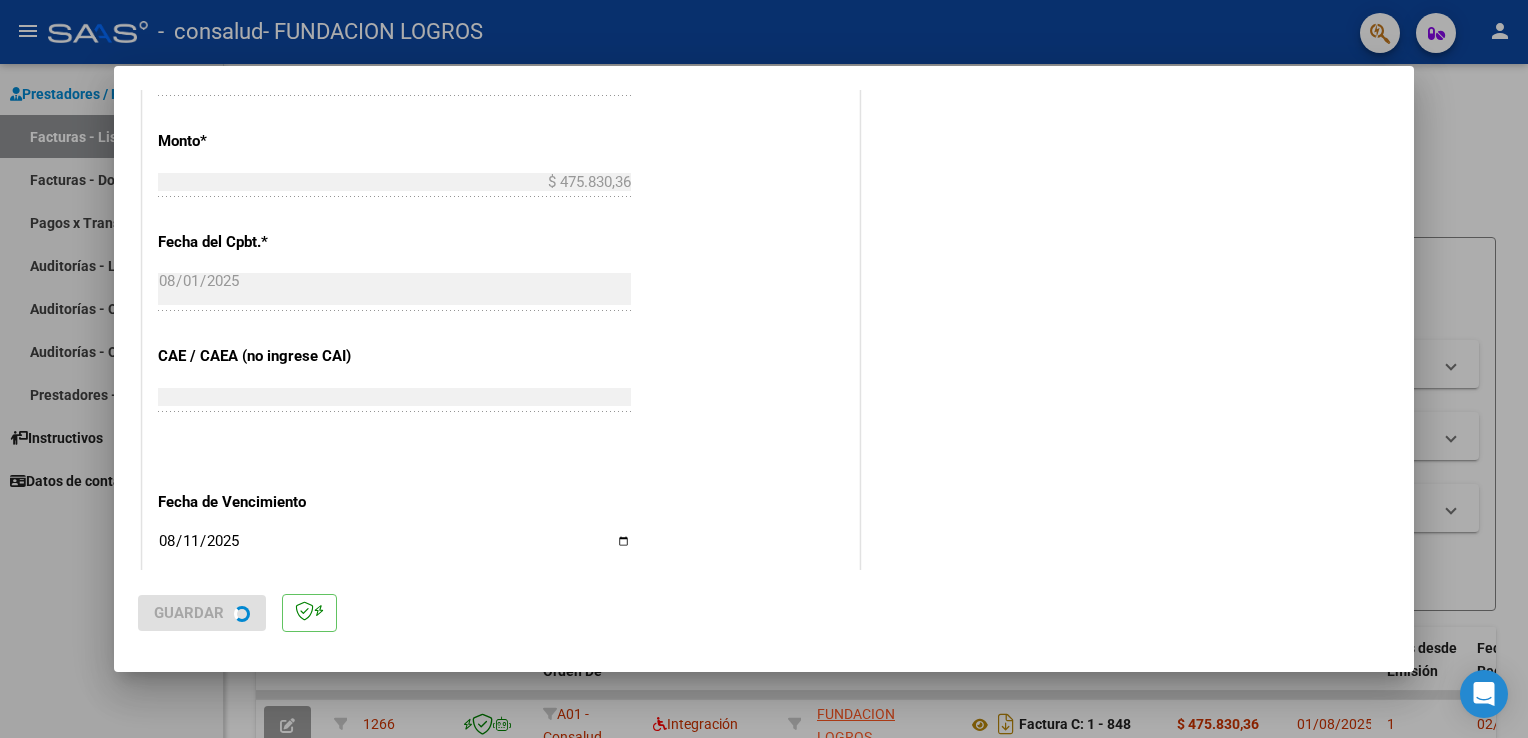 scroll, scrollTop: 0, scrollLeft: 0, axis: both 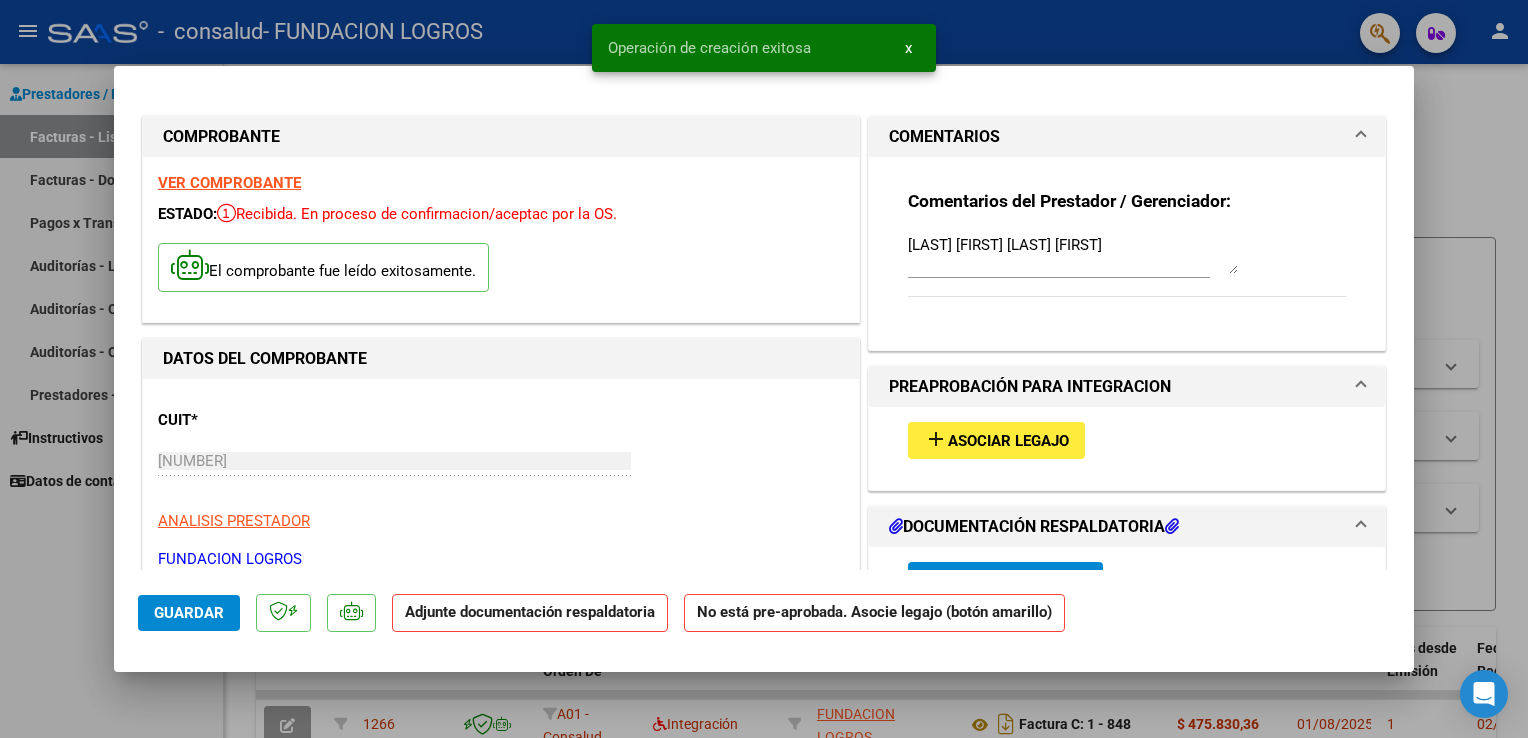 click on "Asociar Legajo" at bounding box center (1008, 441) 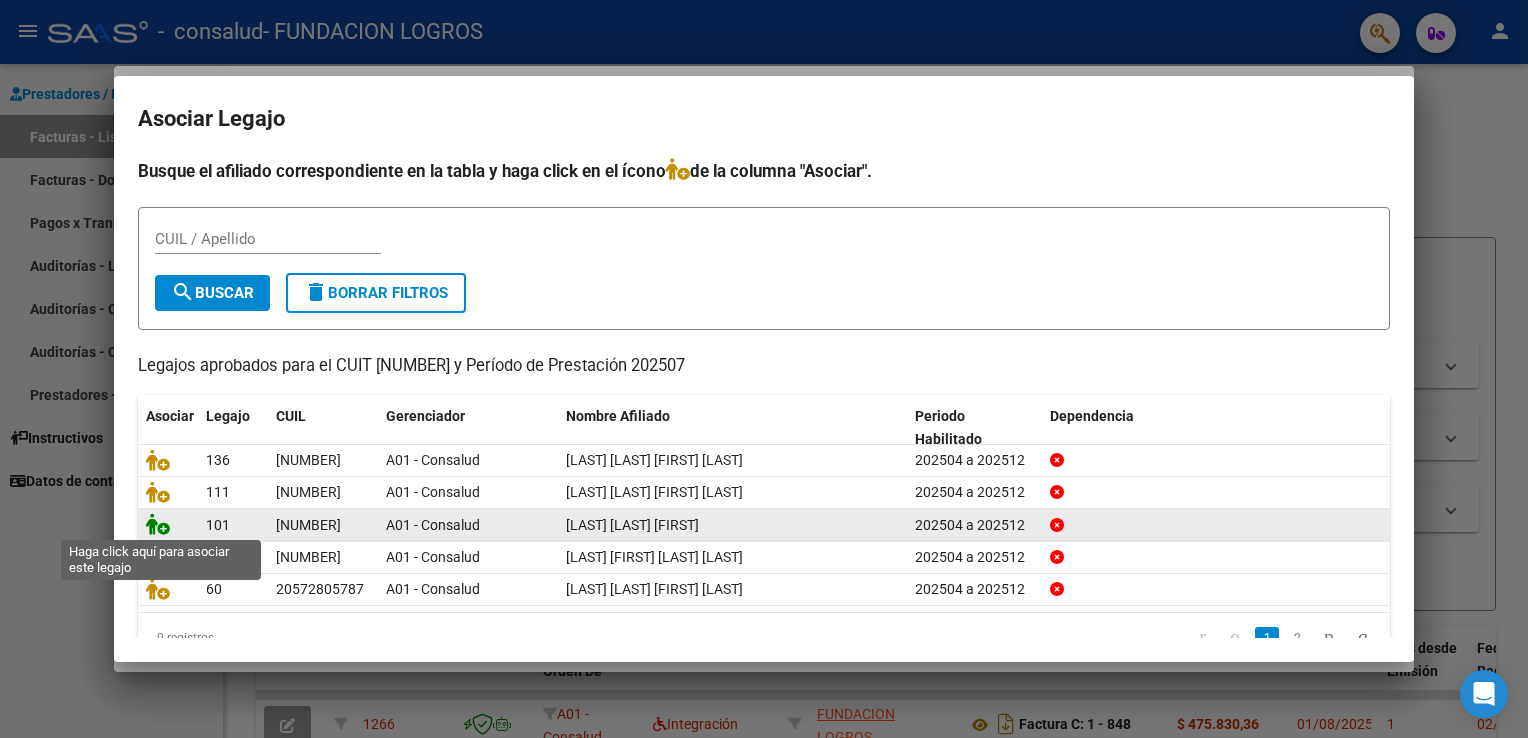 click 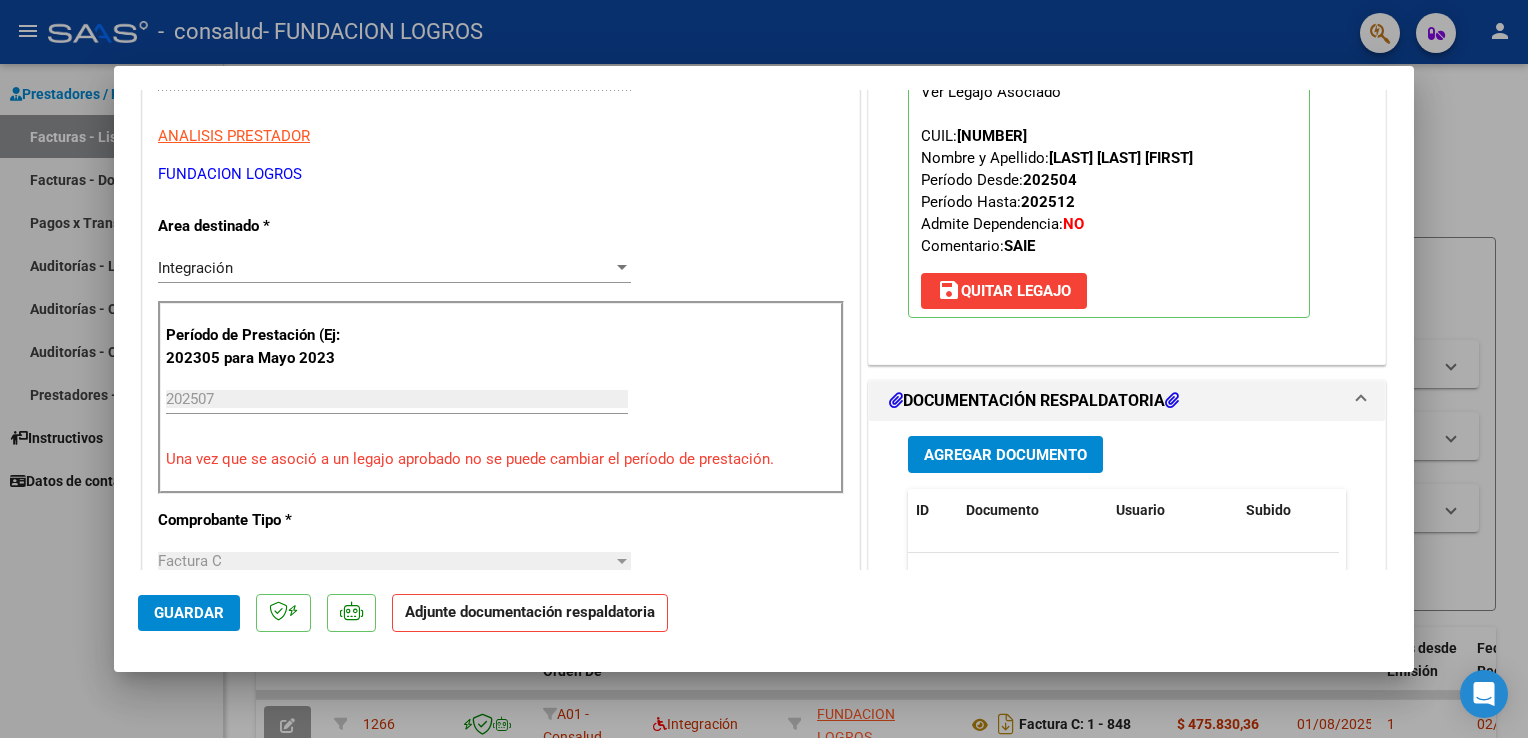 scroll, scrollTop: 400, scrollLeft: 0, axis: vertical 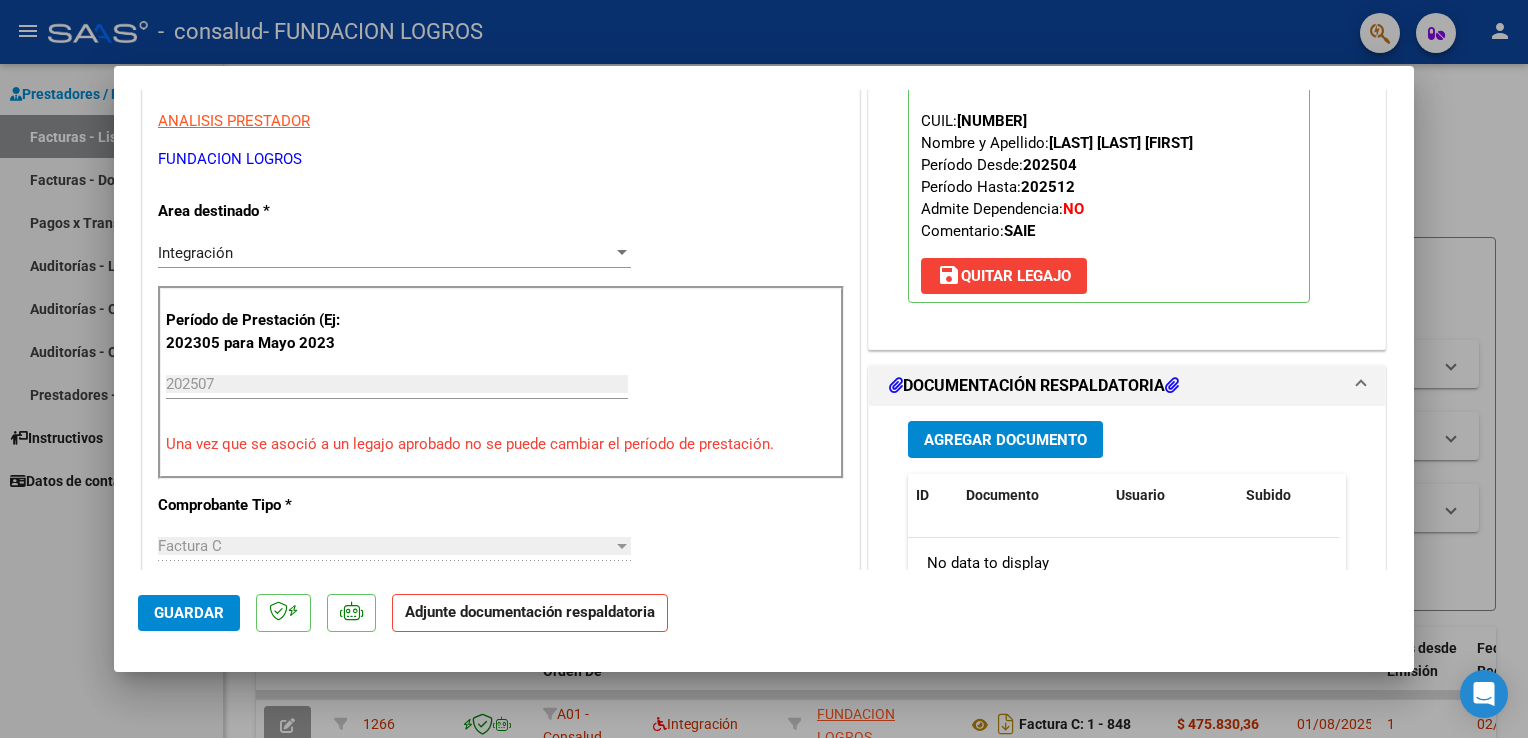 click on "Agregar Documento" at bounding box center (1005, 440) 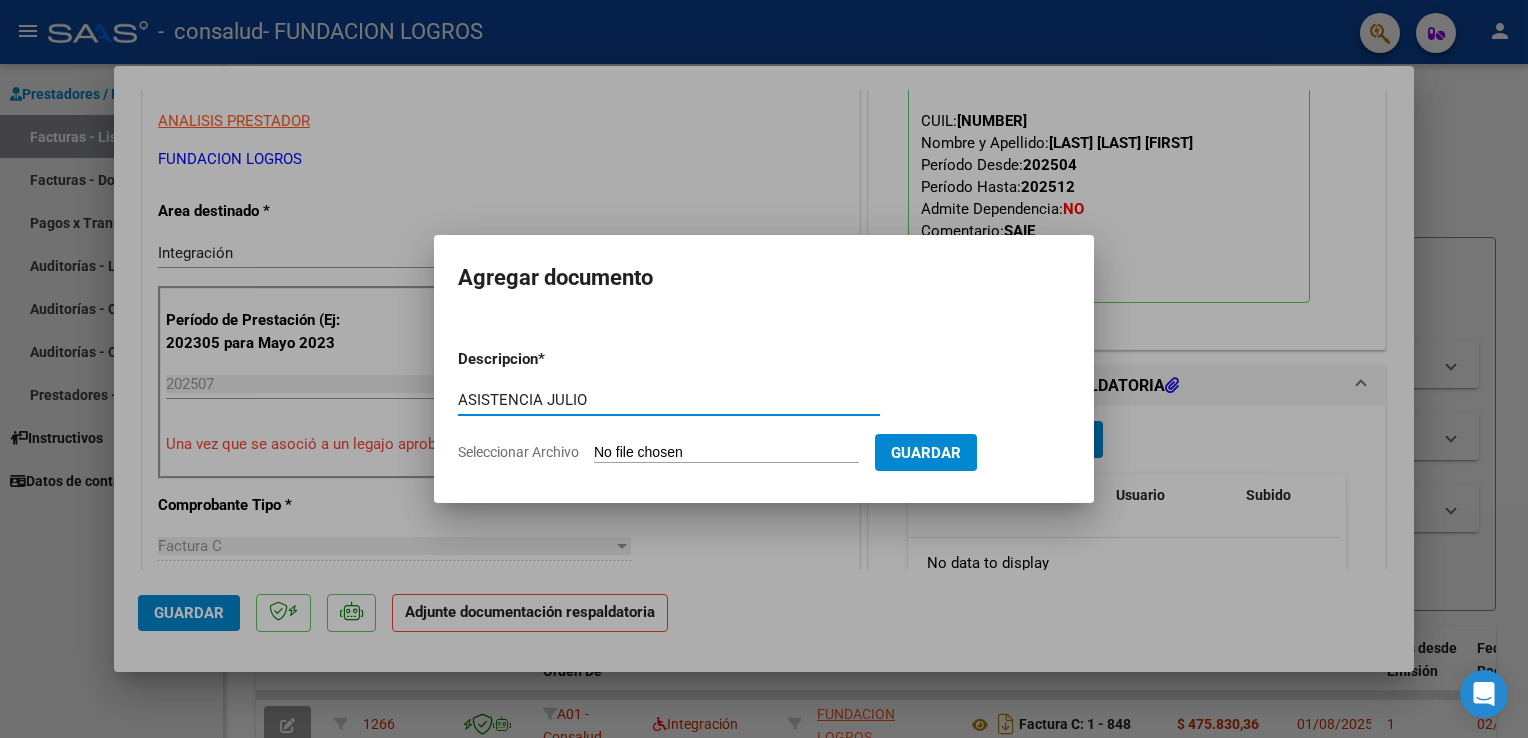 type on "ASISTENCIA JULIO" 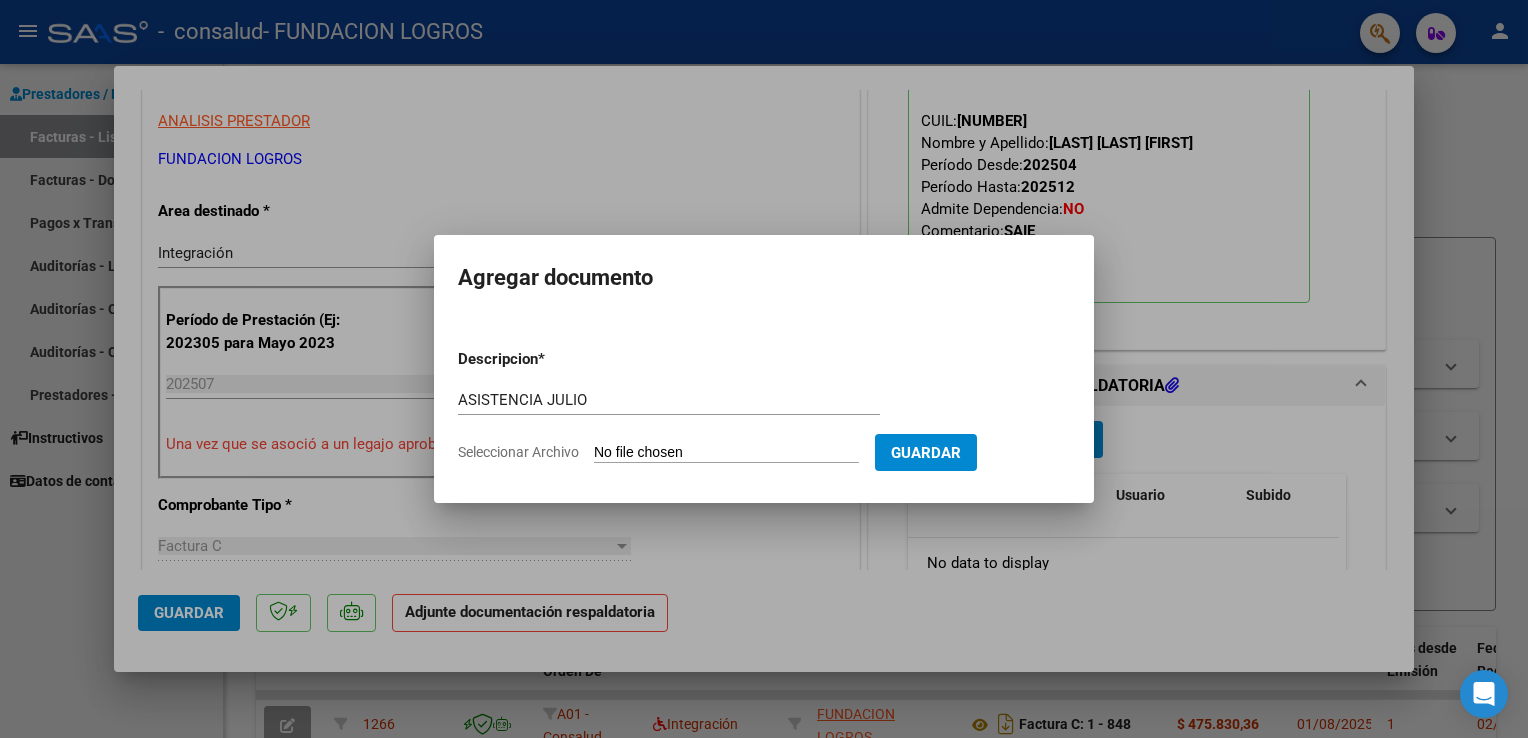 type on "C:\fakepath\Huang Isaac SAIE .pdf" 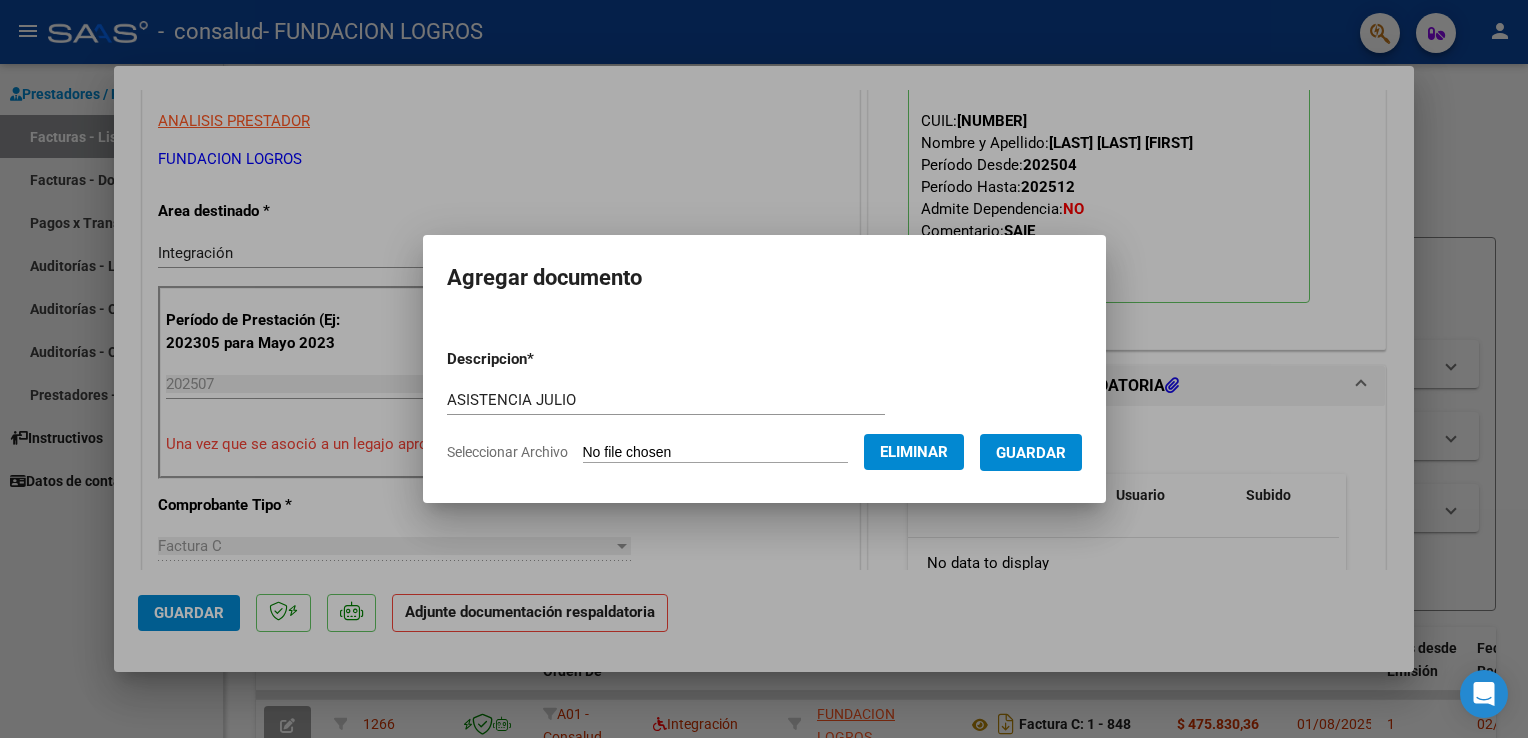 click on "Guardar" at bounding box center (1031, 453) 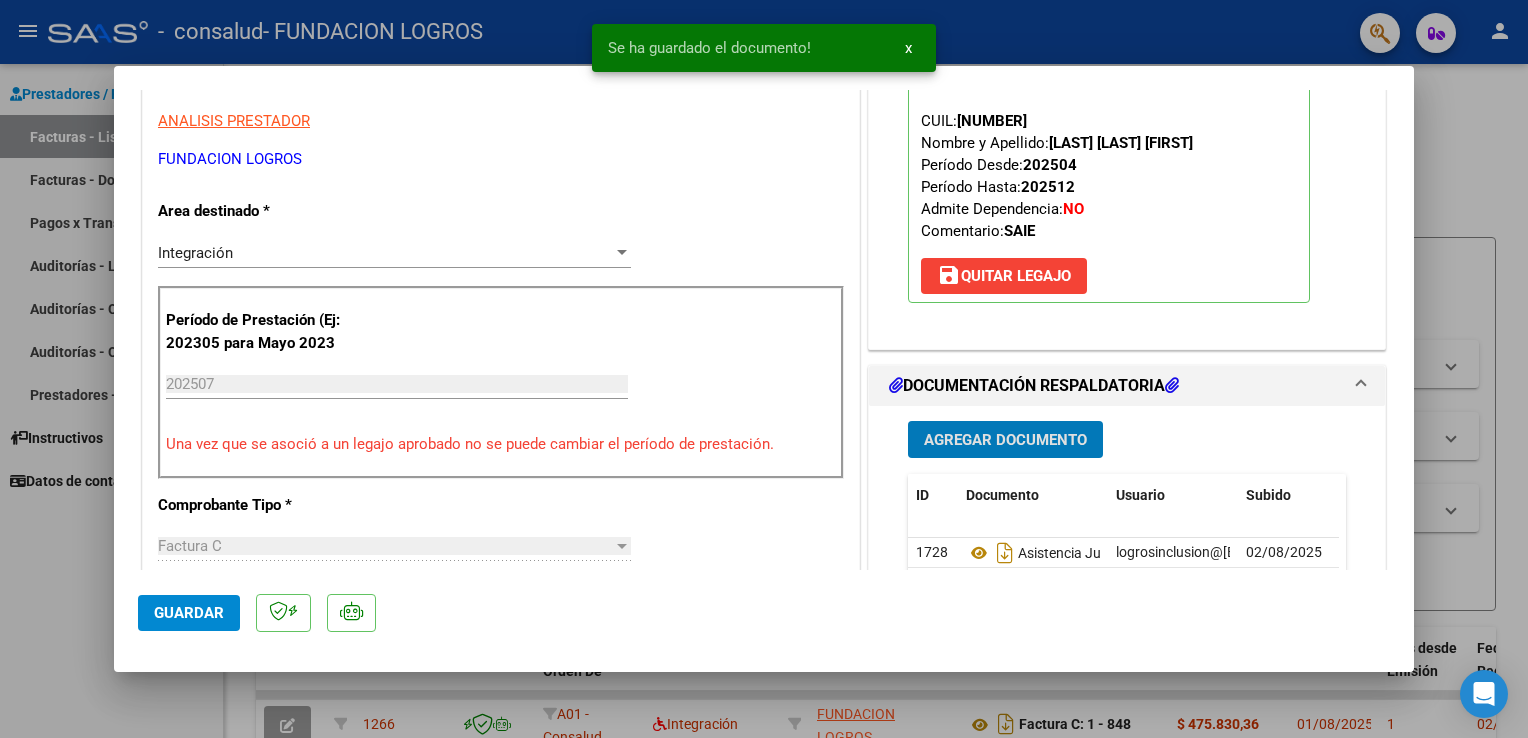 click on "Agregar Documento" at bounding box center [1005, 440] 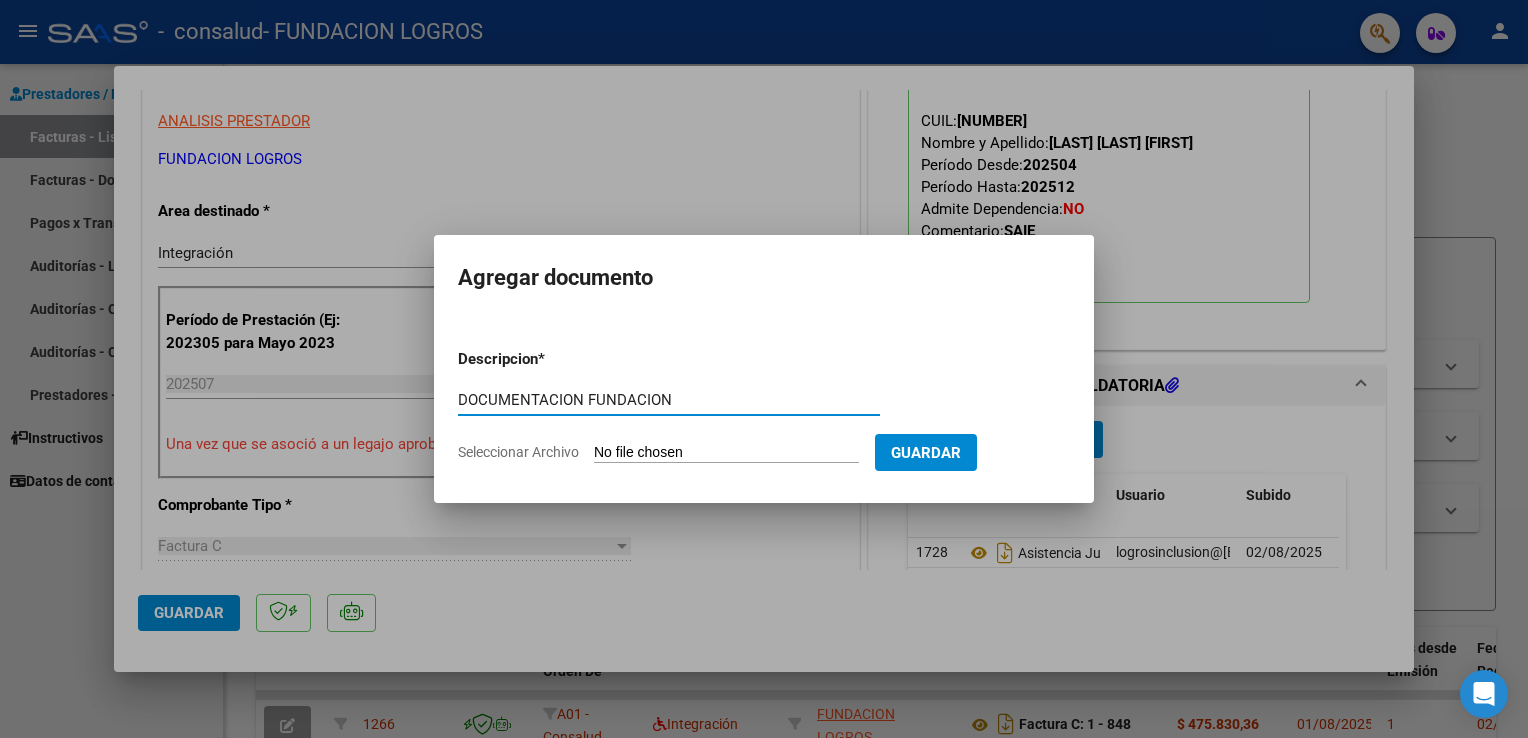 type on "DOCUMENTACION FUNDACION" 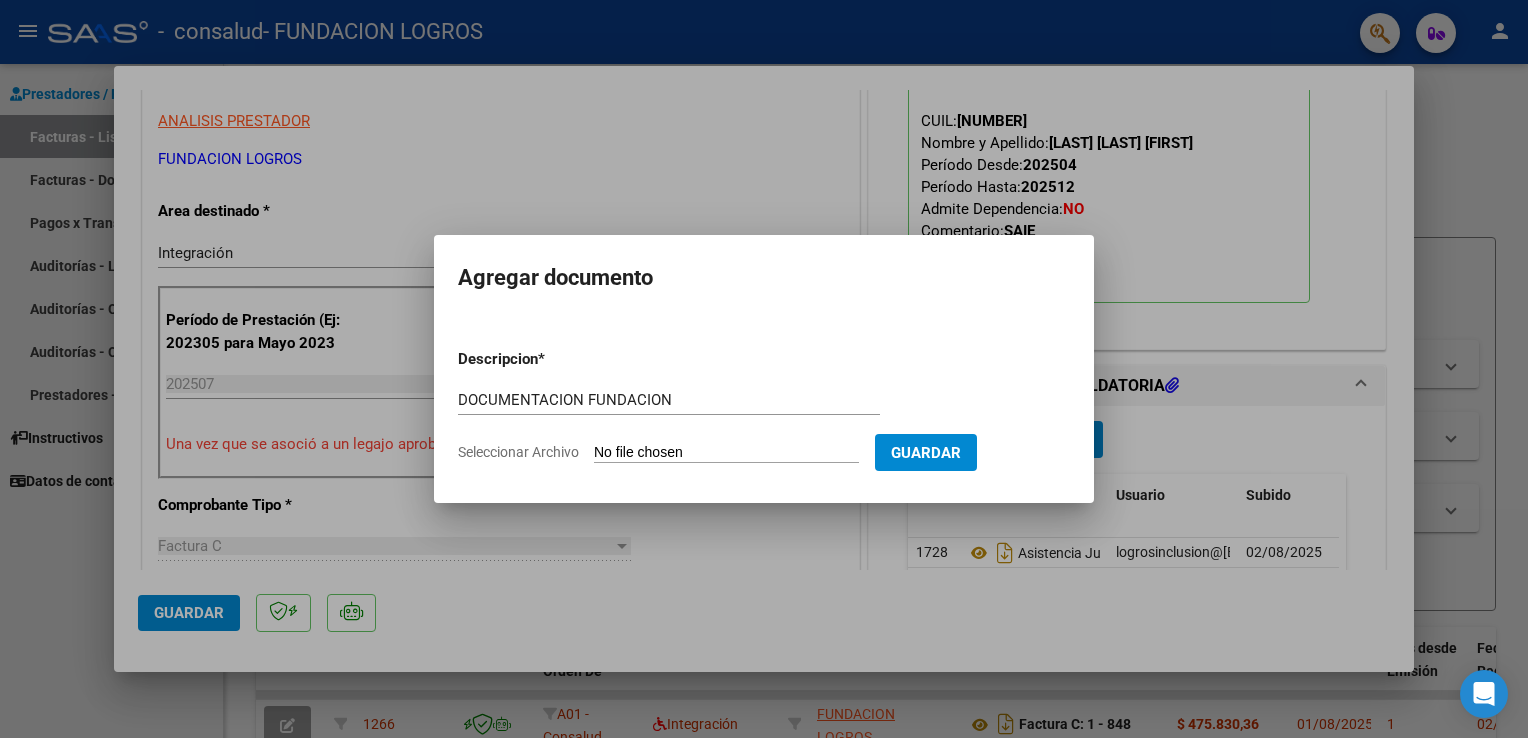 click on "Seleccionar Archivo" at bounding box center (726, 453) 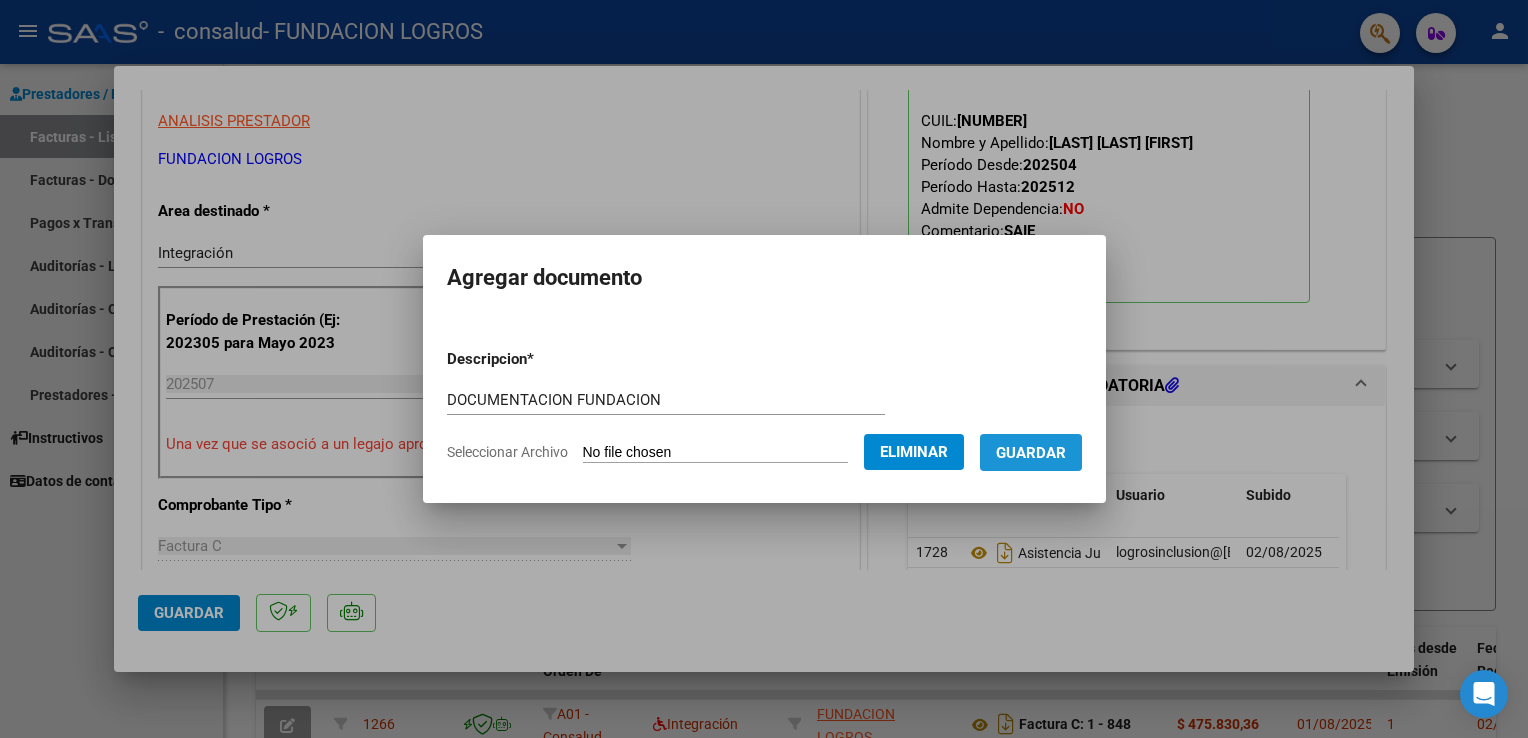 click on "Guardar" at bounding box center (1031, 453) 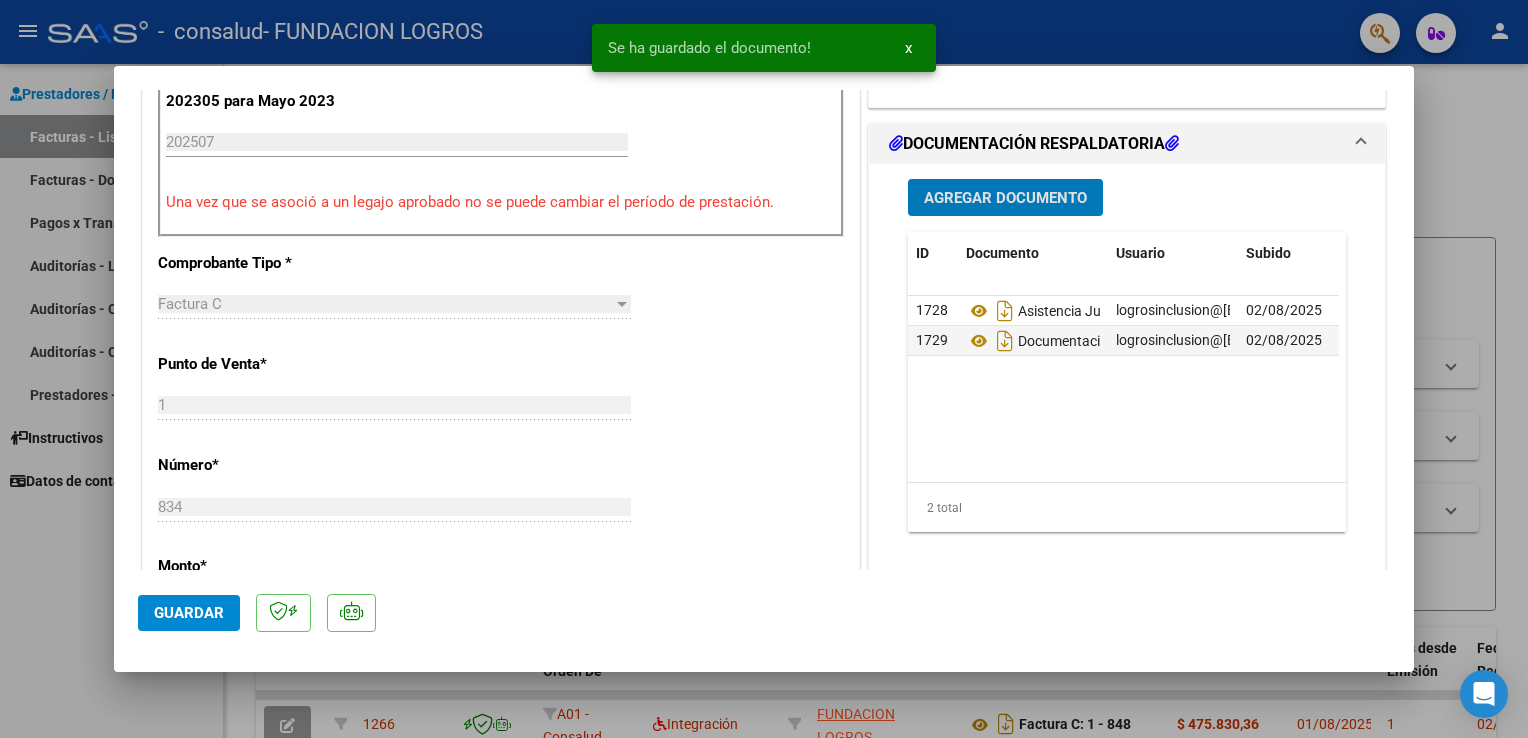 scroll, scrollTop: 700, scrollLeft: 0, axis: vertical 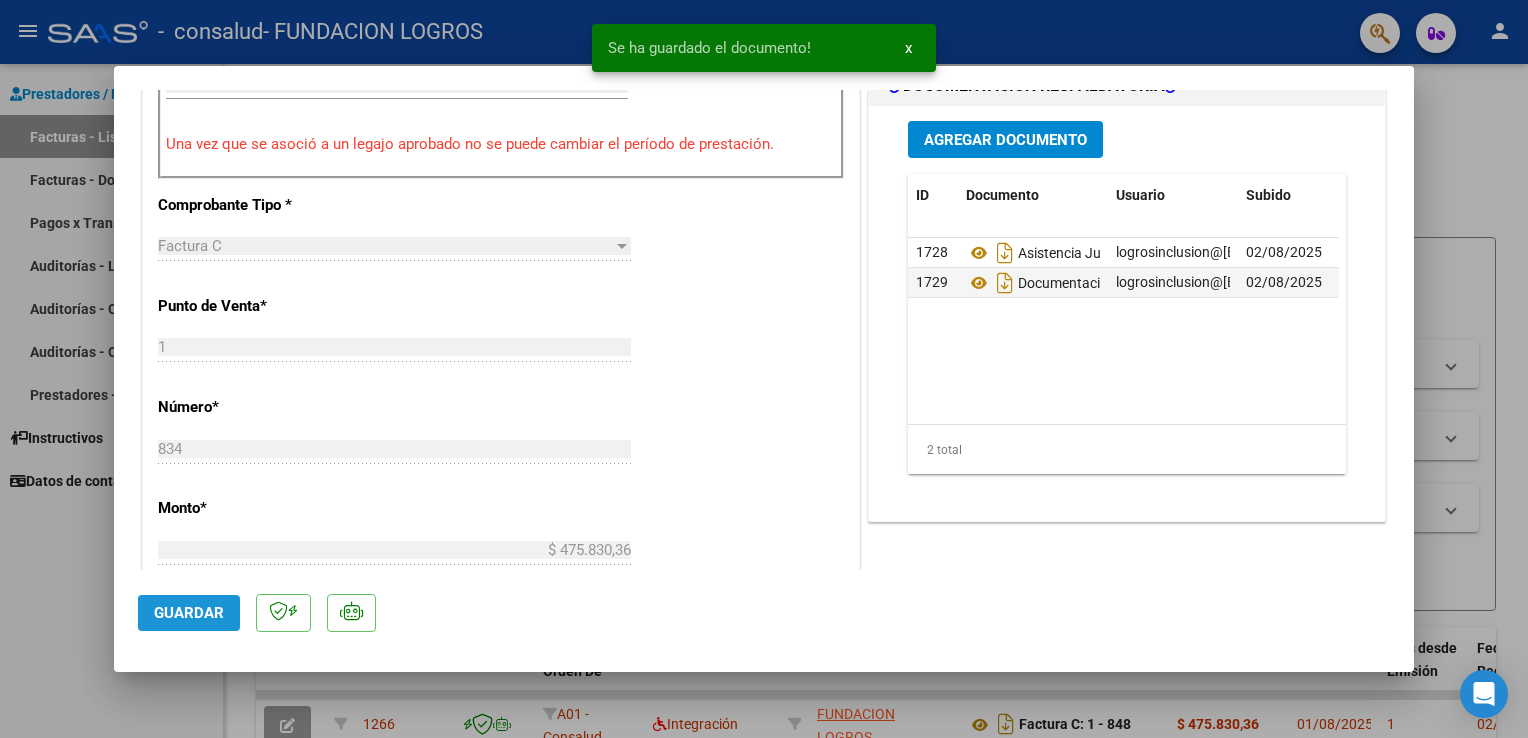 click on "Guardar" 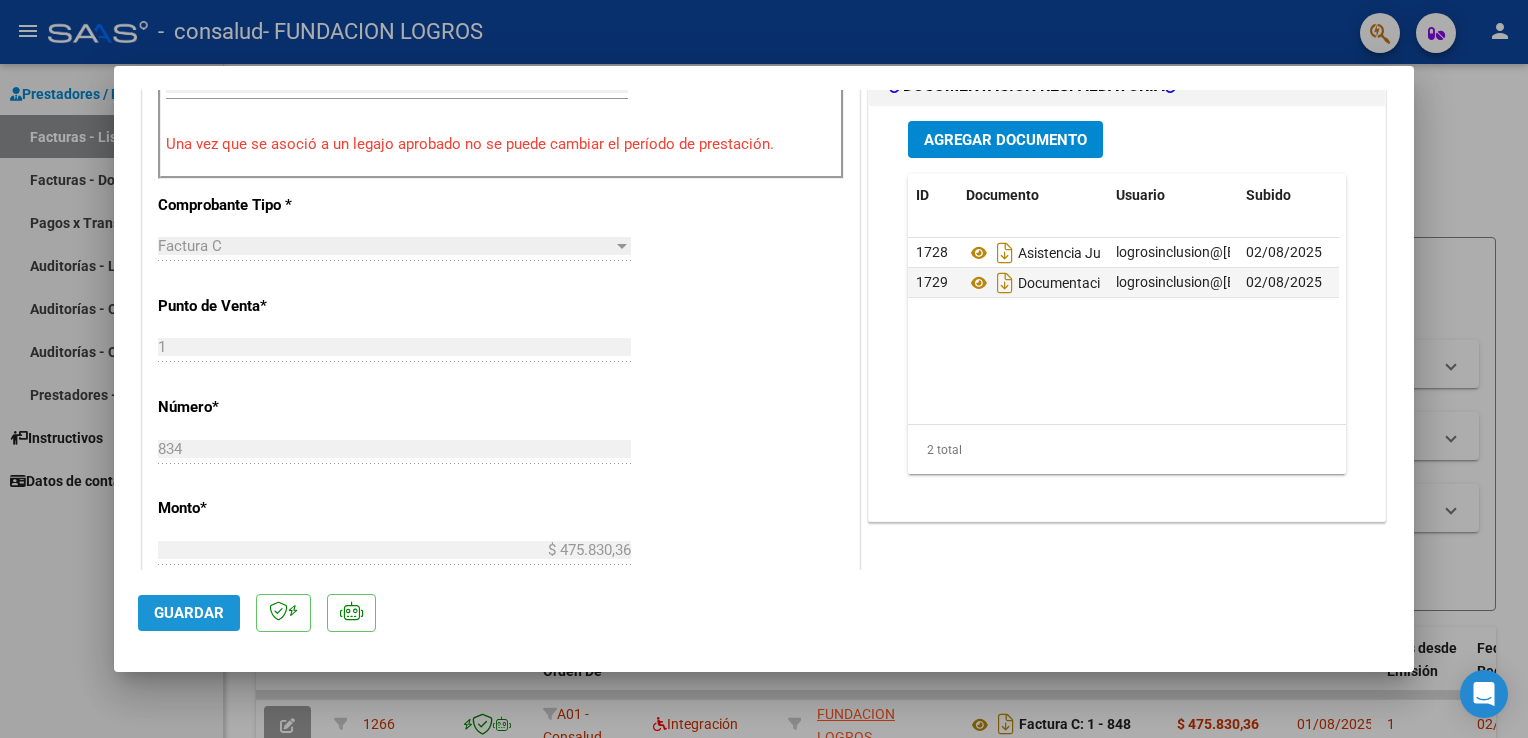 click on "Guardar" 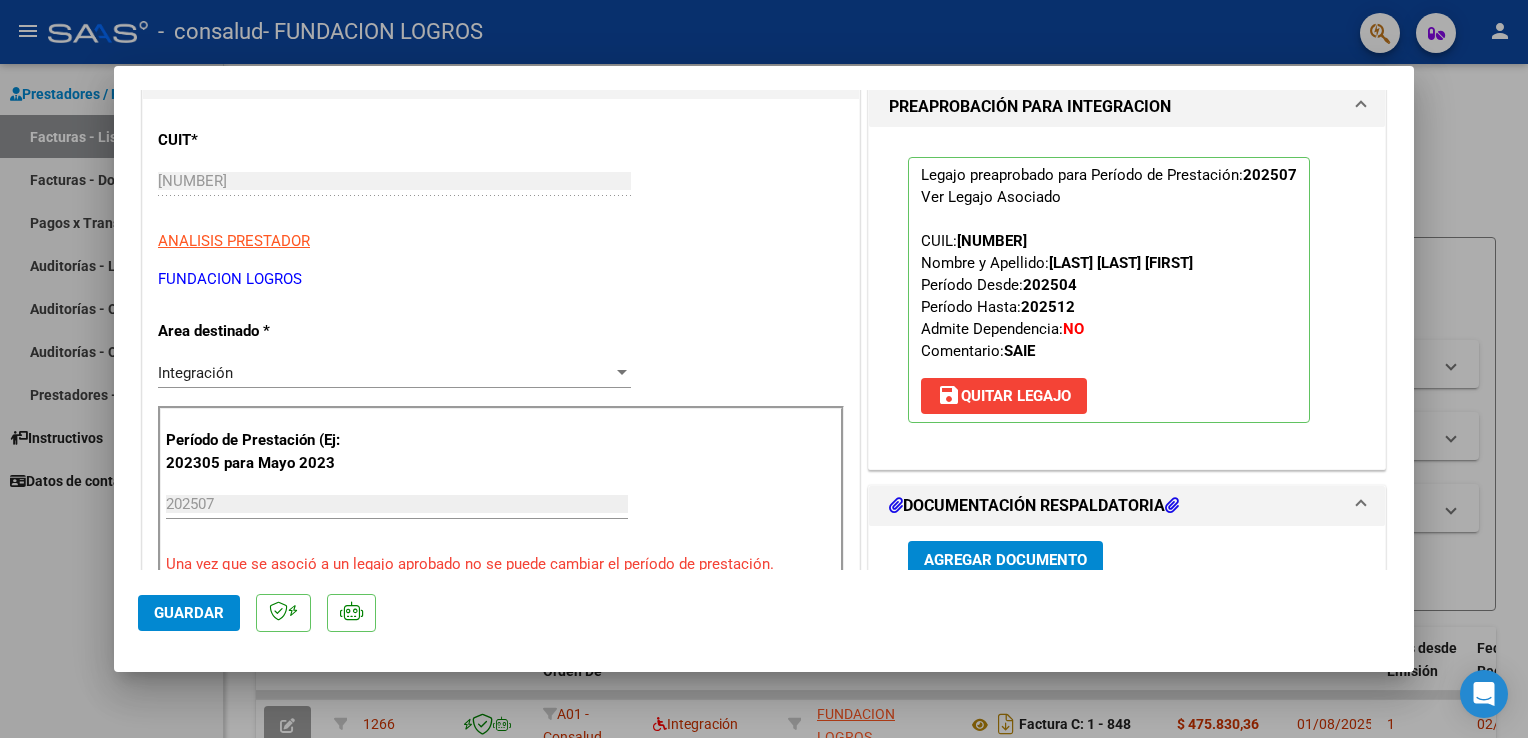 scroll, scrollTop: 6, scrollLeft: 0, axis: vertical 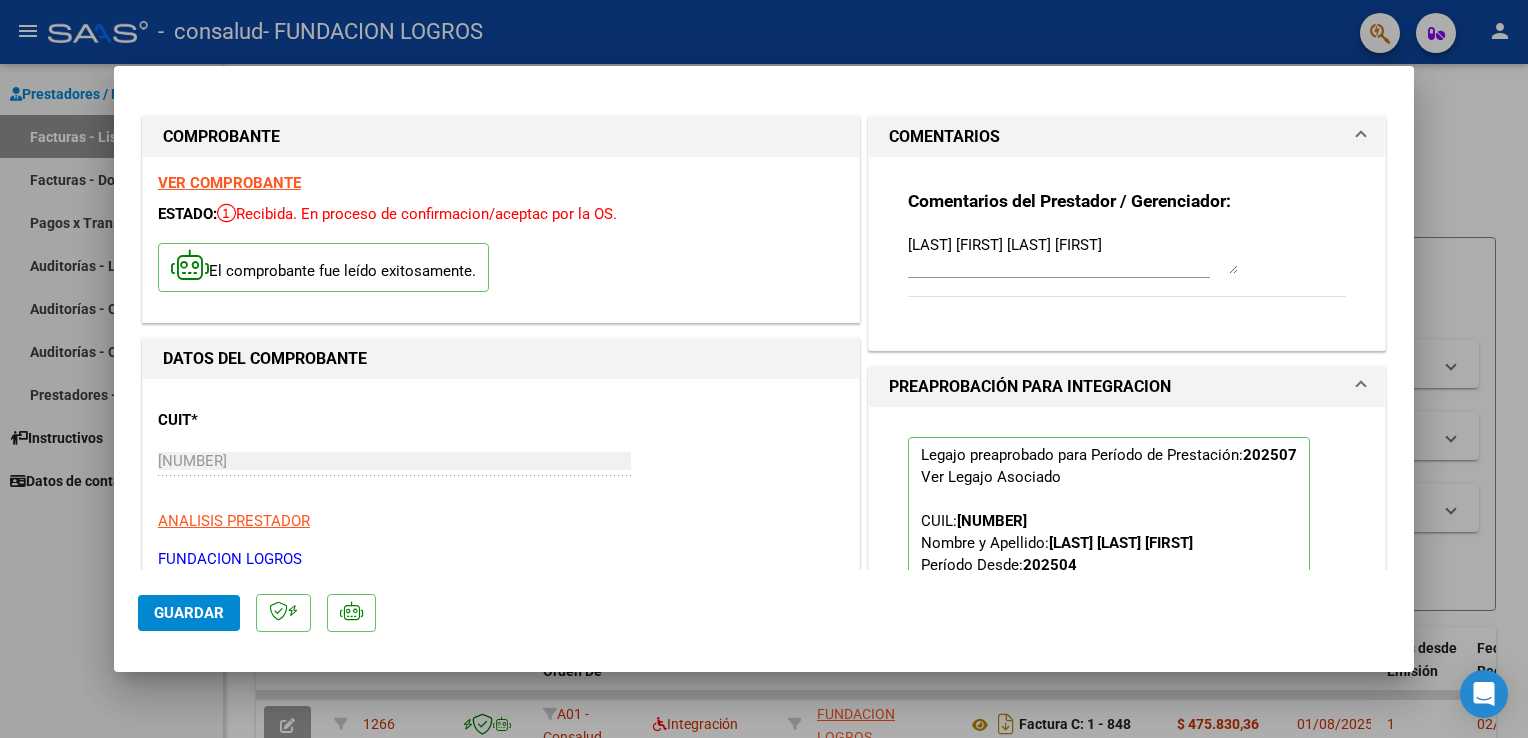 click at bounding box center [764, 369] 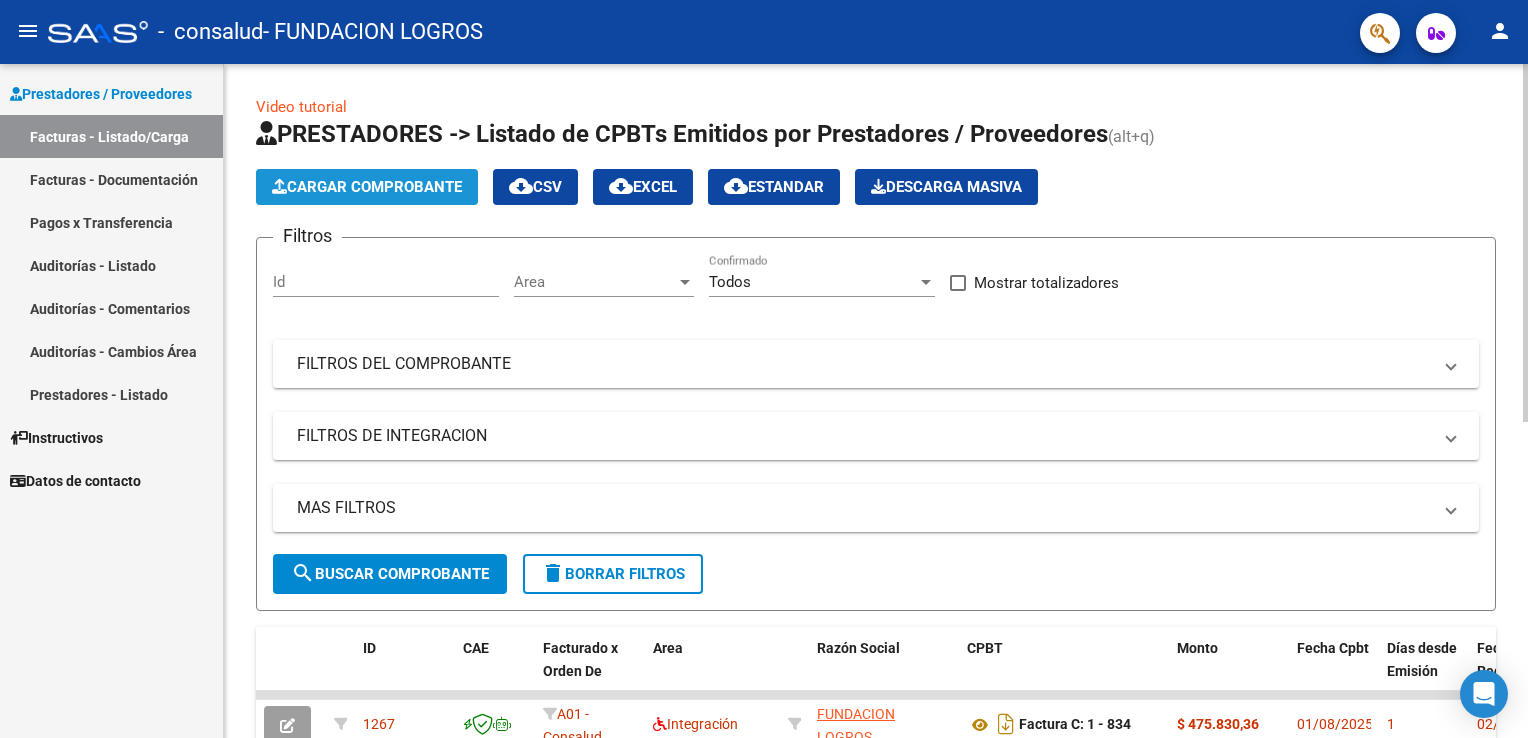 click on "Cargar Comprobante" 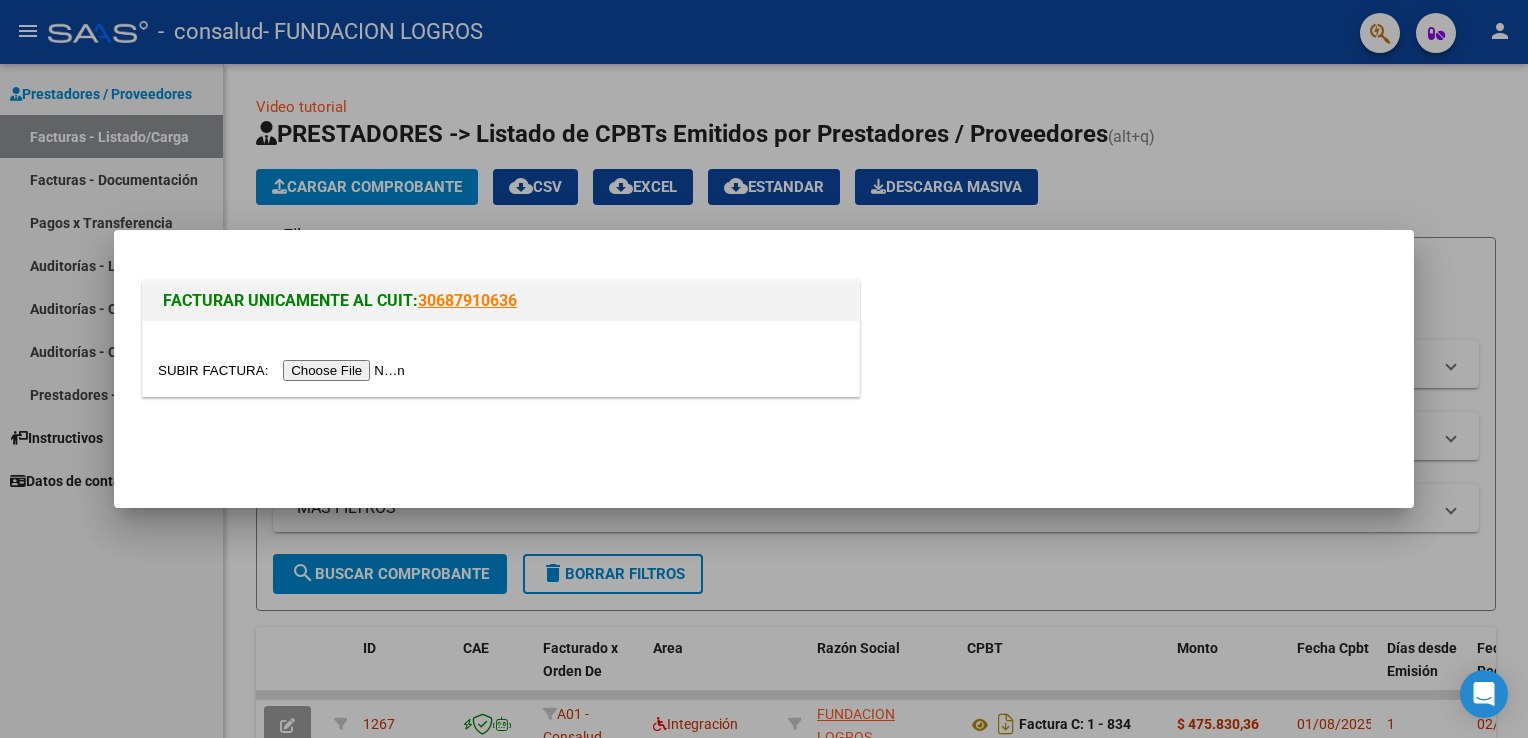 click at bounding box center (284, 370) 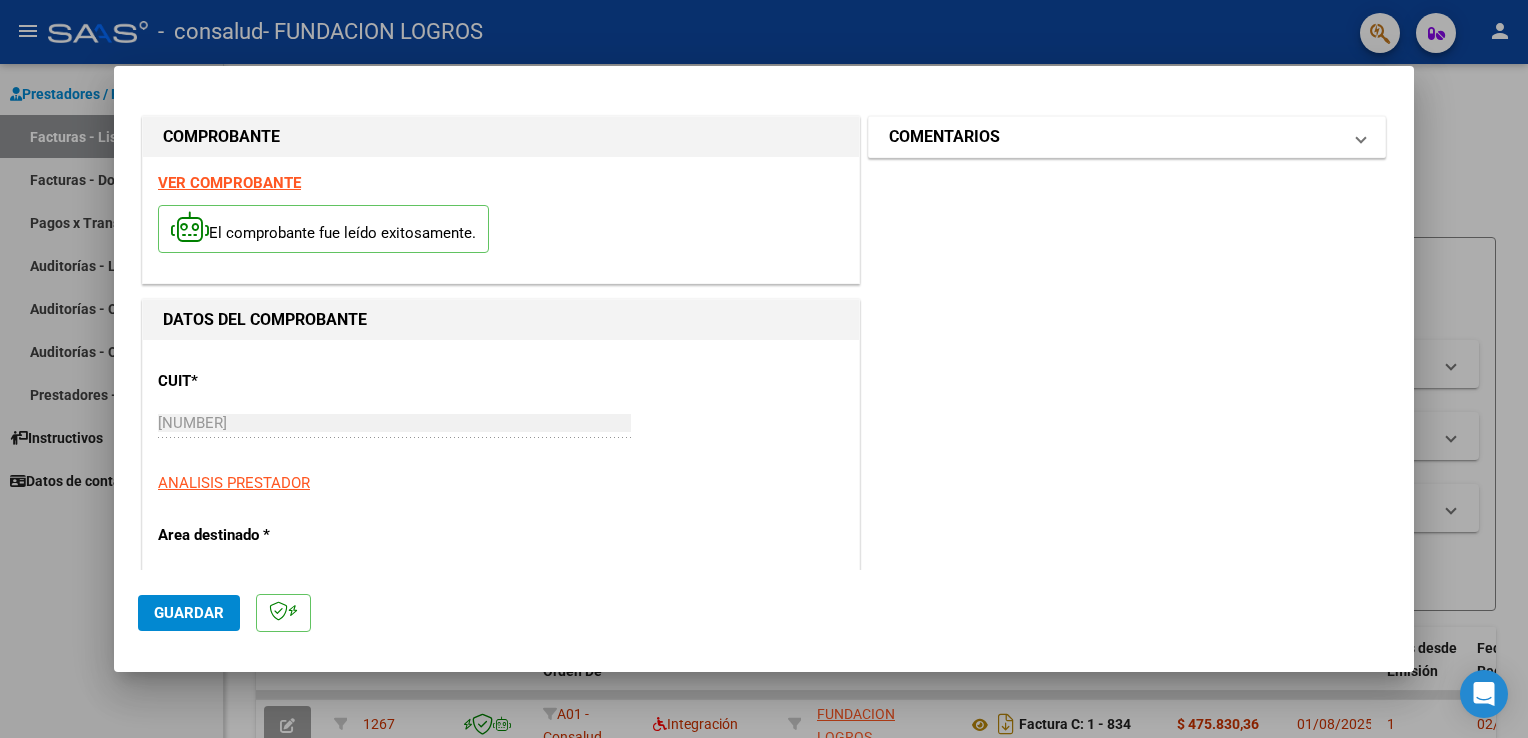 click on "COMENTARIOS" at bounding box center (944, 137) 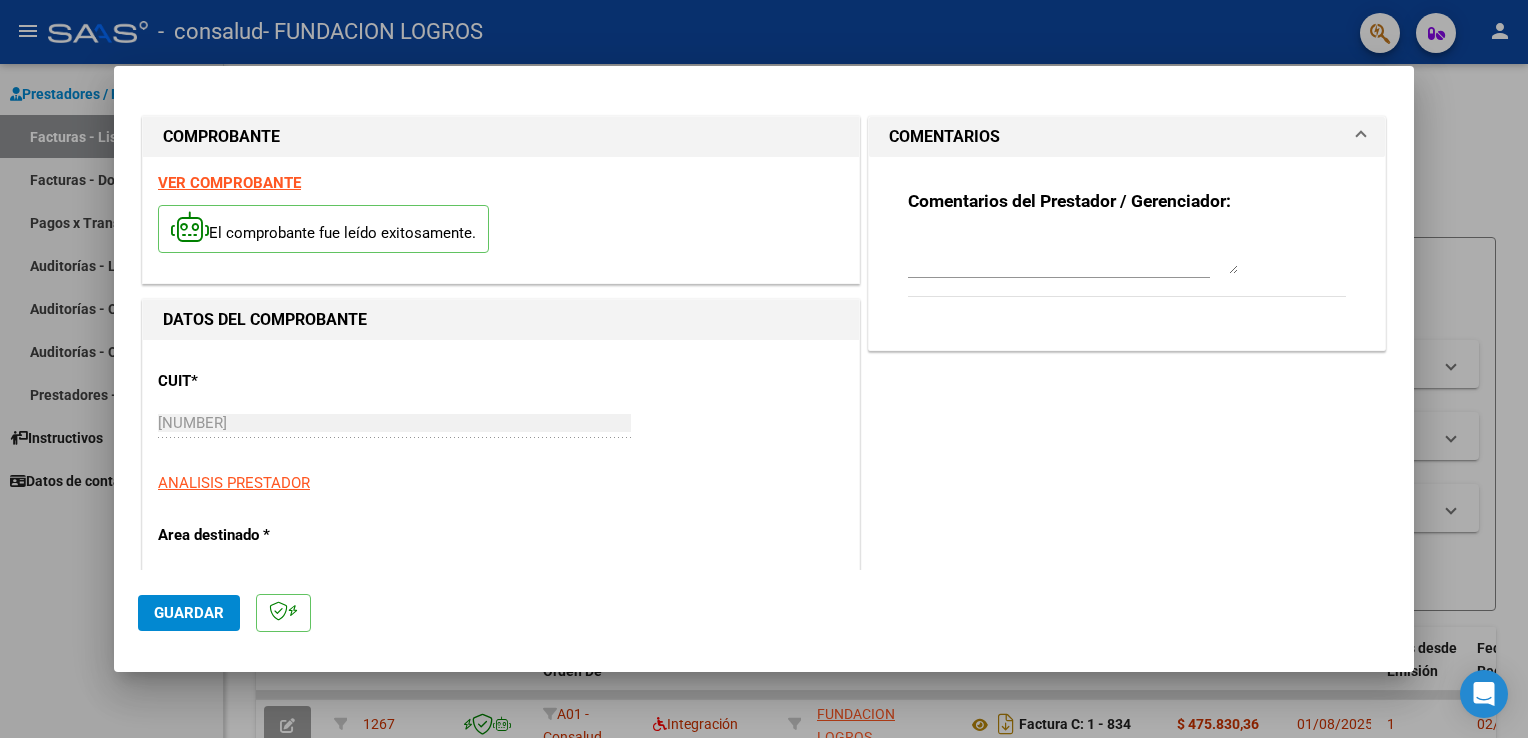 drag, startPoint x: 968, startPoint y: 138, endPoint x: 909, endPoint y: 267, distance: 141.85204 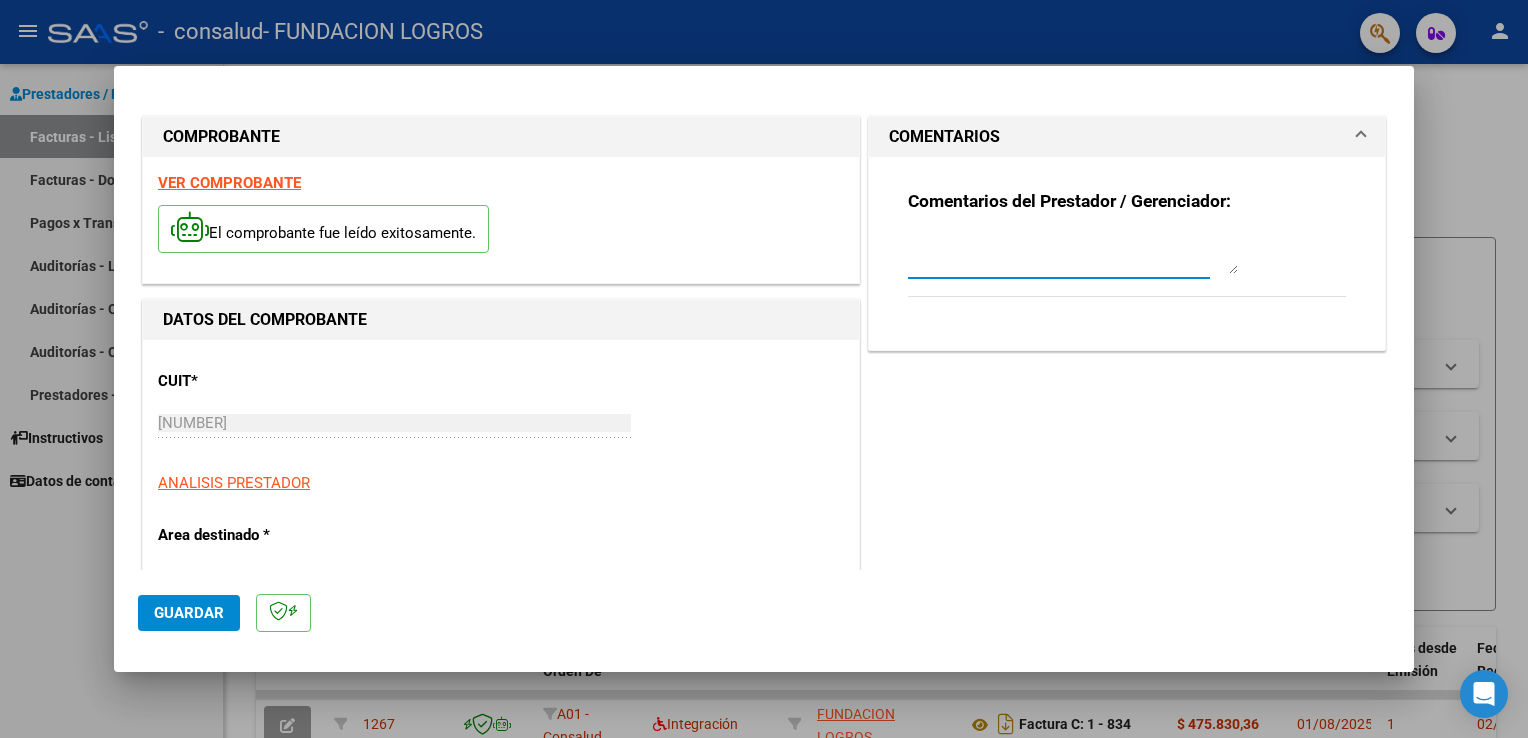 type on "s" 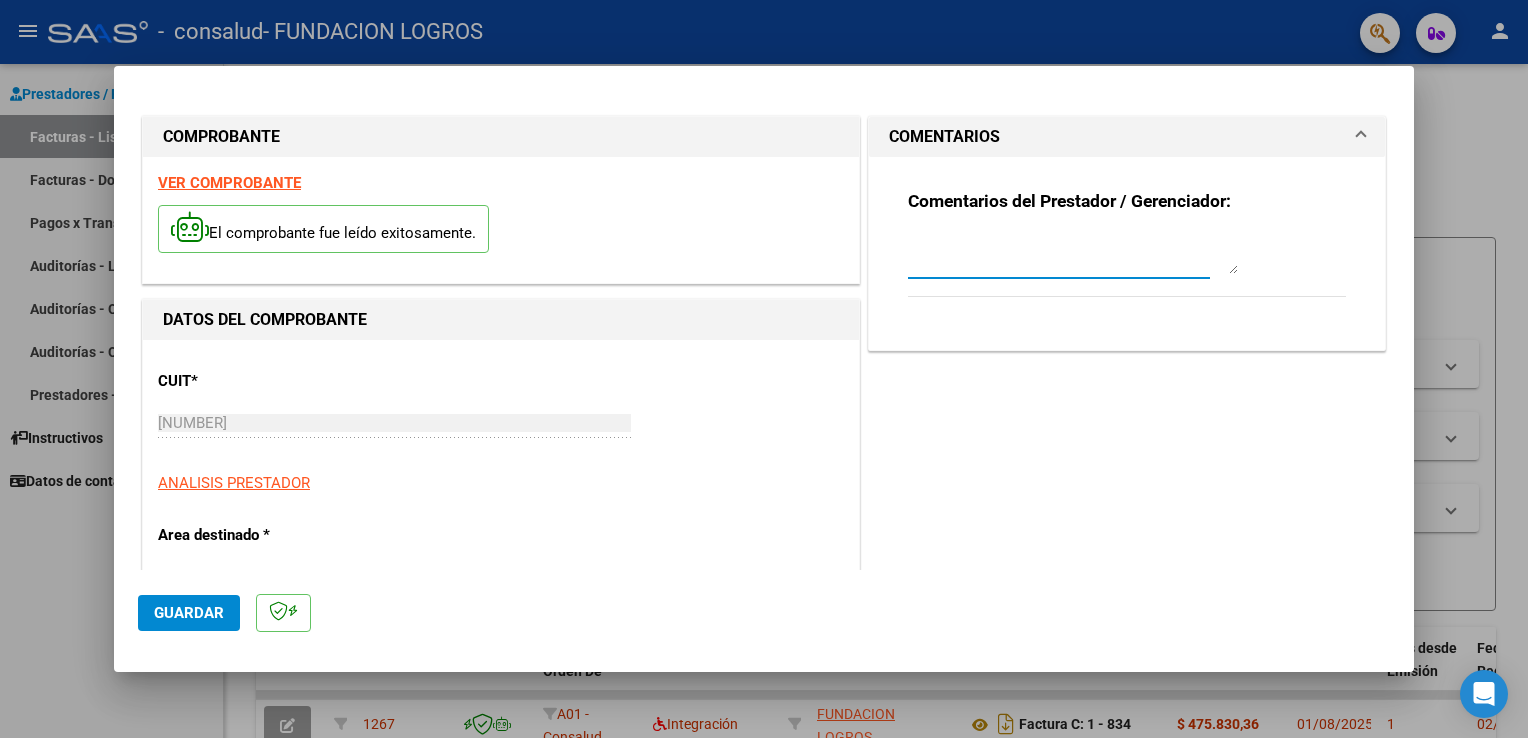 click at bounding box center (1073, 254) 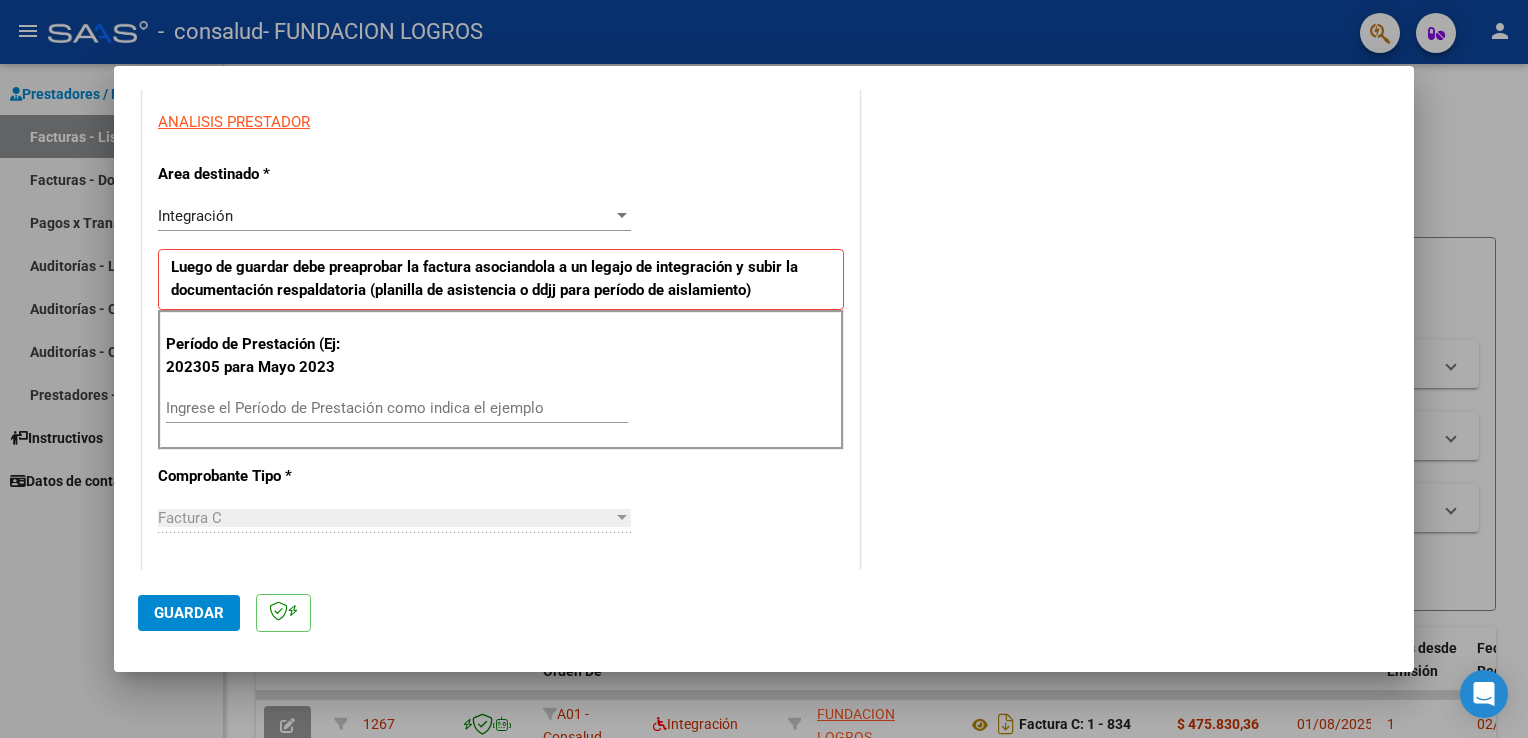 scroll, scrollTop: 400, scrollLeft: 0, axis: vertical 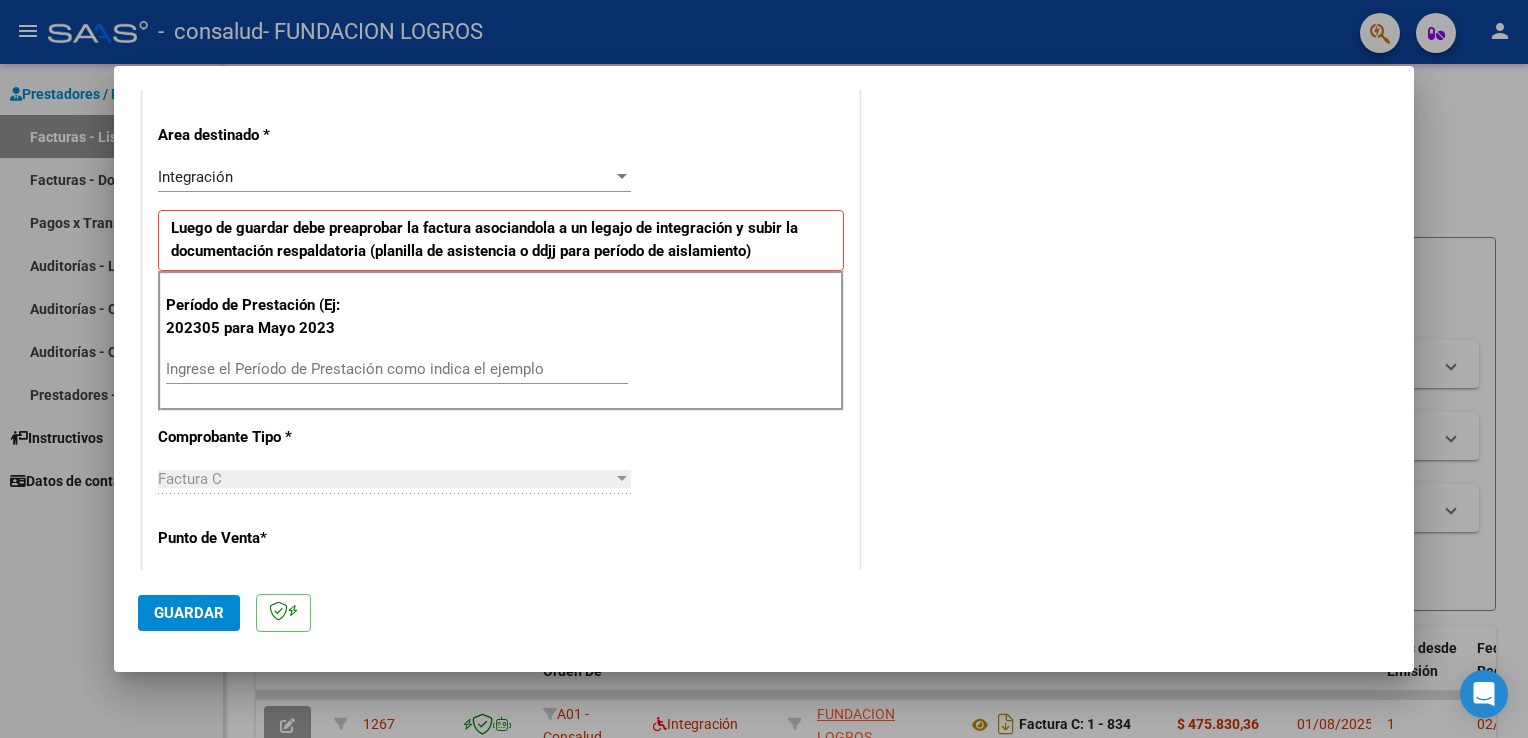 type on "[LAST] [FIRST] [LAST] [LAST] [FIRST]" 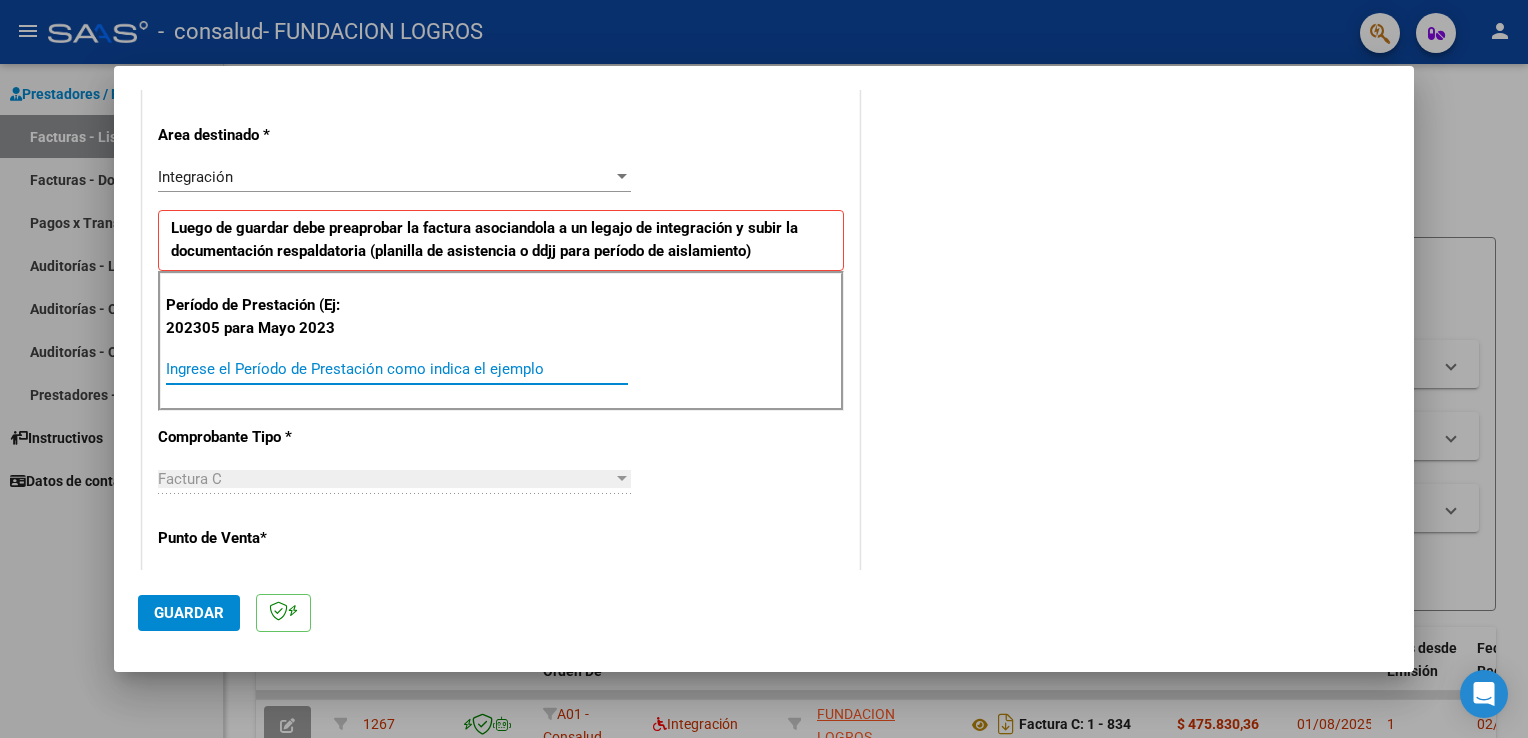 click on "Ingrese el Período de Prestación como indica el ejemplo" at bounding box center [397, 369] 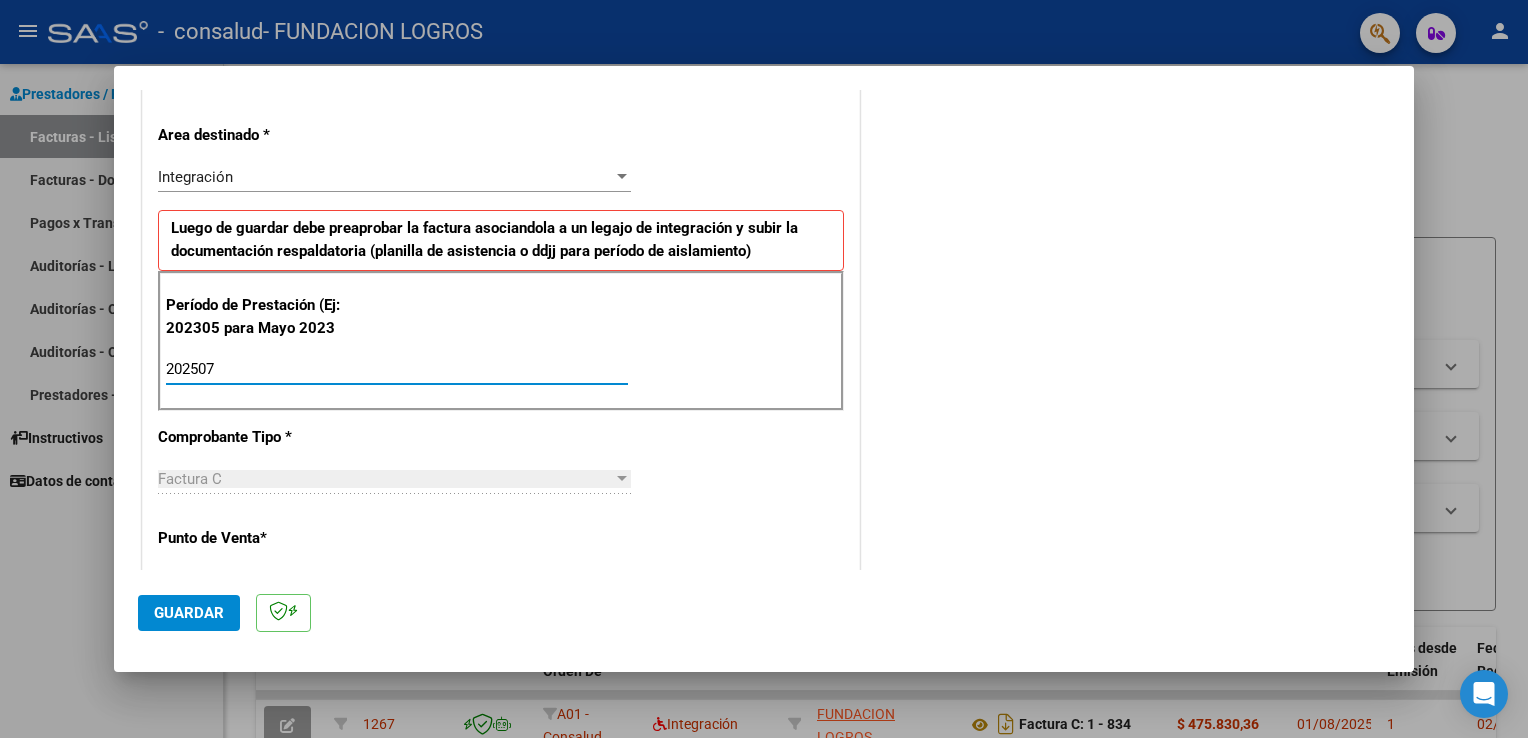 type on "202507" 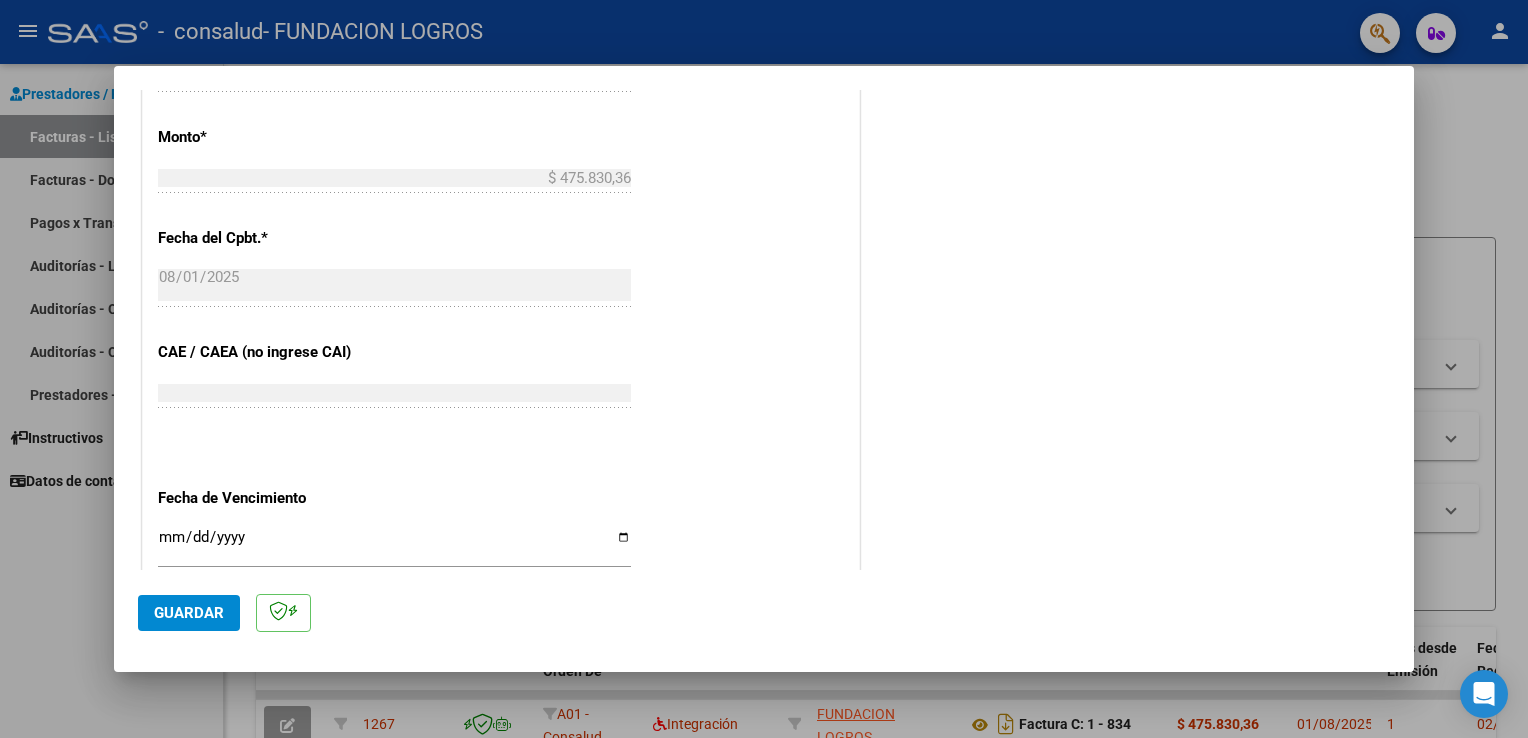 scroll, scrollTop: 1100, scrollLeft: 0, axis: vertical 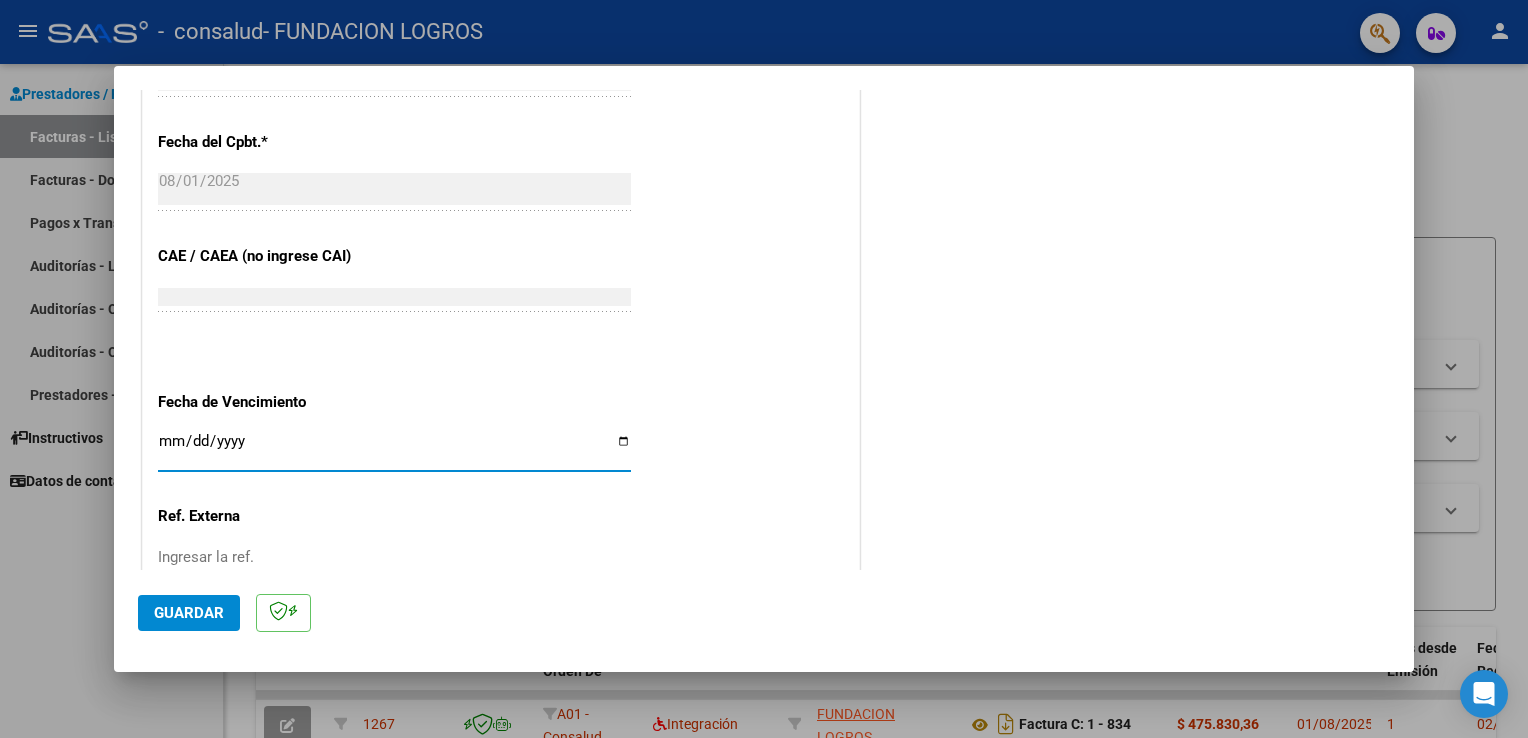 click on "Ingresar la fecha" at bounding box center (394, 449) 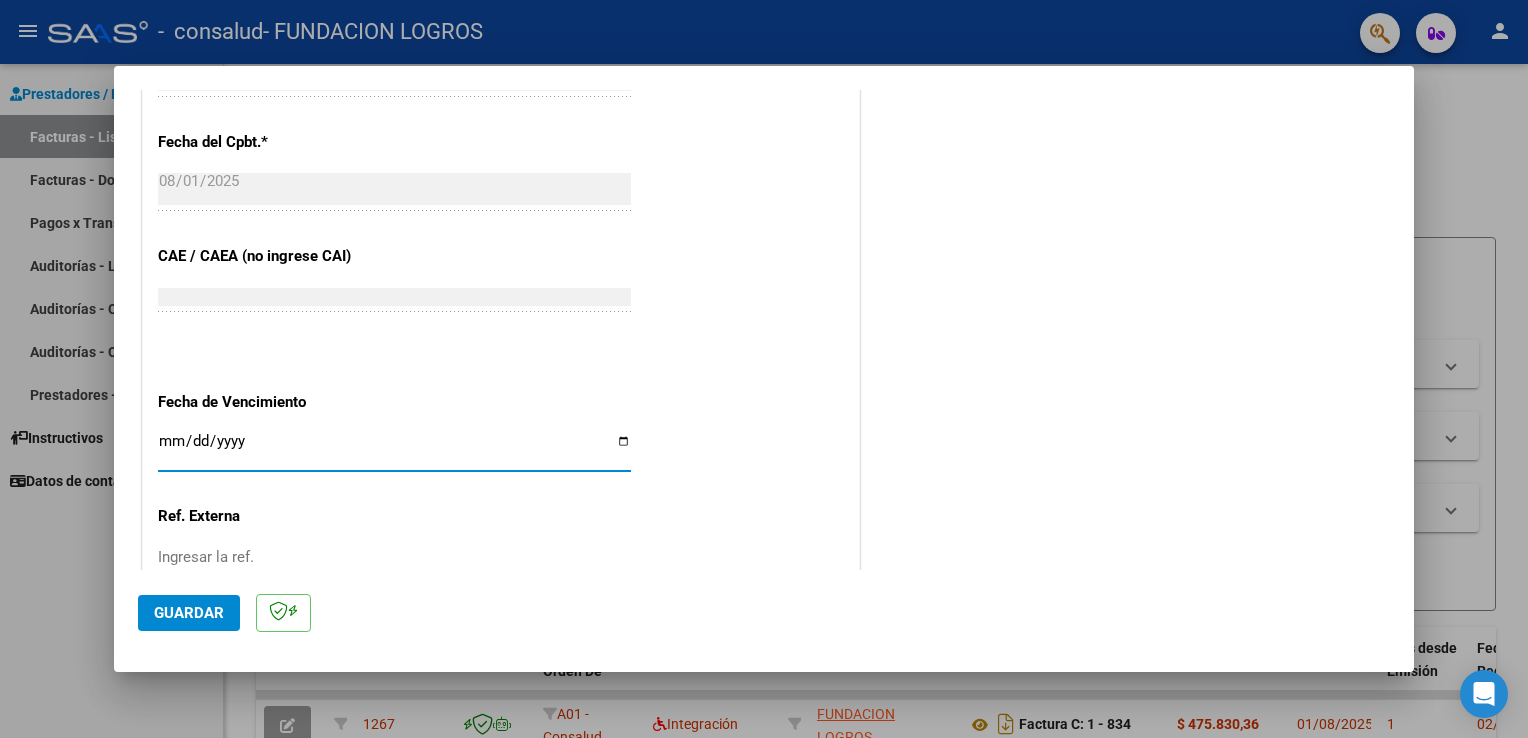 type on "2025-08-11" 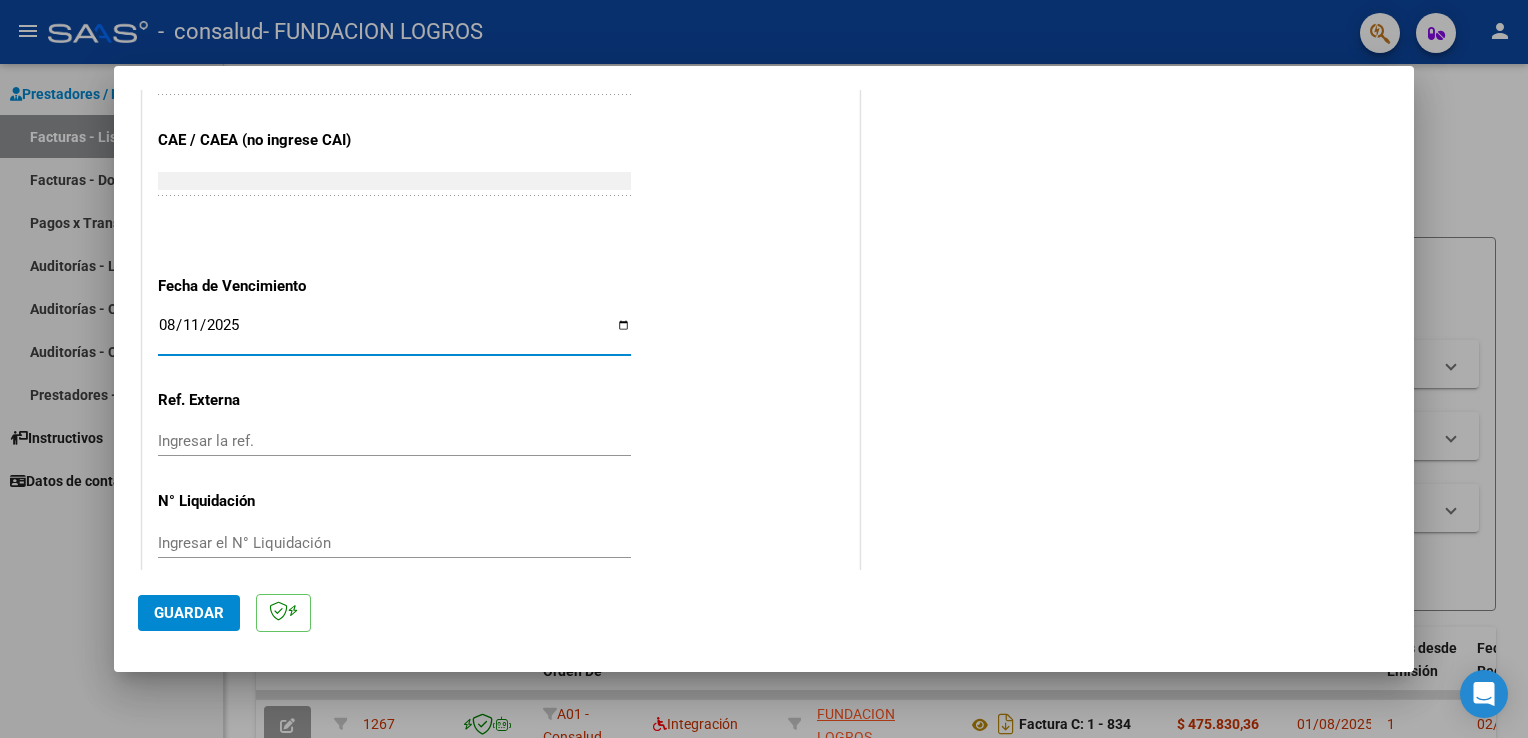 scroll, scrollTop: 1240, scrollLeft: 0, axis: vertical 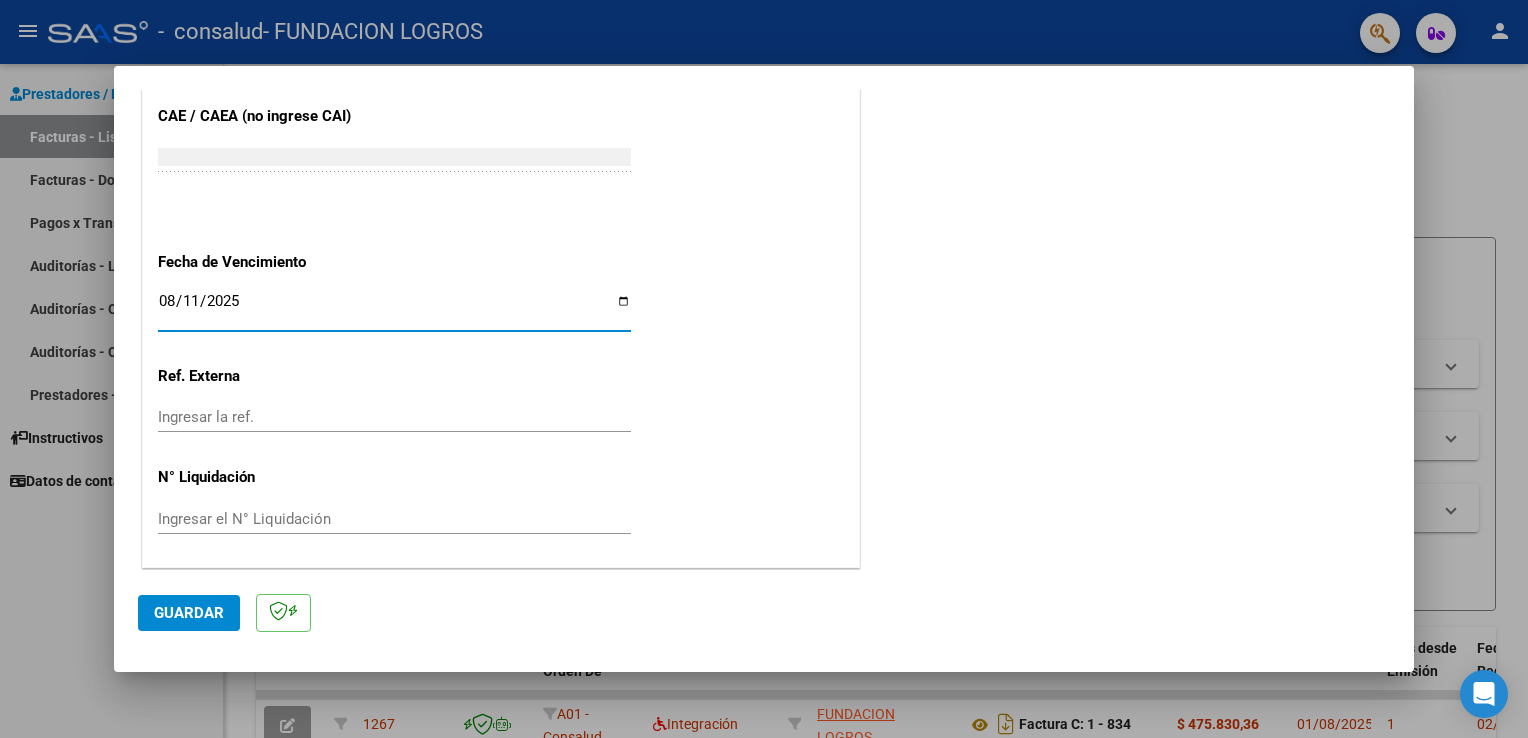 click on "Guardar" 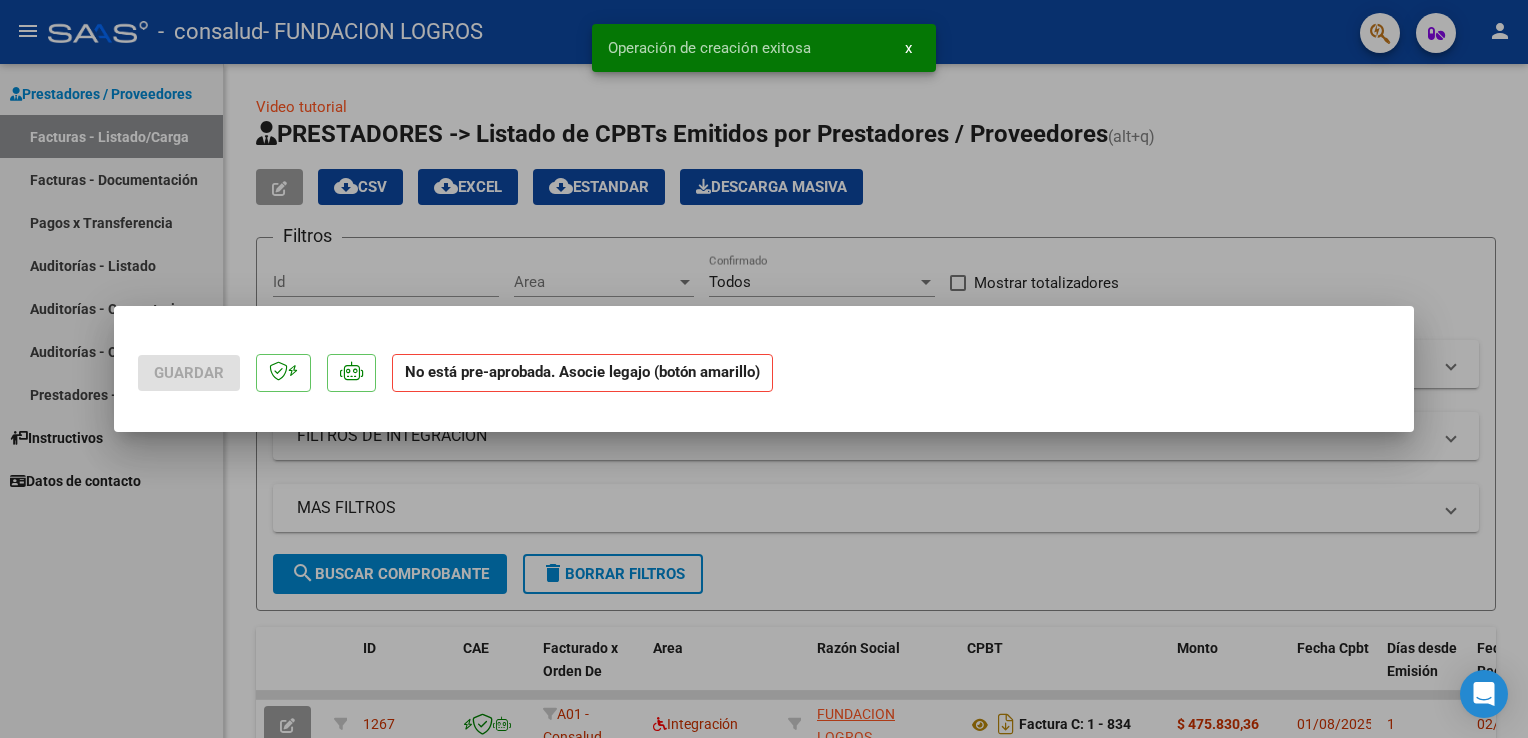 scroll, scrollTop: 0, scrollLeft: 0, axis: both 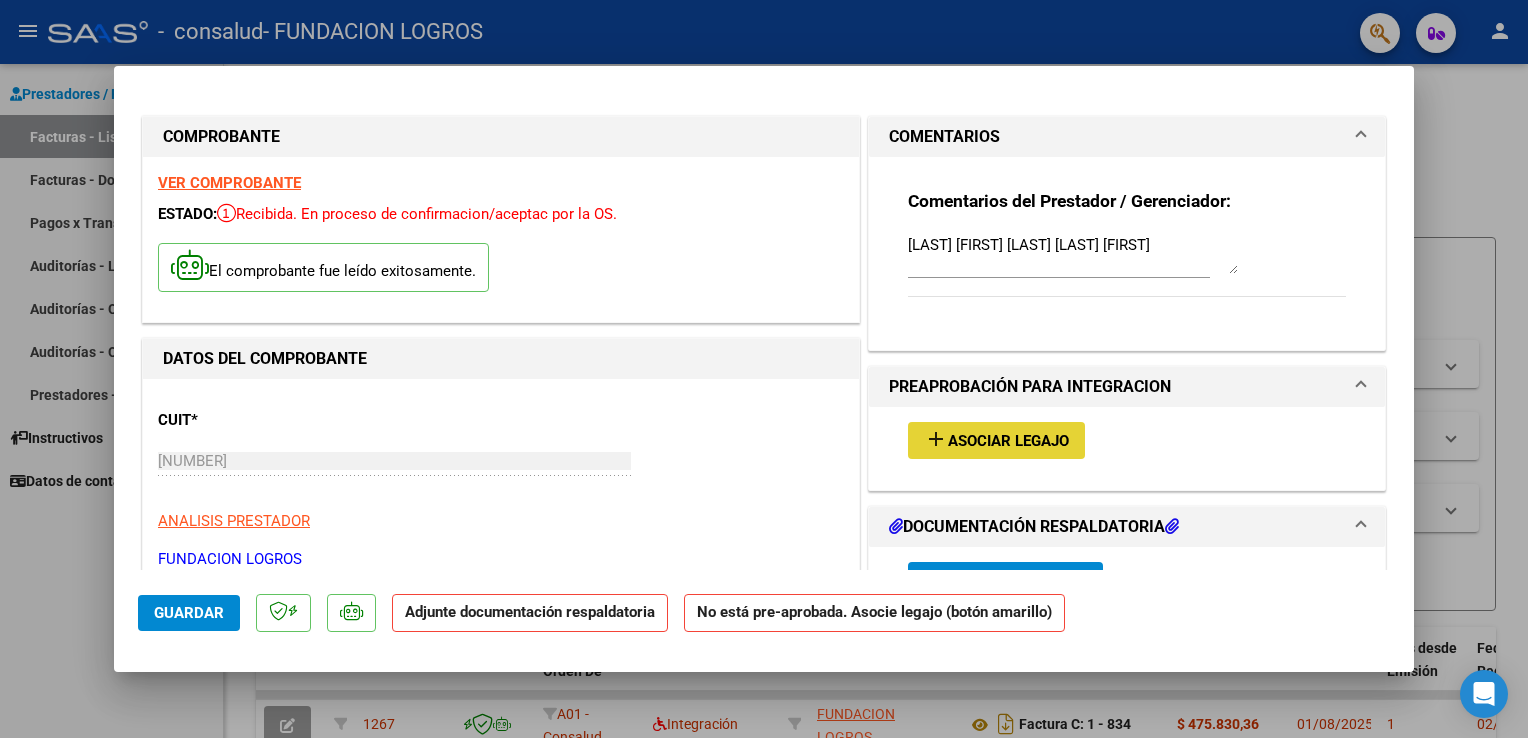 click on "Asociar Legajo" at bounding box center (1008, 441) 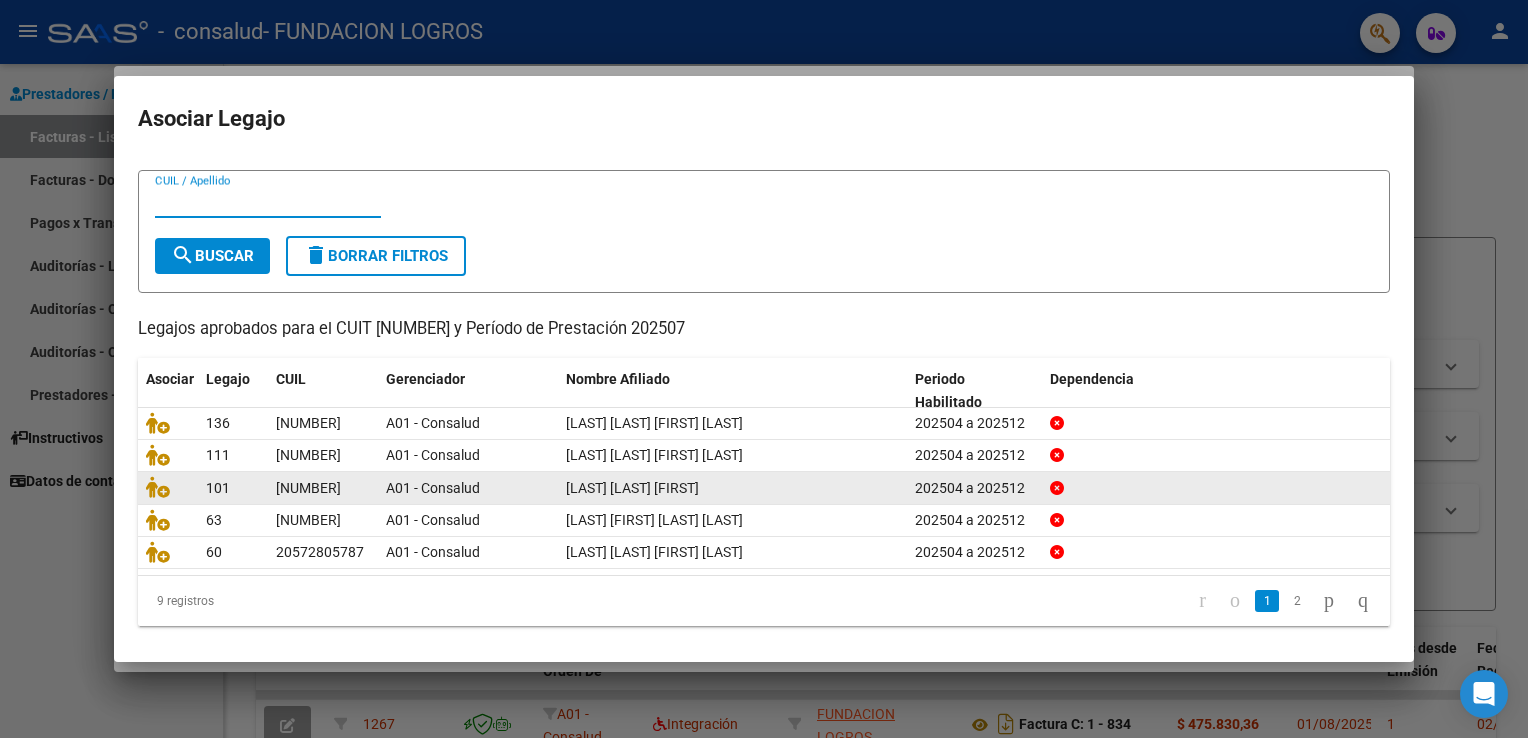 scroll, scrollTop: 39, scrollLeft: 0, axis: vertical 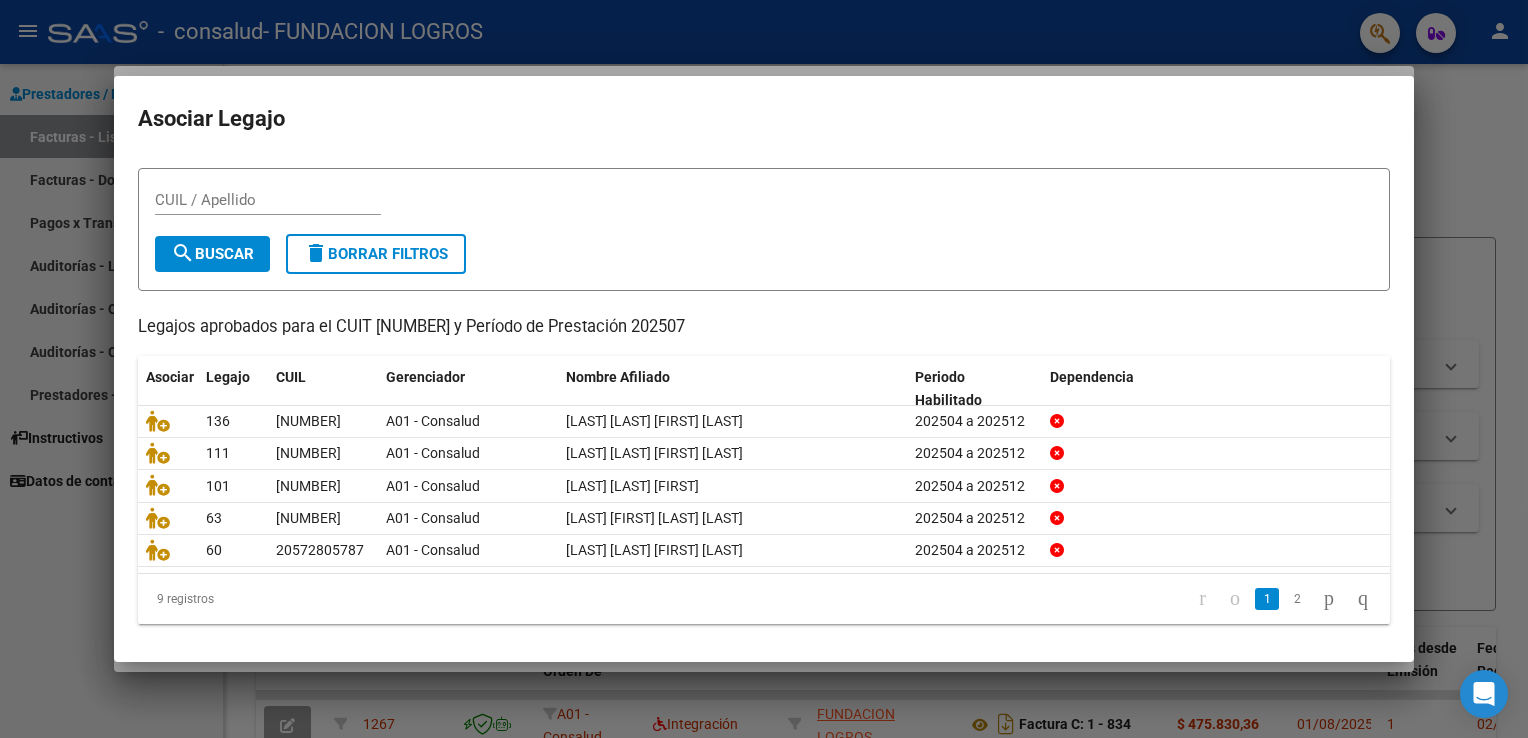 click at bounding box center [764, 369] 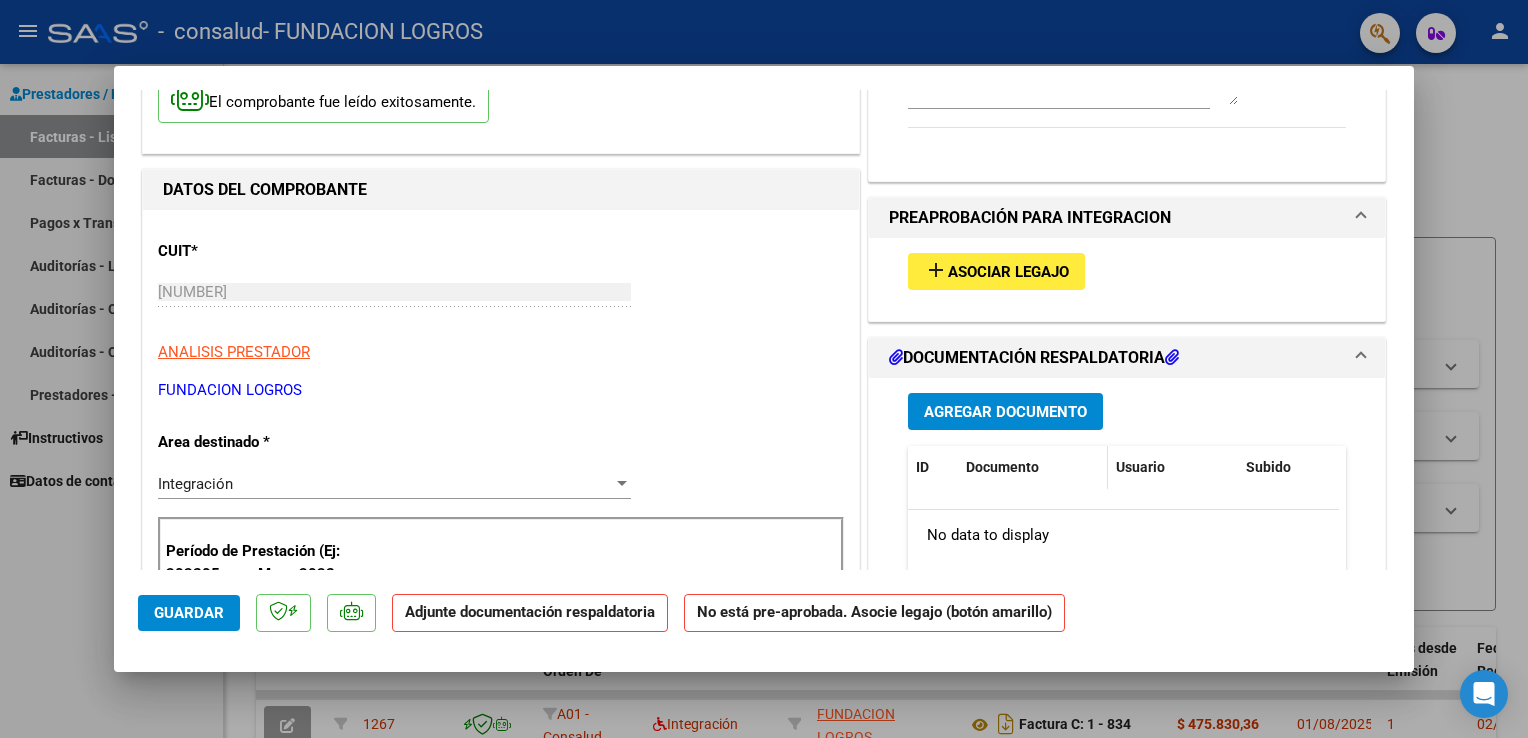 scroll, scrollTop: 200, scrollLeft: 0, axis: vertical 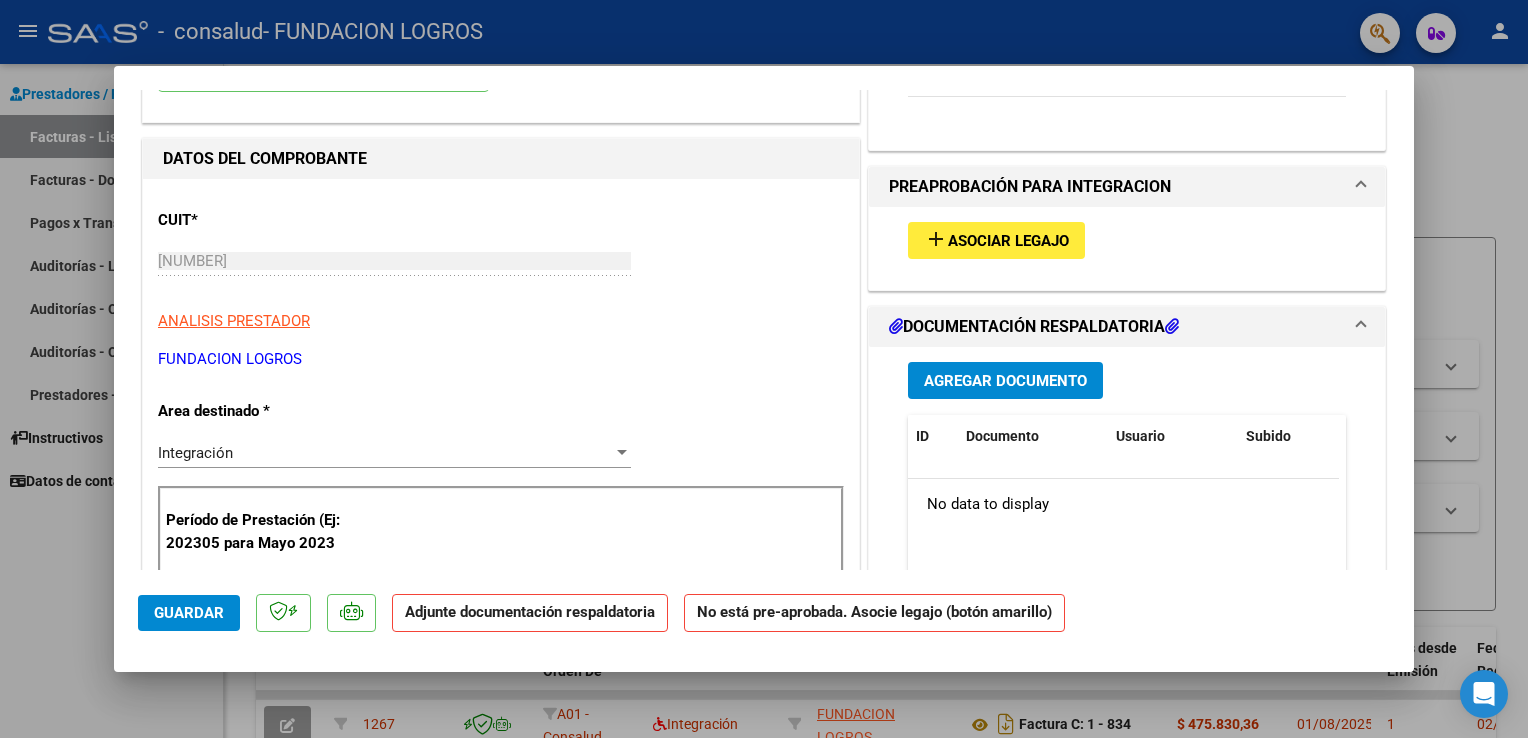 click on "Agregar Documento" at bounding box center (1005, 381) 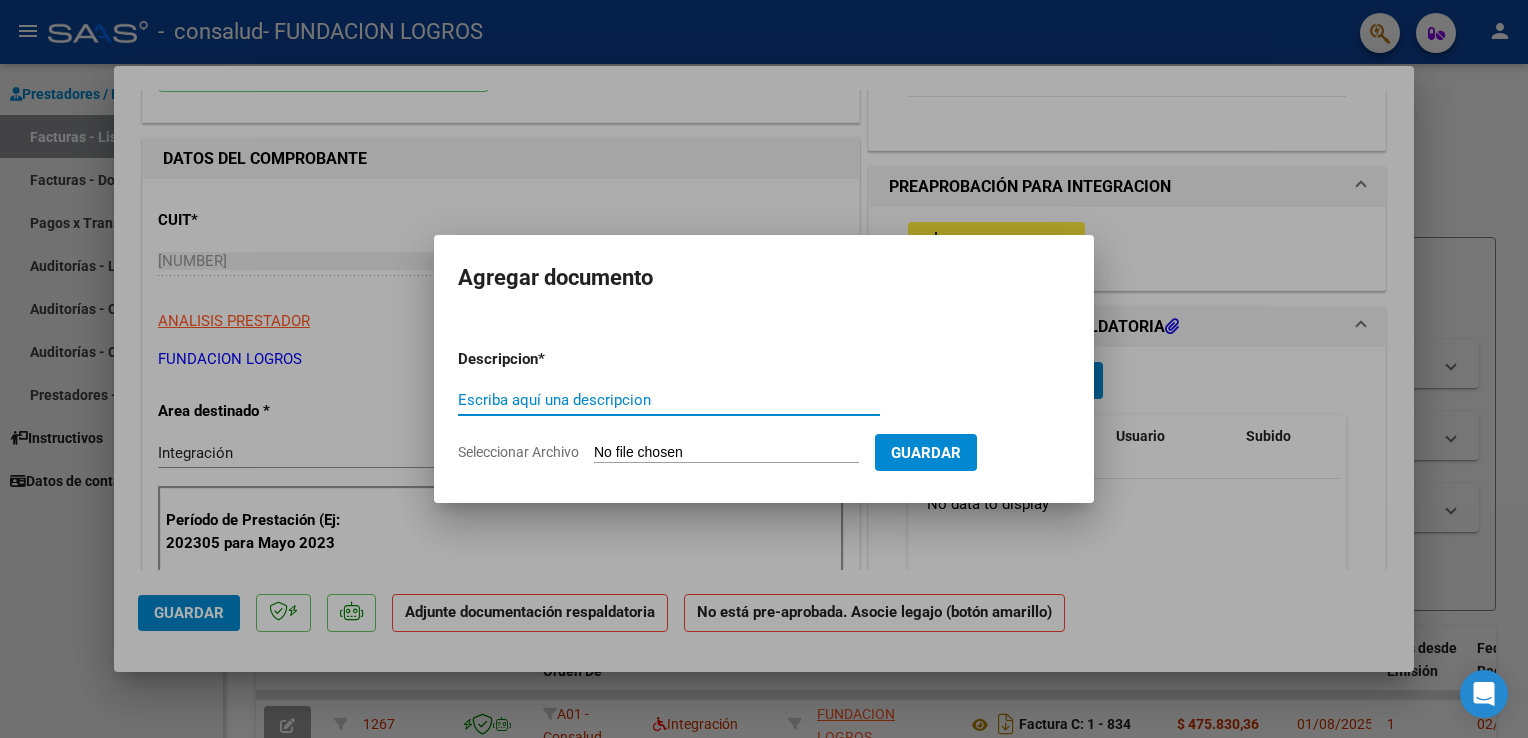 click on "Escriba aquí una descripcion" at bounding box center [669, 400] 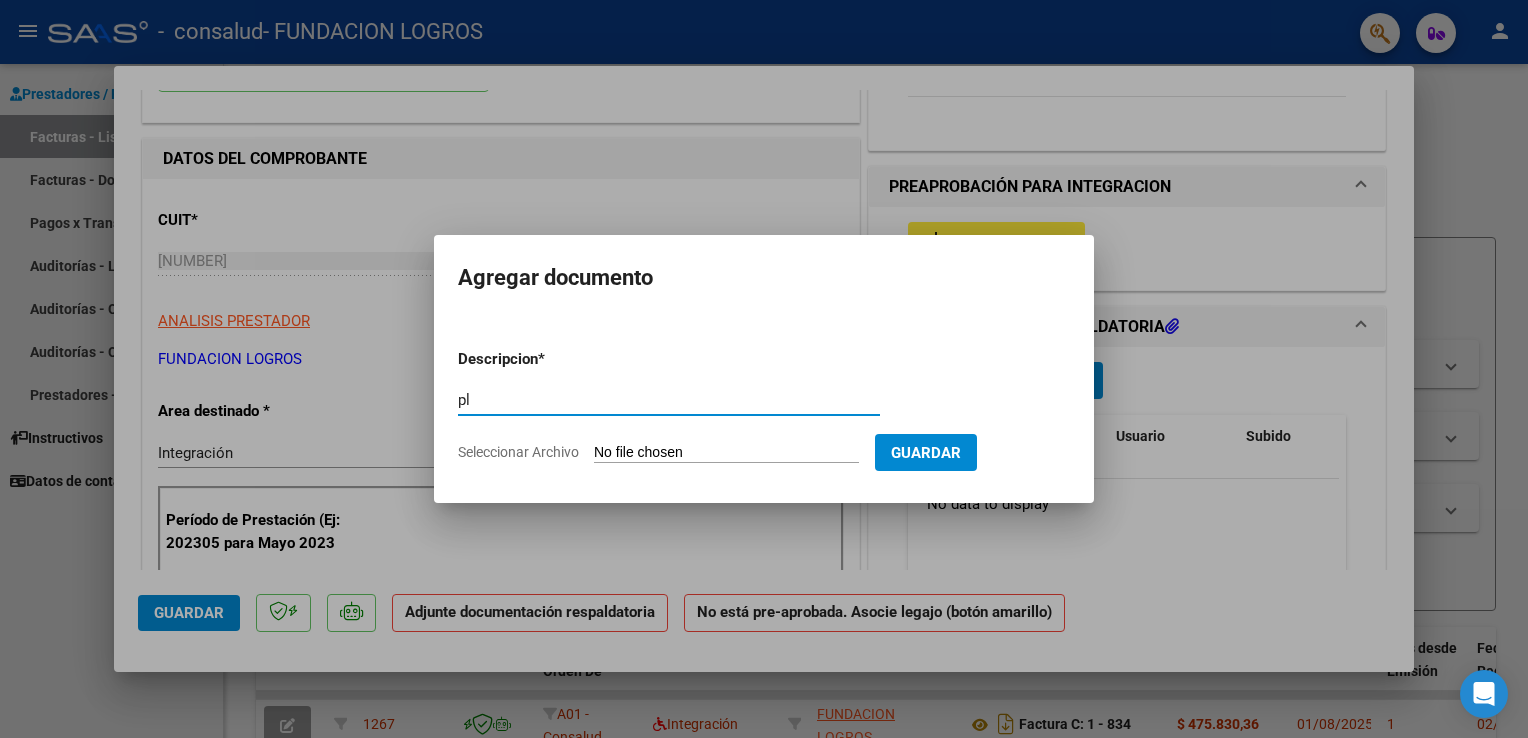 type on "p" 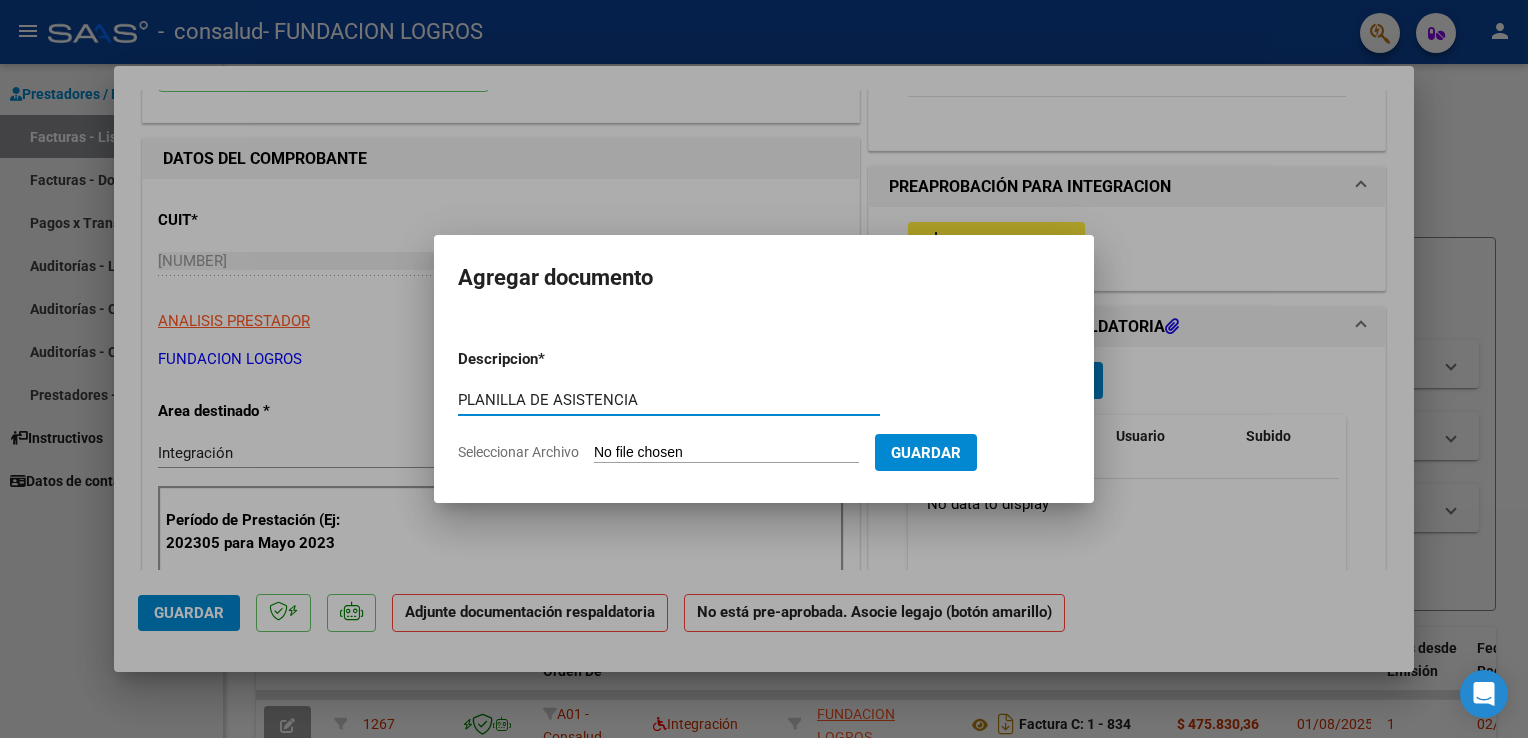 type on "PLANILLA DE ASISTENCIA" 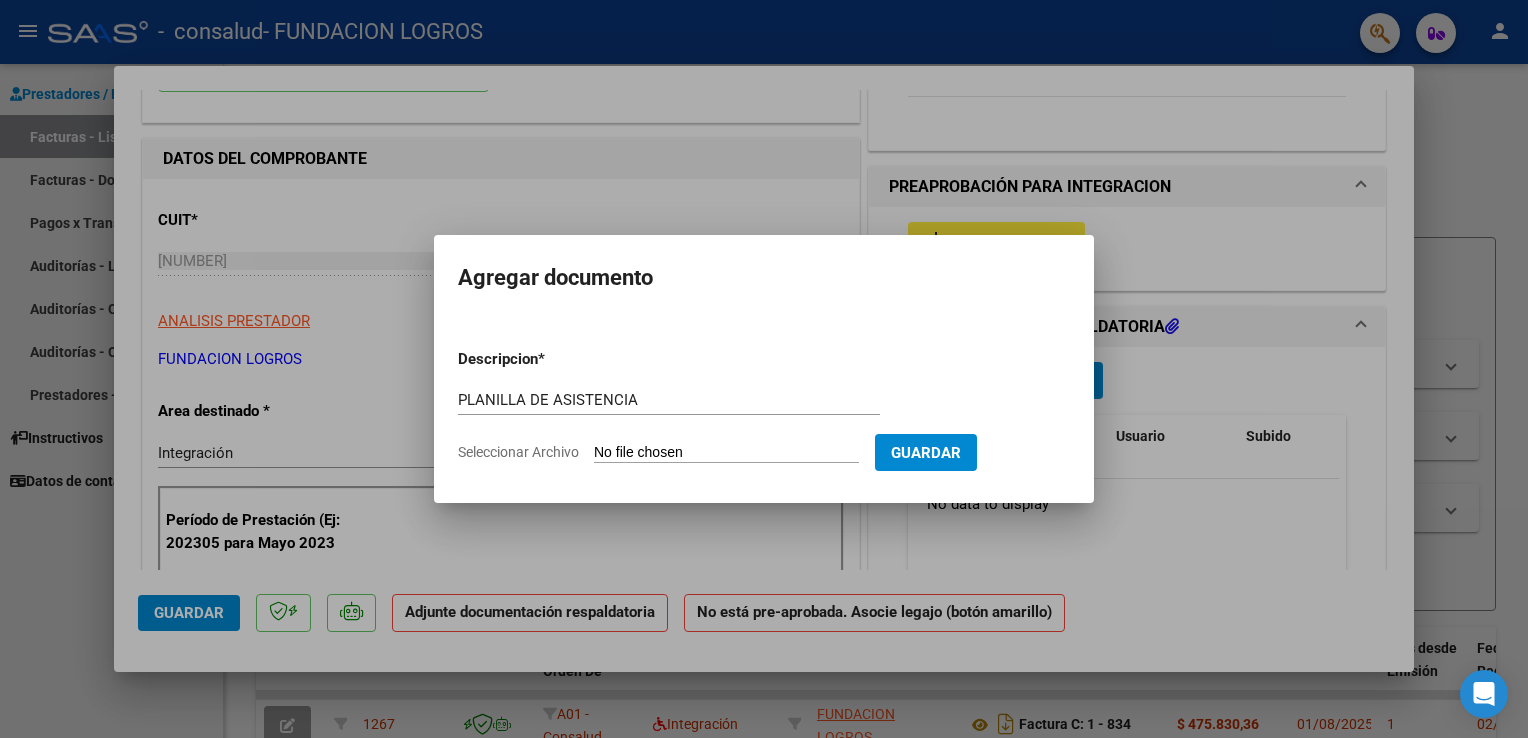 click on "Seleccionar Archivo" at bounding box center [726, 453] 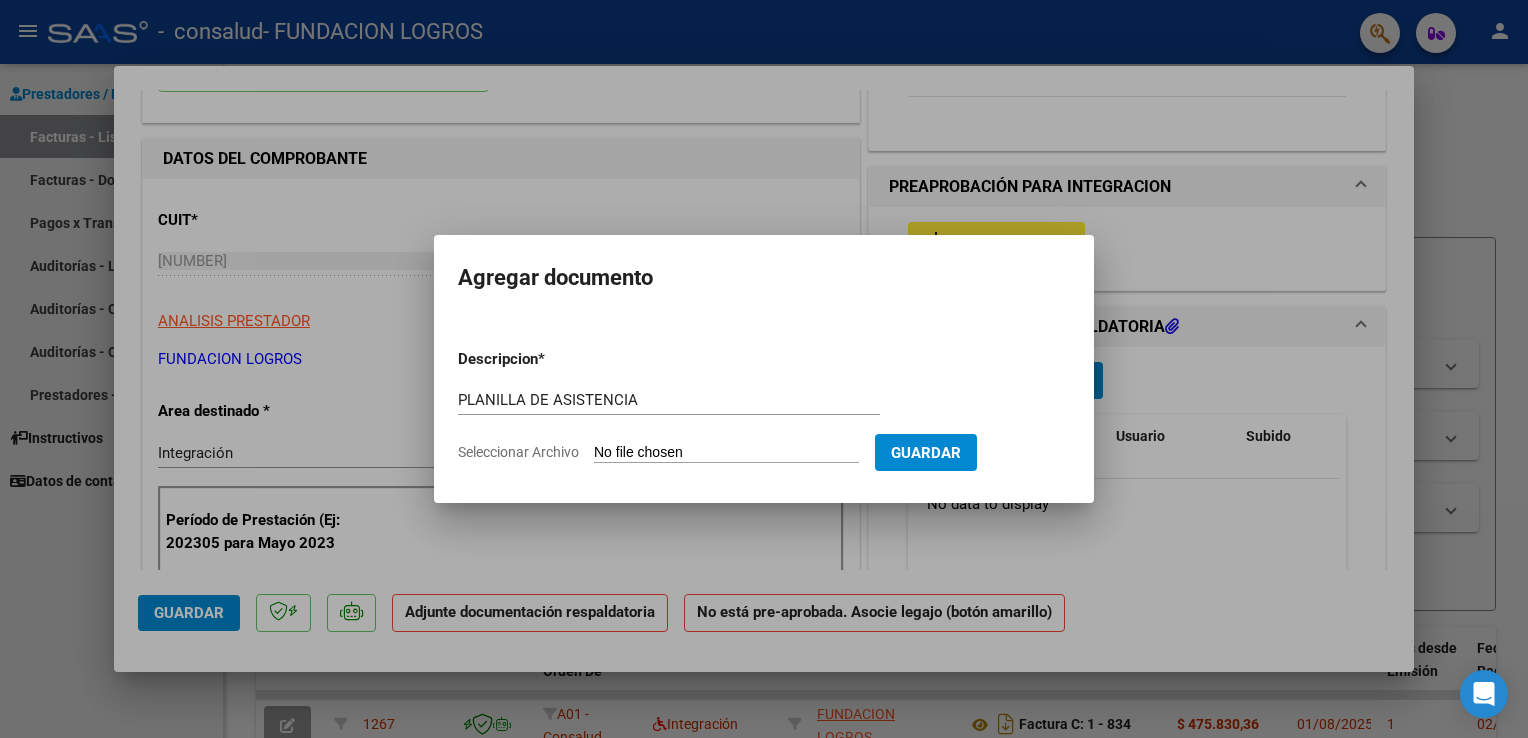 type on "C:\fakepath\Ramirez Octavio saie .pdf" 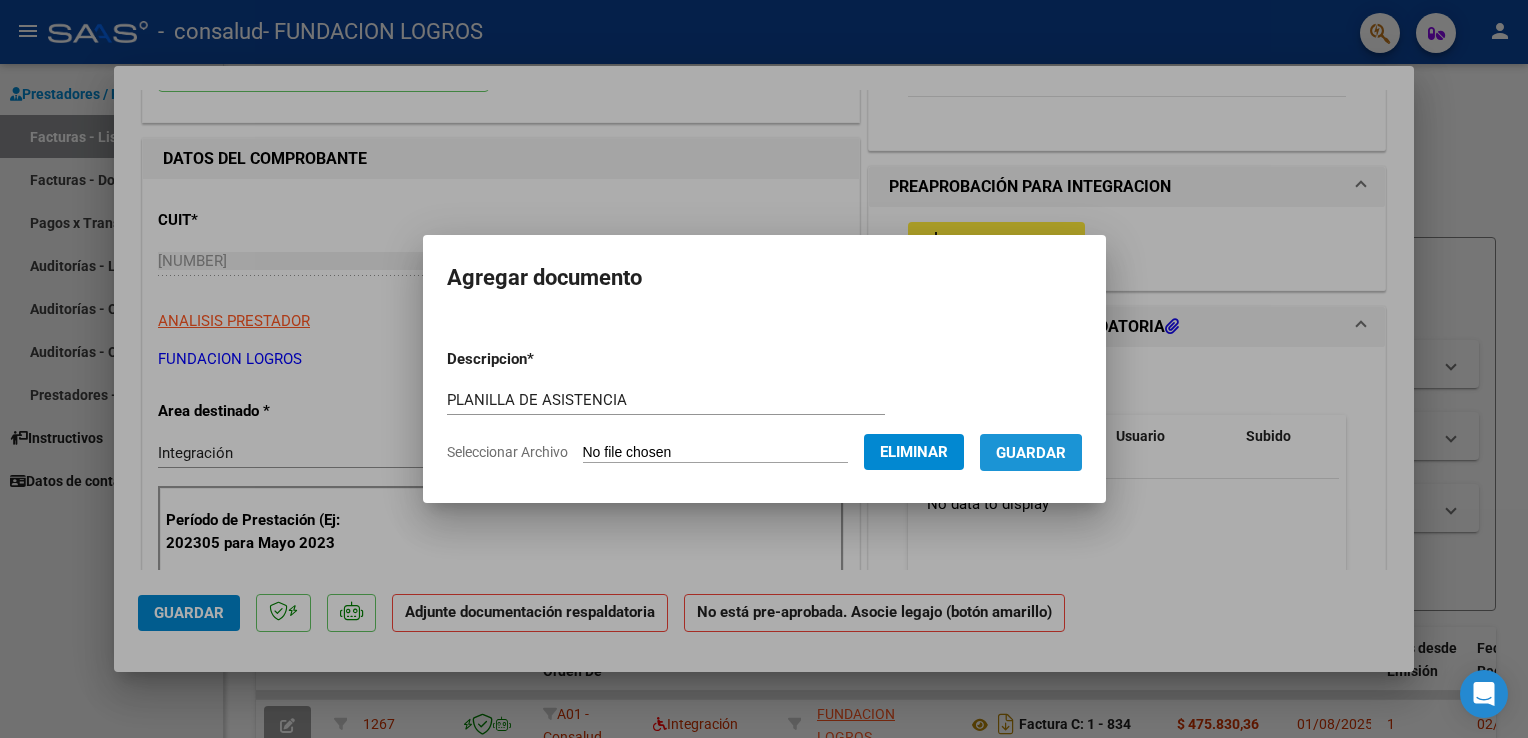 click on "Guardar" at bounding box center (1031, 453) 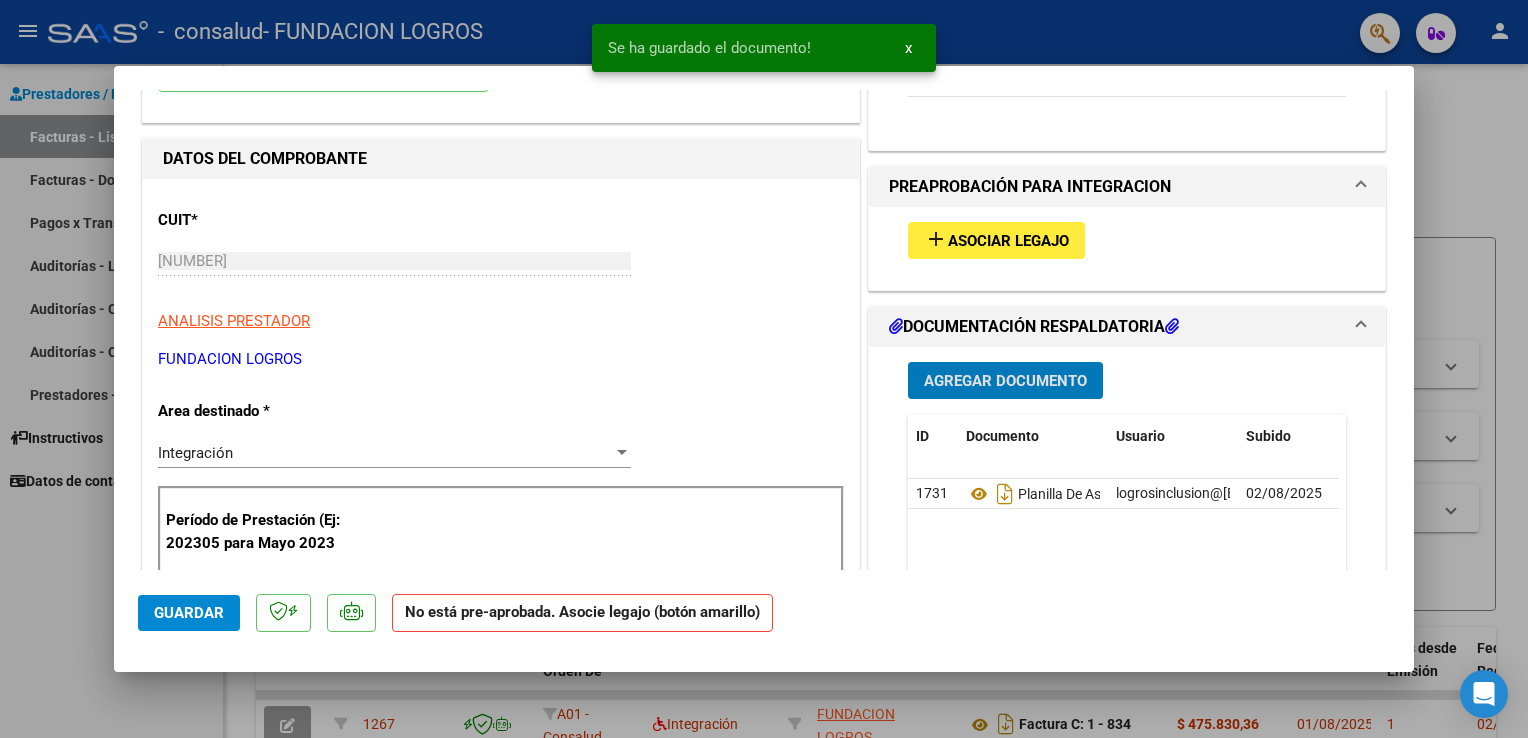 click on "Agregar Documento" at bounding box center [1005, 381] 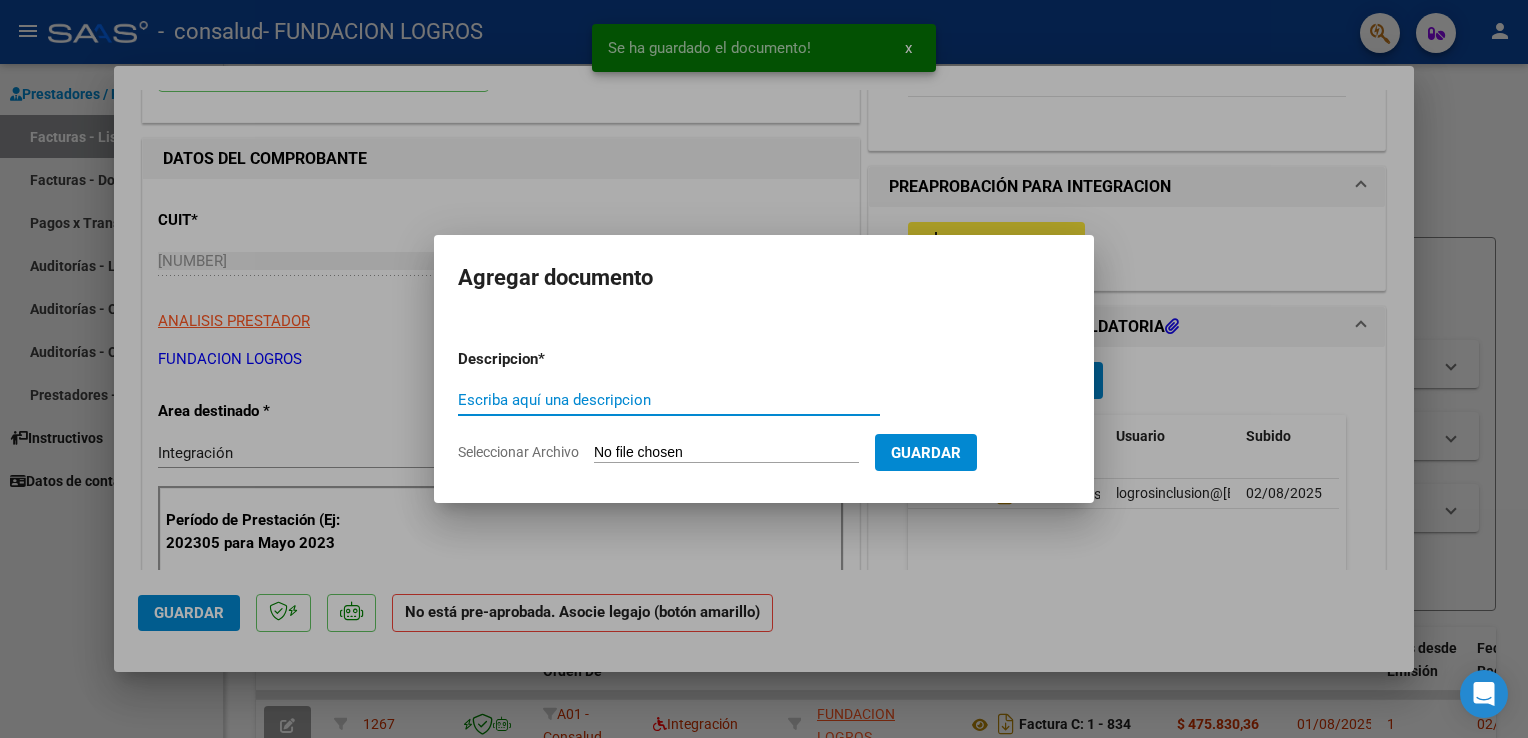 click on "Escriba aquí una descripcion" at bounding box center [669, 400] 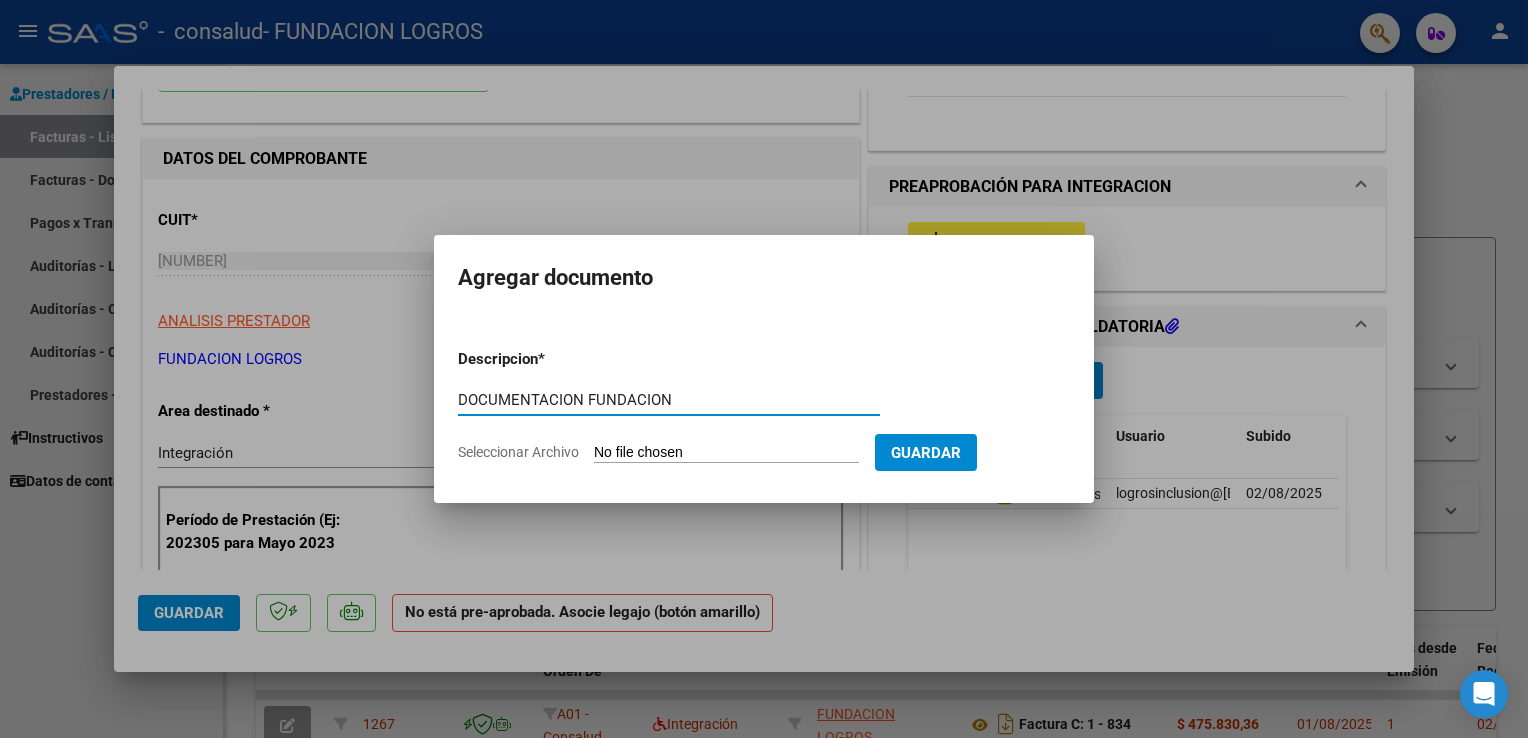 type on "DOCUMENTACION FUNDACION" 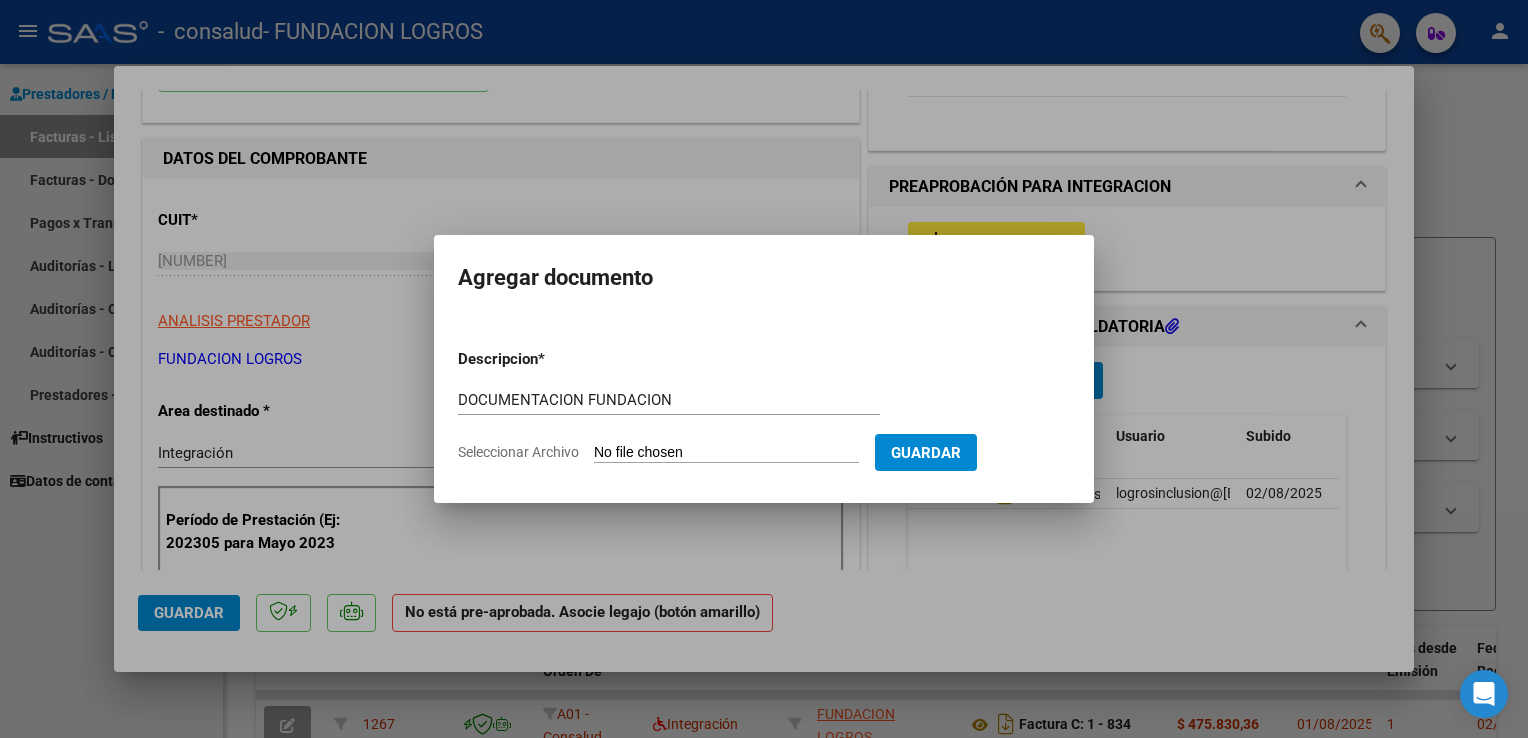 click on "Seleccionar Archivo" at bounding box center [726, 453] 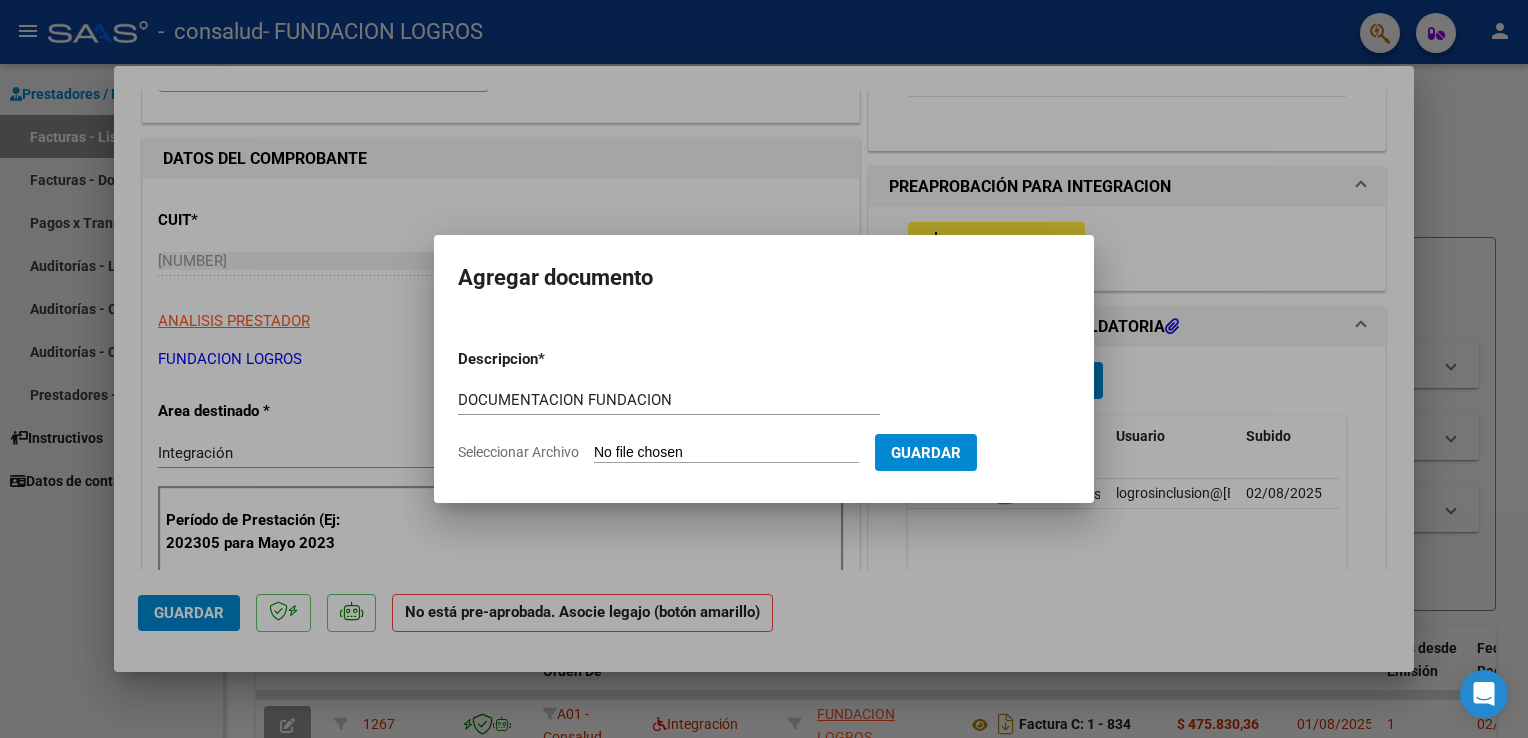 type on "C:\fakepath\Documentacion Fundacion Logros.pdf" 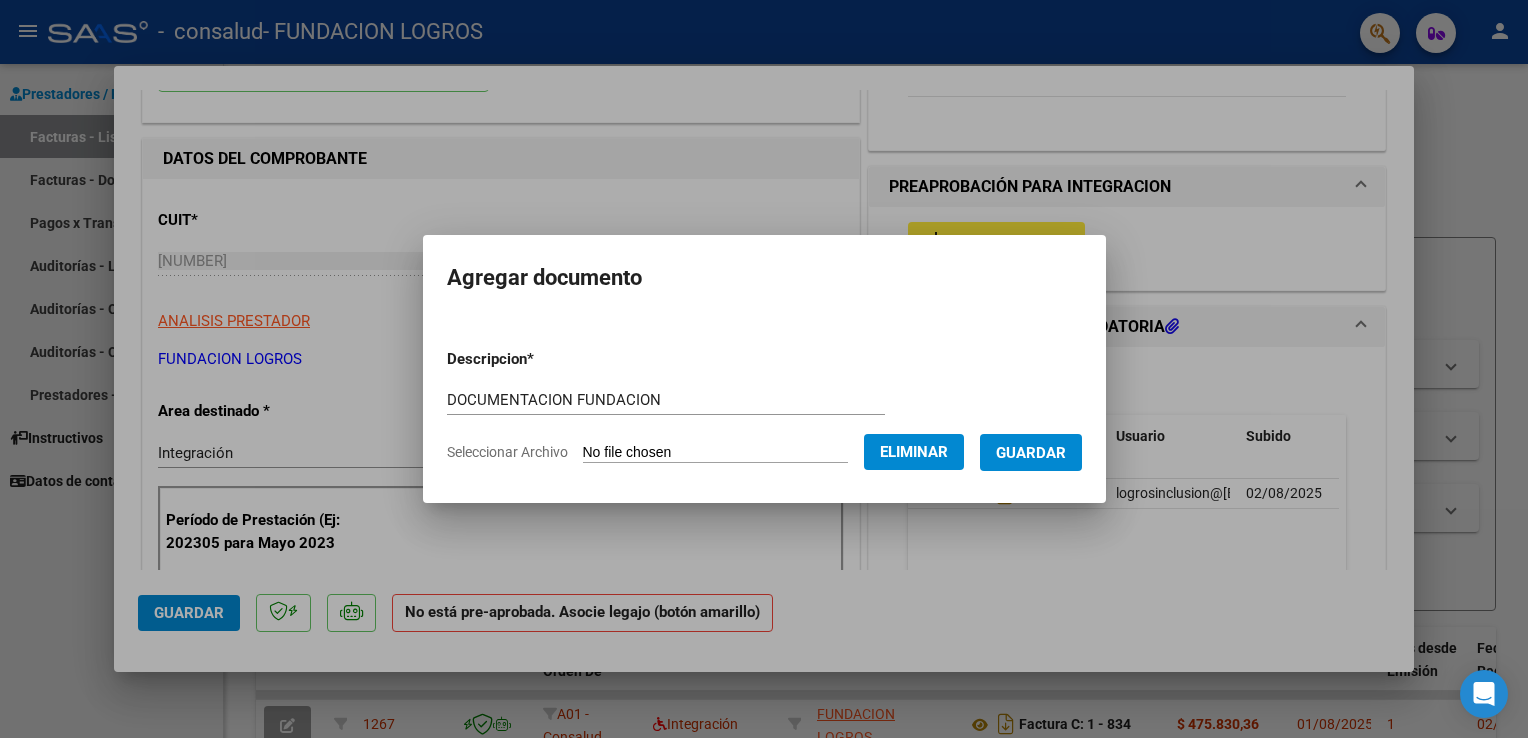 click on "Guardar" at bounding box center [1031, 453] 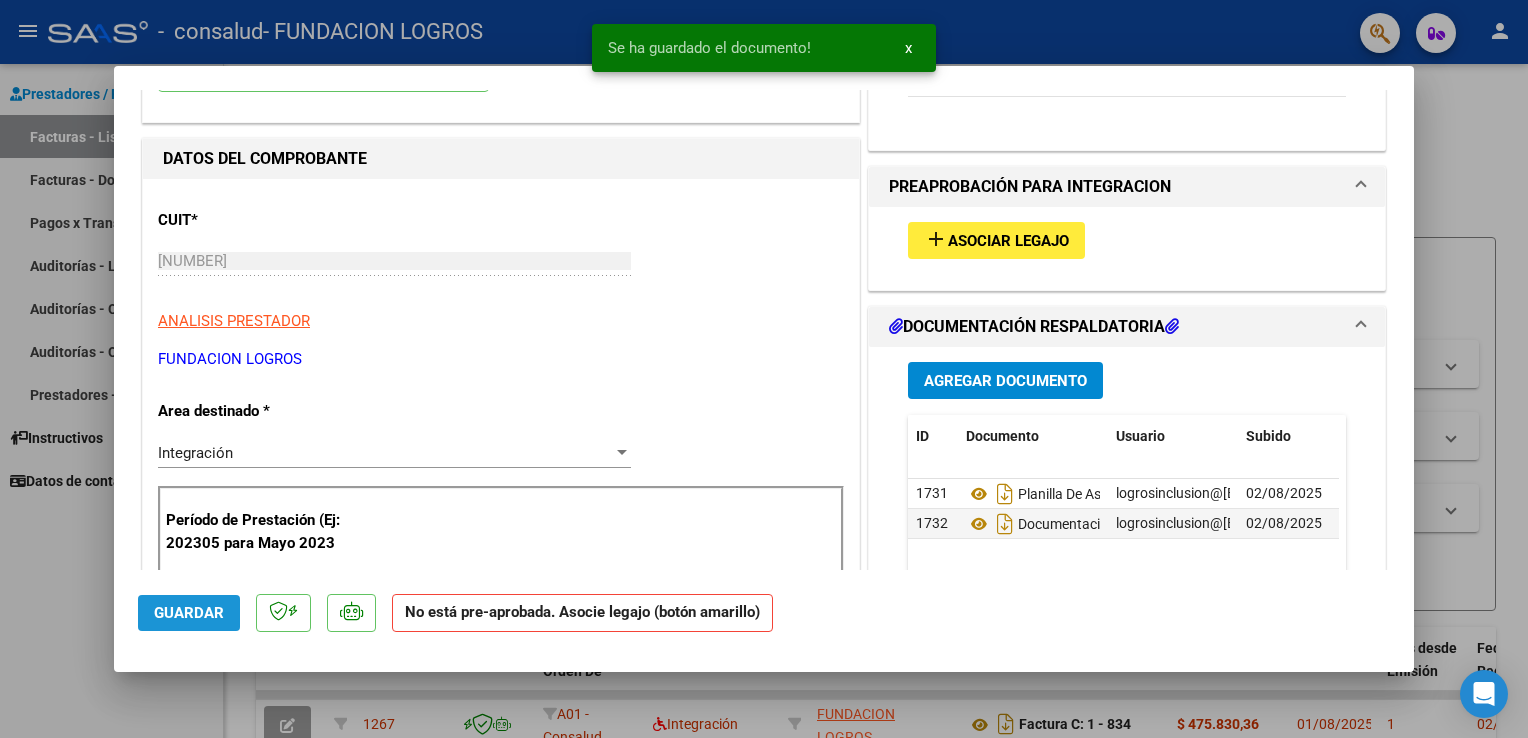 click on "Guardar" 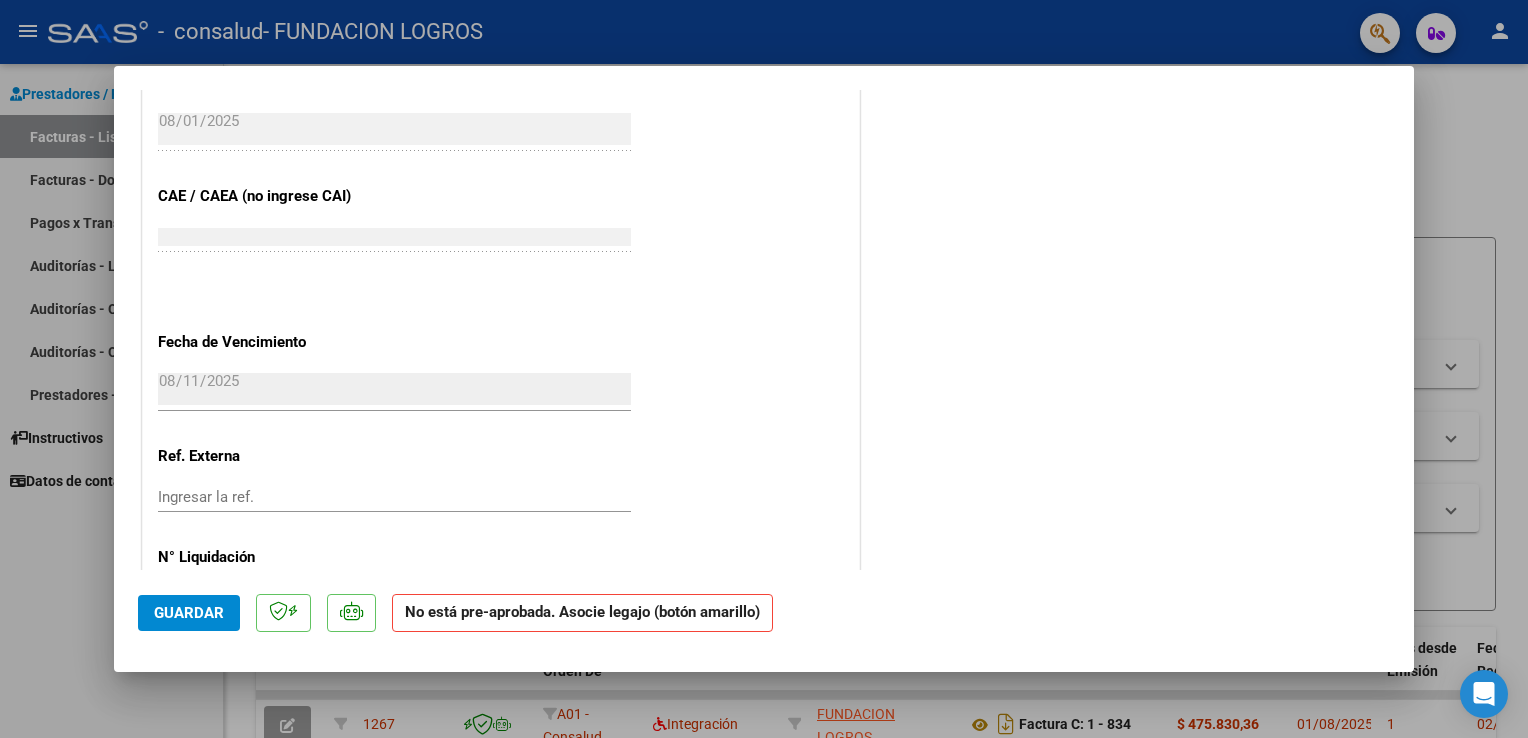 scroll, scrollTop: 1255, scrollLeft: 0, axis: vertical 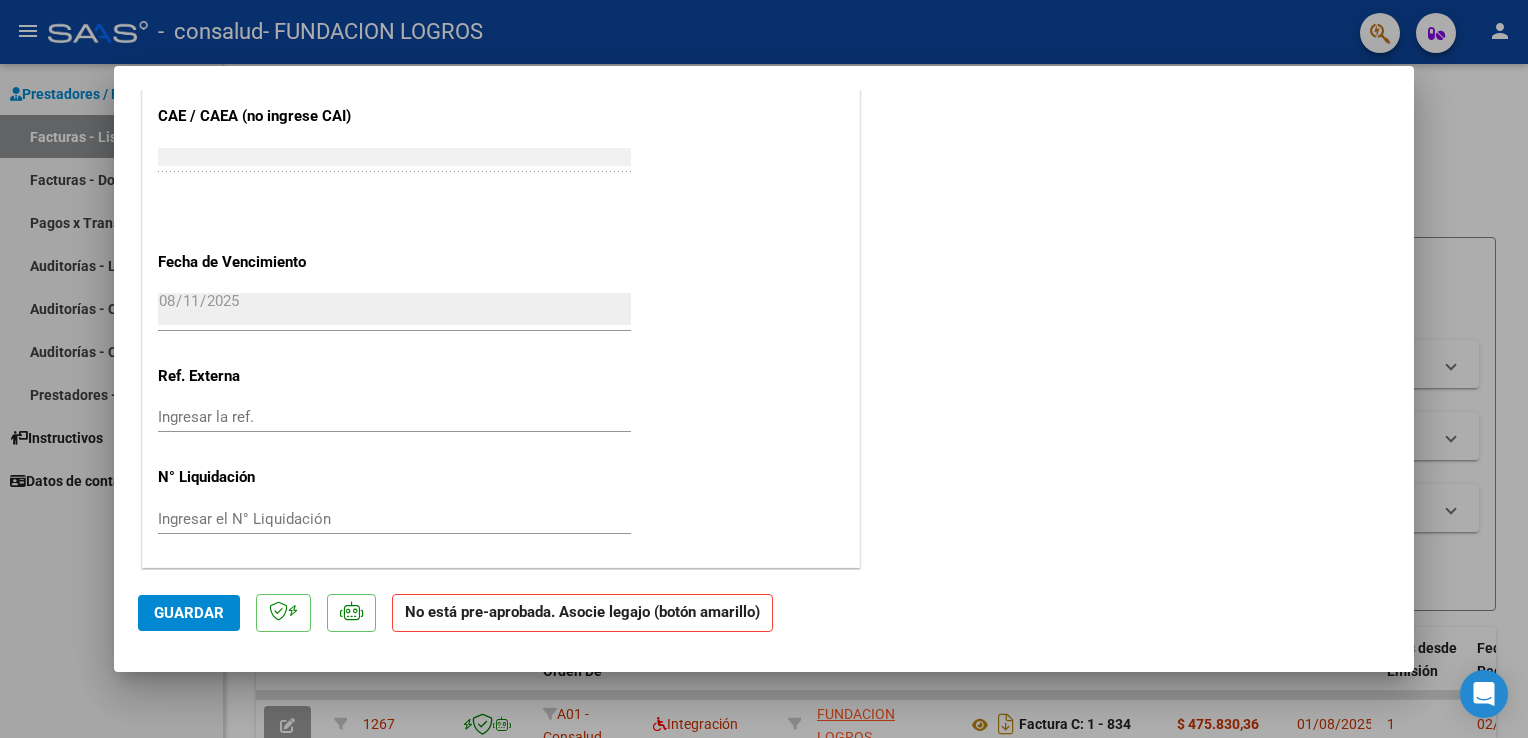 click on "Guardar" 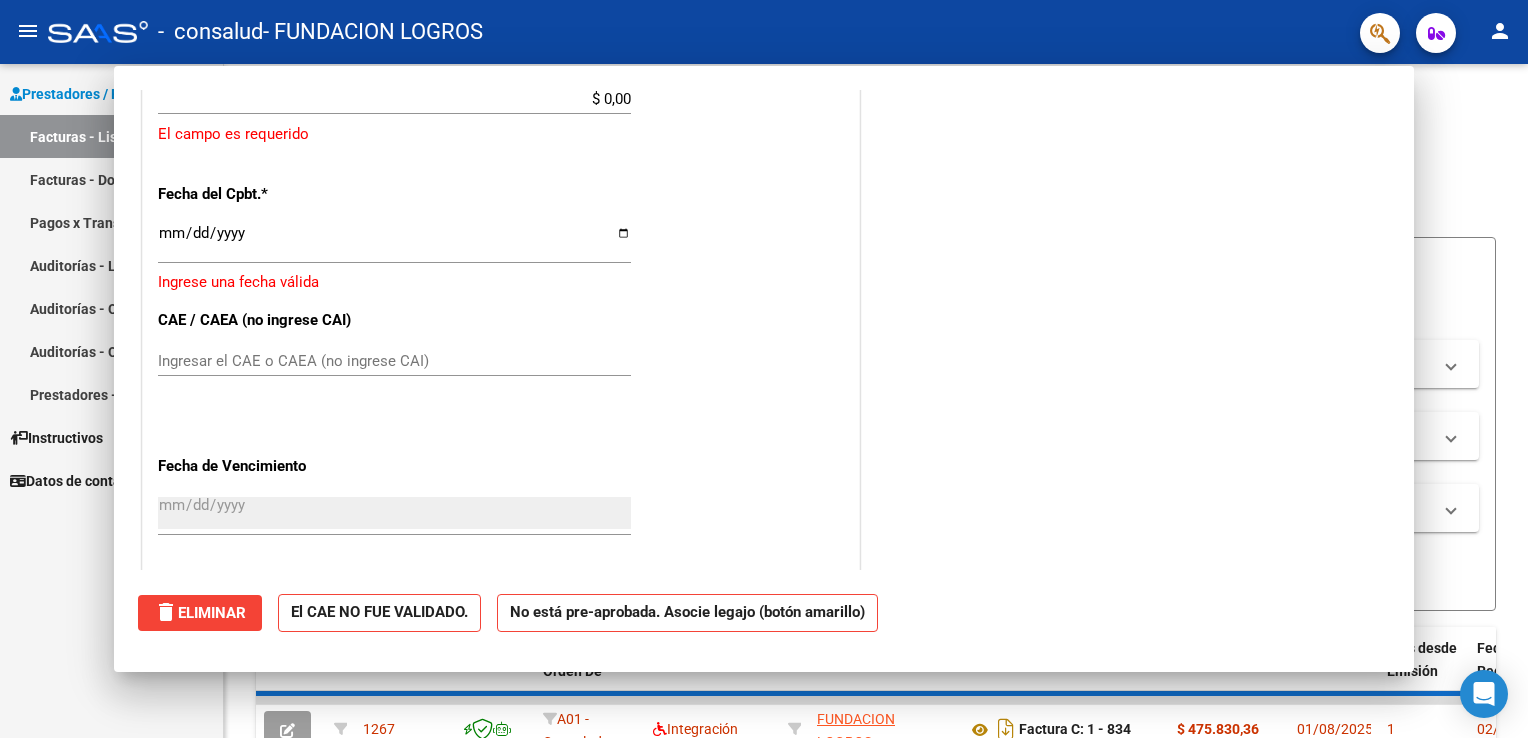 scroll, scrollTop: 0, scrollLeft: 0, axis: both 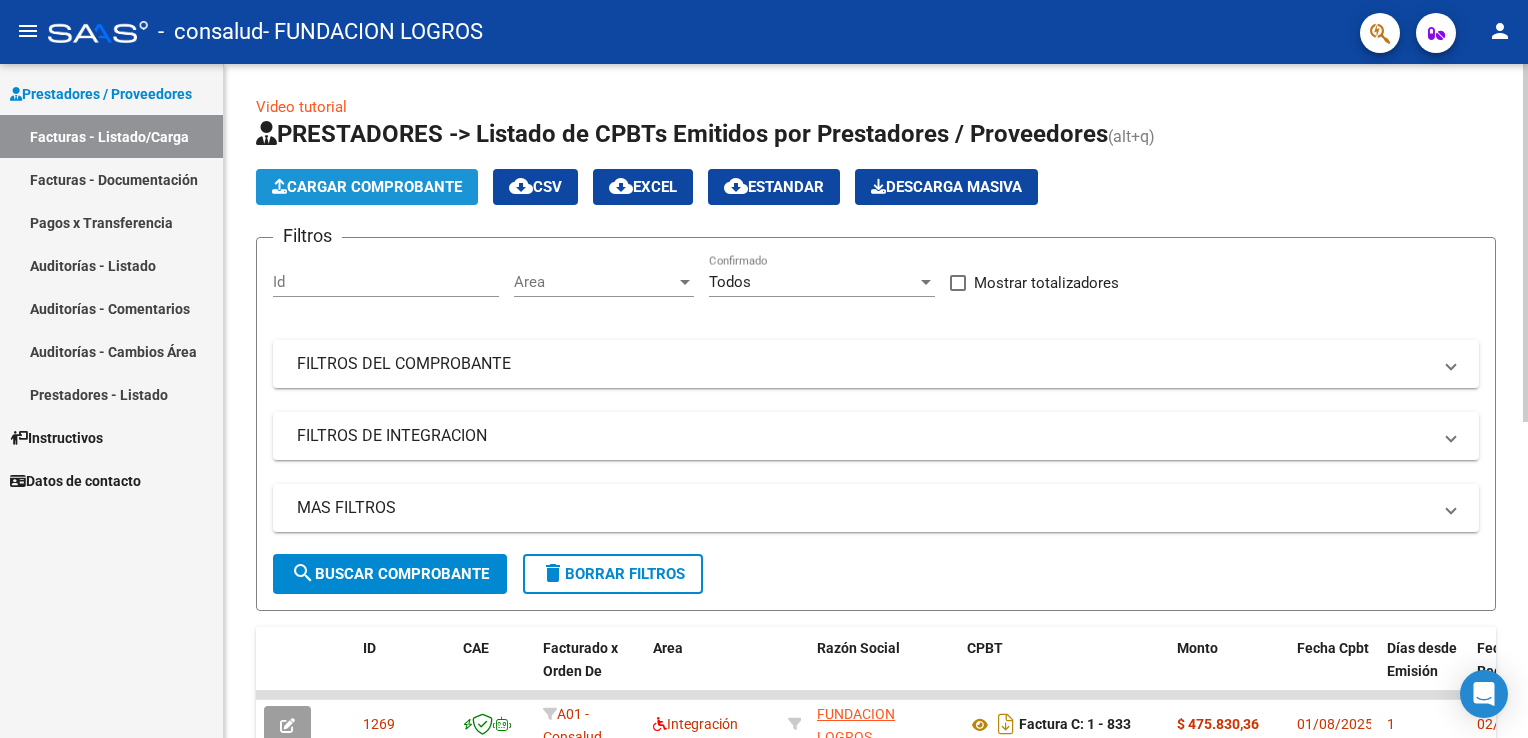 click on "Cargar Comprobante" 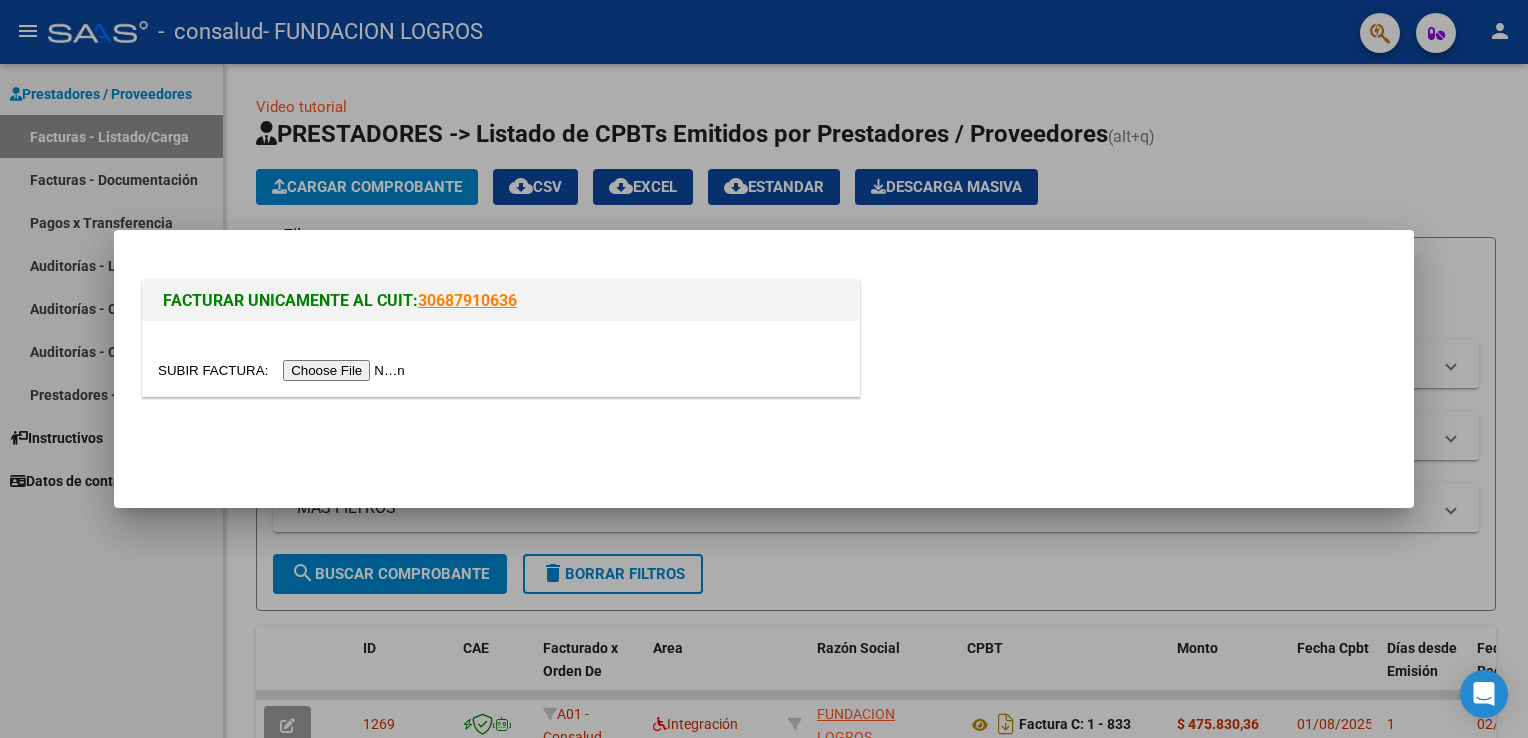 click at bounding box center [284, 370] 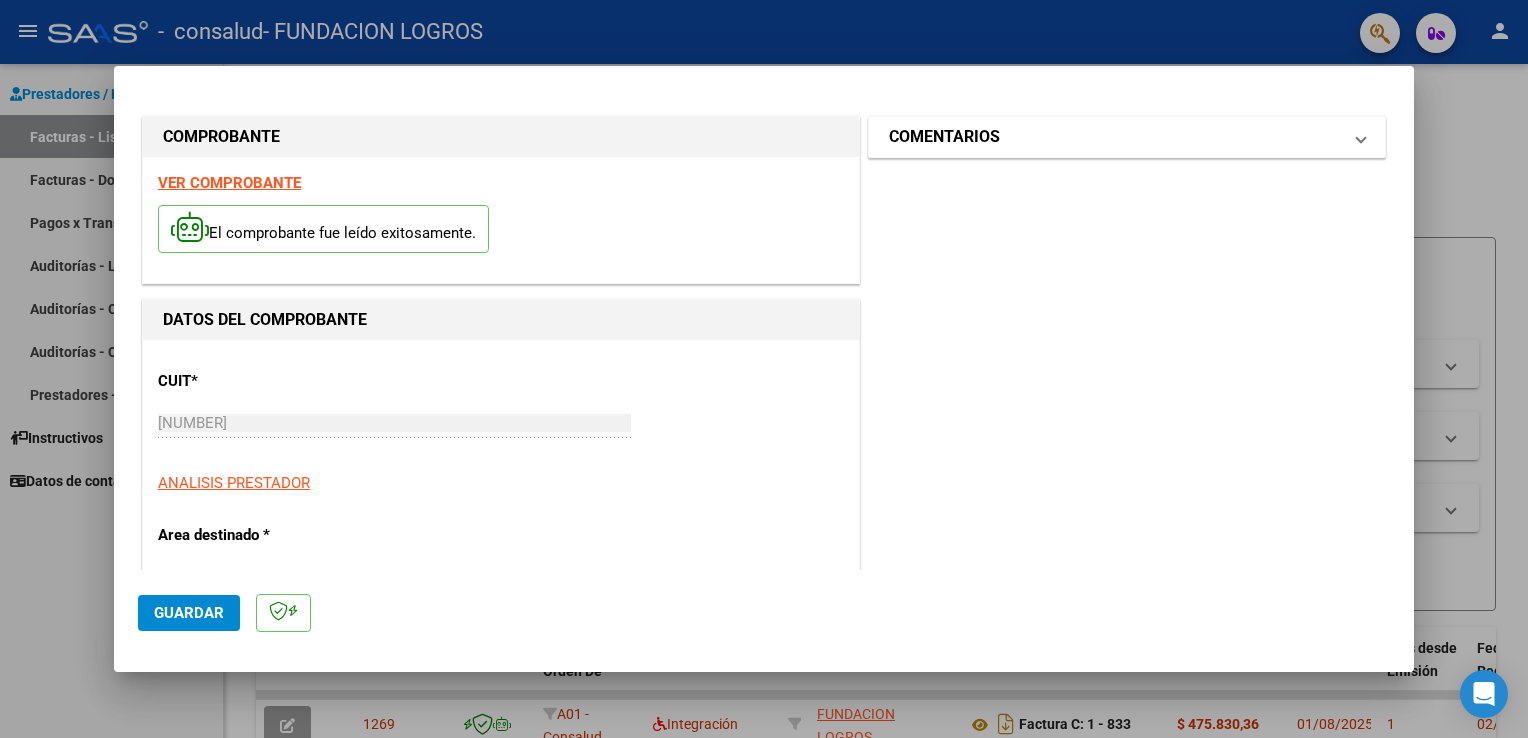 click on "COMENTARIOS" at bounding box center (944, 137) 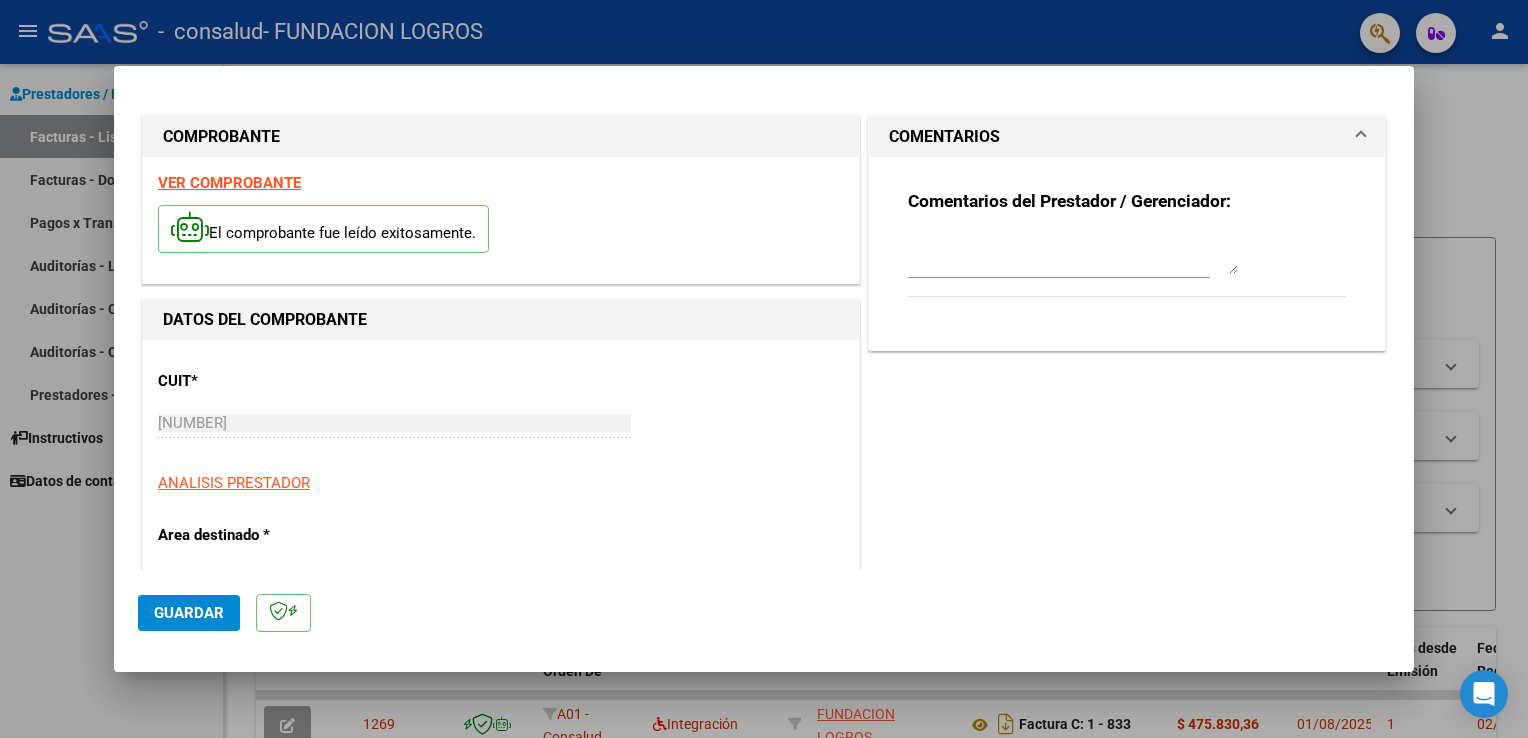 click at bounding box center (1073, 254) 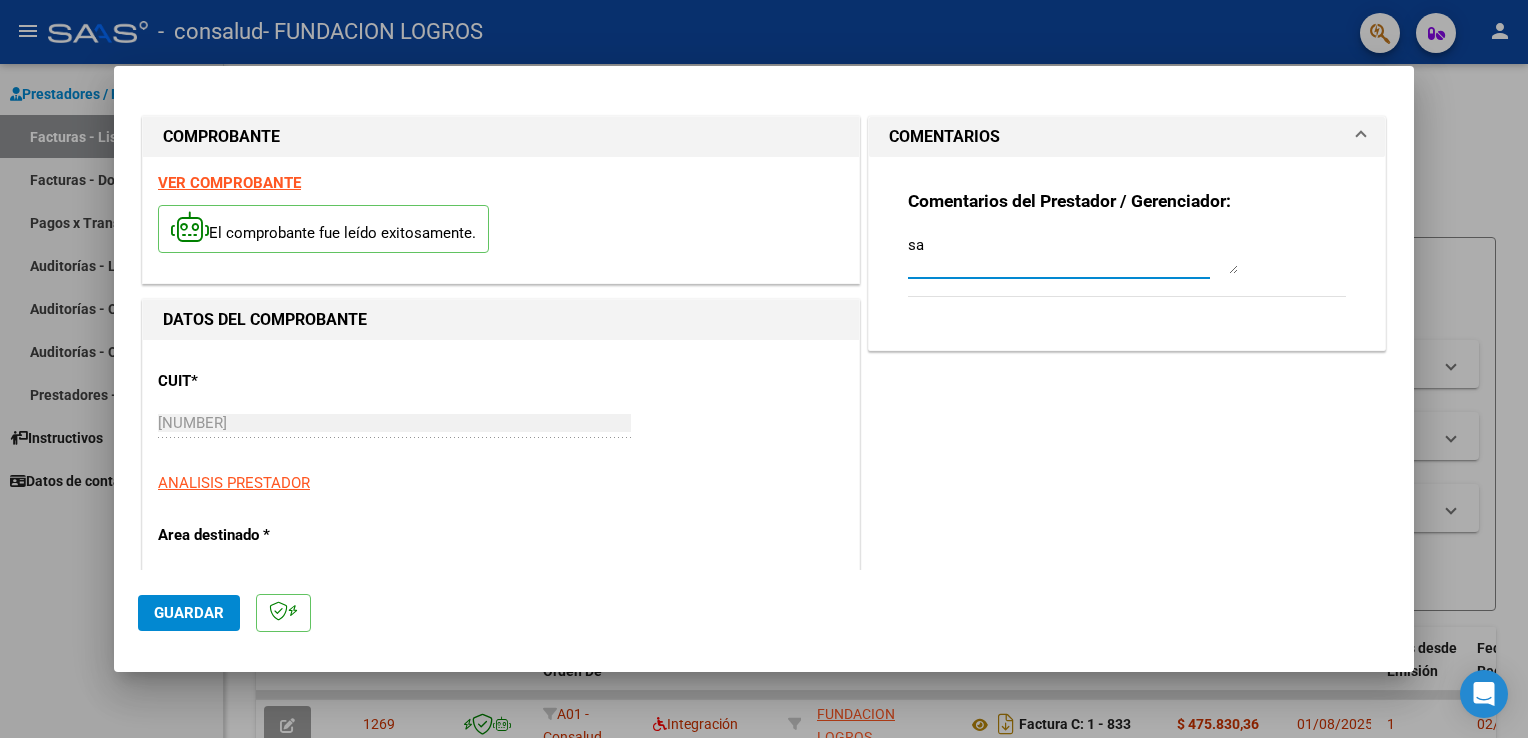type on "s" 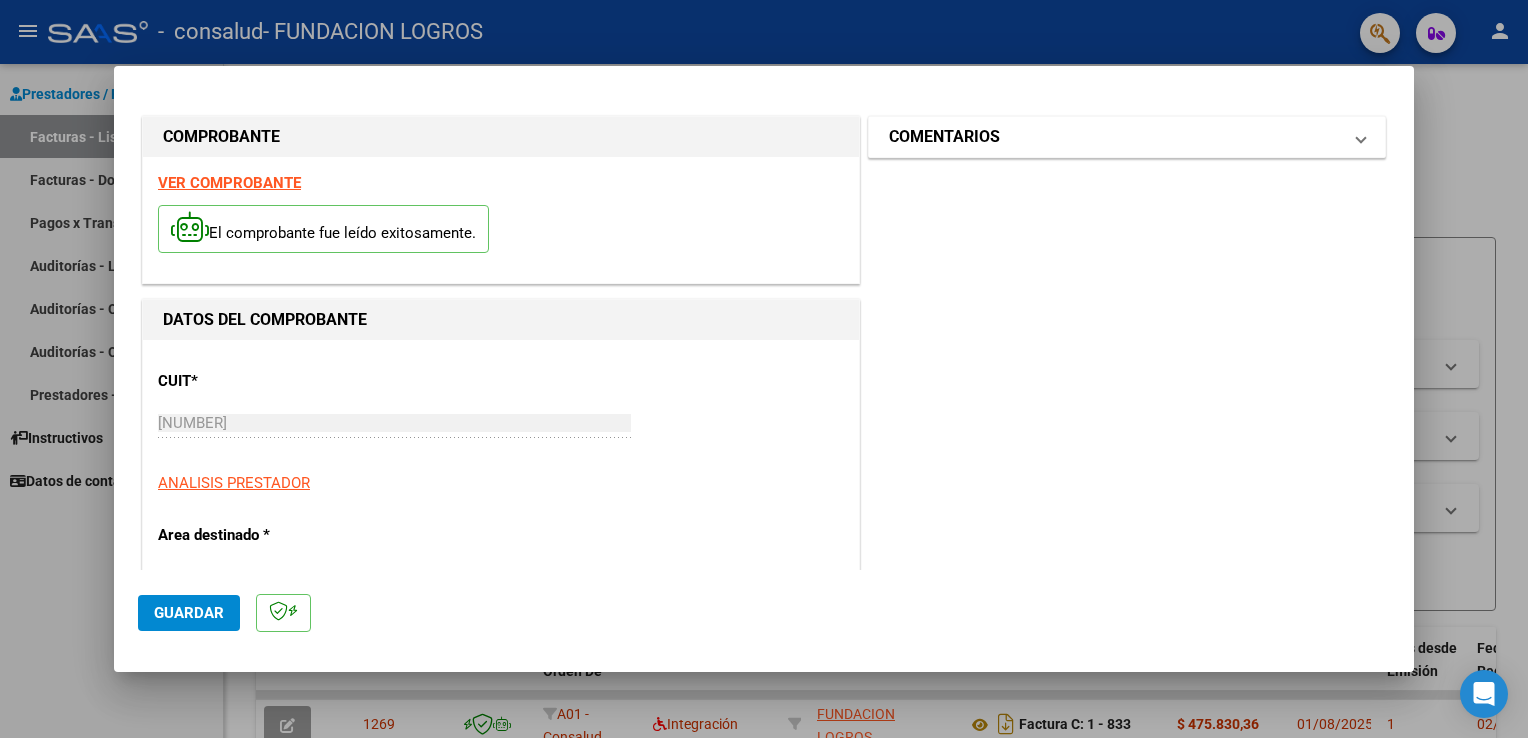 click on "COMENTARIOS" at bounding box center [944, 137] 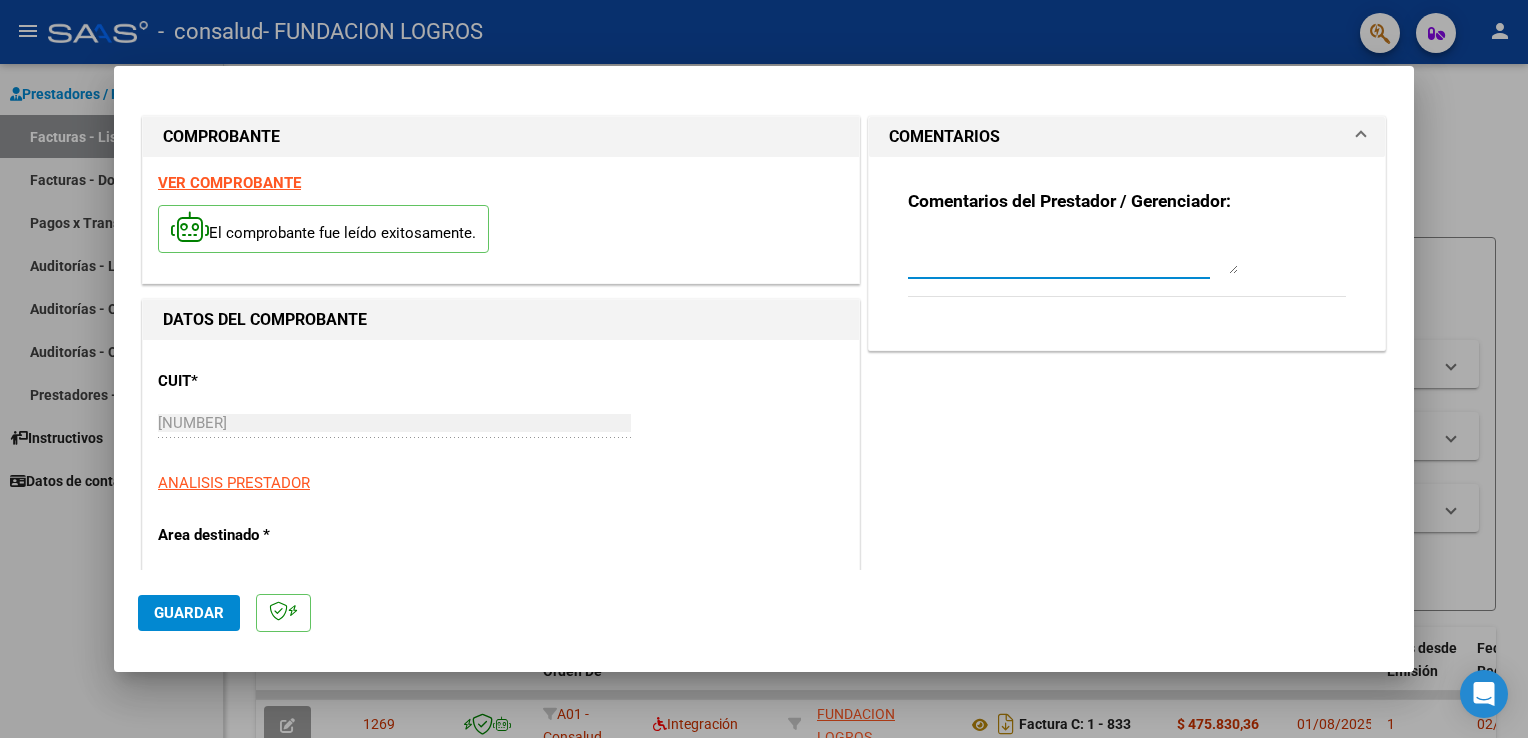 drag, startPoint x: 929, startPoint y: 134, endPoint x: 931, endPoint y: 262, distance: 128.01562 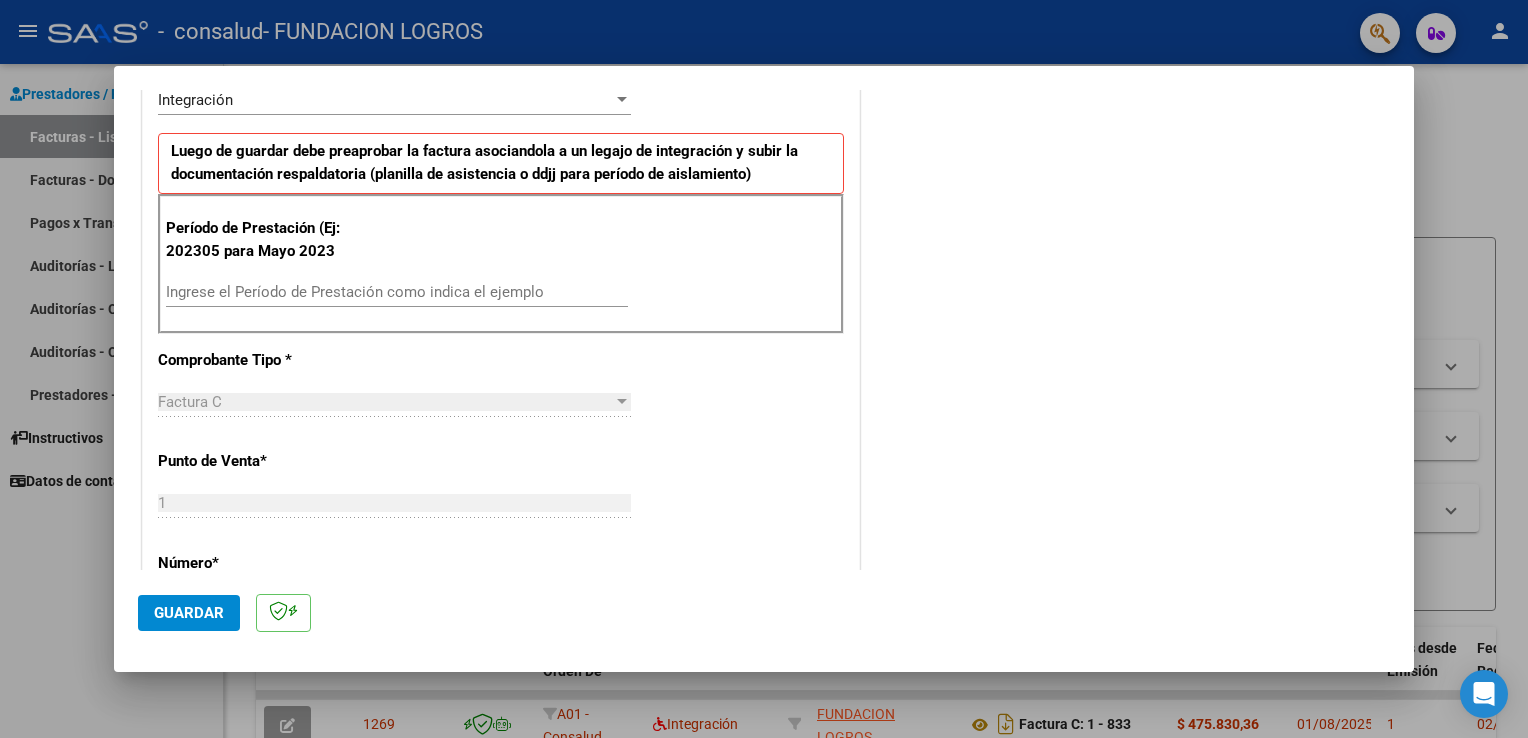 scroll, scrollTop: 500, scrollLeft: 0, axis: vertical 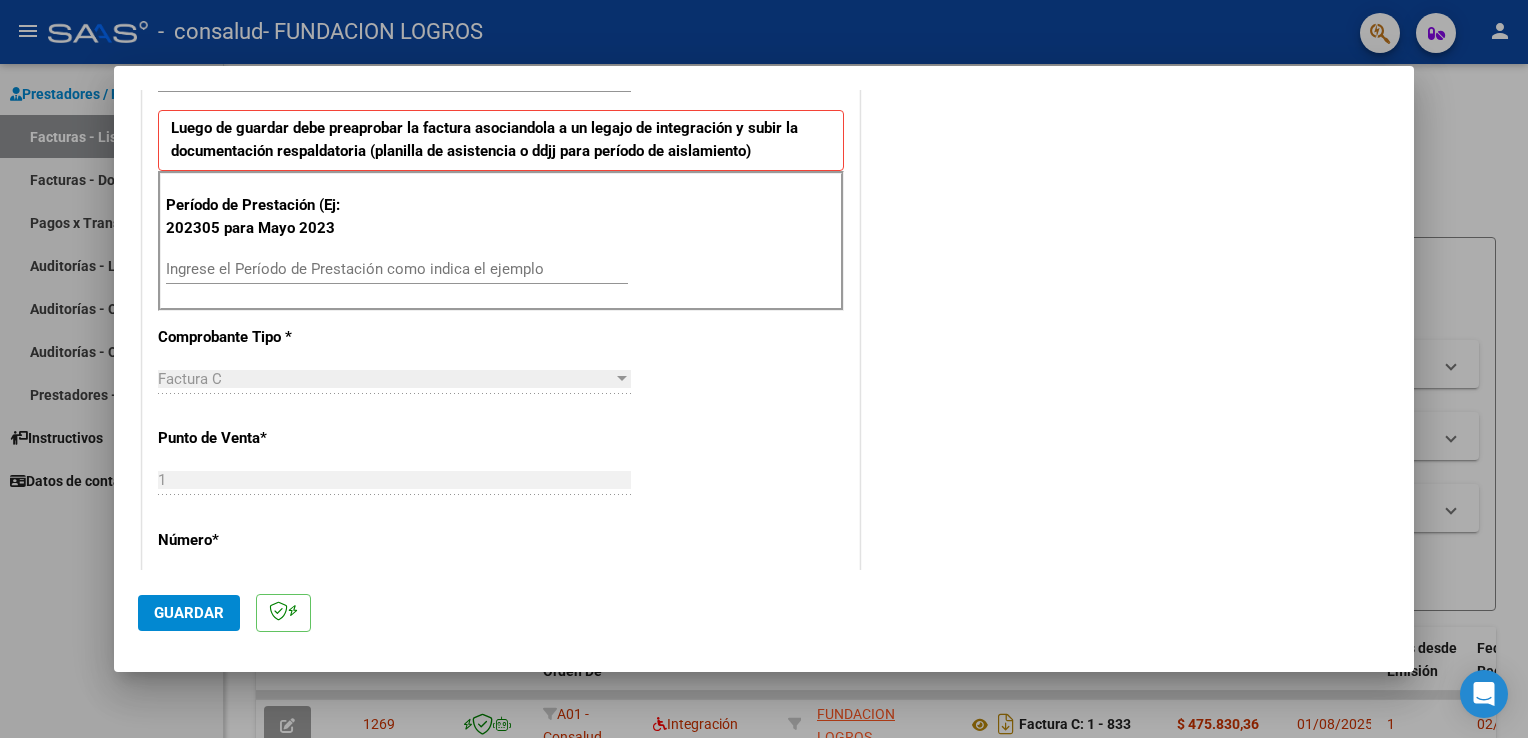 type on "[LAST] [FIRST] [LAST] [LAST]" 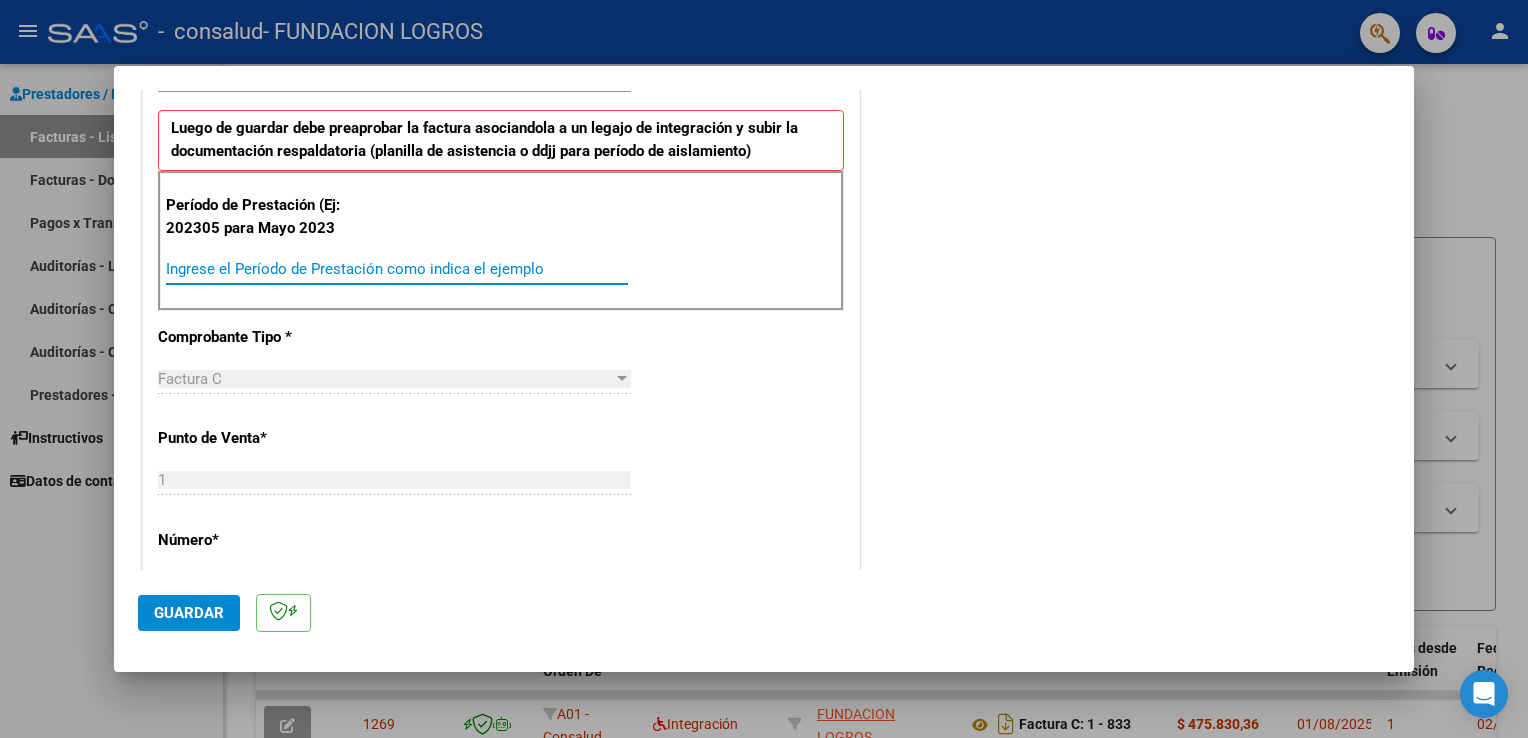 click on "Ingrese el Período de Prestación como indica el ejemplo" at bounding box center [397, 269] 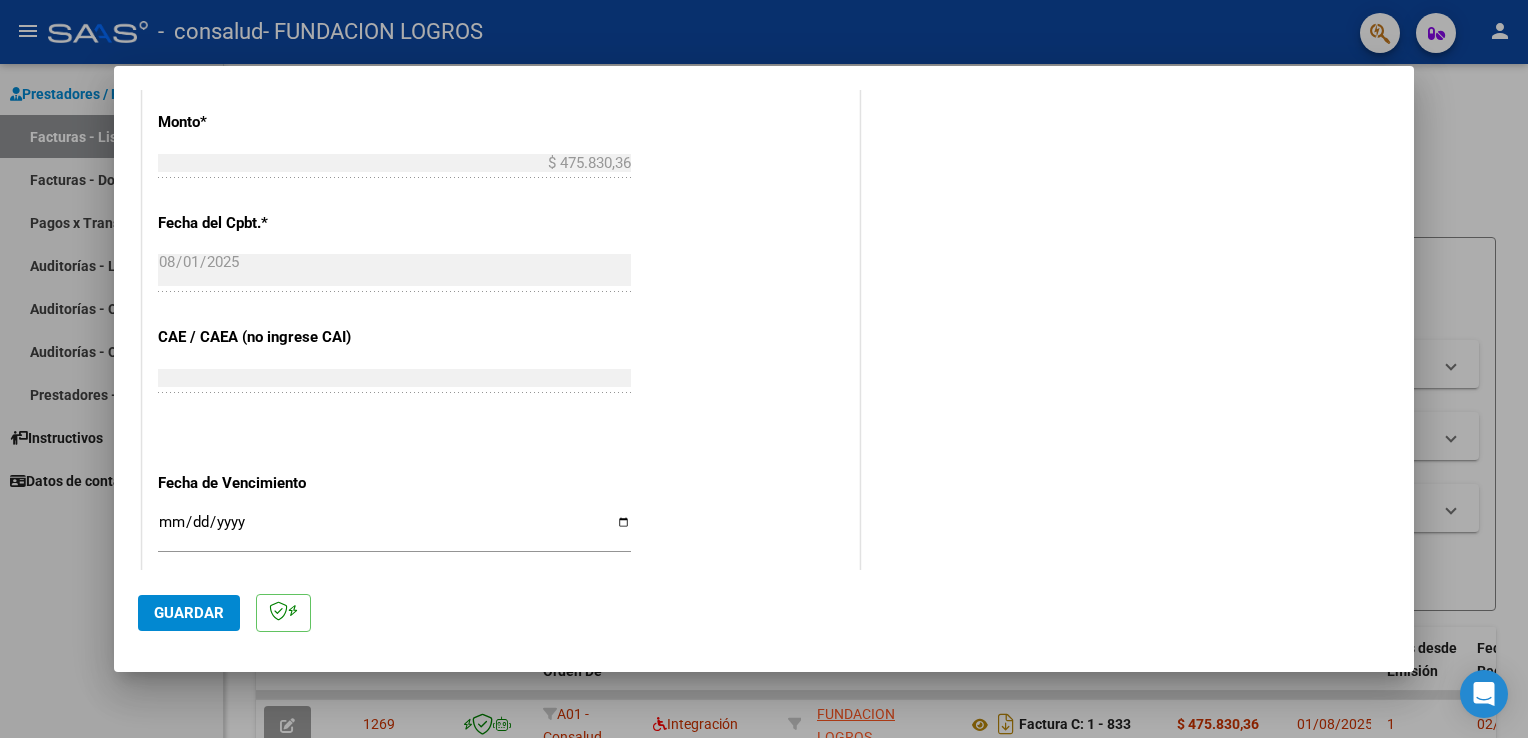 scroll, scrollTop: 1100, scrollLeft: 0, axis: vertical 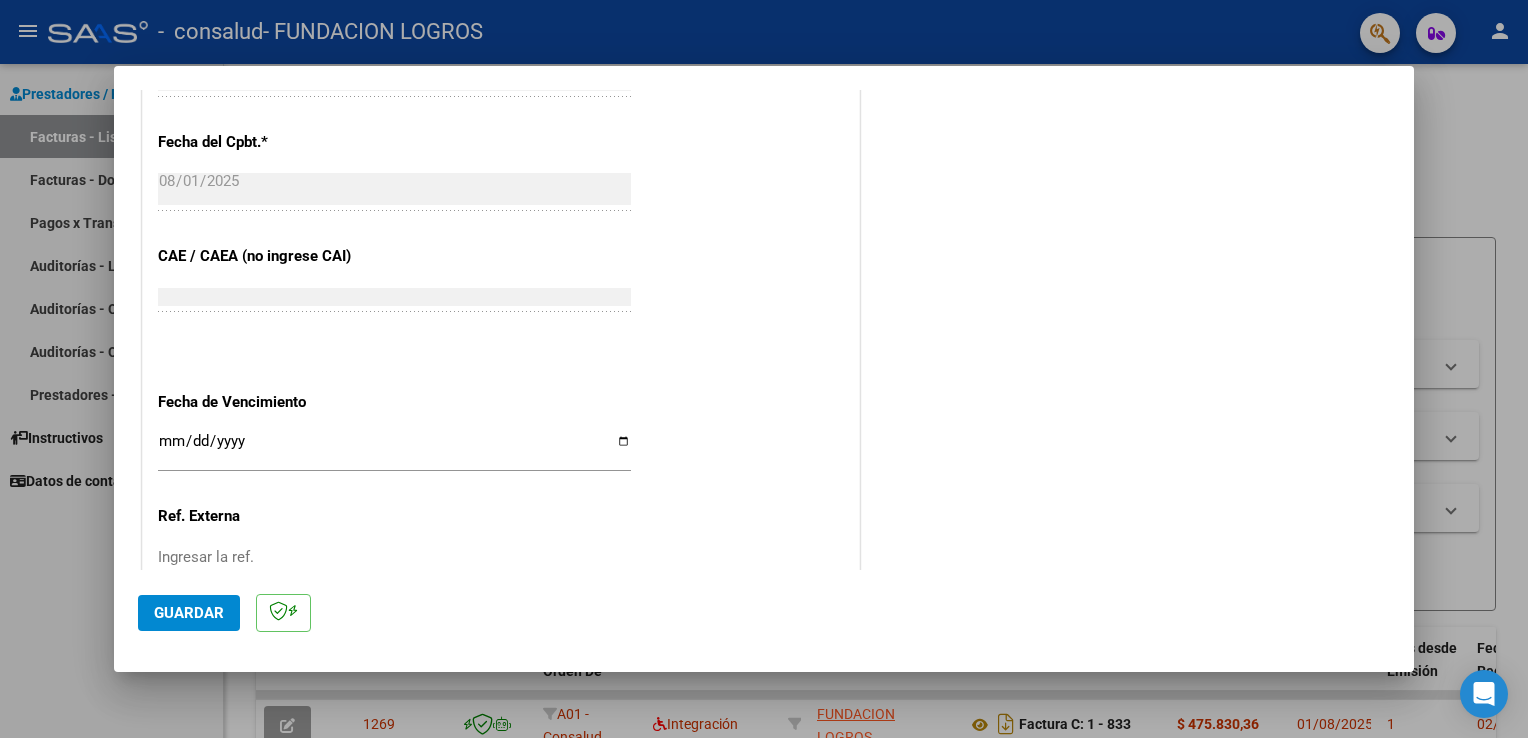 type on "202507" 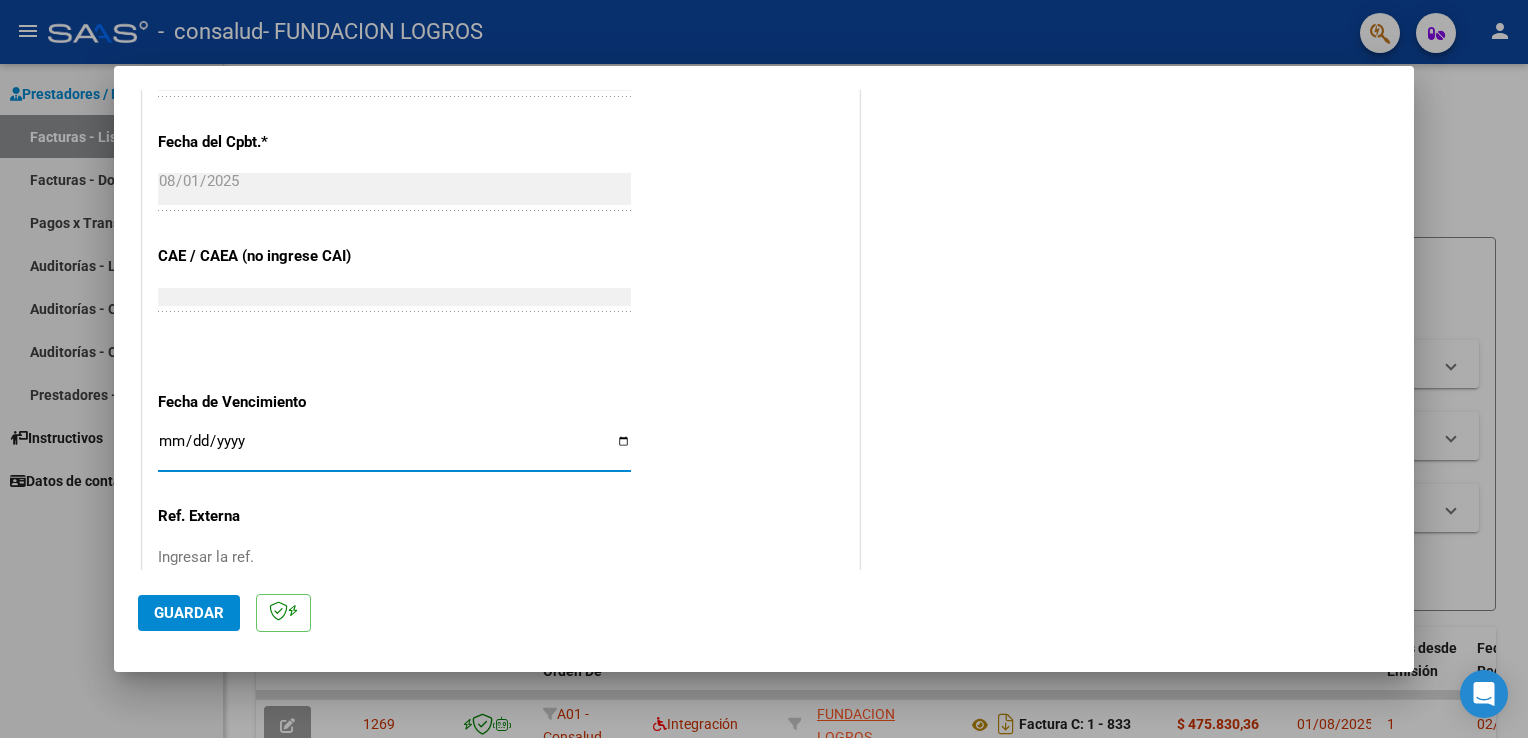 click on "Ingresar la fecha" at bounding box center [394, 449] 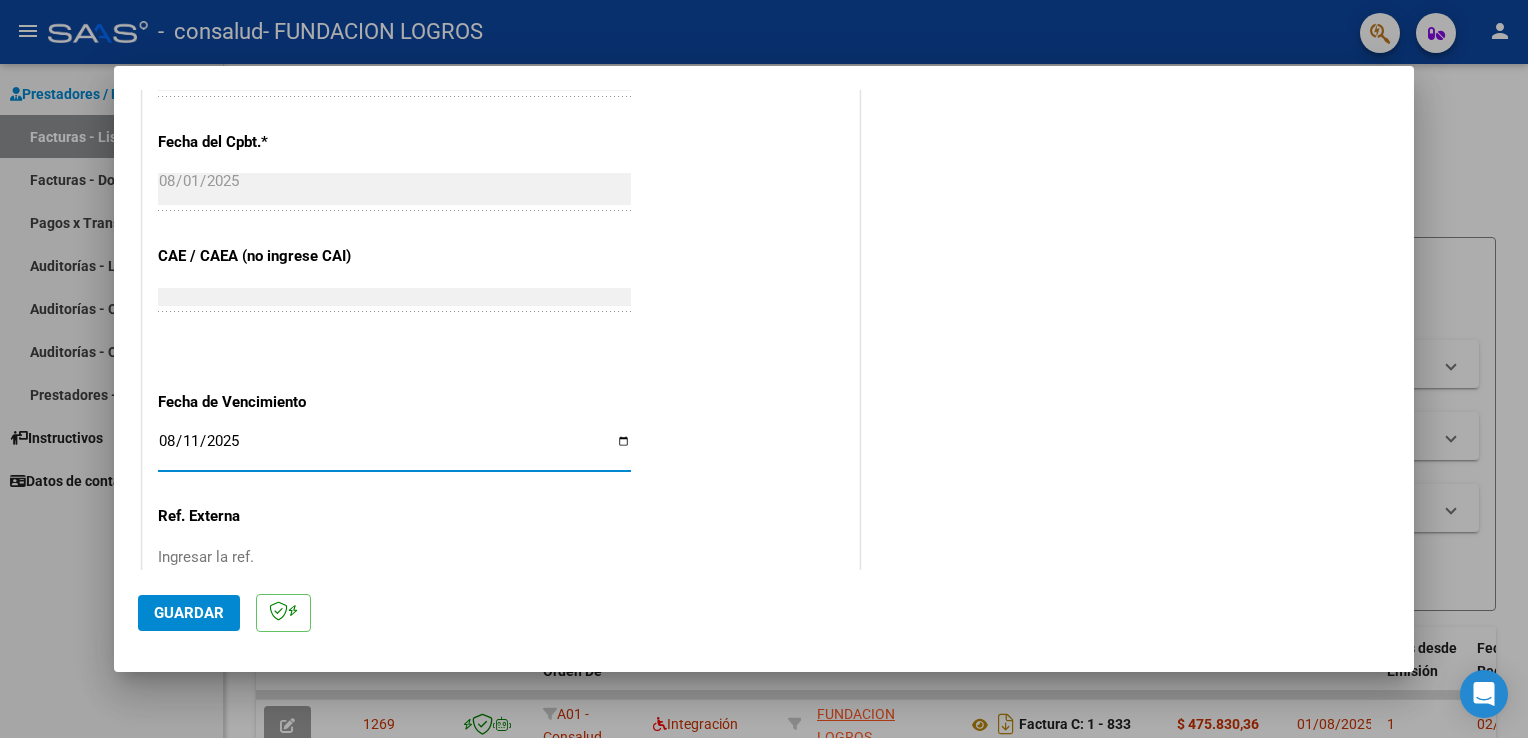 type on "2025-08-11" 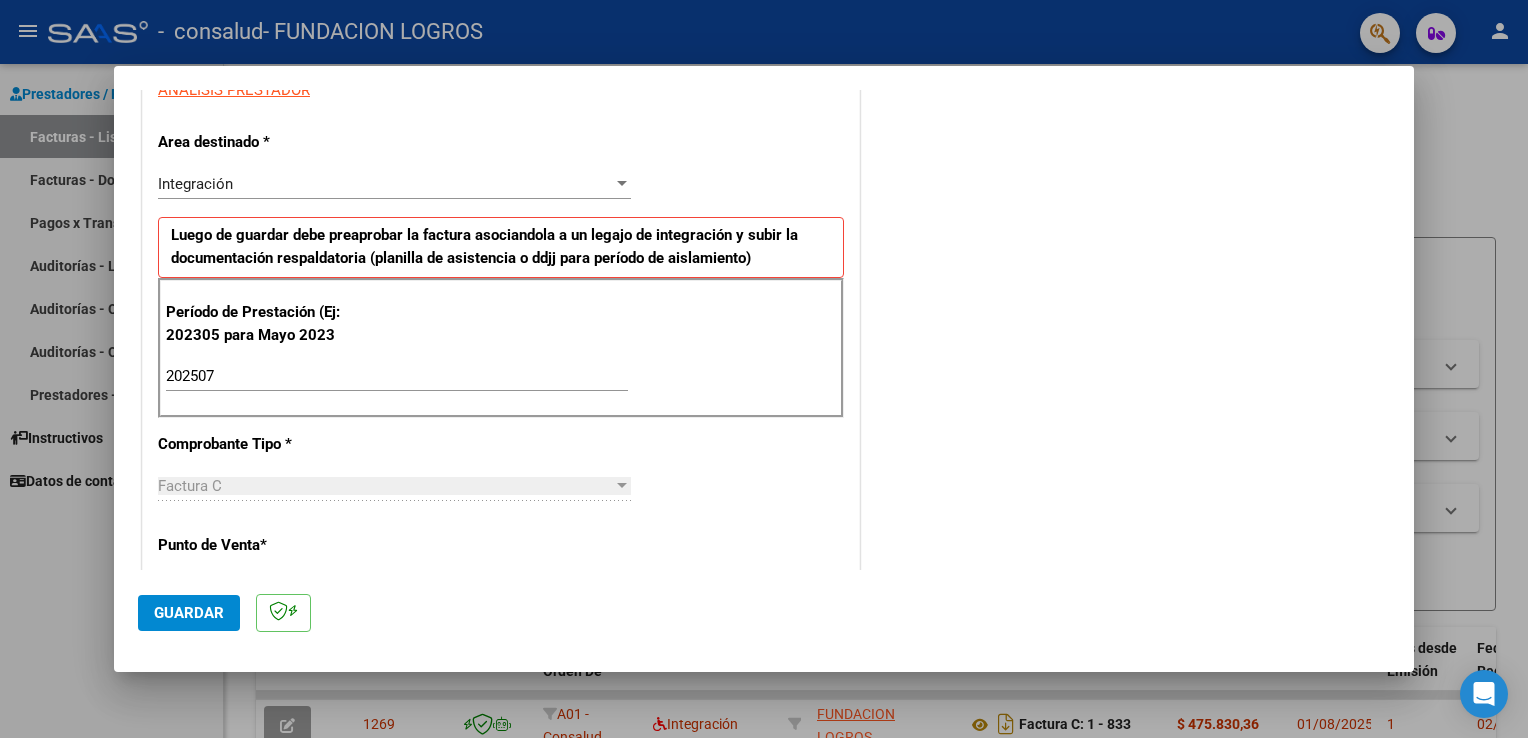 scroll, scrollTop: 400, scrollLeft: 0, axis: vertical 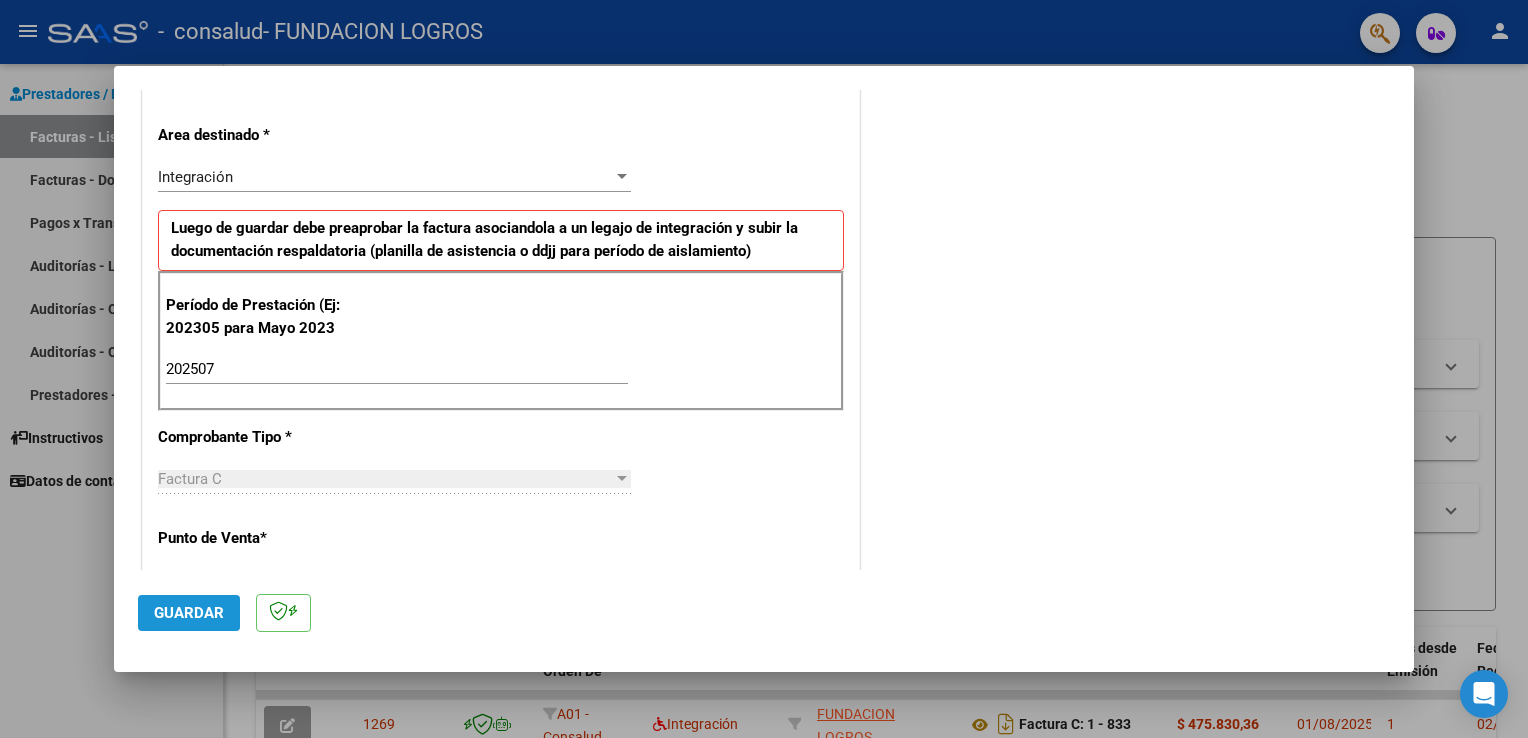 click on "Guardar" 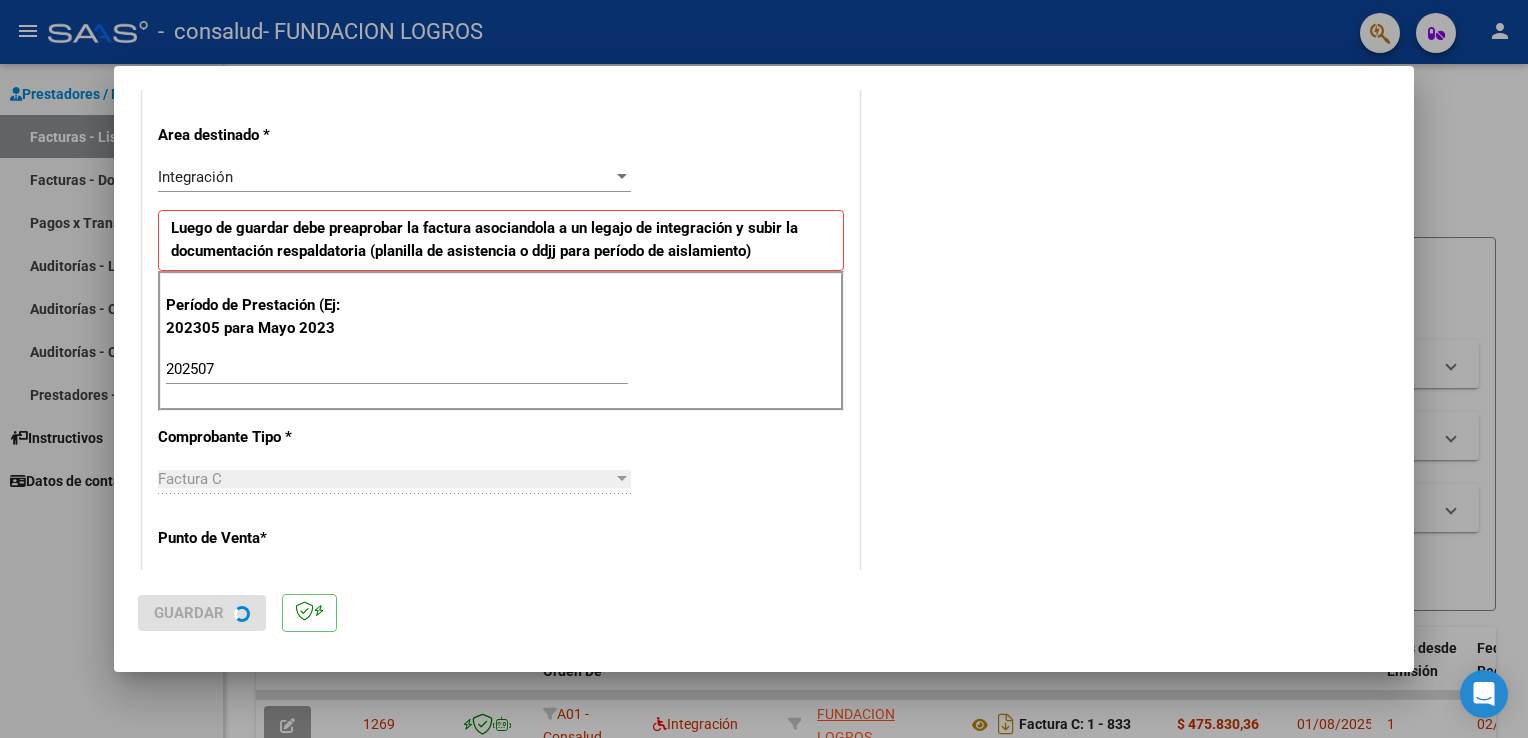 scroll, scrollTop: 0, scrollLeft: 0, axis: both 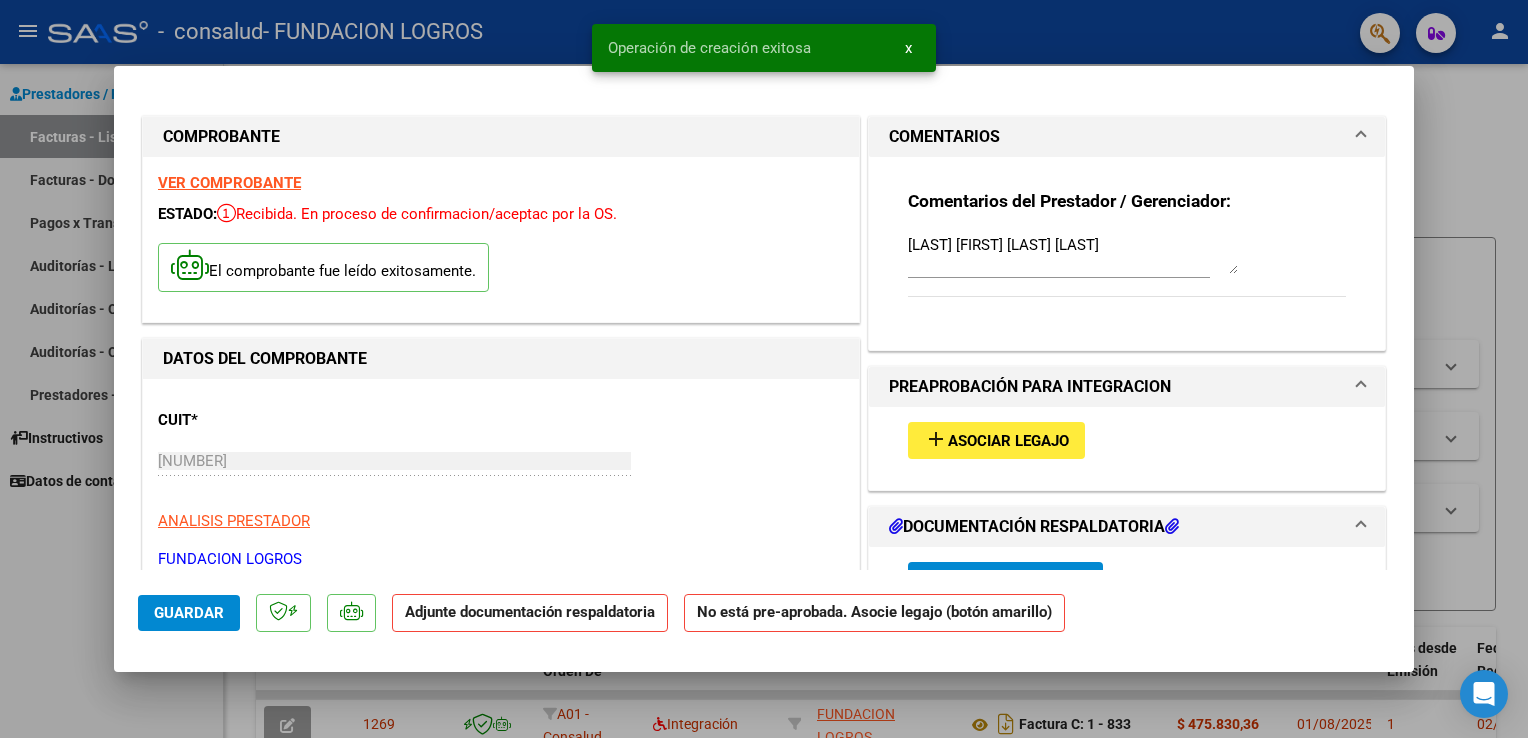 click on "Asociar Legajo" at bounding box center [1008, 441] 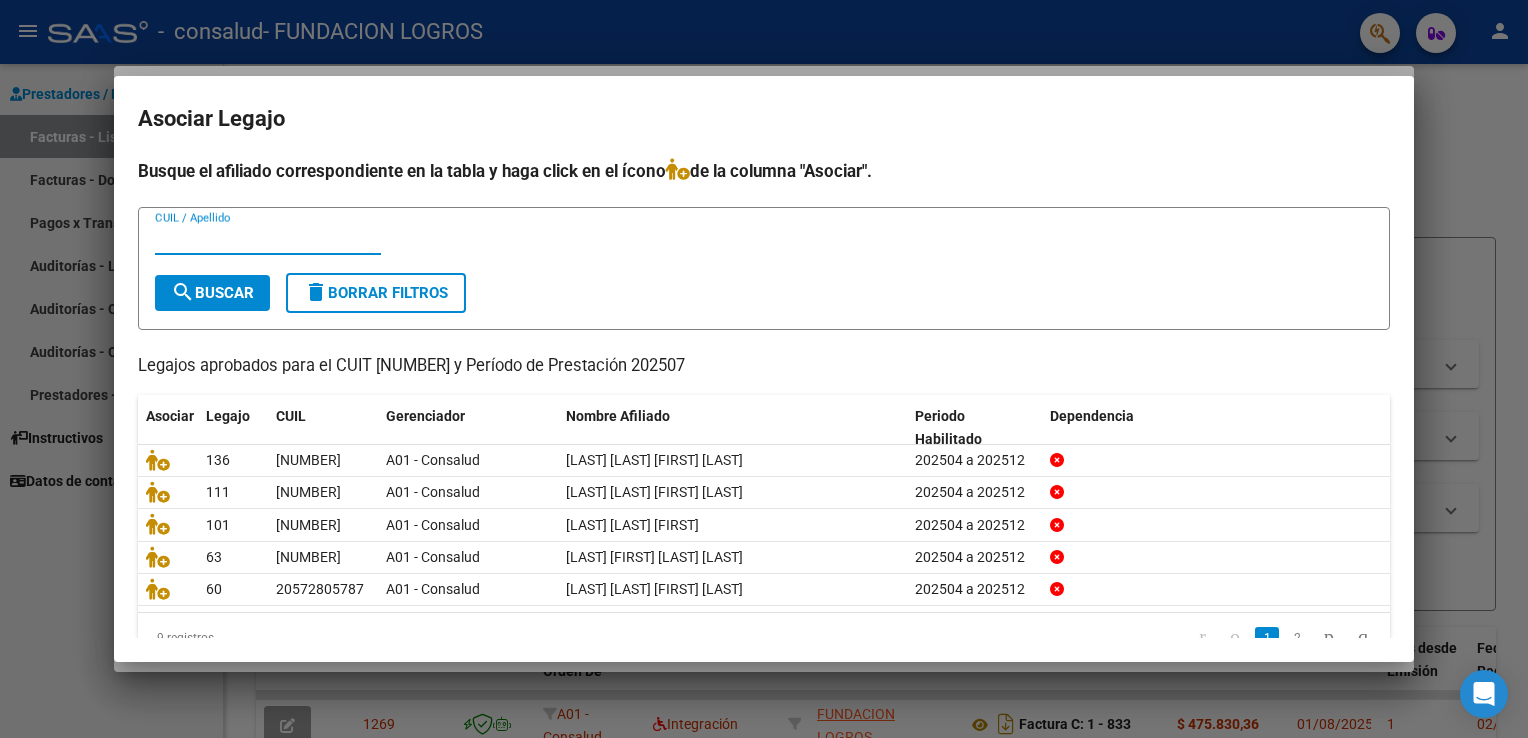 click at bounding box center [764, 369] 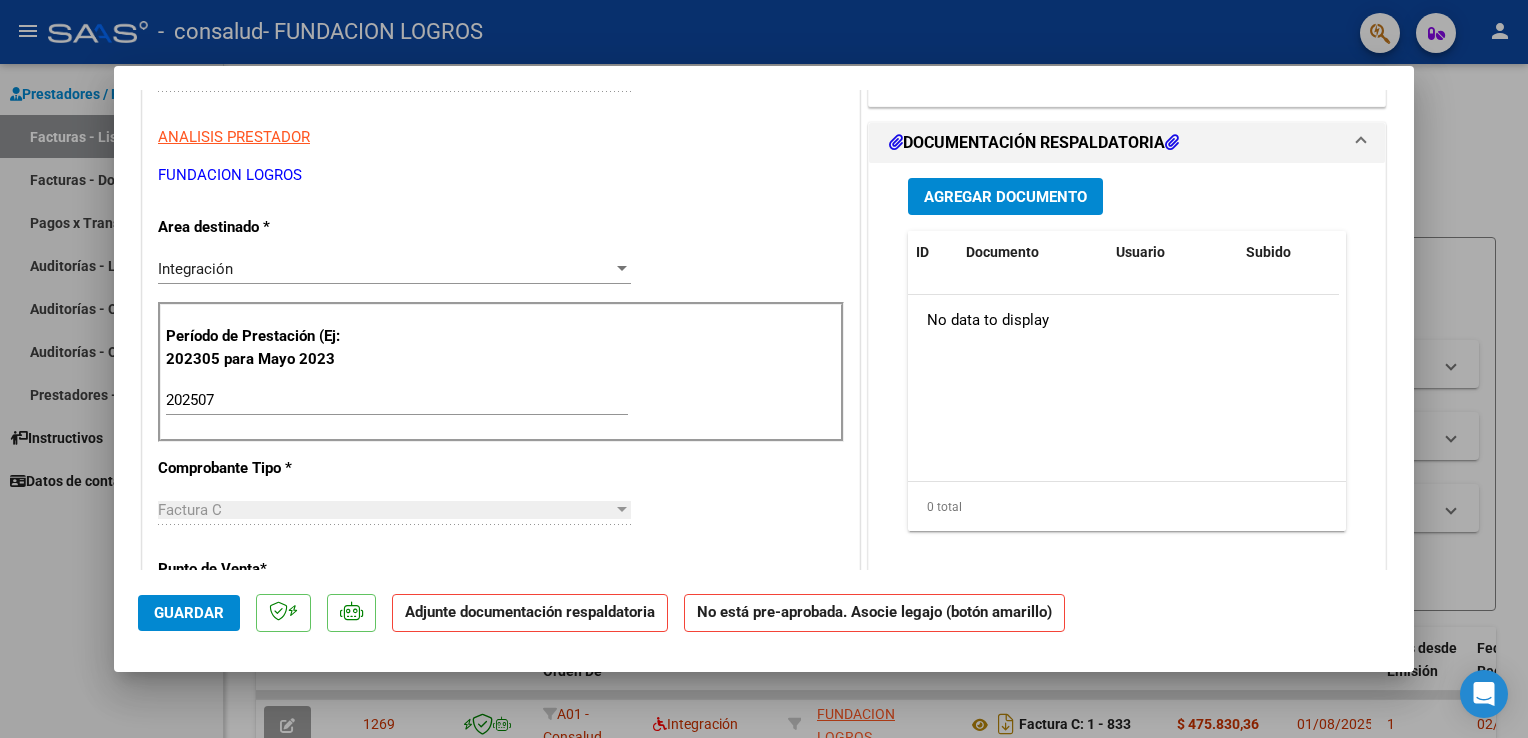 scroll, scrollTop: 400, scrollLeft: 0, axis: vertical 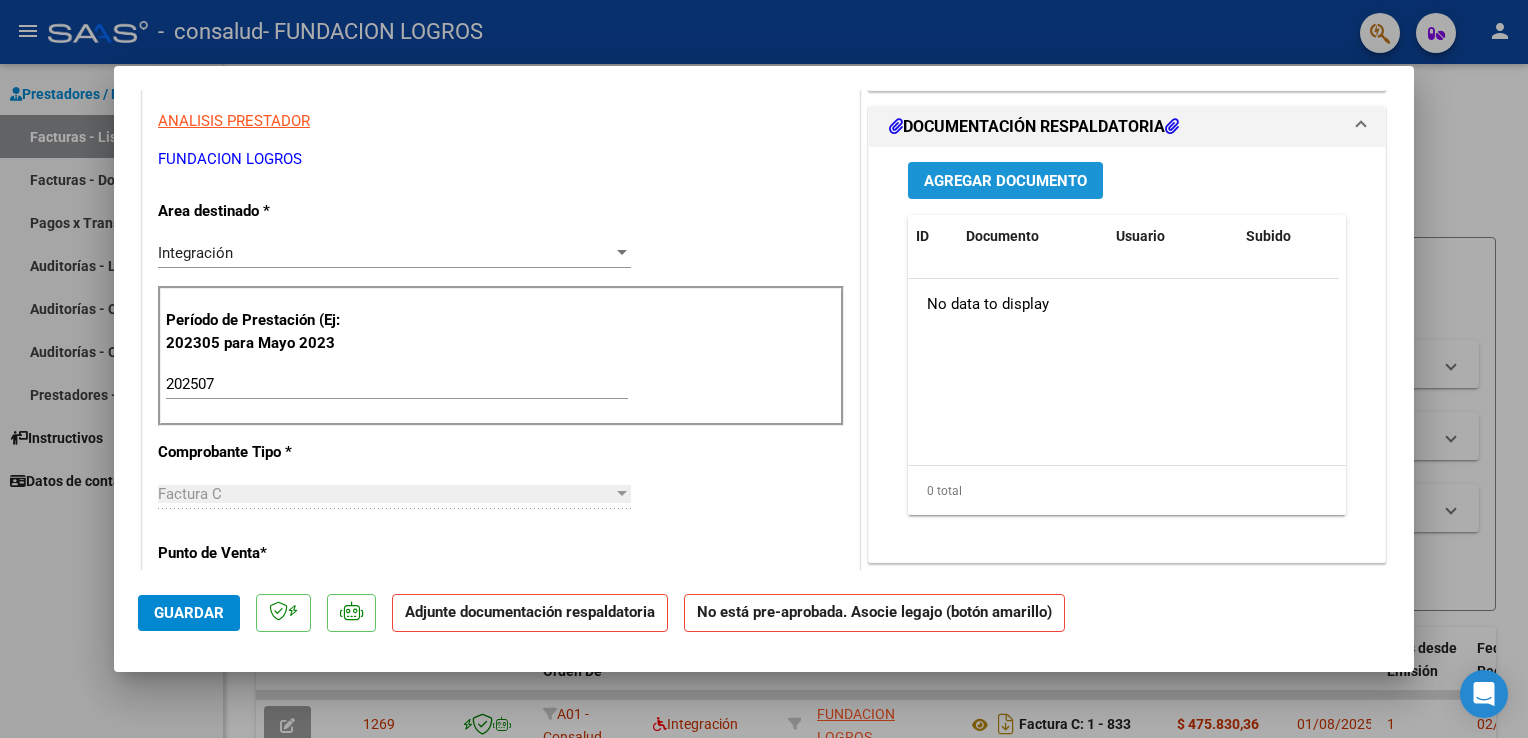 click on "Agregar Documento" at bounding box center (1005, 181) 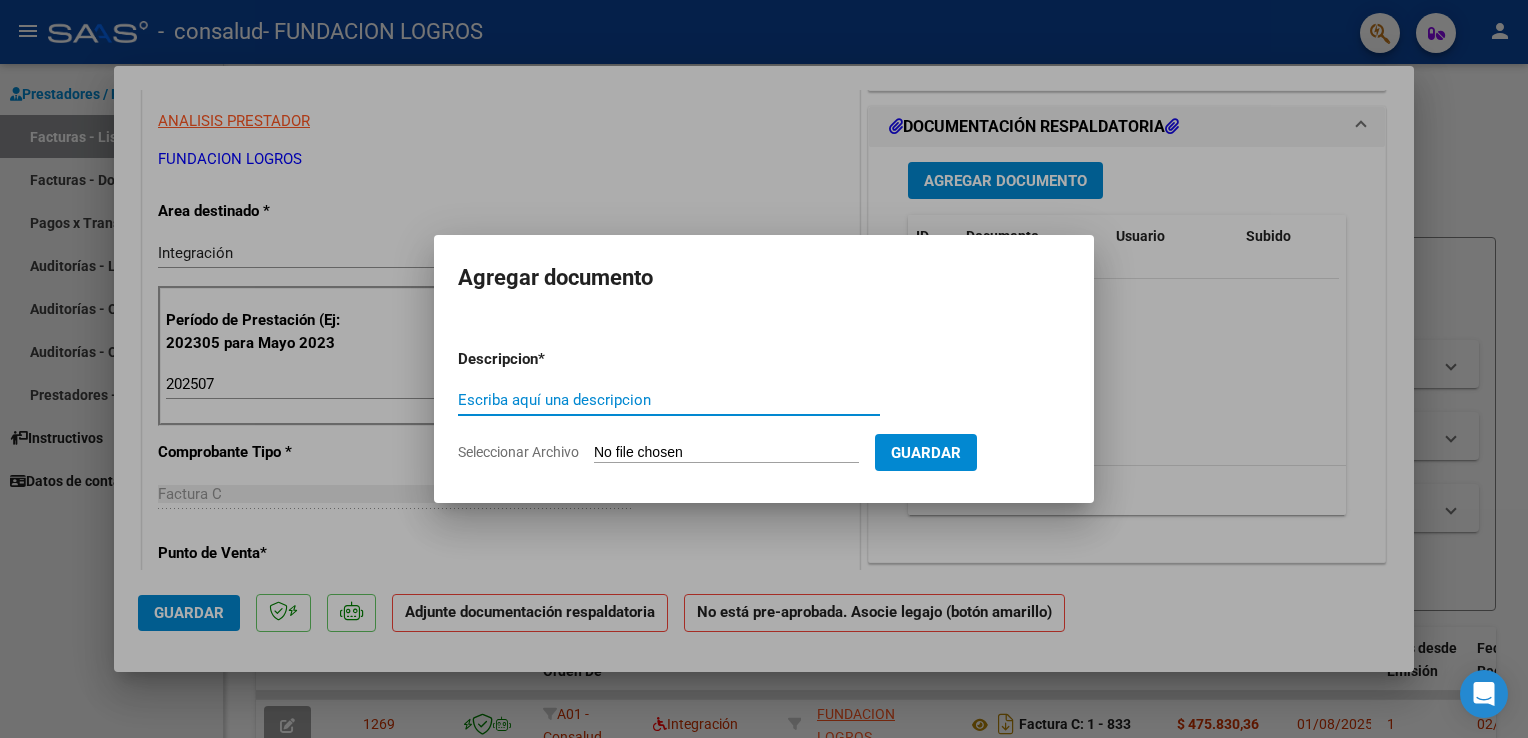 click on "Escriba aquí una descripcion" at bounding box center (669, 400) 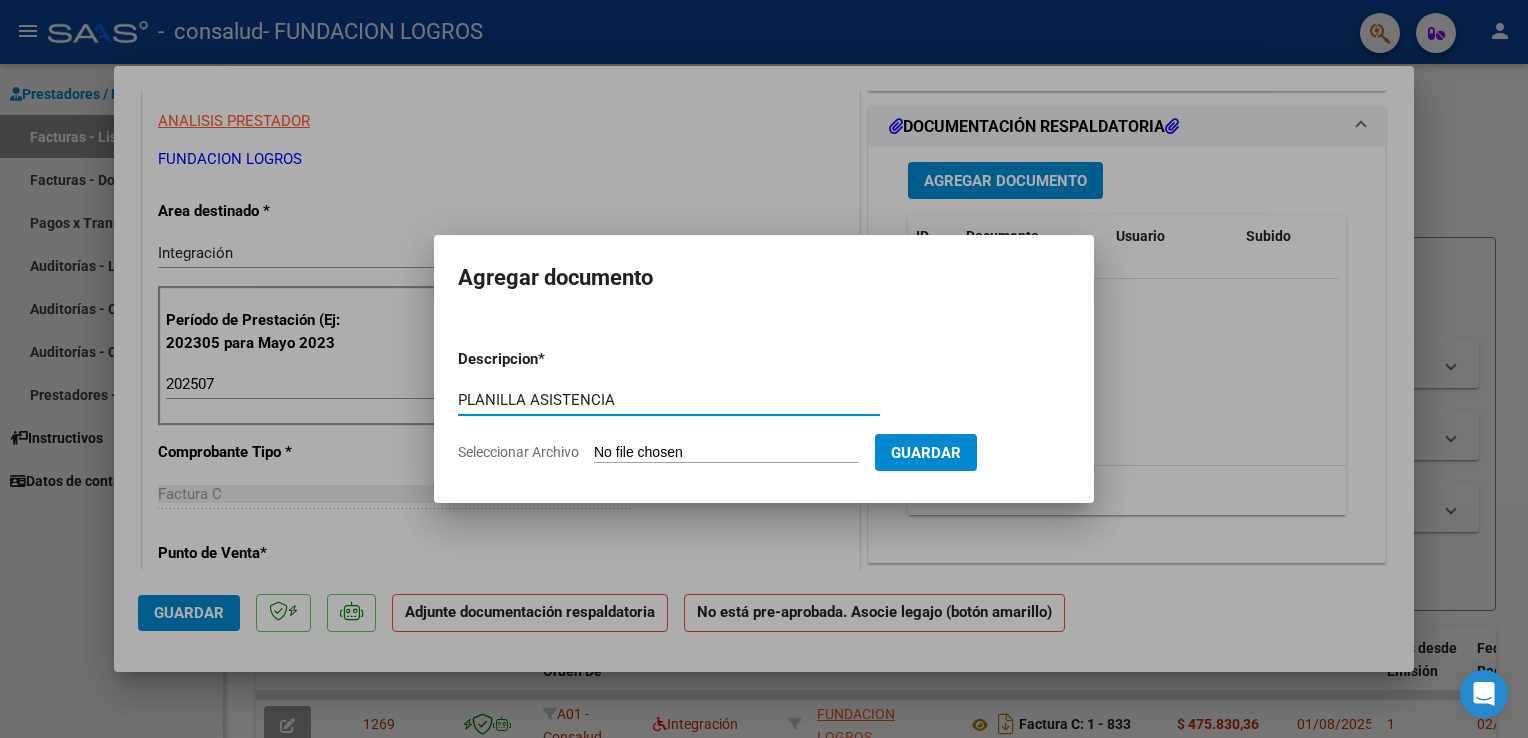 type on "PLANILLA ASISTENCIA" 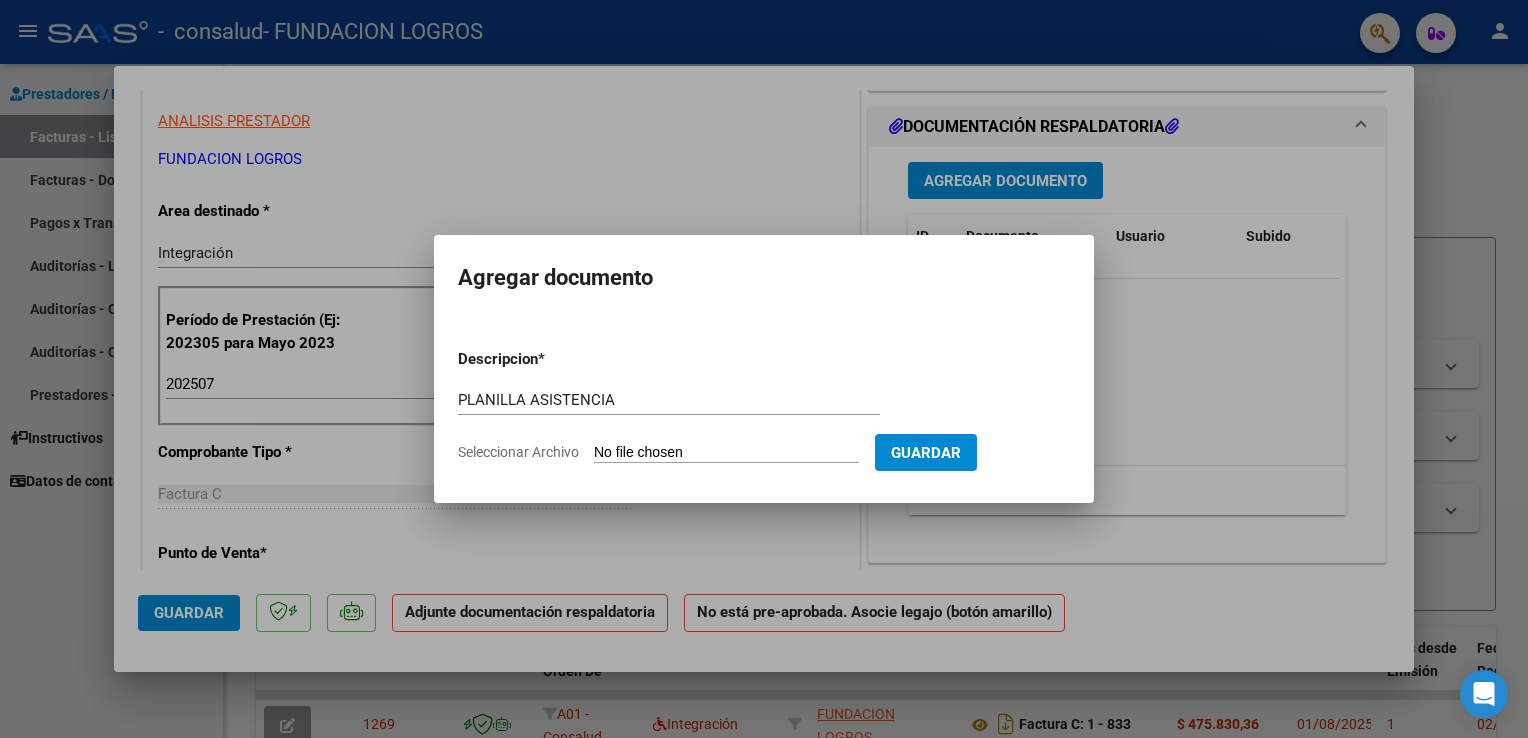 type on "C:\fakepath\Monges Lautaro saie .pdf" 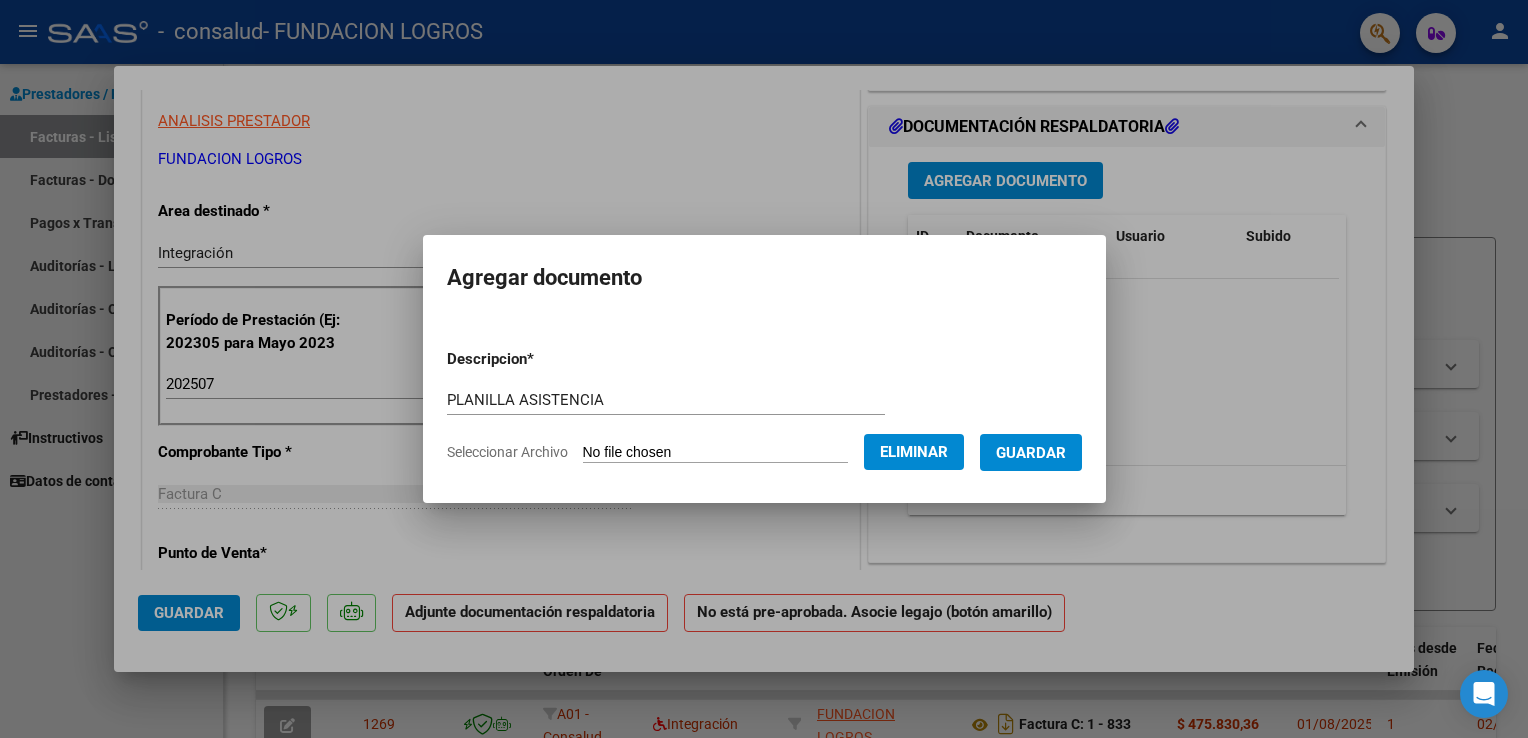 click on "Guardar" at bounding box center (1031, 453) 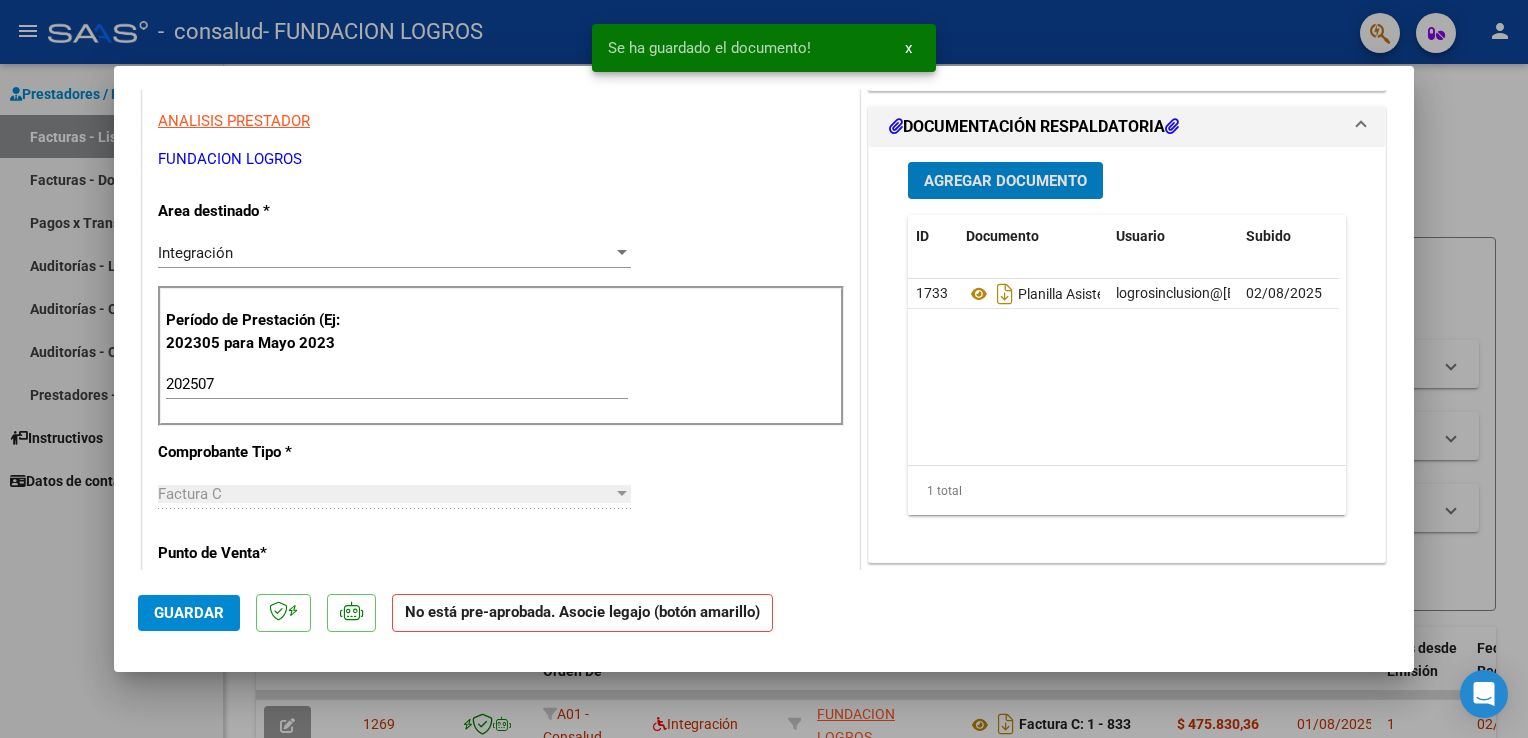 click on "Agregar Documento" at bounding box center [1005, 181] 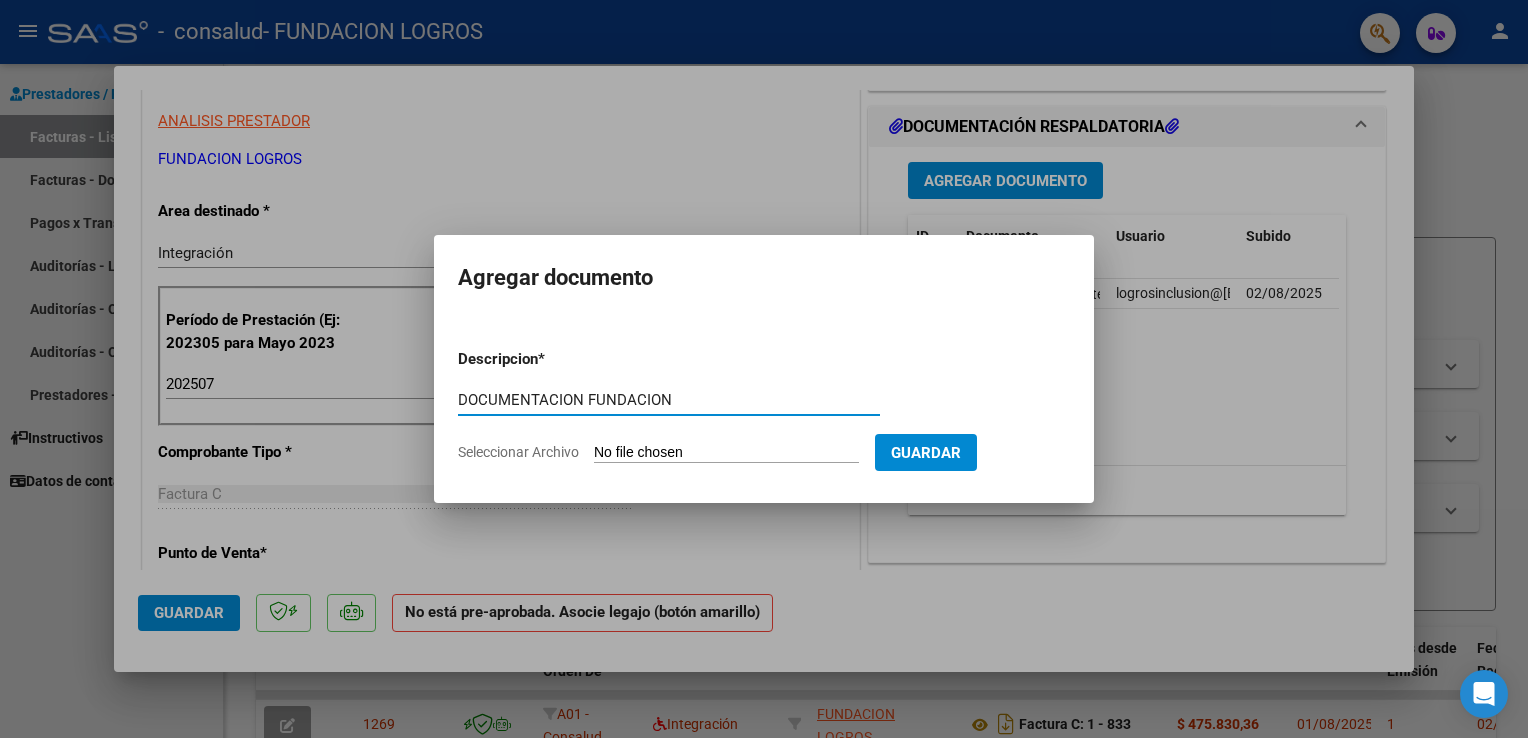 type on "DOCUMENTACION FUNDACION" 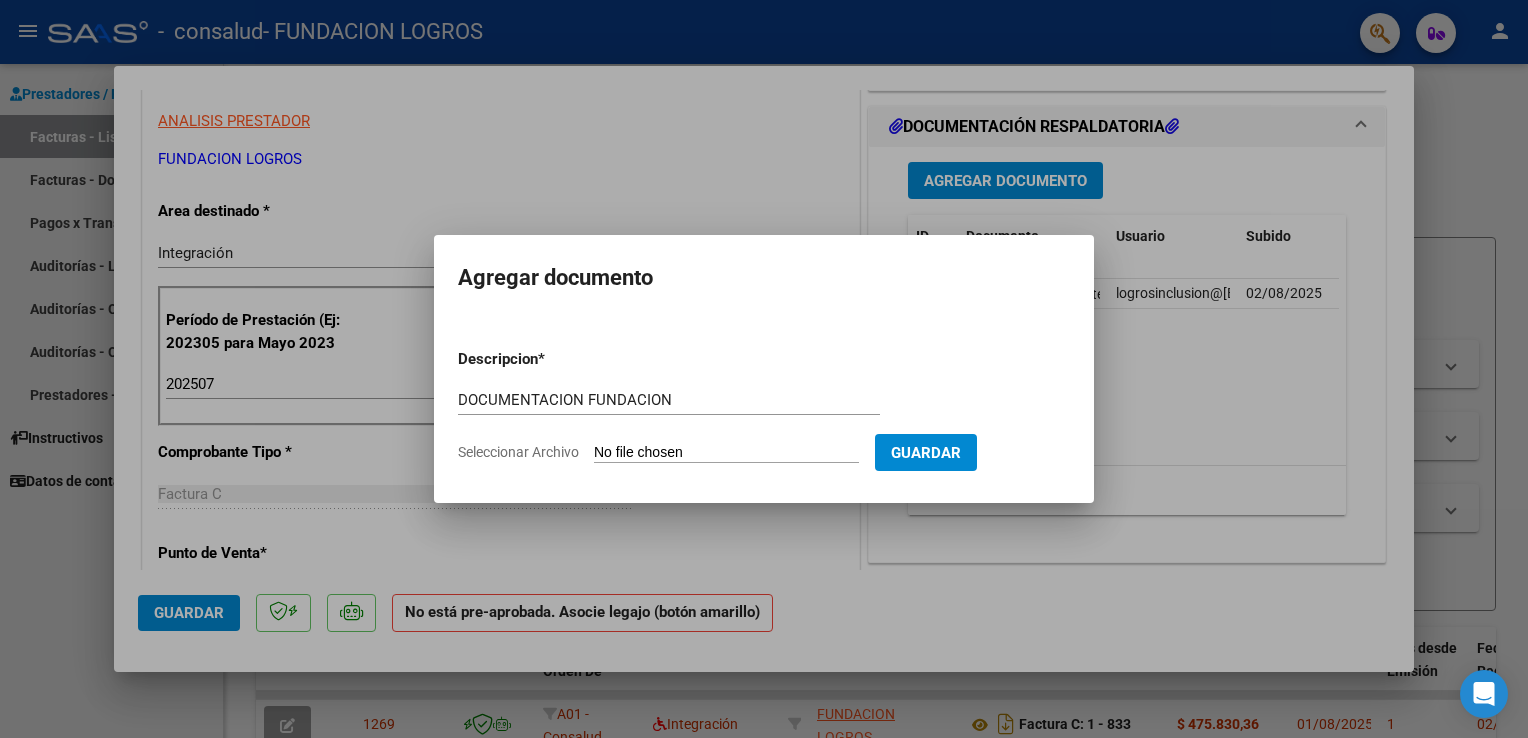 click on "Seleccionar Archivo" at bounding box center [726, 453] 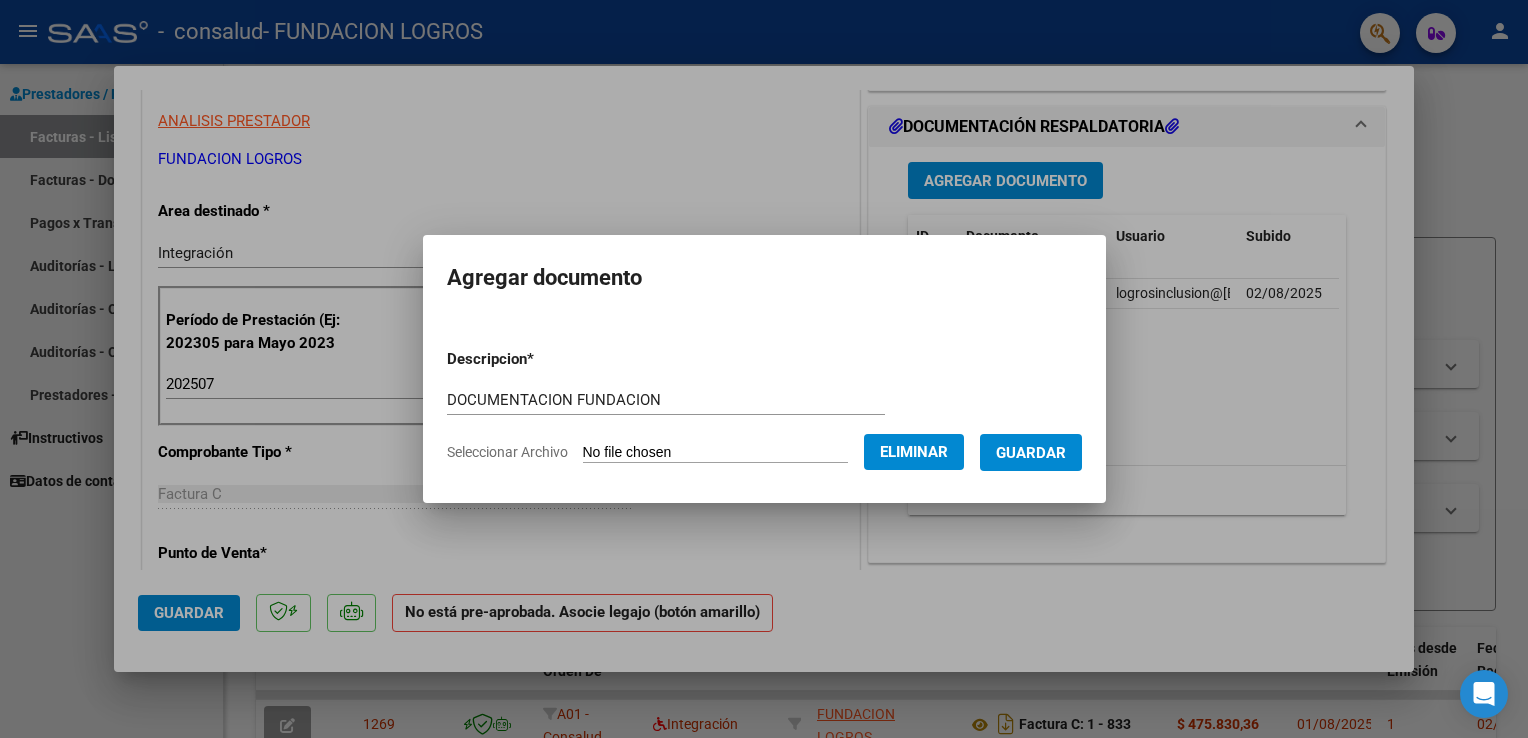 click on "Guardar" at bounding box center (1031, 453) 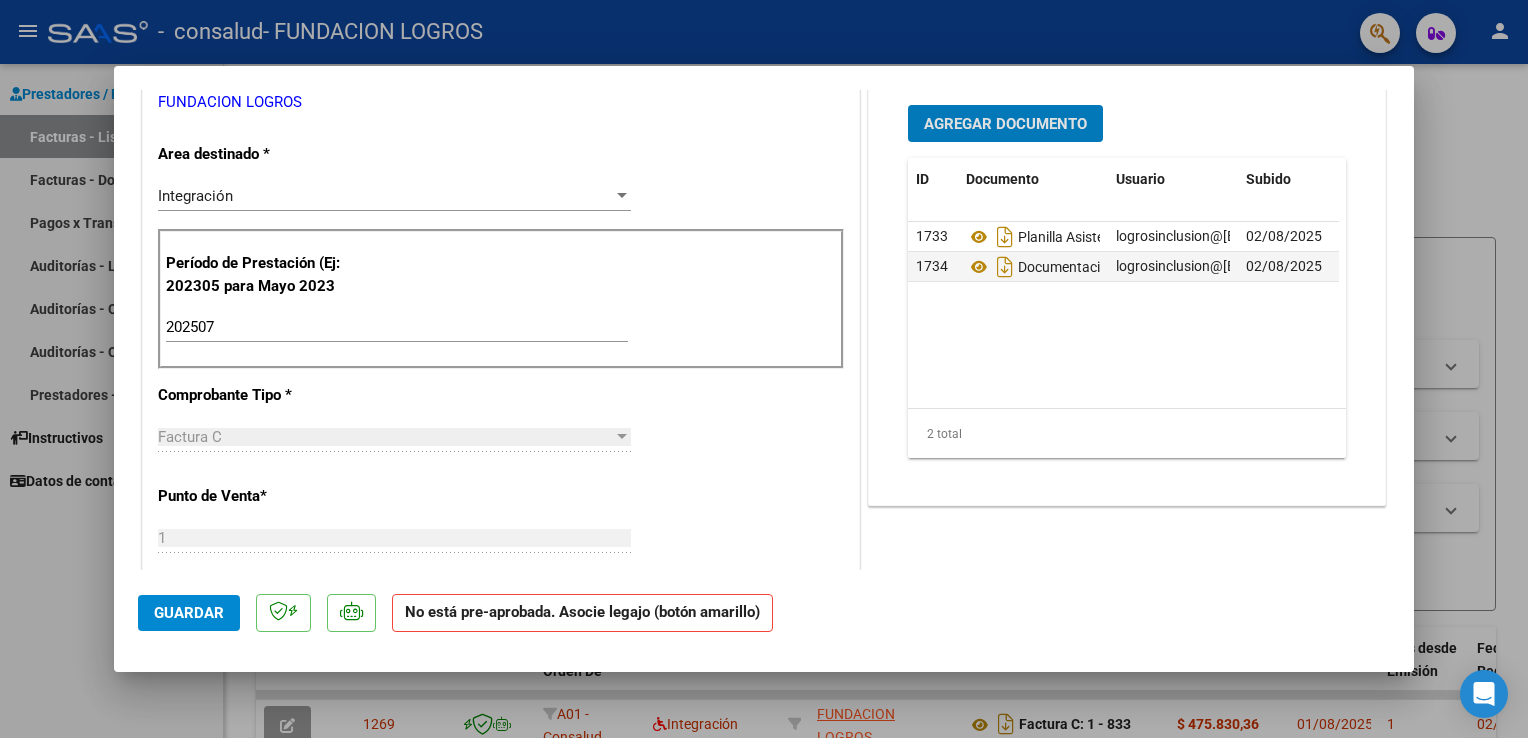 scroll, scrollTop: 500, scrollLeft: 0, axis: vertical 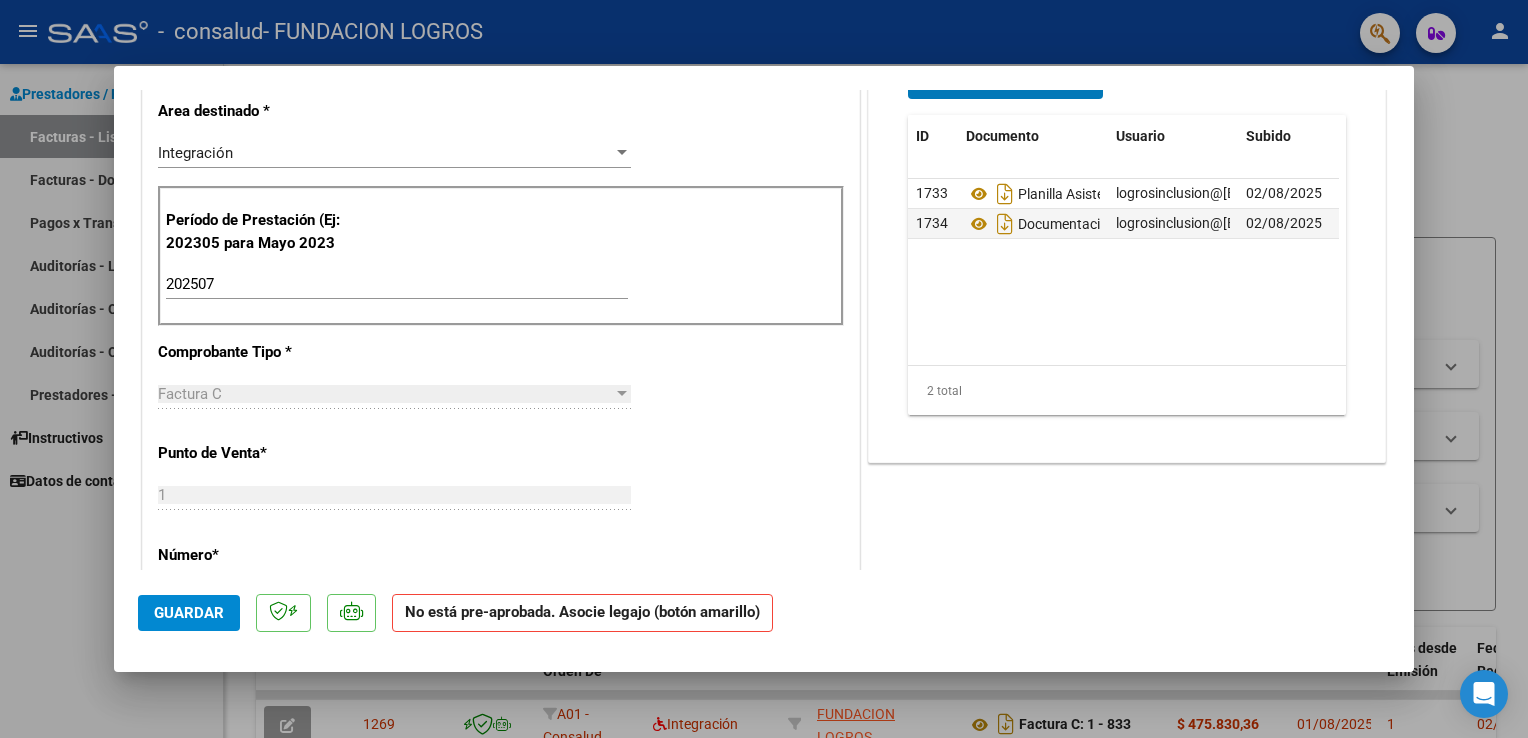 click on "Guardar" 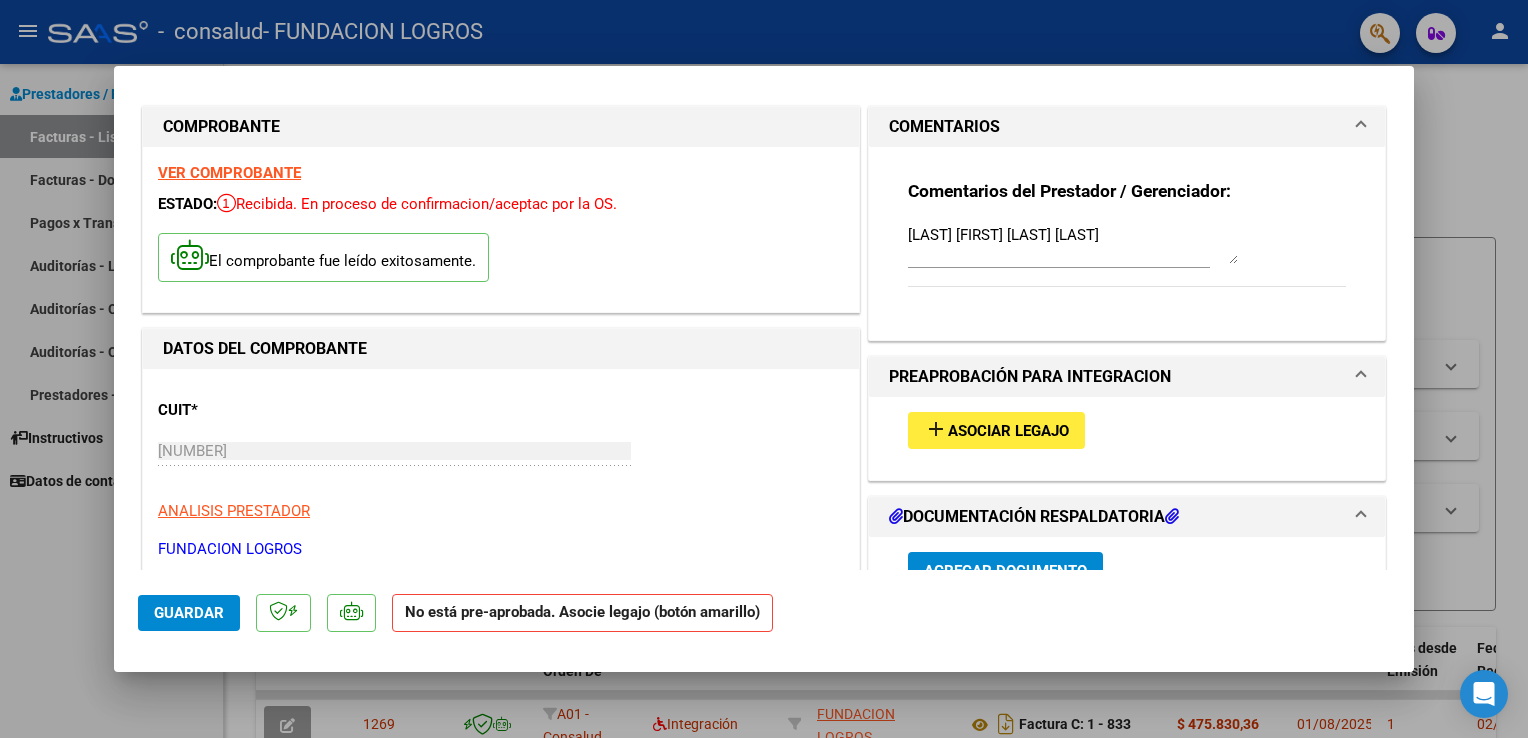 scroll, scrollTop: 0, scrollLeft: 0, axis: both 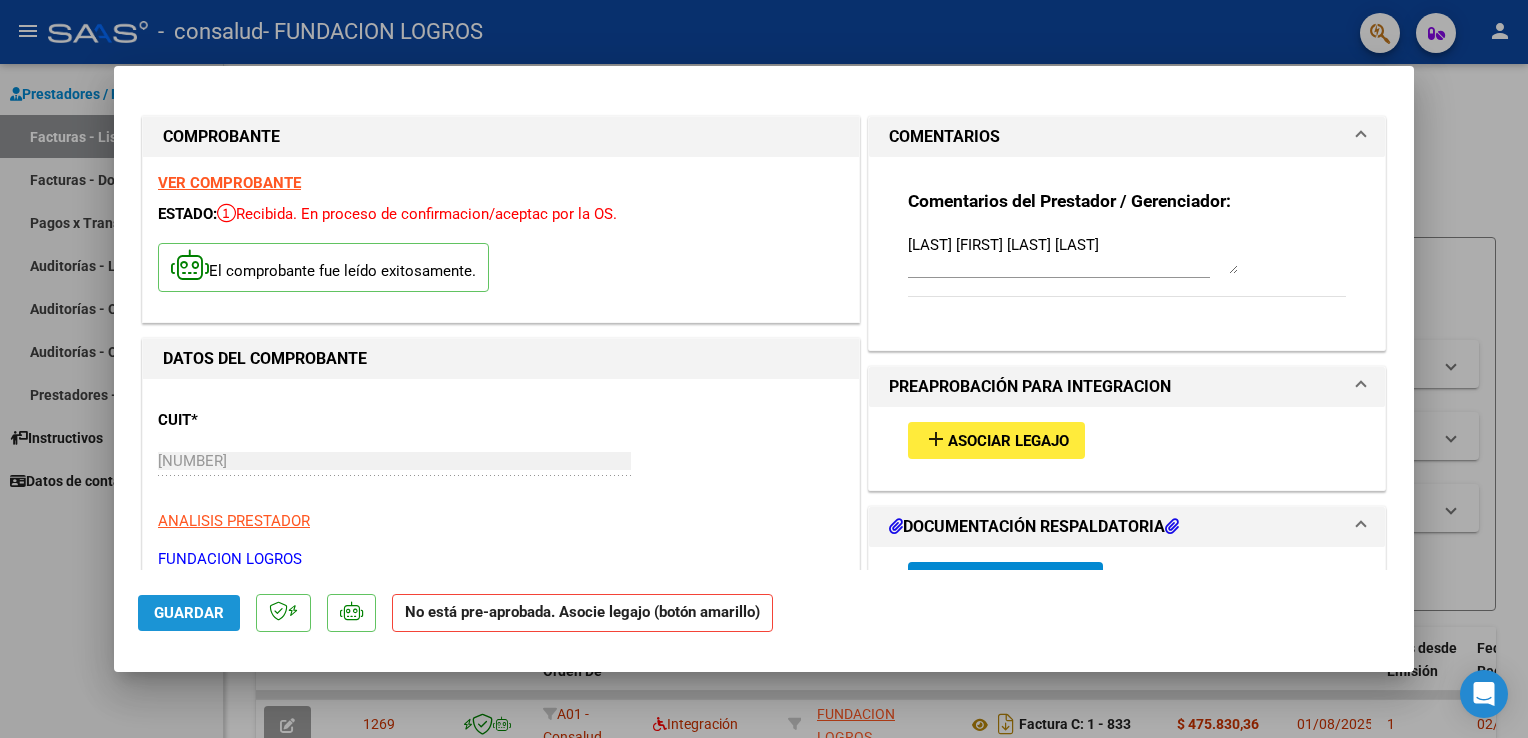 click on "Guardar" 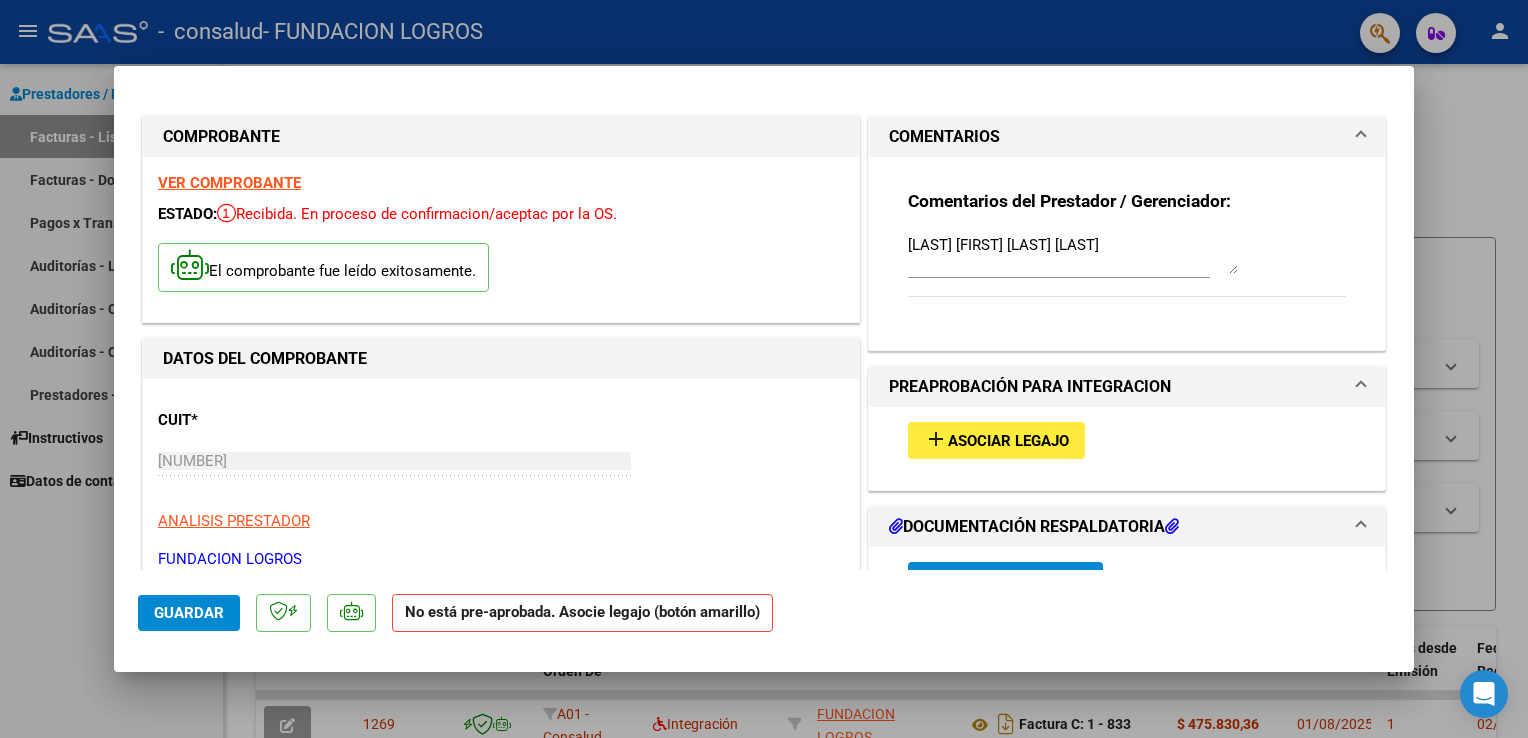 click on "menu - consalud - FUNDACION LOGROS person Prestadores / Proveedores Facturas - Listado/Carga Facturas - Documentación Pagos x Transferencia Auditorías - Listado Auditorías - Comentarios Auditorías - Cambios Área Prestadores - Listado Instructivos Datos de contacto Video tutorial PRESTADORES -> Listado de CPBTs Emitidos por Prestadores / Proveedores (alt+q) cloud_download CSV cloud_download EXCEL cloud_download Estandar Descarga Masiva Filtros Id Area Area Todos Confirmado Mostrar totalizadores FILTROS DEL COMPROBANTE Comprobante Tipo Comprobante Tipo Start date – End date Fec. Comprobante Desde / Hasta Días Emisión Desde(cant. días) Días Emisión Hasta(cant. días) CUIT / Razón Social Pto. Venta Nro. Comprobante Código SSS CAE Válido CAE Válido Todos Cargado Módulo Hosp. Todos Tiene facturacion Apócrifa Hospital Refes FILTROS DE INTEGRACION Período de Prestación Campos del Archivo de Rendición Devuelto x SSS (dr_envio) Todos Tipo de Registro" at bounding box center (764, 369) 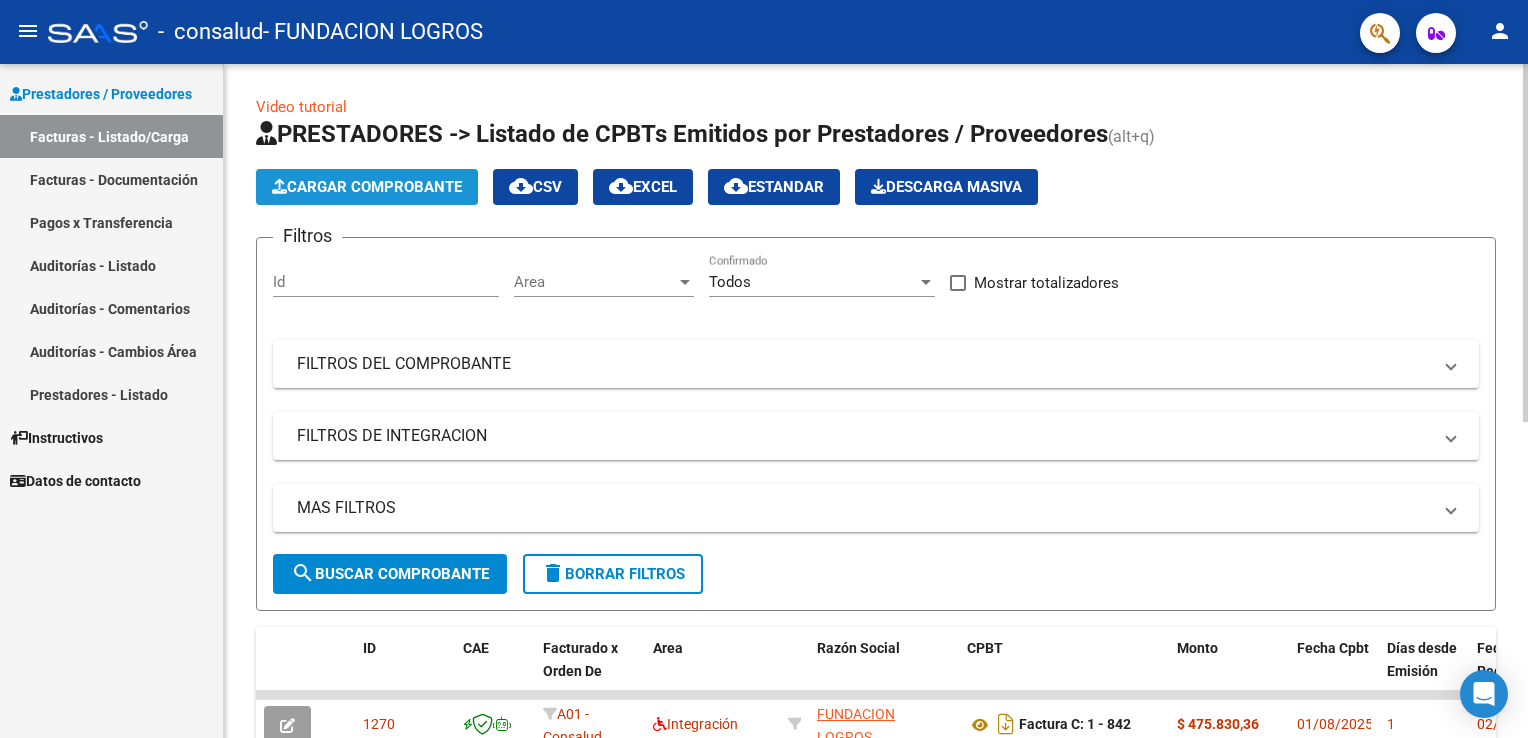 click on "Cargar Comprobante" 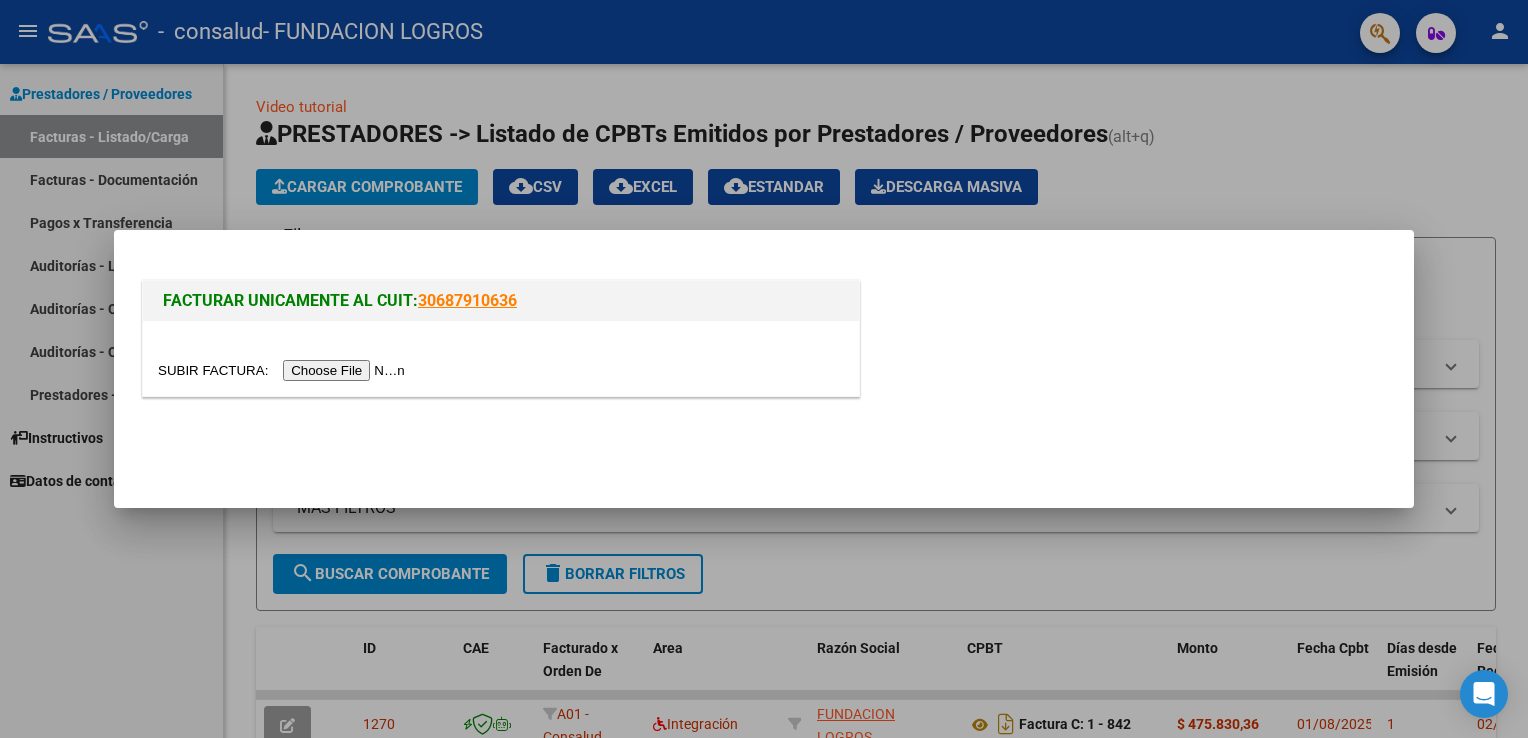 click at bounding box center [284, 370] 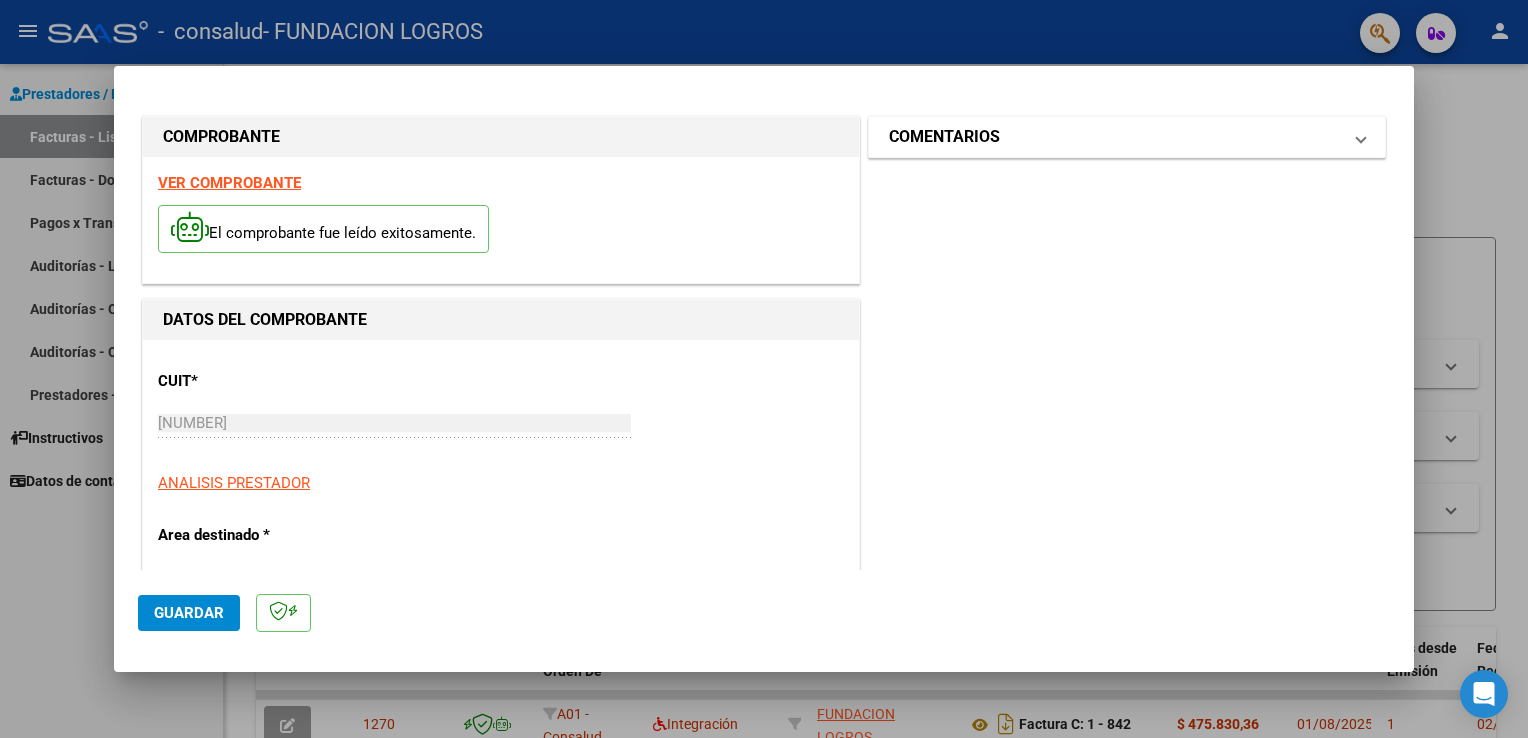 click on "COMENTARIOS" at bounding box center [944, 137] 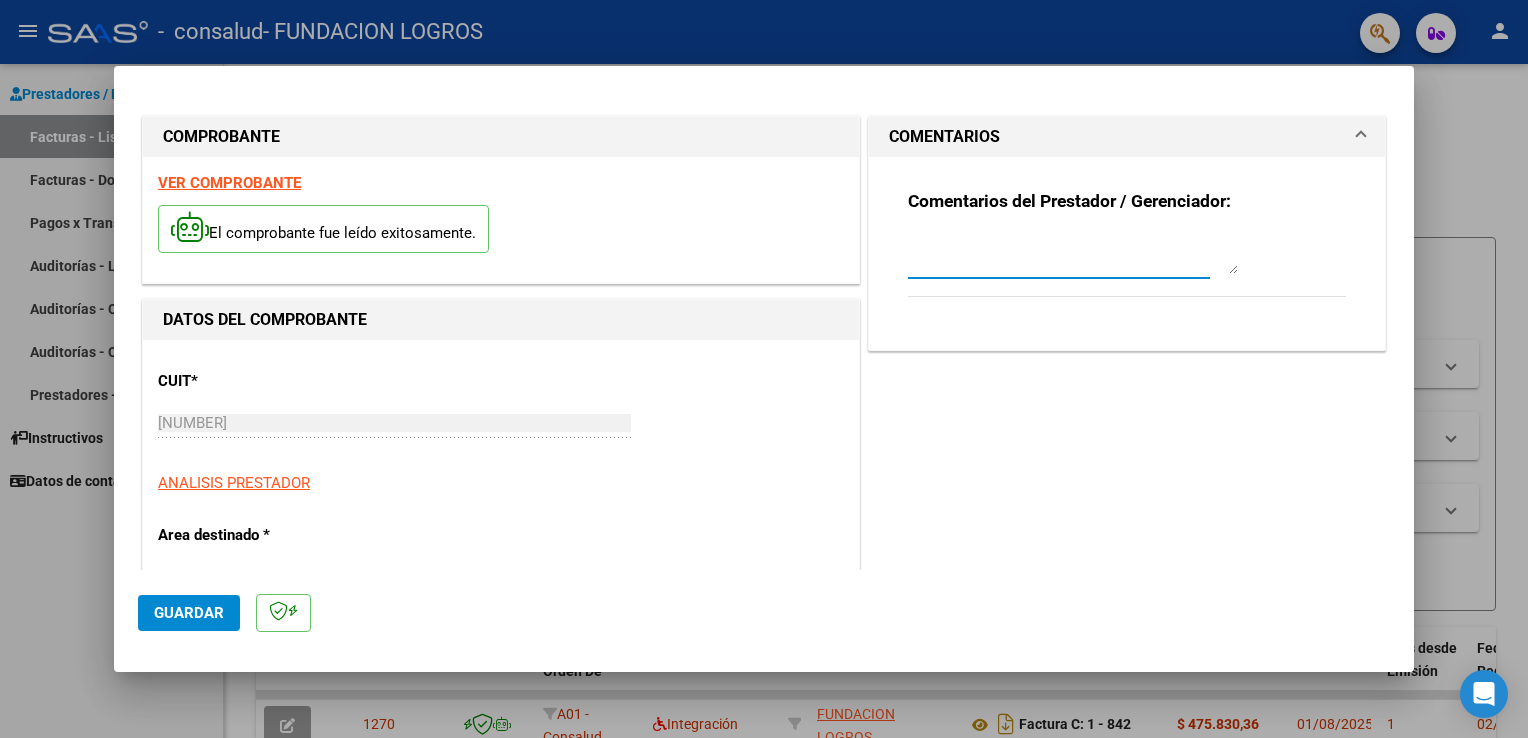 click at bounding box center (1073, 254) 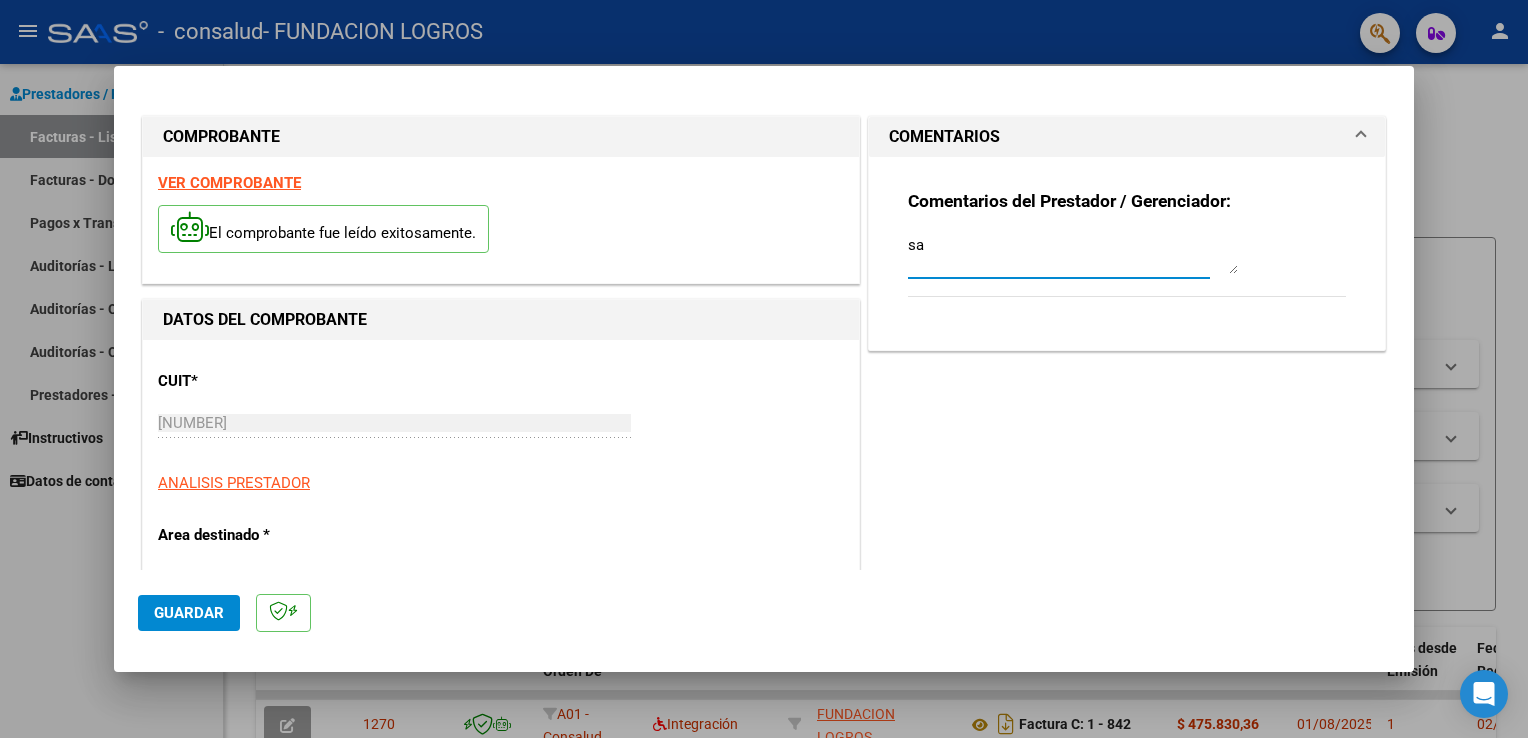 type on "s" 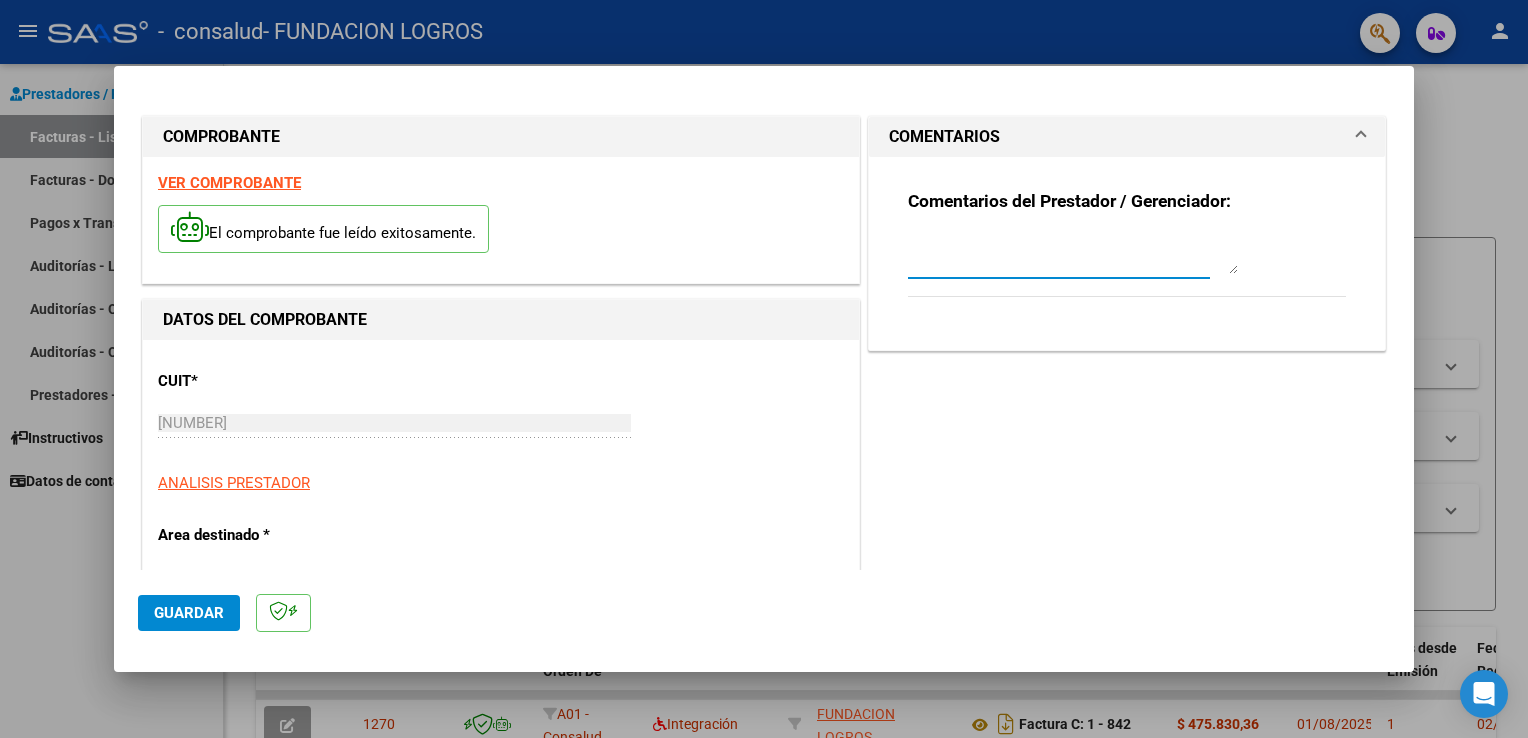 click at bounding box center (1073, 254) 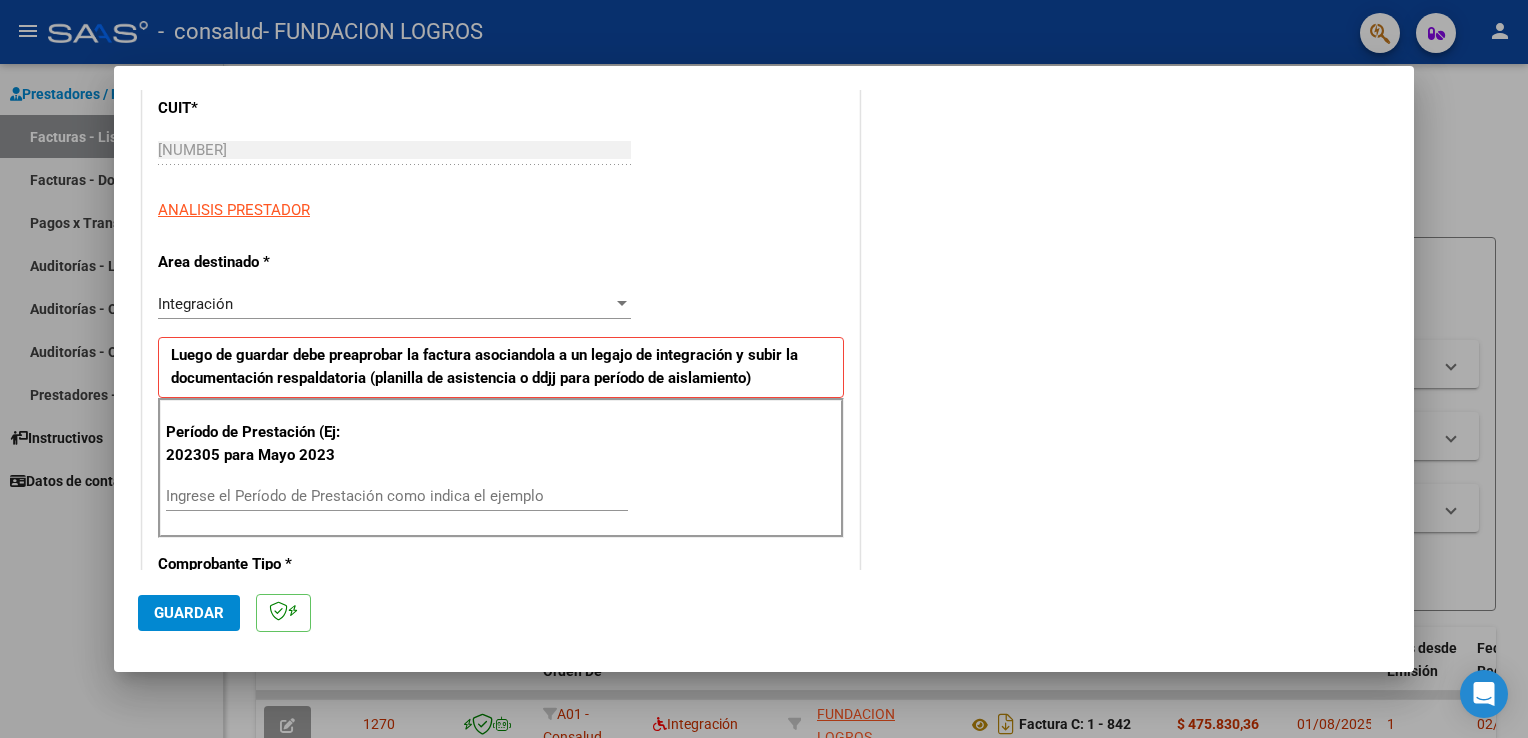 scroll, scrollTop: 300, scrollLeft: 0, axis: vertical 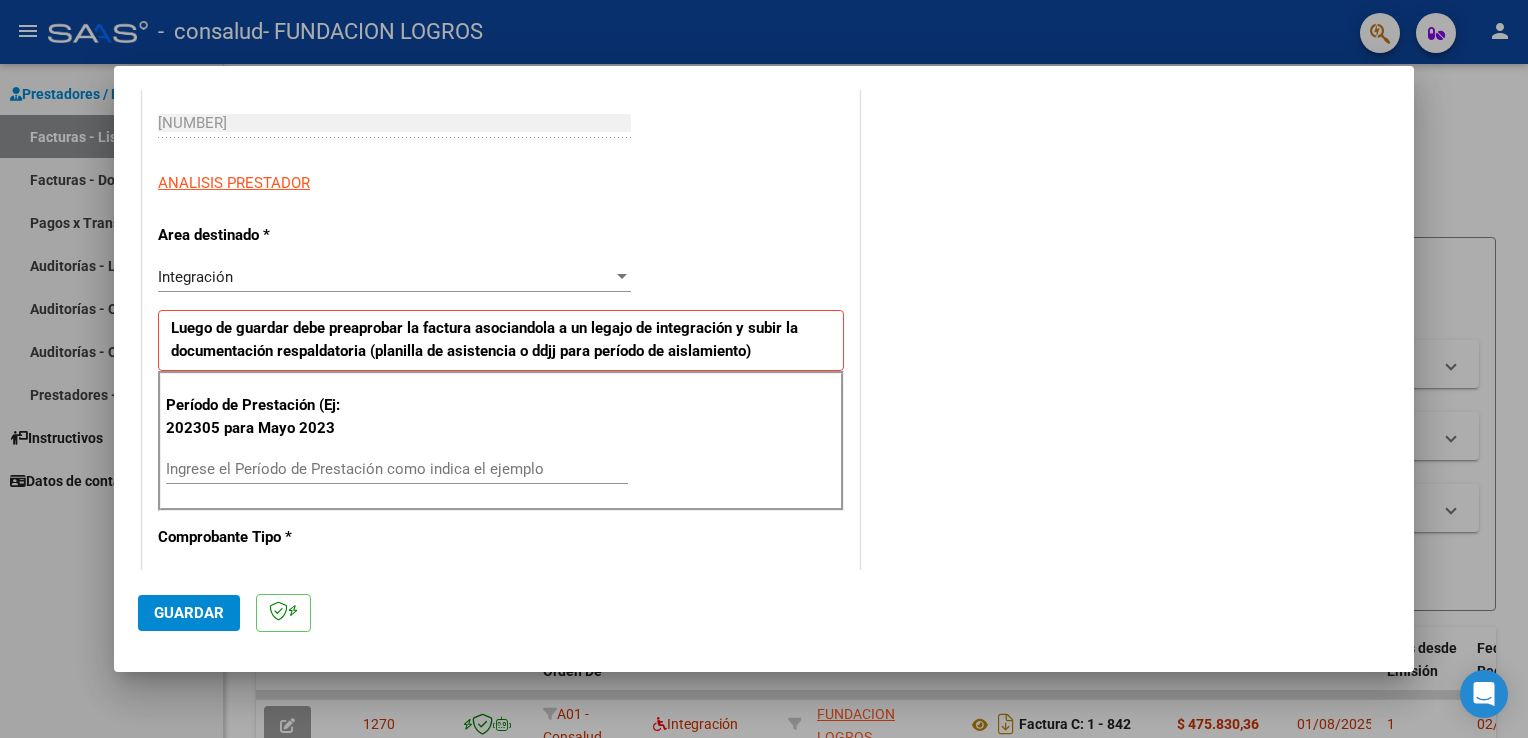 type on "[LAST] [FIRST] [LAST] [LAST]" 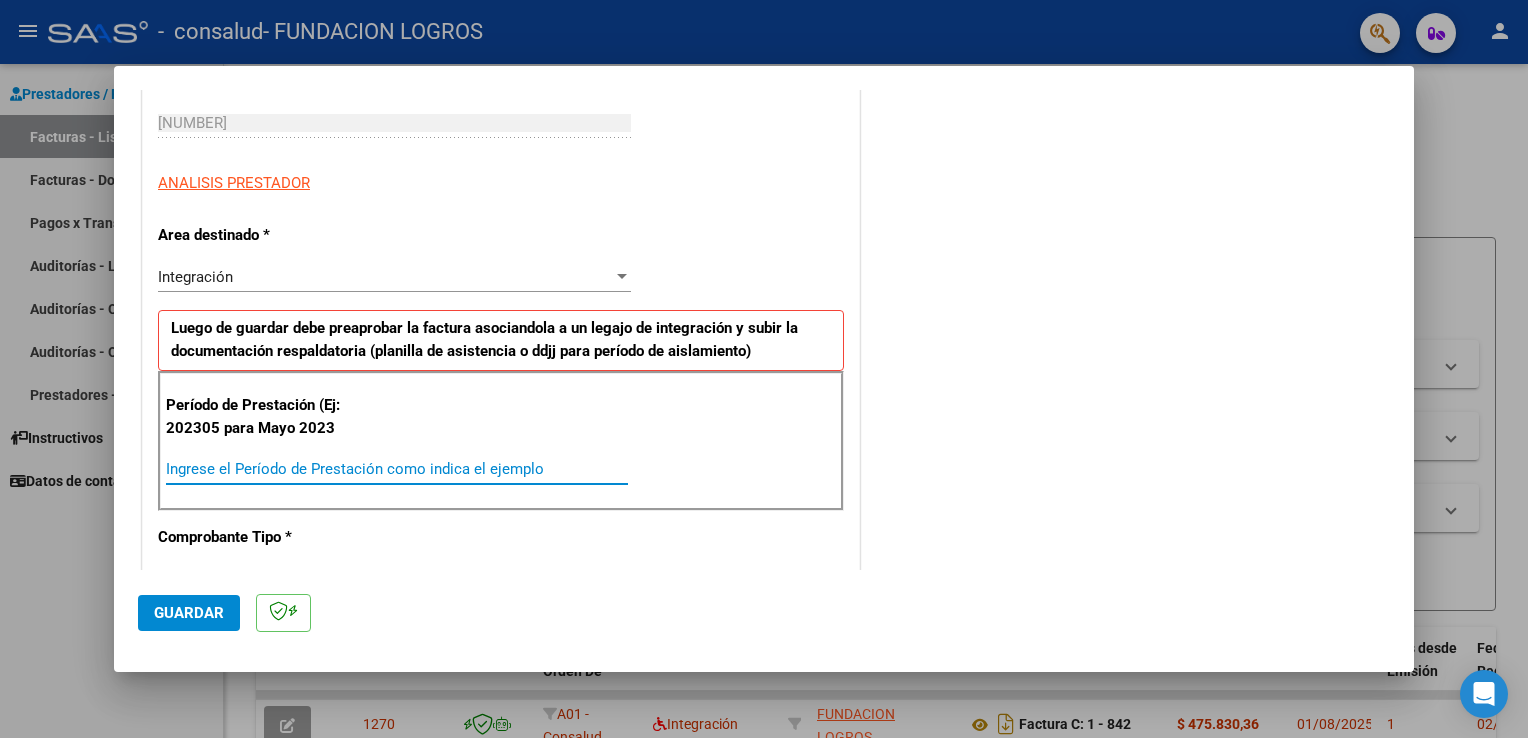 click on "Ingrese el Período de Prestación como indica el ejemplo" at bounding box center (397, 469) 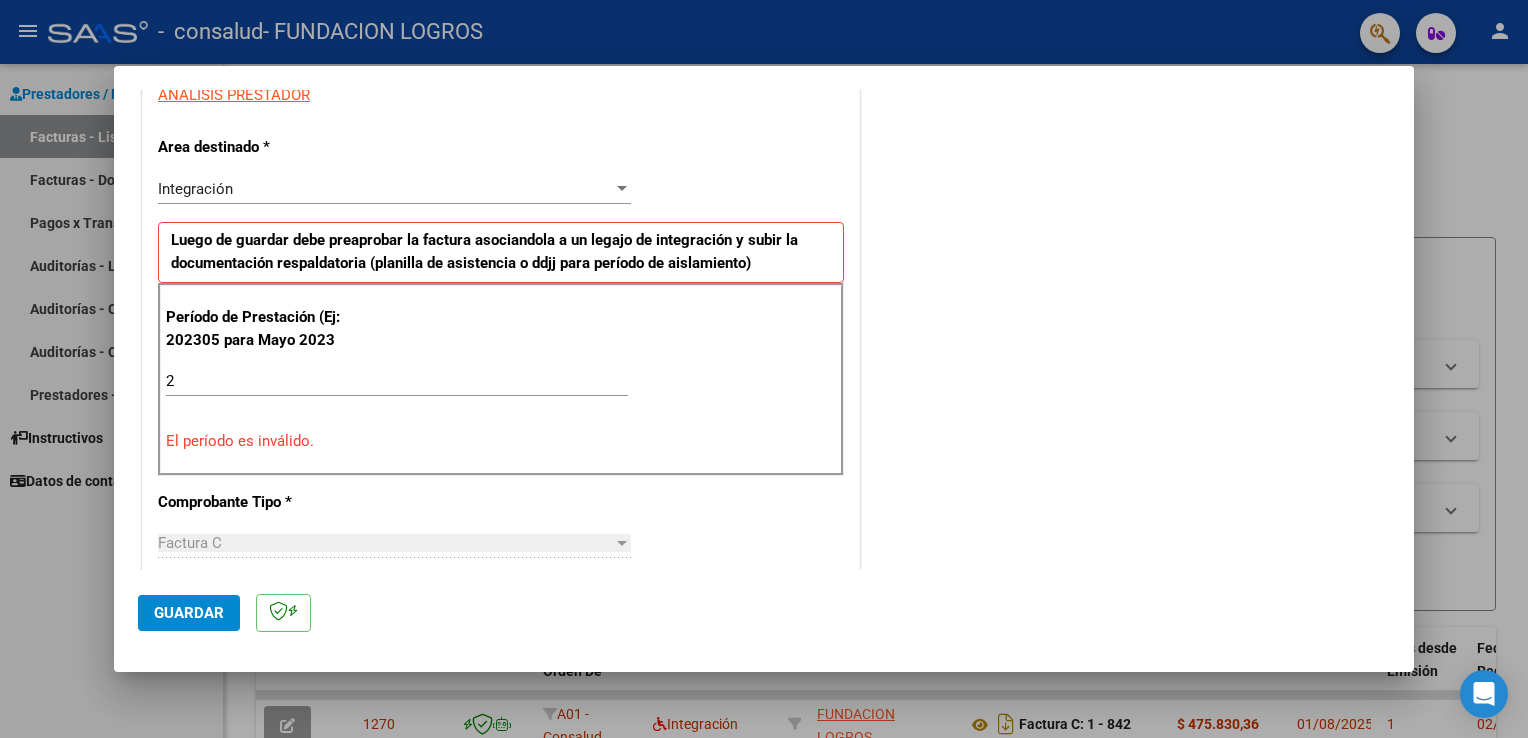 scroll, scrollTop: 400, scrollLeft: 0, axis: vertical 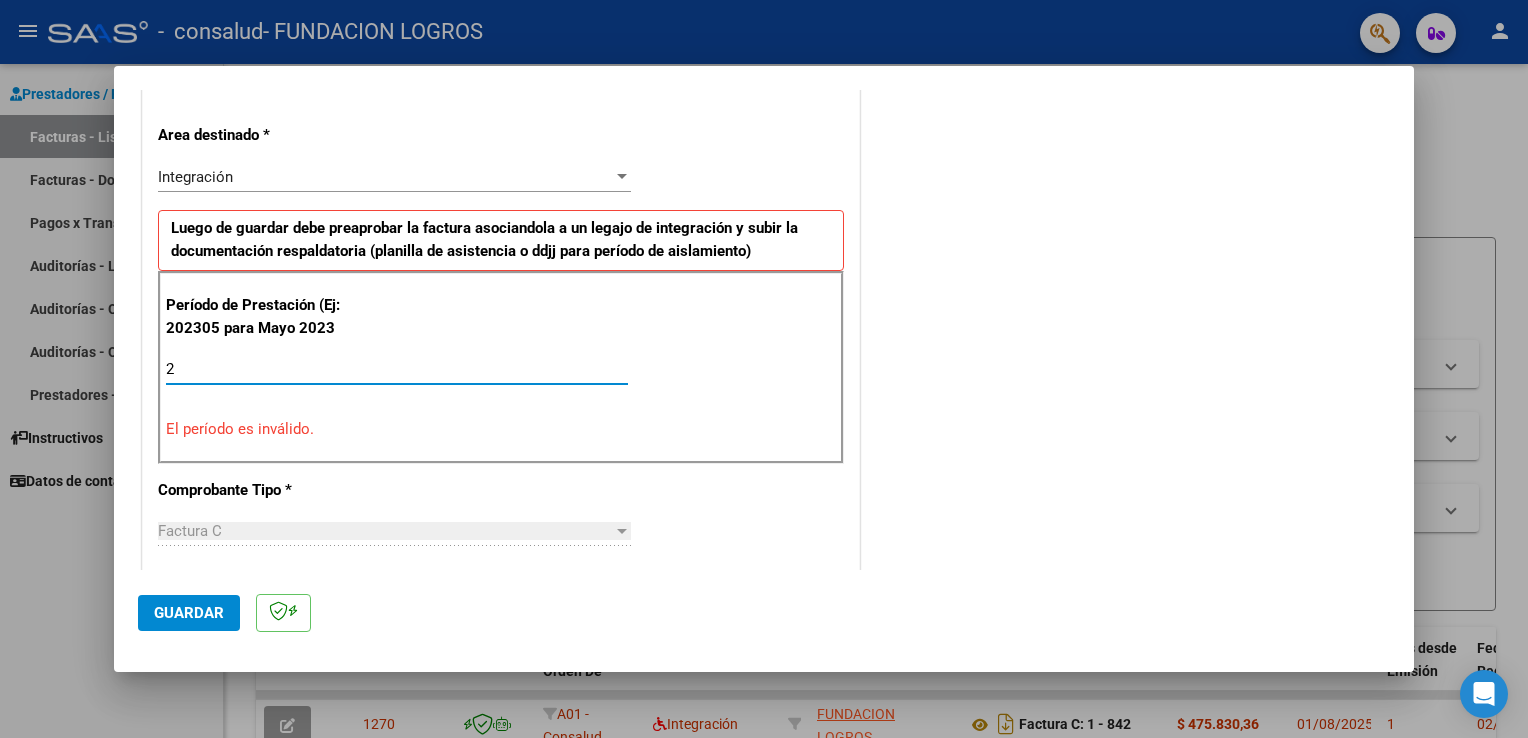 click on "2" at bounding box center (397, 369) 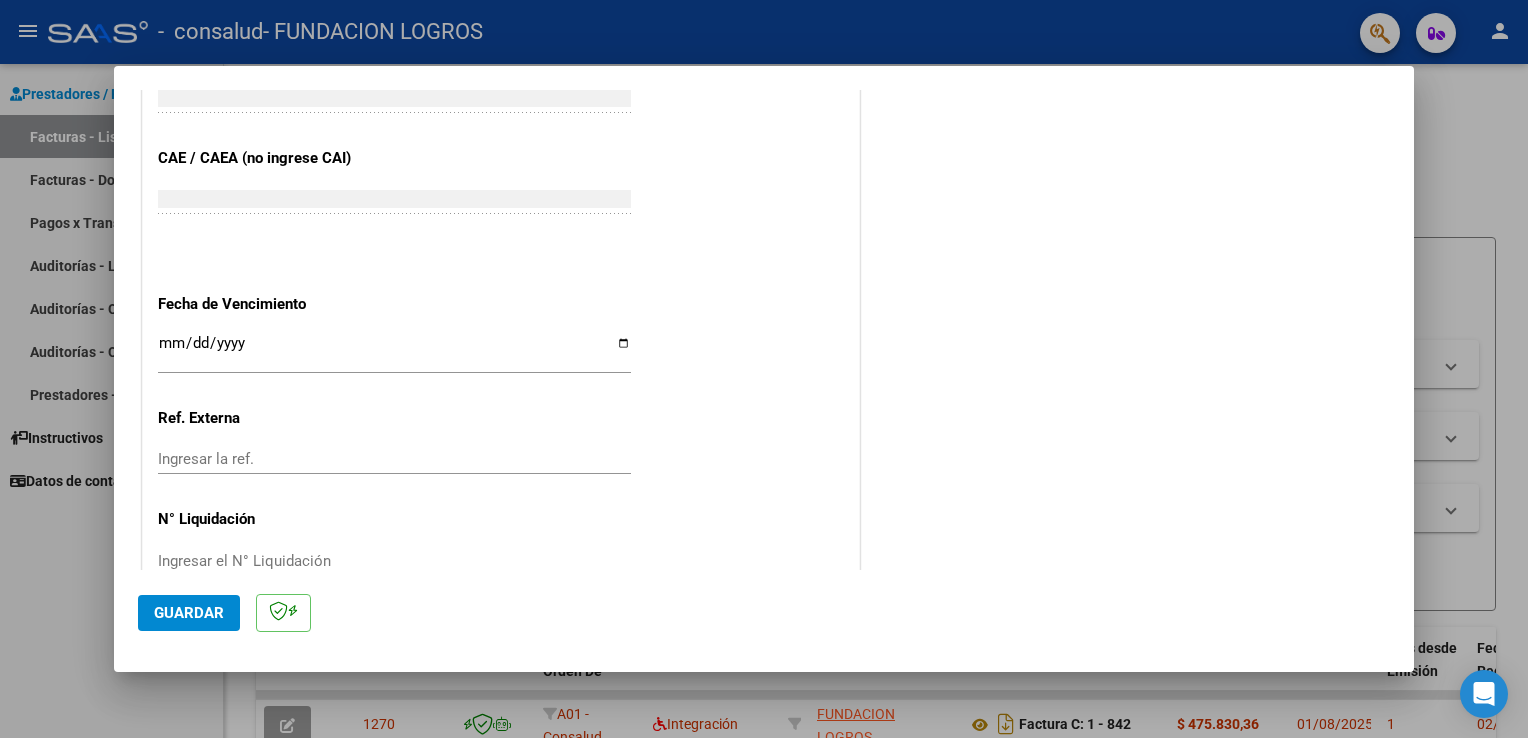 scroll, scrollTop: 1200, scrollLeft: 0, axis: vertical 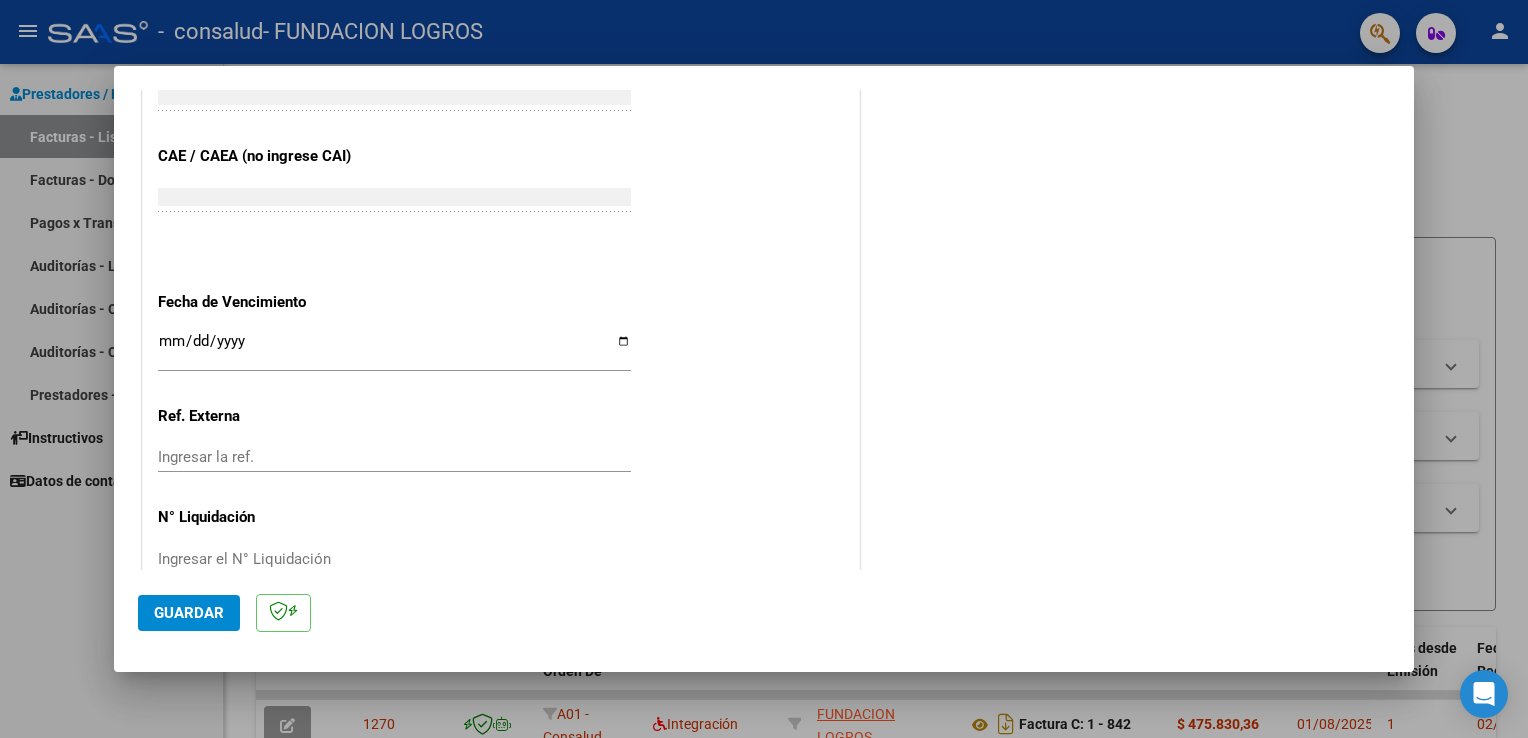 type on "202507" 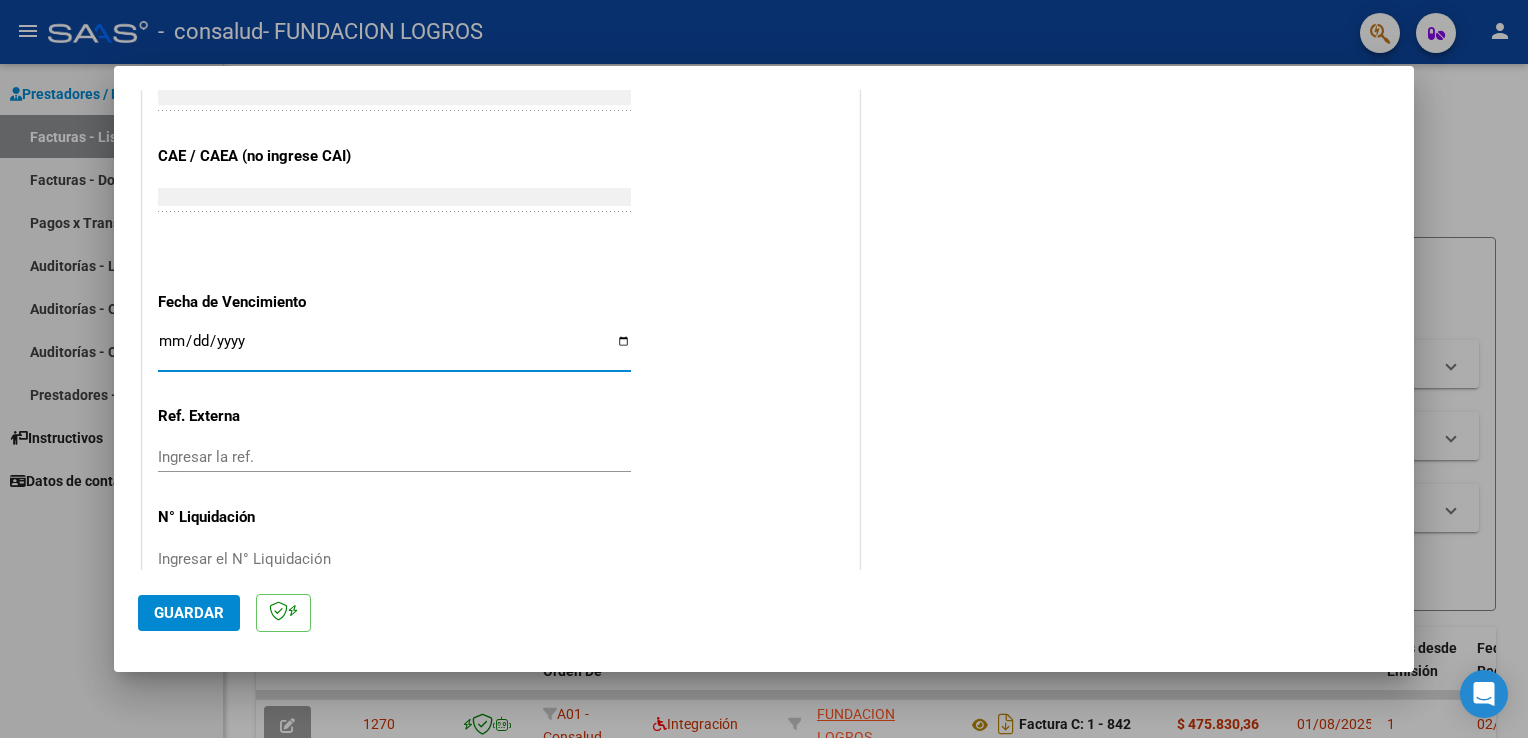 click on "Ingresar la fecha" at bounding box center (394, 349) 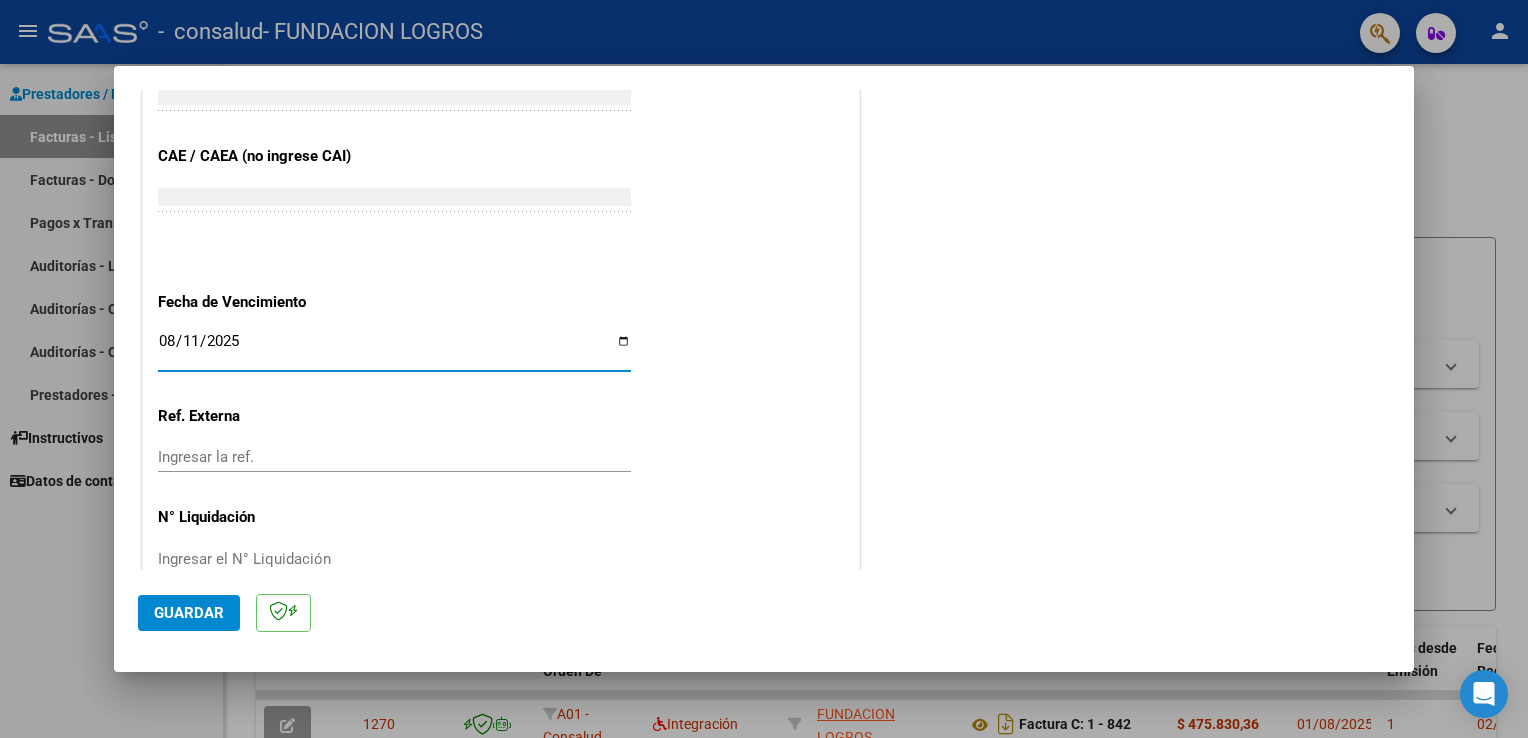 type on "2025-08-11" 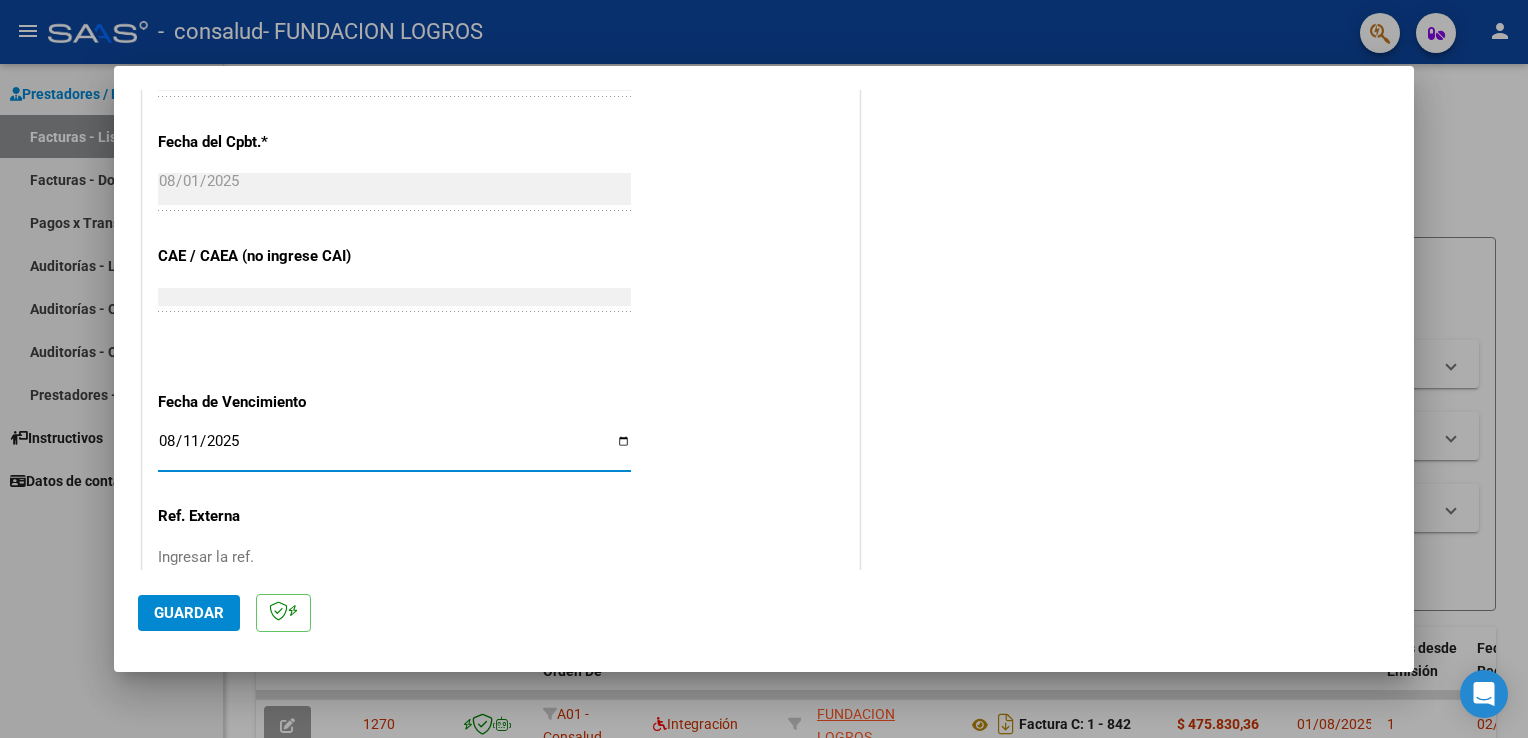 scroll, scrollTop: 1200, scrollLeft: 0, axis: vertical 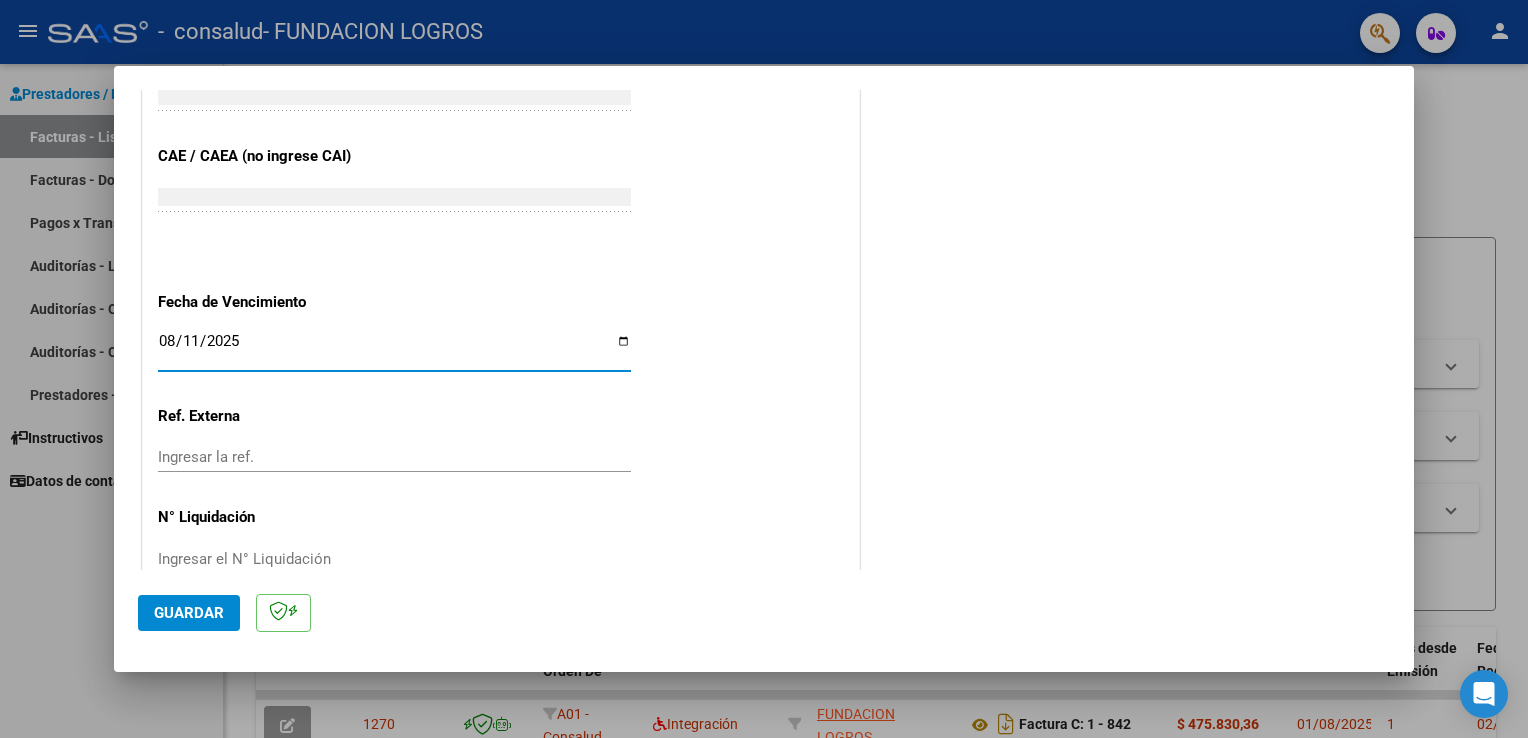 click on "Guardar" 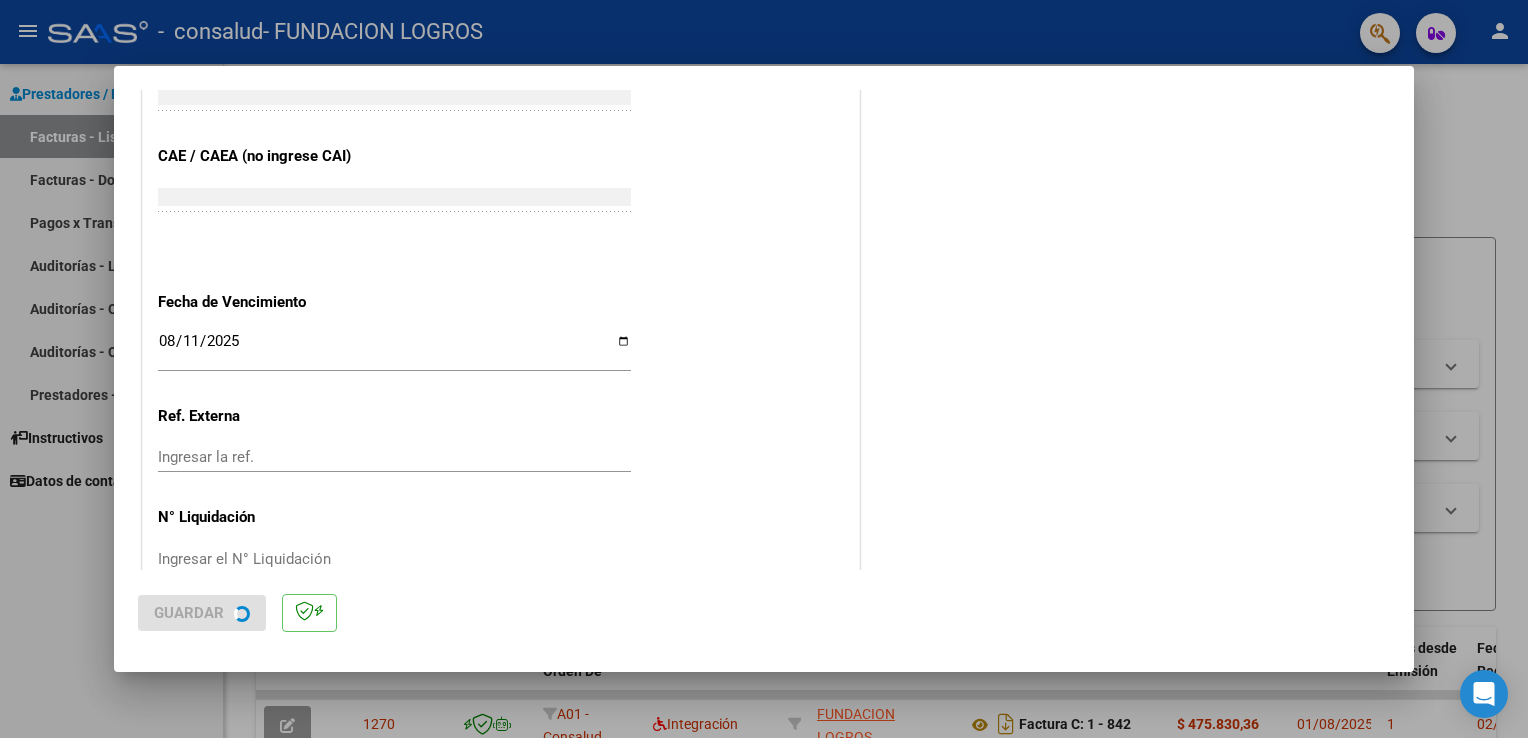 scroll, scrollTop: 0, scrollLeft: 0, axis: both 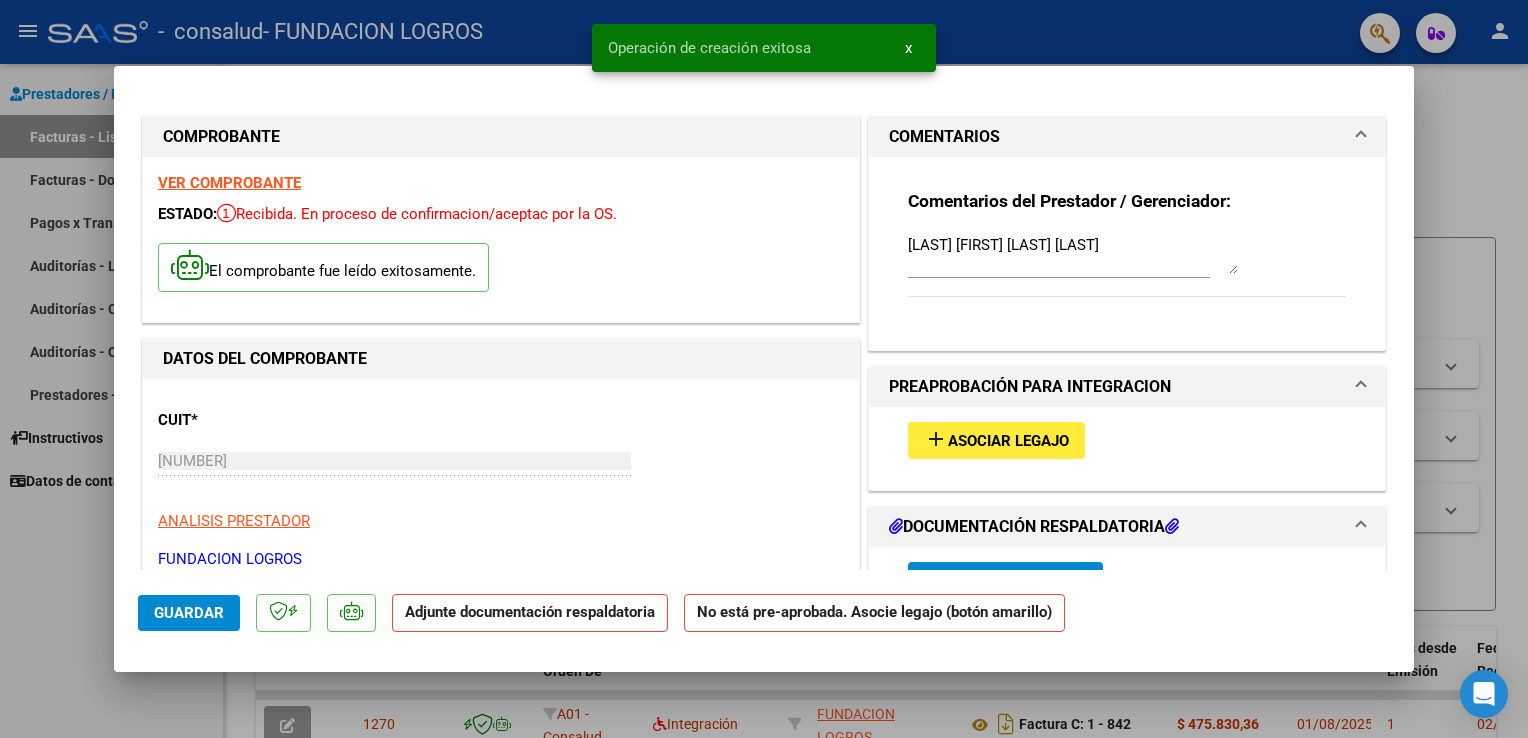 click on "Asociar Legajo" at bounding box center (1008, 441) 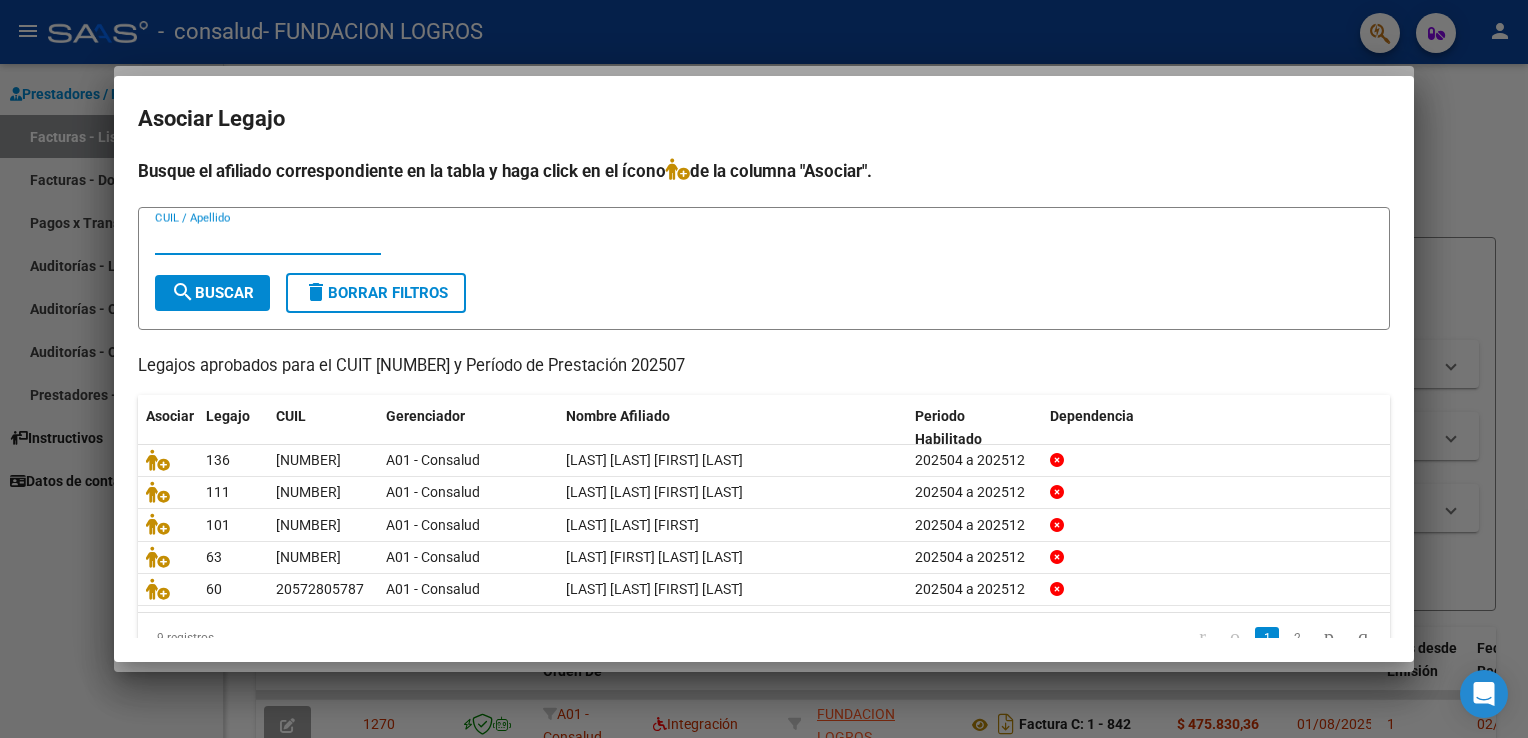click at bounding box center (764, 369) 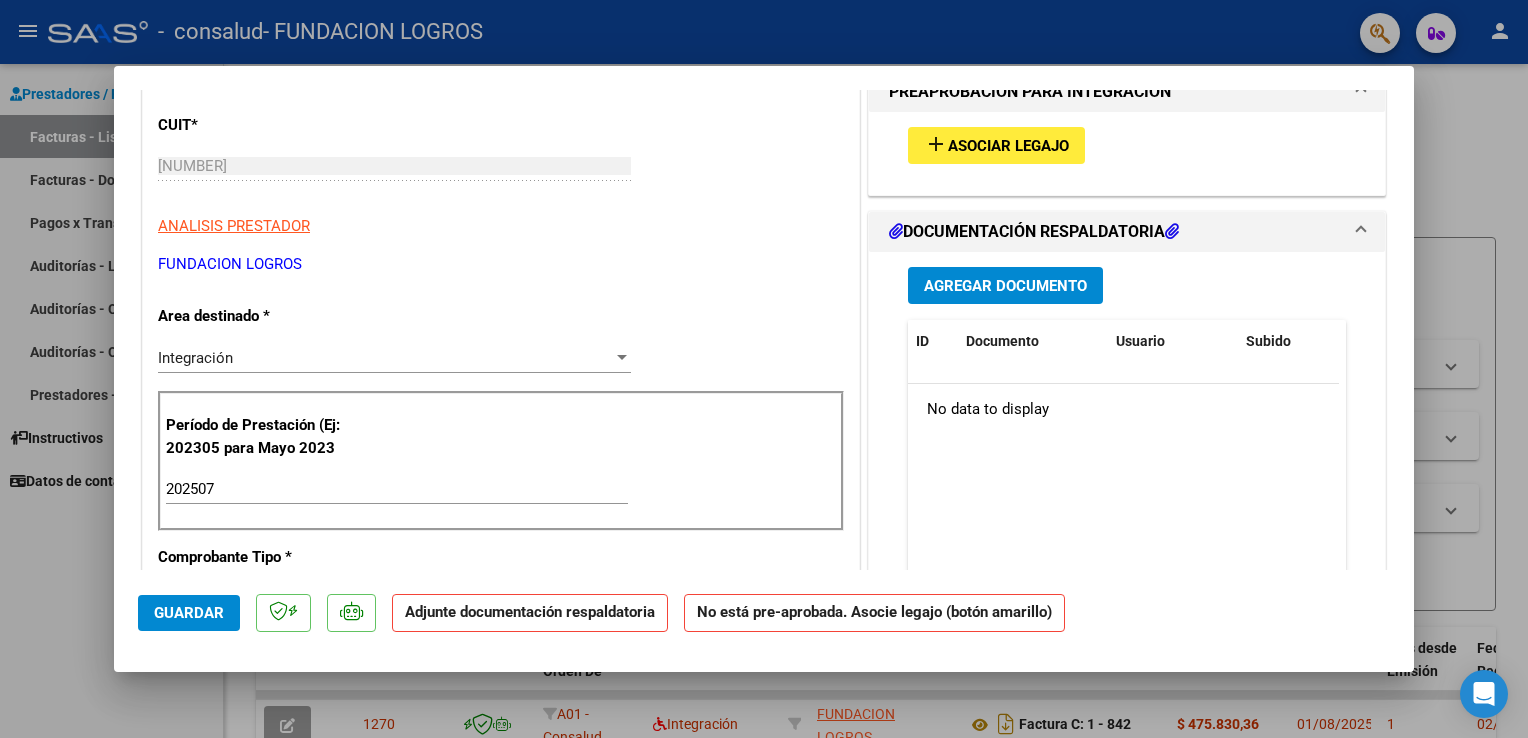 scroll, scrollTop: 300, scrollLeft: 0, axis: vertical 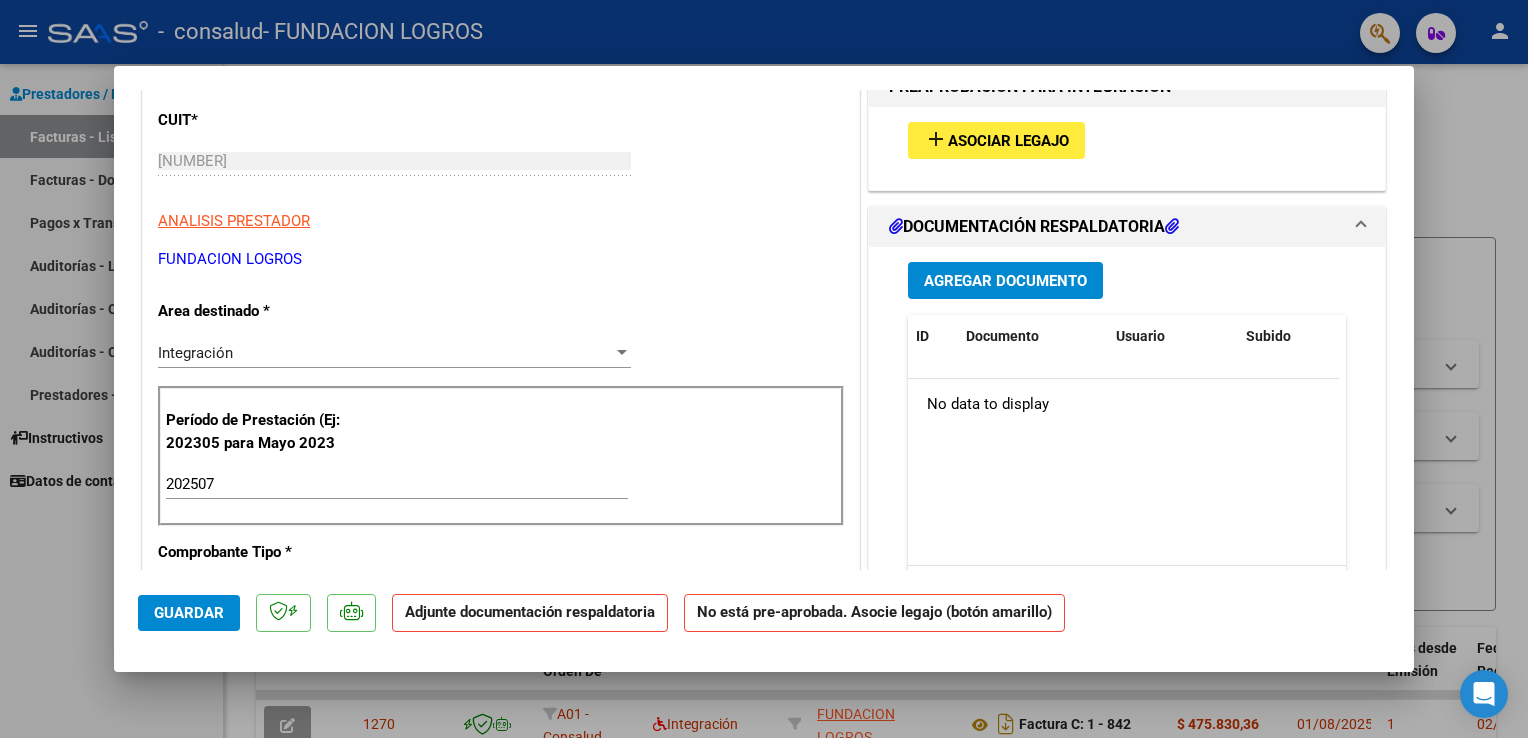 click on "Agregar Documento" at bounding box center (1005, 281) 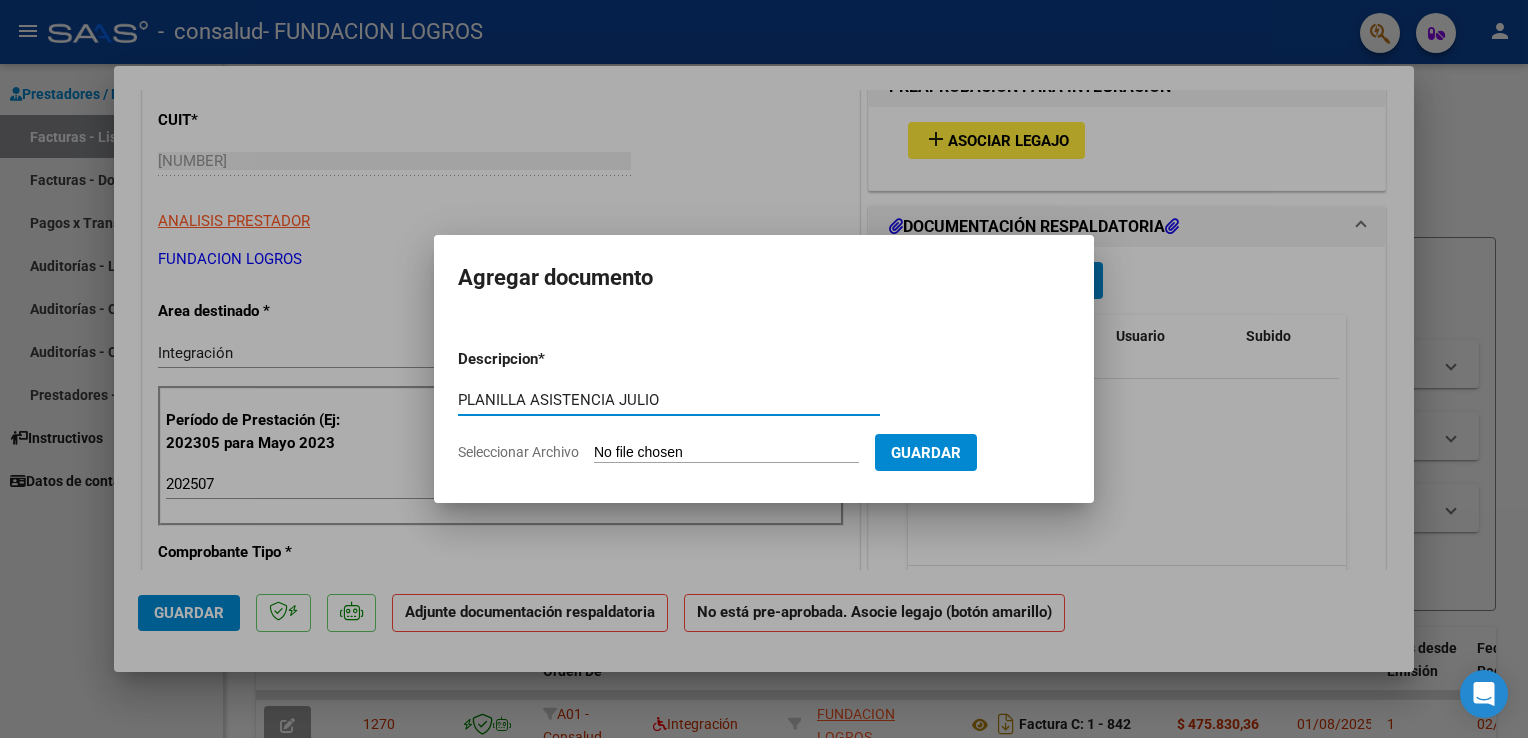type on "PLANILLA ASISTENCIA JULIO" 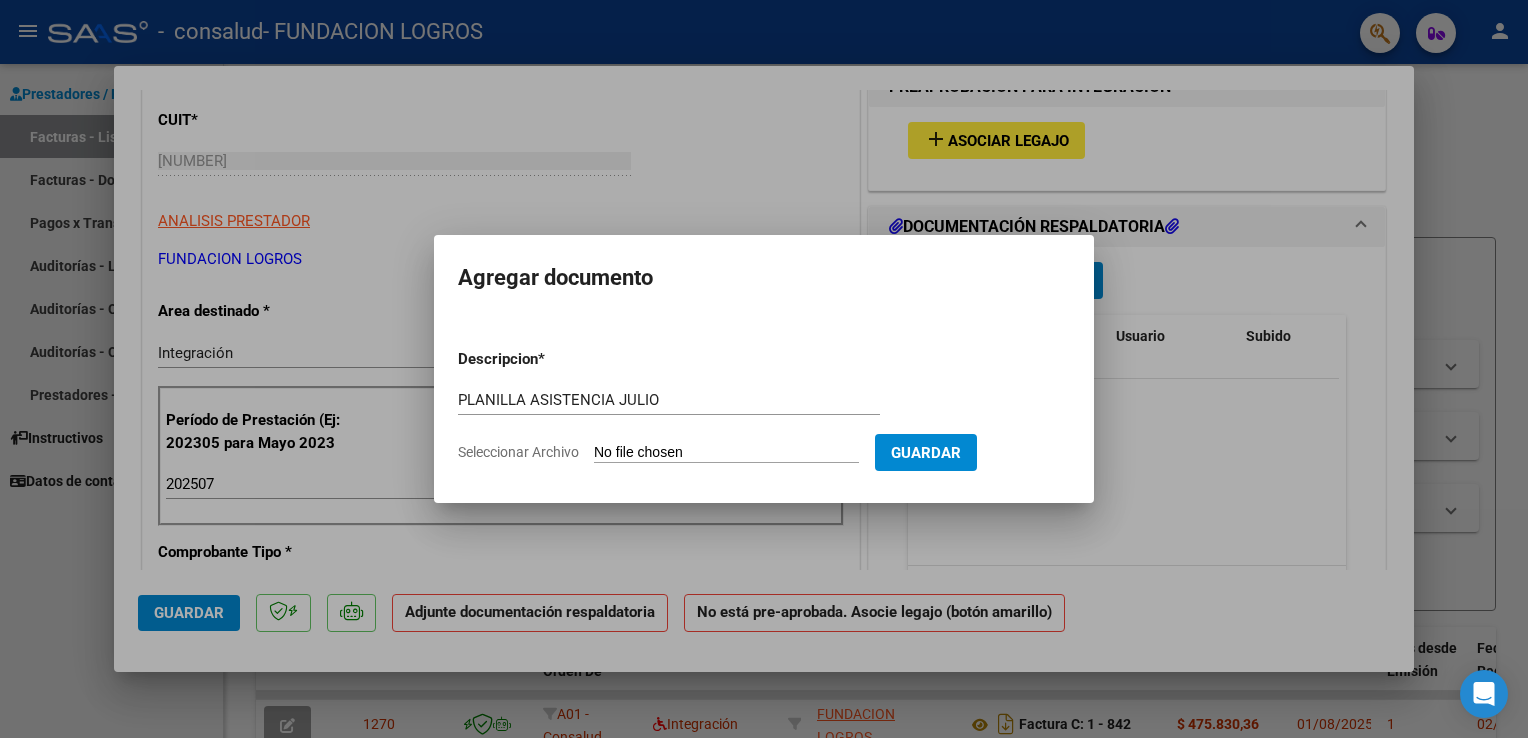 type on "C:\fakepath\Cabrera Patricio SAIE .pdf" 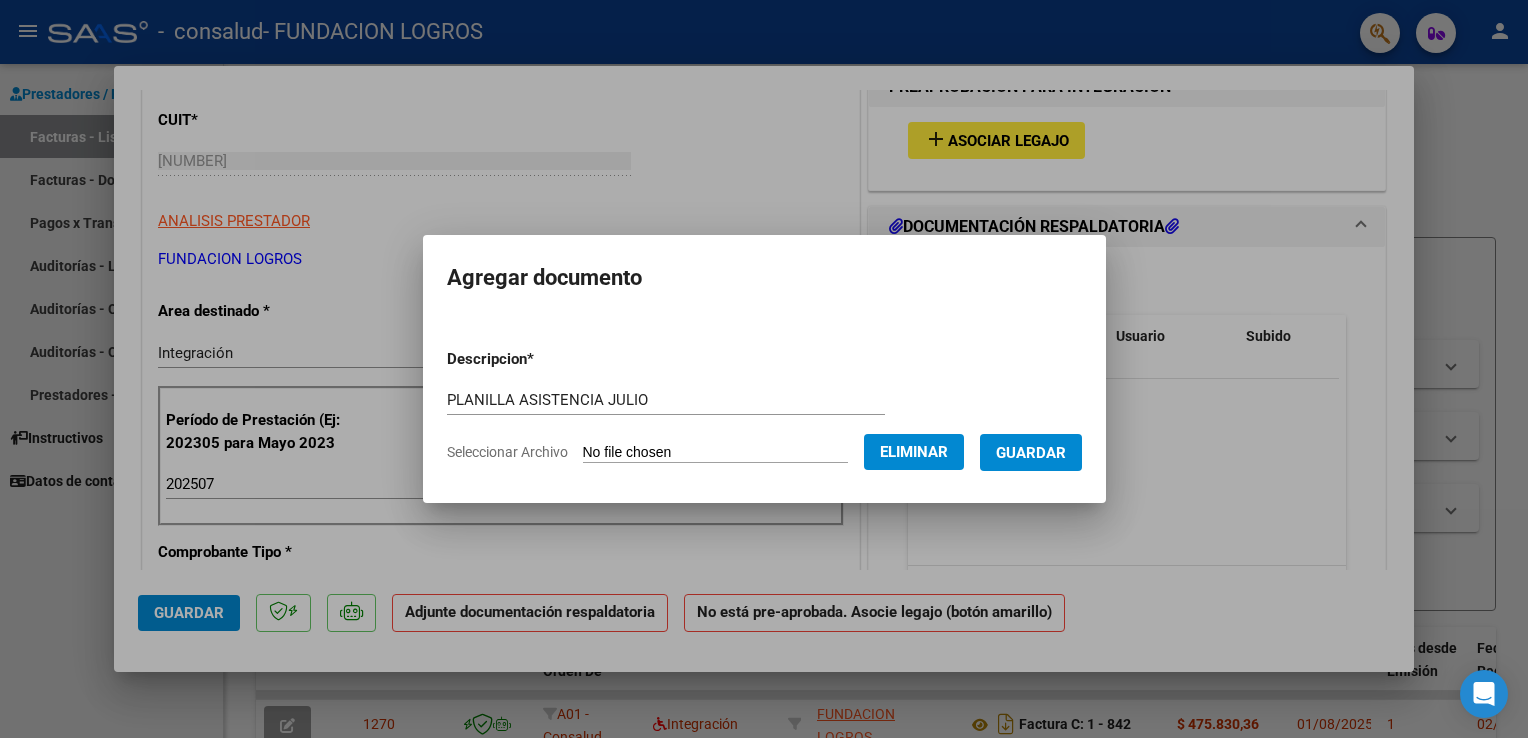 click on "Guardar" at bounding box center [1031, 453] 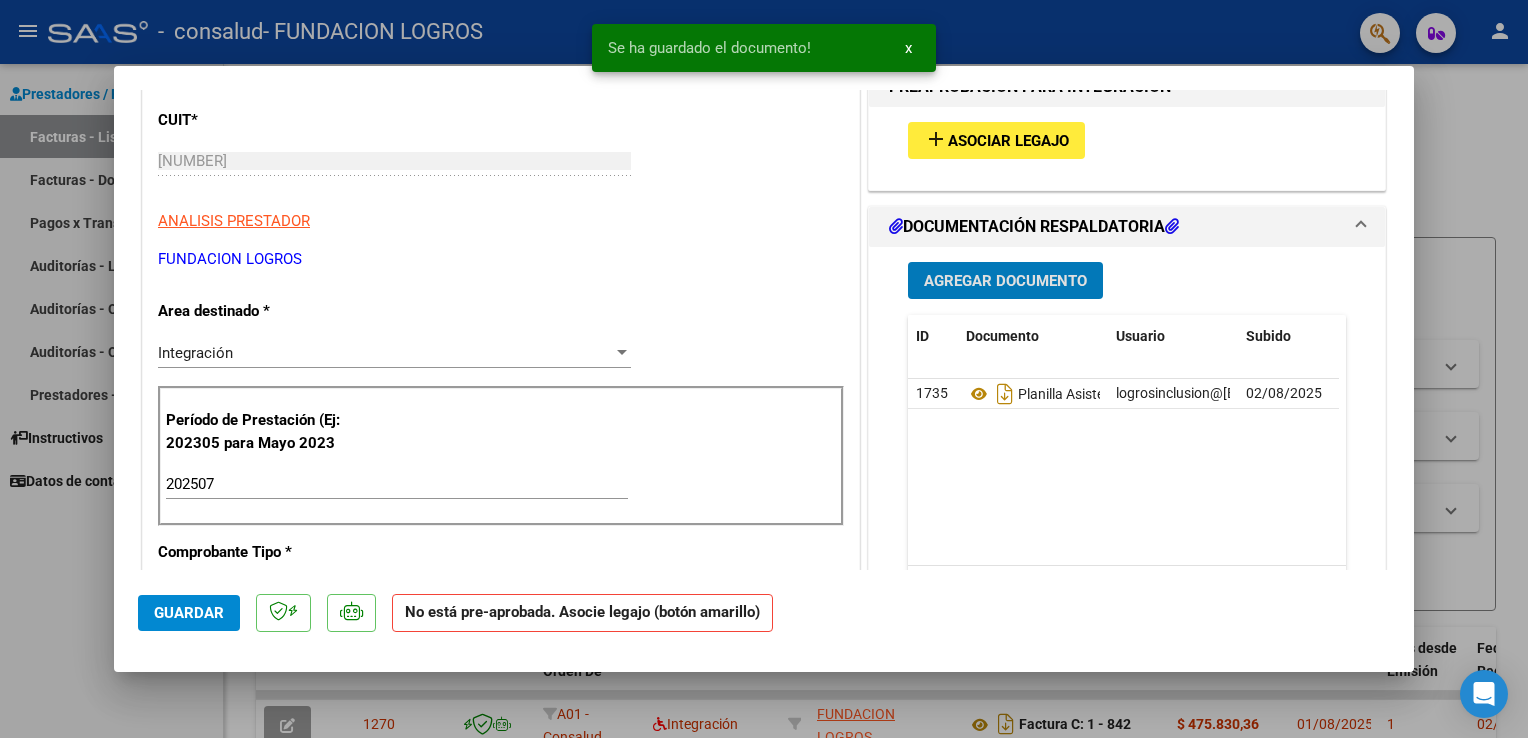 click on "Agregar Documento" at bounding box center [1005, 281] 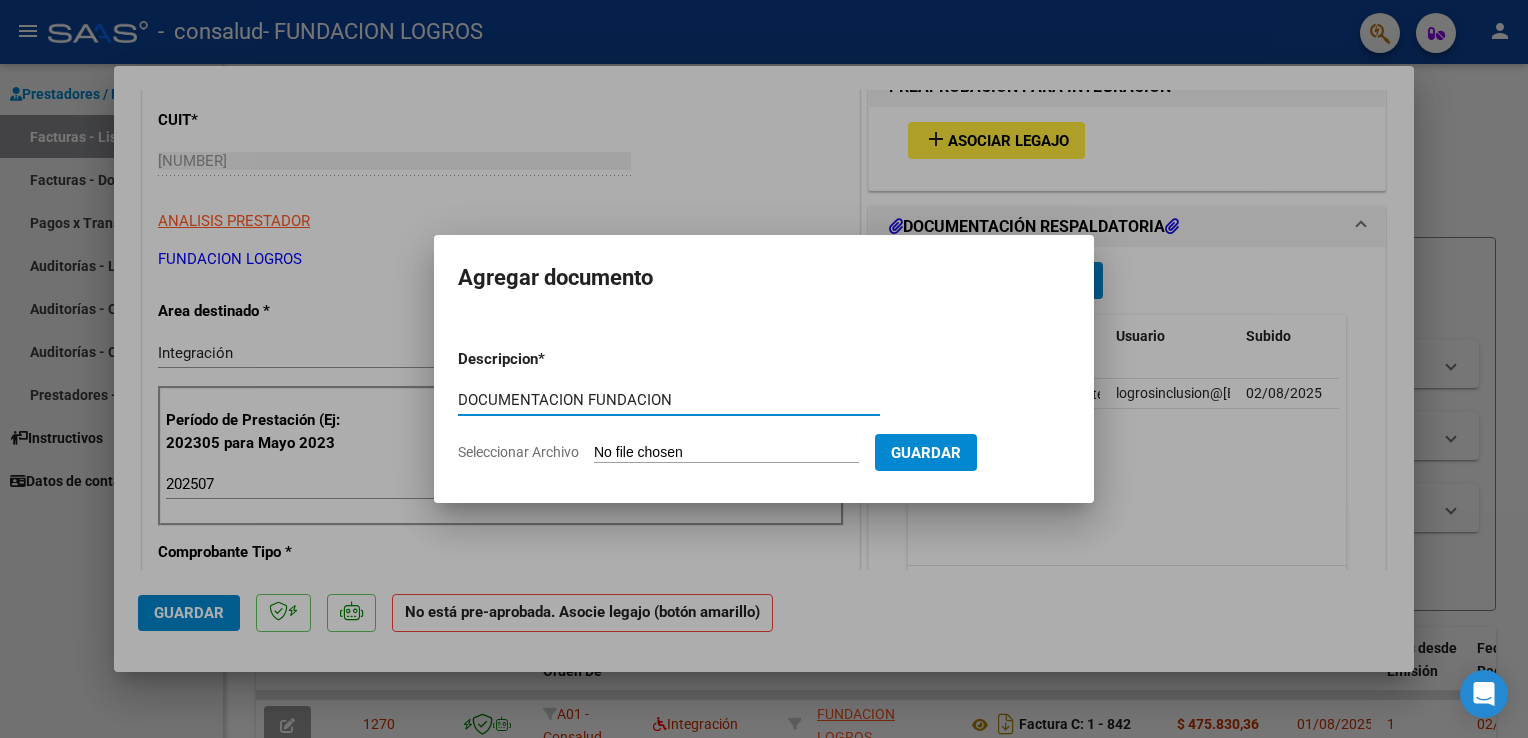 type on "DOCUMENTACION FUNDACION" 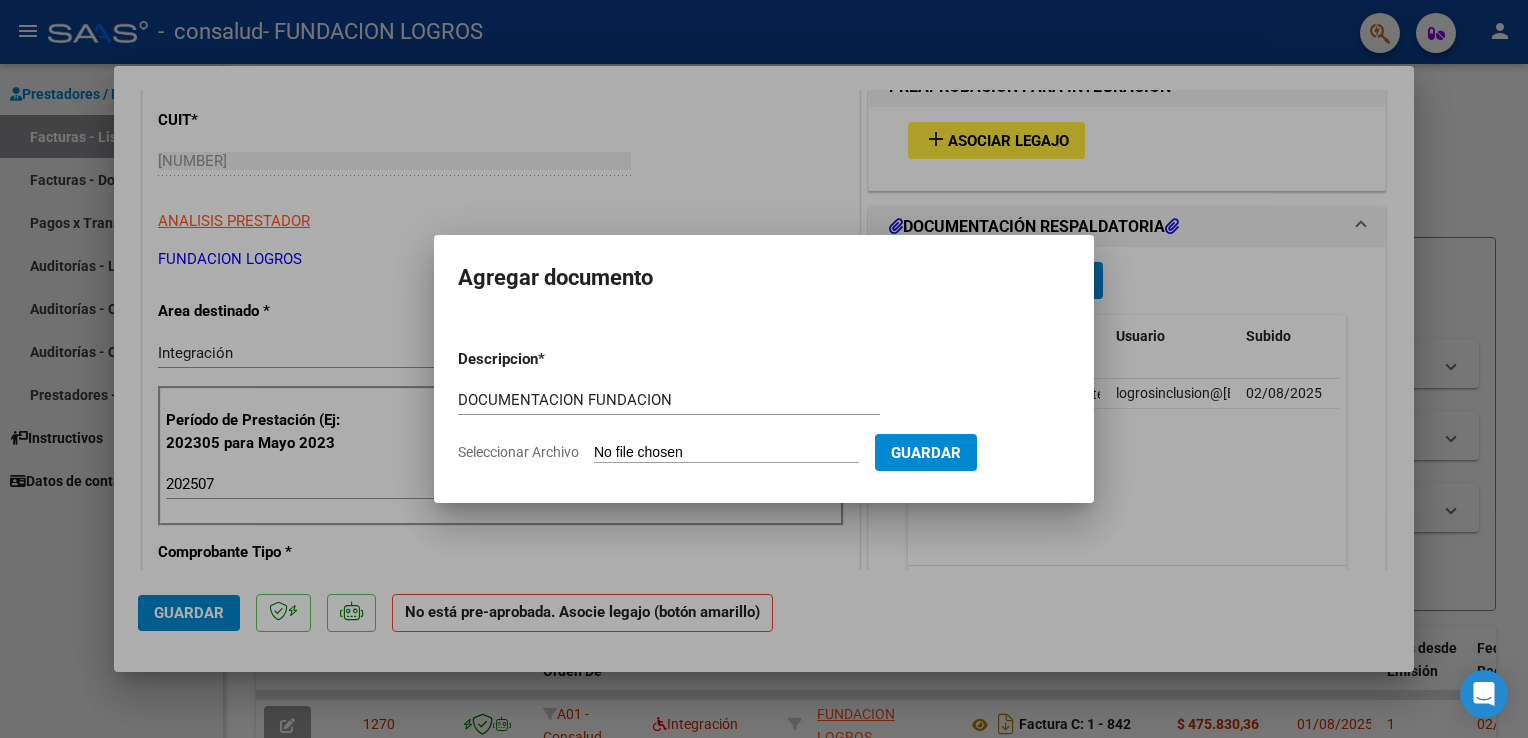 type on "C:\fakepath\Documentacion Fundacion Logros.pdf" 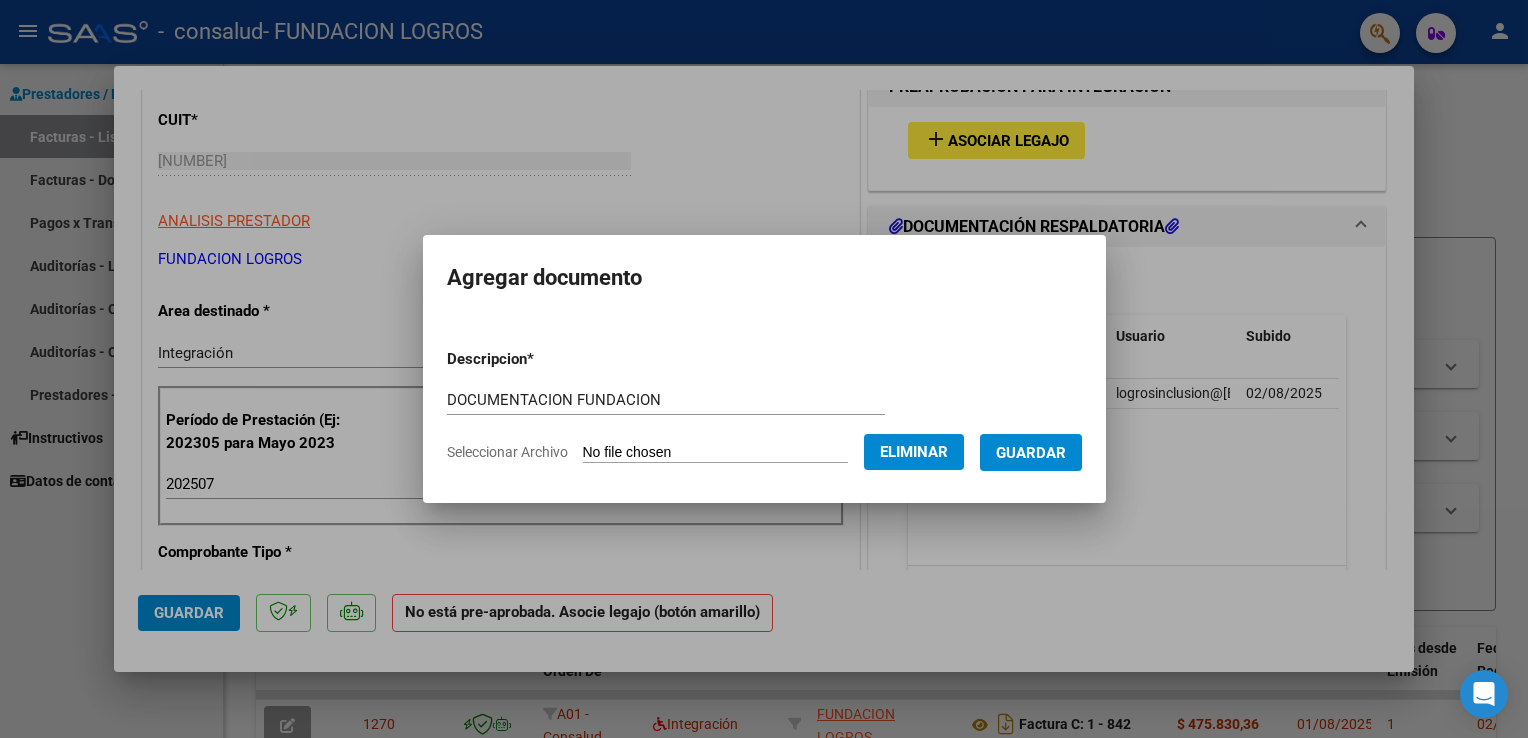 click on "Guardar" at bounding box center (1031, 453) 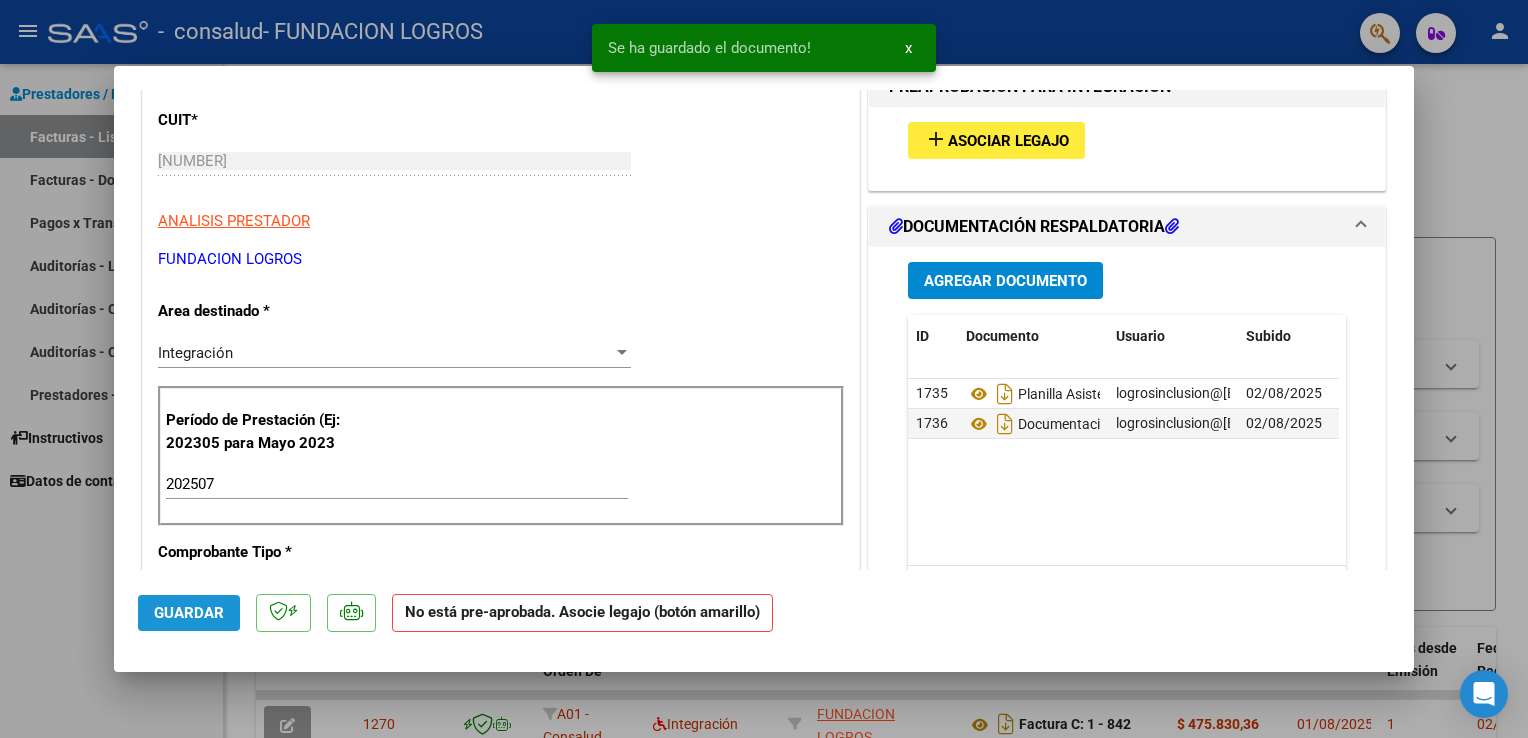 click on "Guardar" 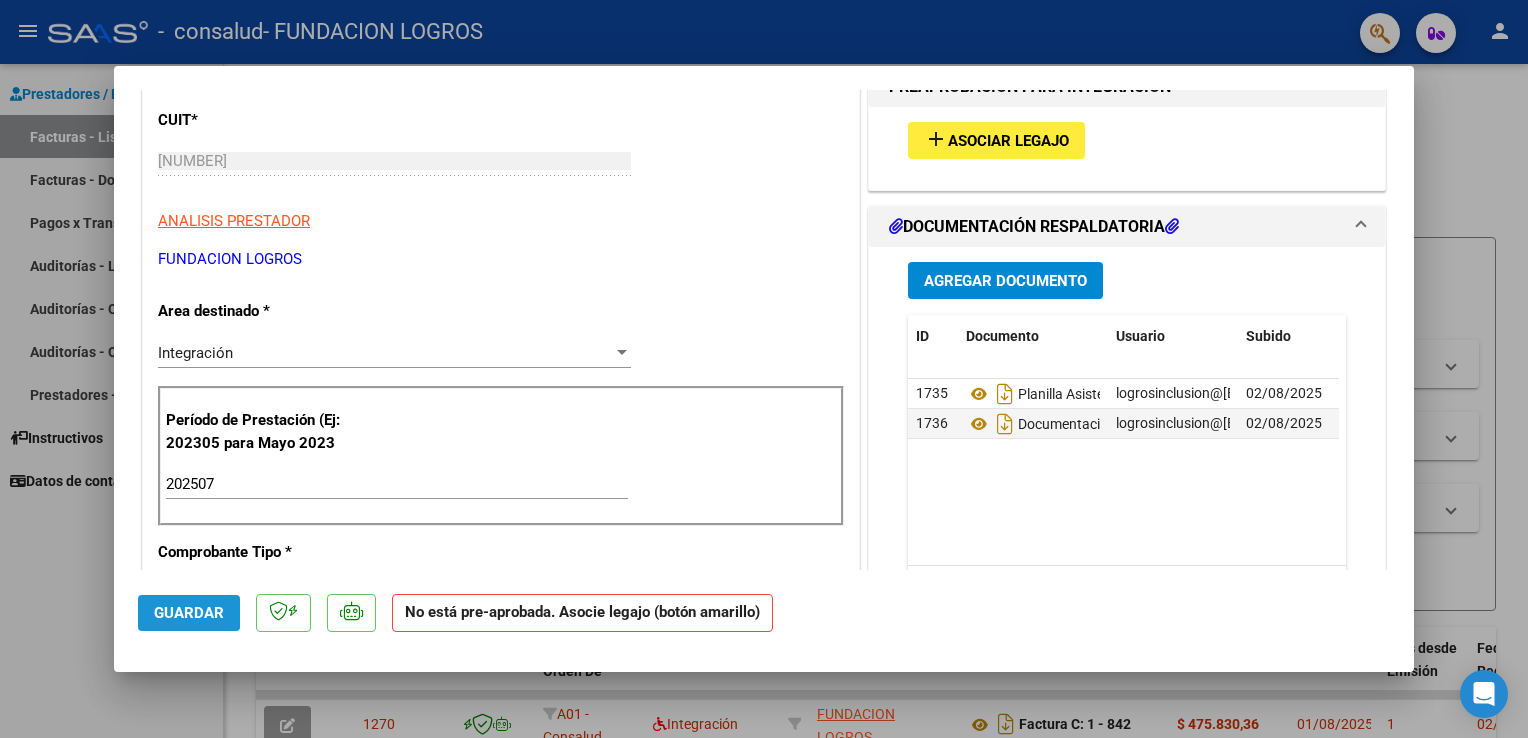 click on "Guardar" 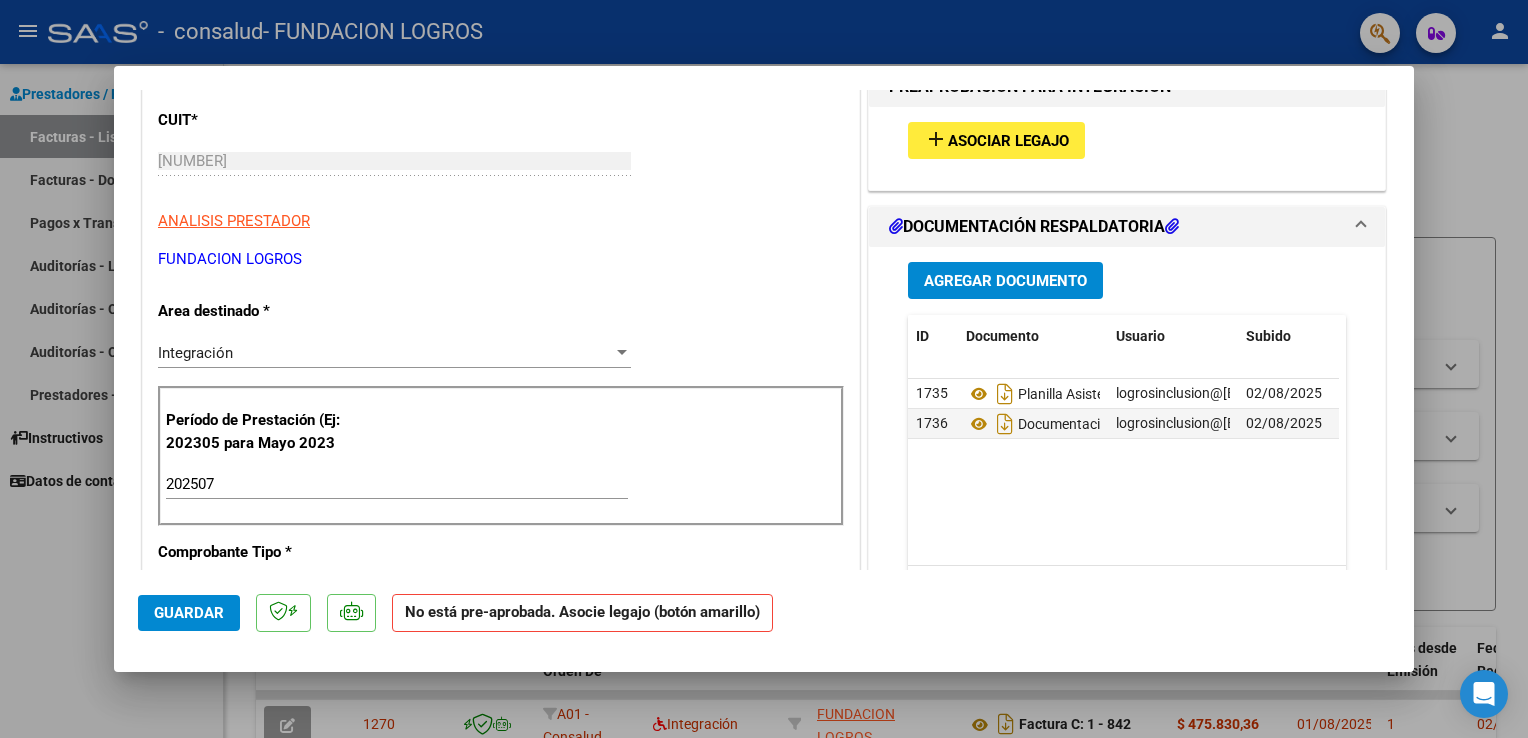 click on "Guardar" 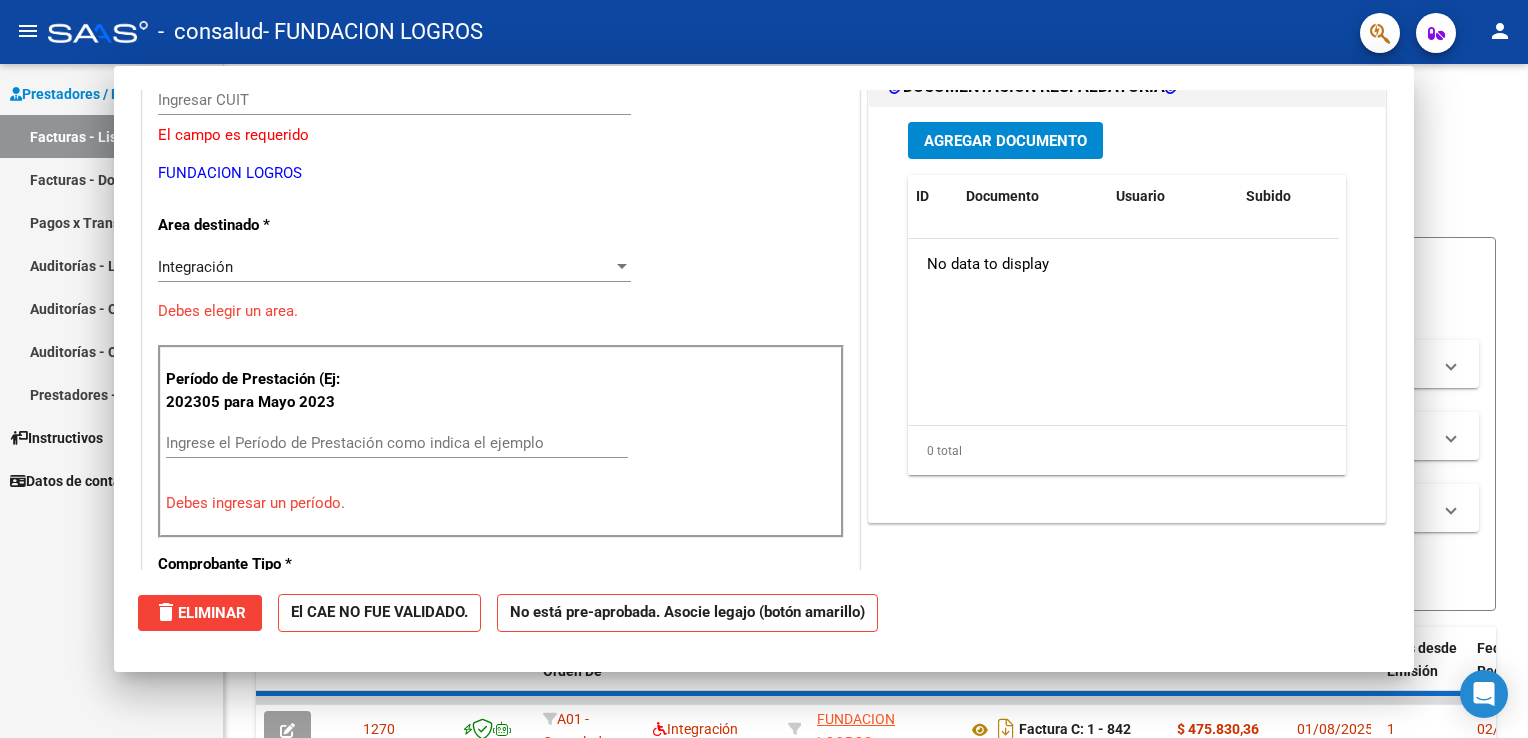 scroll, scrollTop: 239, scrollLeft: 0, axis: vertical 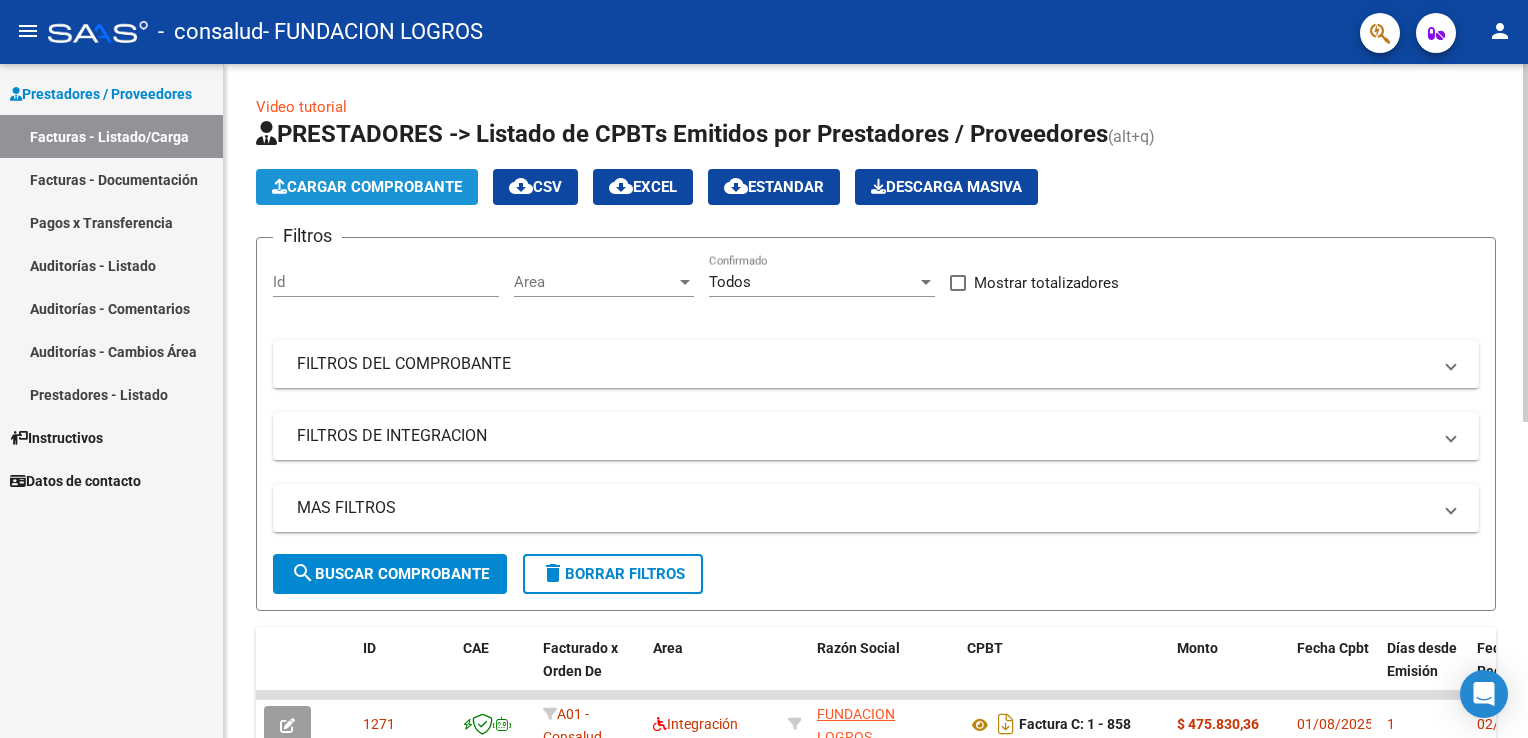 click on "Cargar Comprobante" 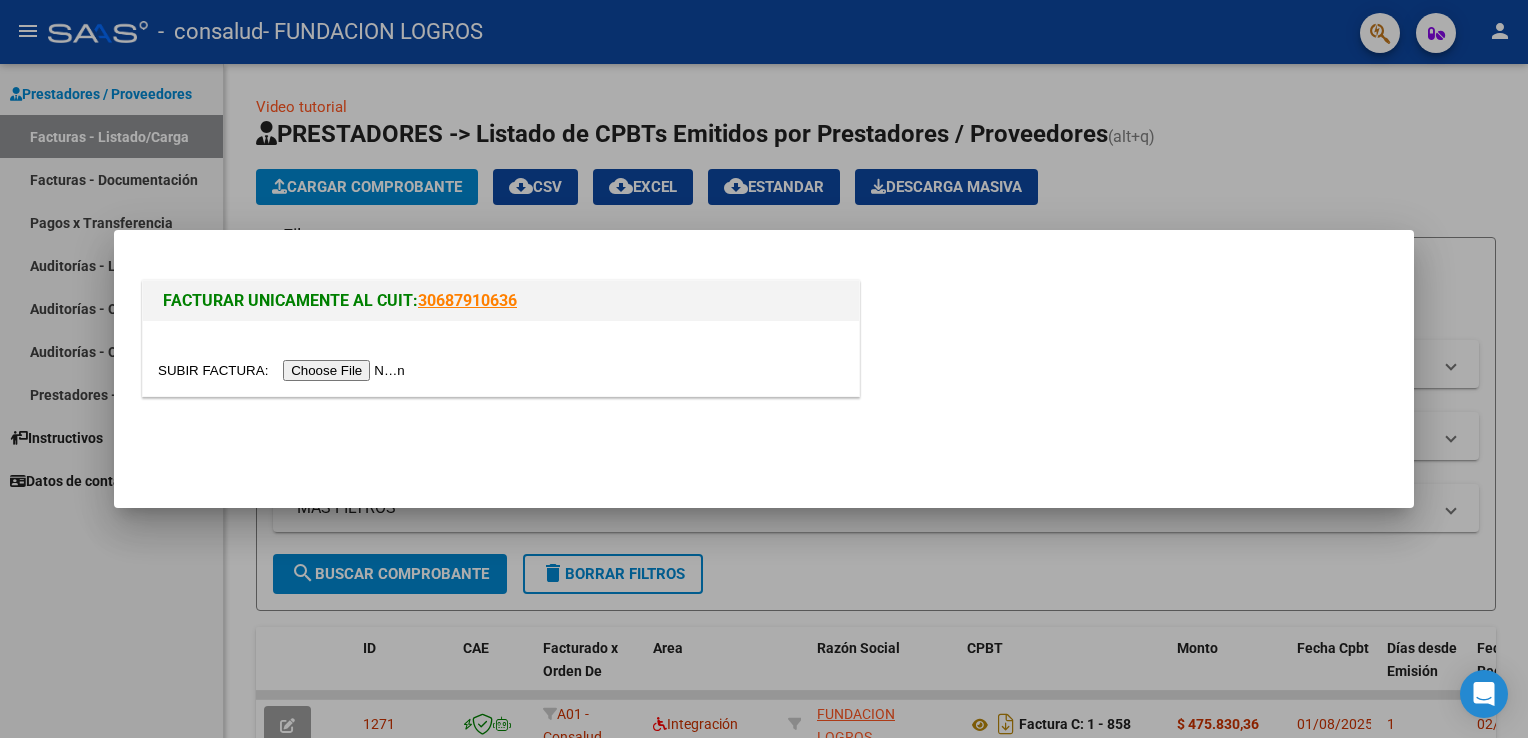 click at bounding box center (284, 370) 